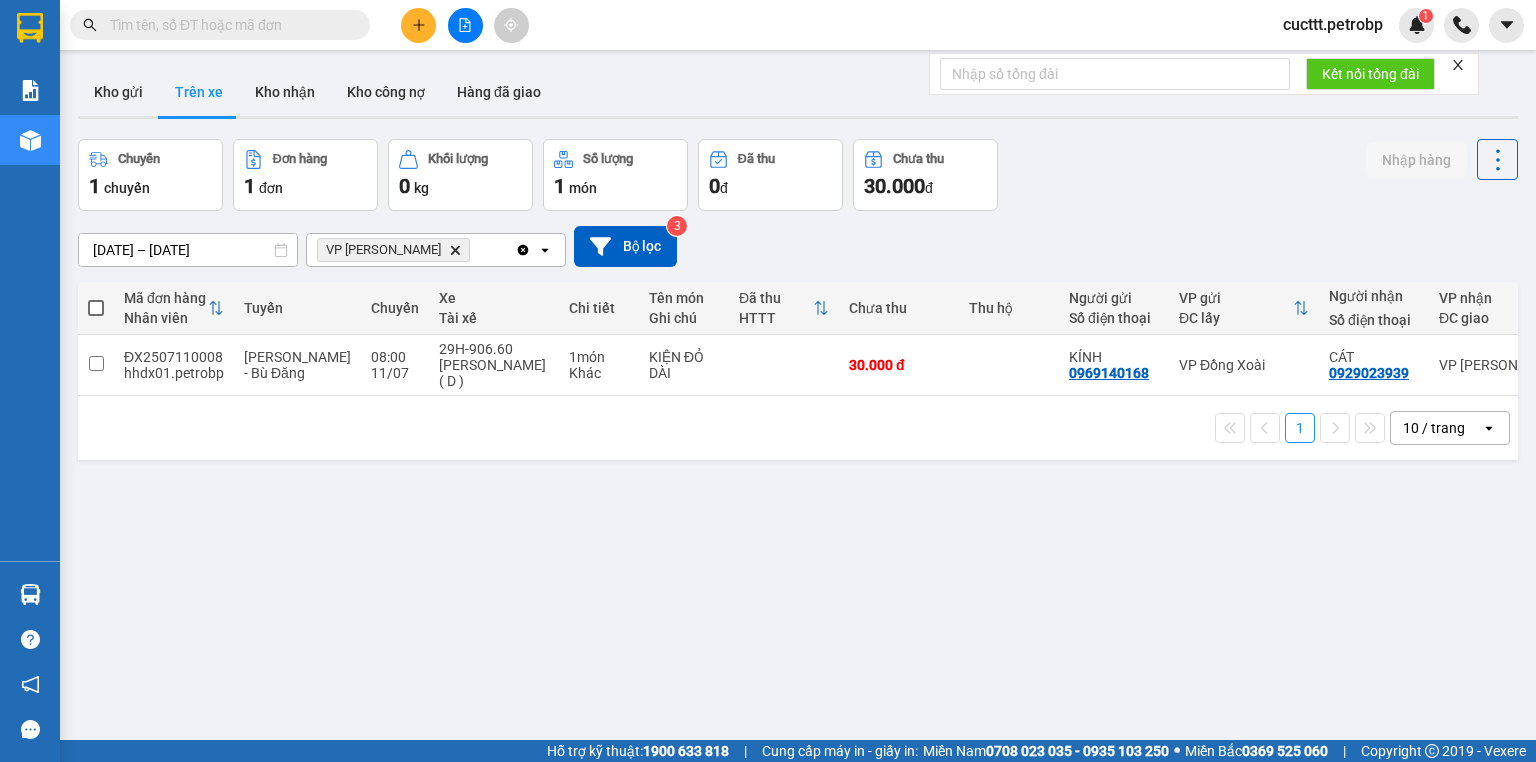 scroll, scrollTop: 0, scrollLeft: 0, axis: both 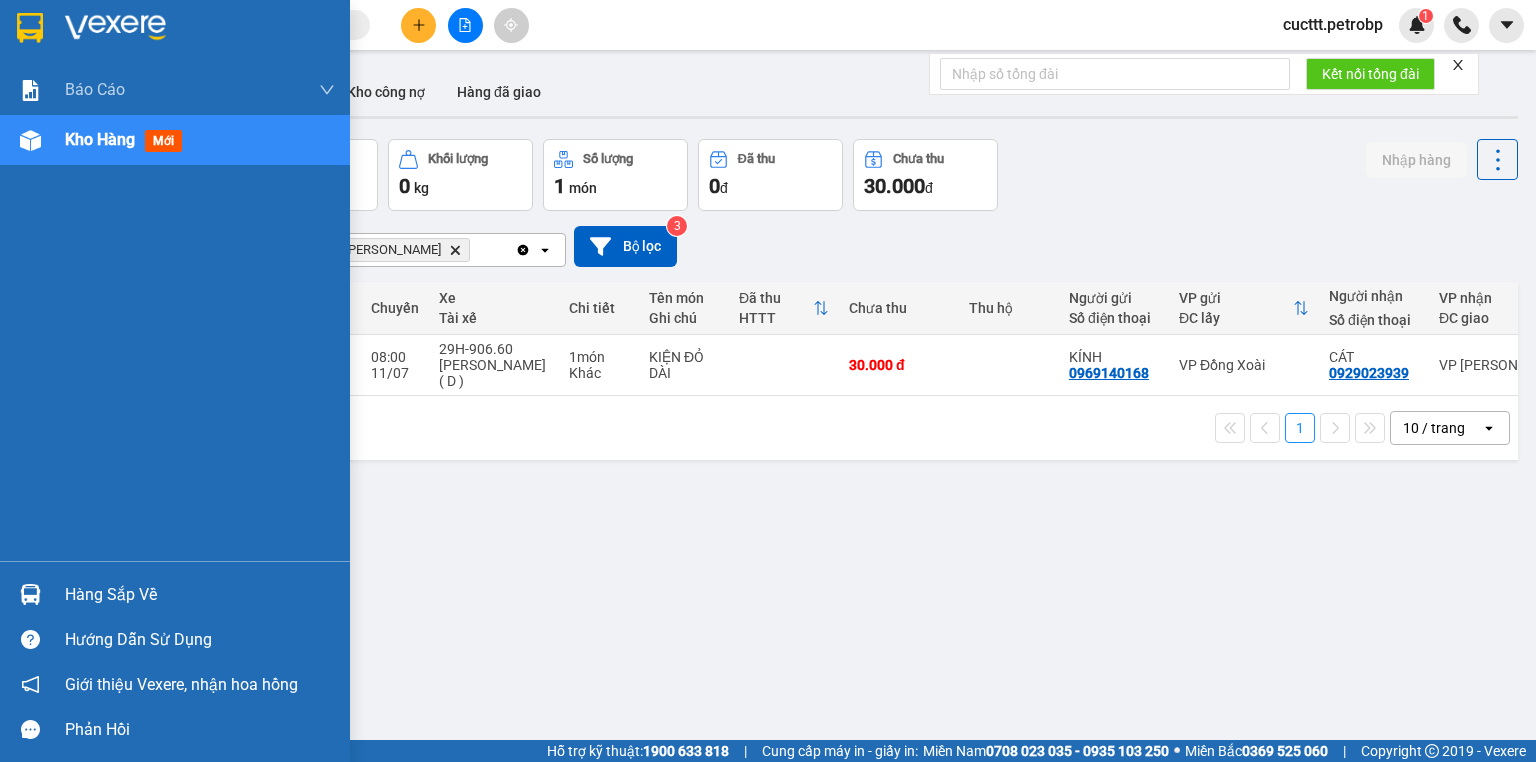 click at bounding box center [30, 594] 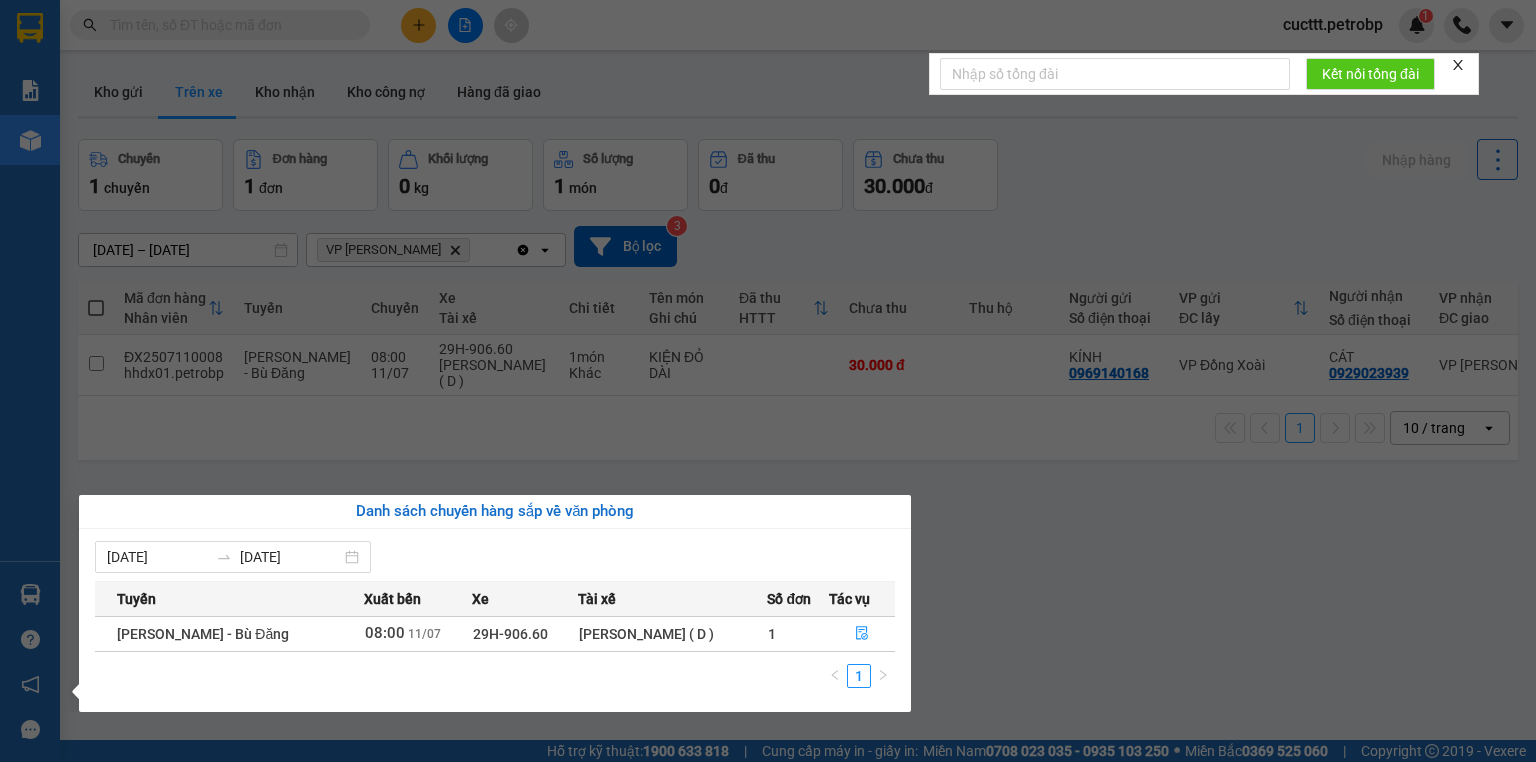 click on "[PERSON_NAME] ( D )" at bounding box center [672, 634] 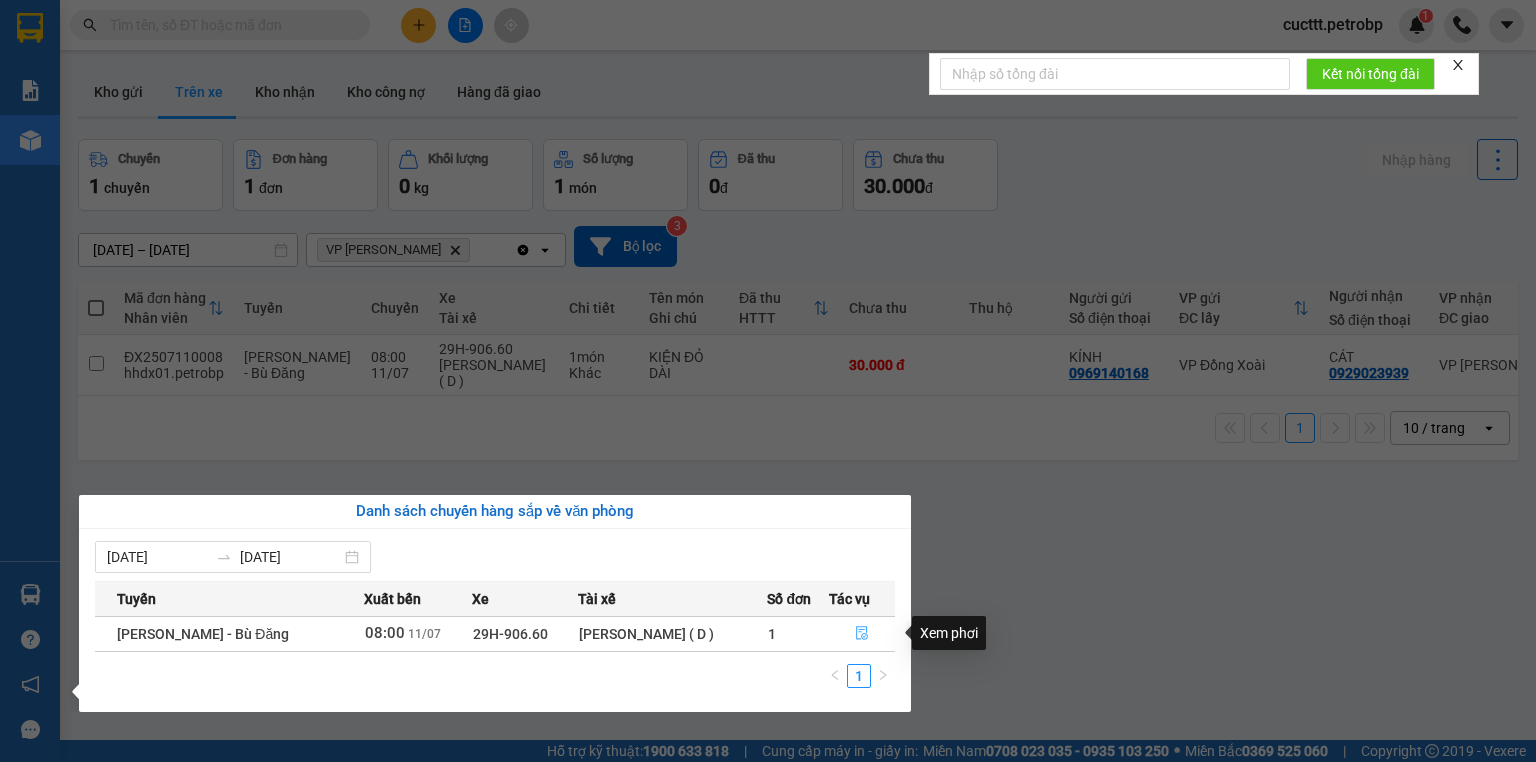 click at bounding box center (862, 634) 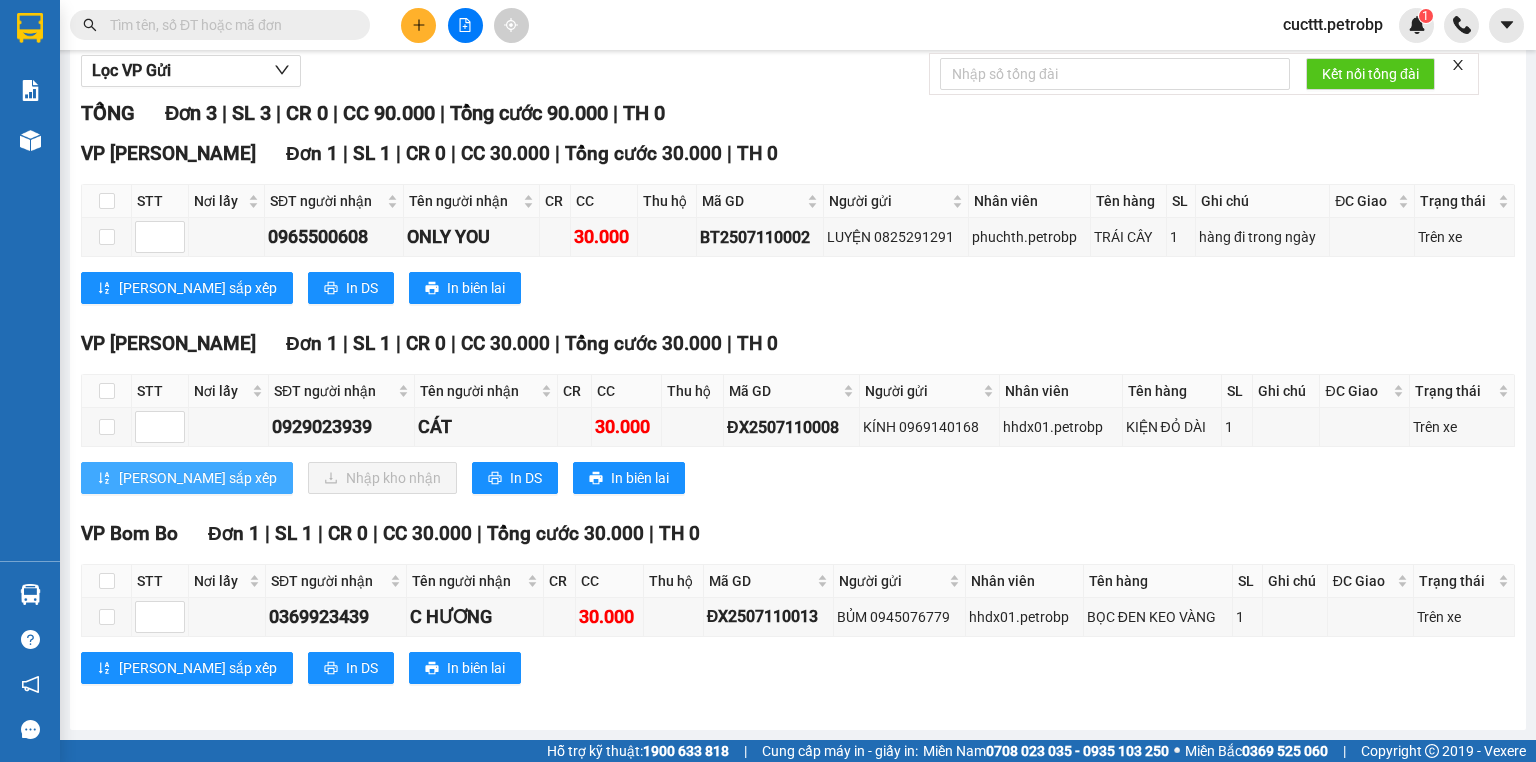 scroll, scrollTop: 149, scrollLeft: 0, axis: vertical 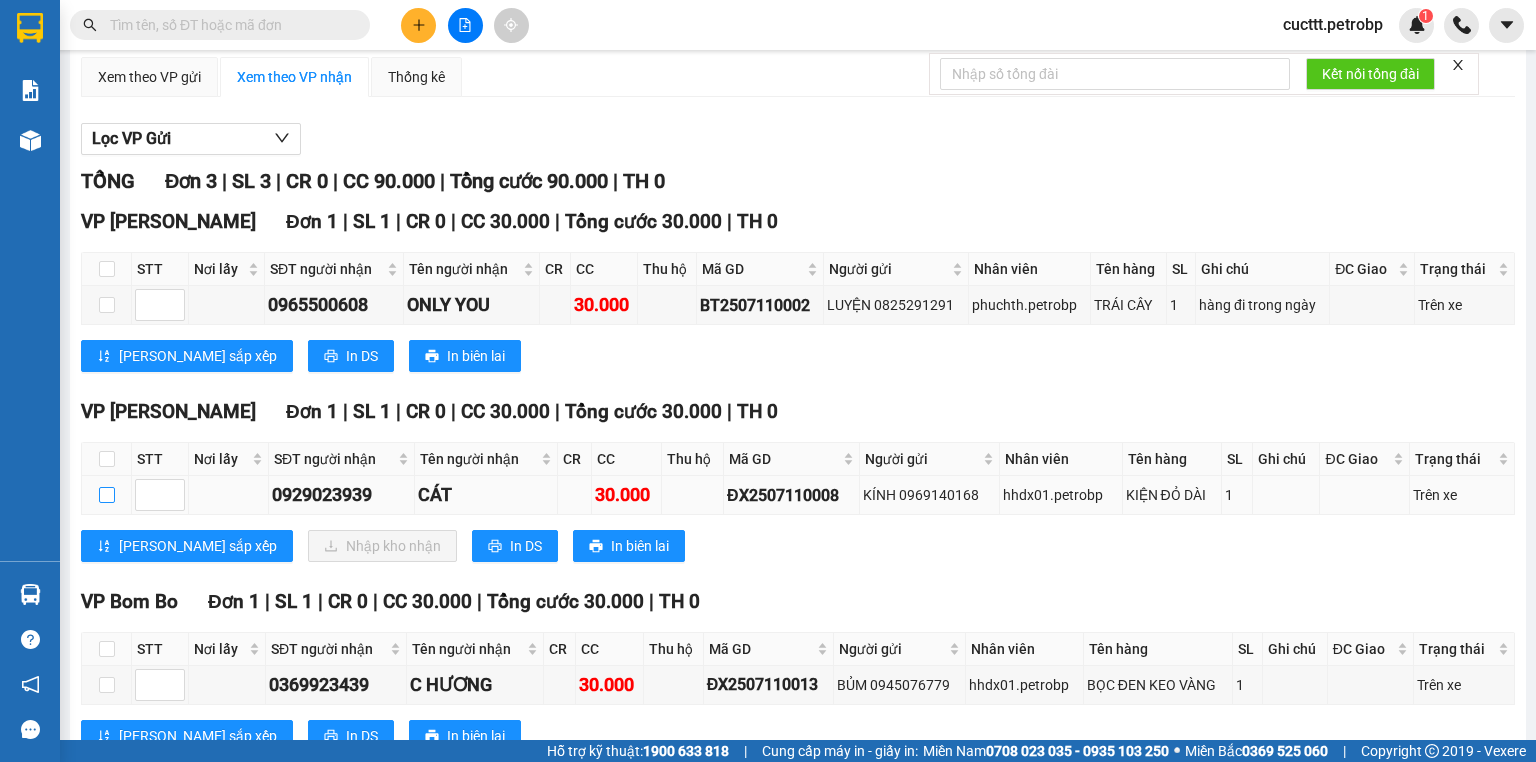 click at bounding box center [107, 495] 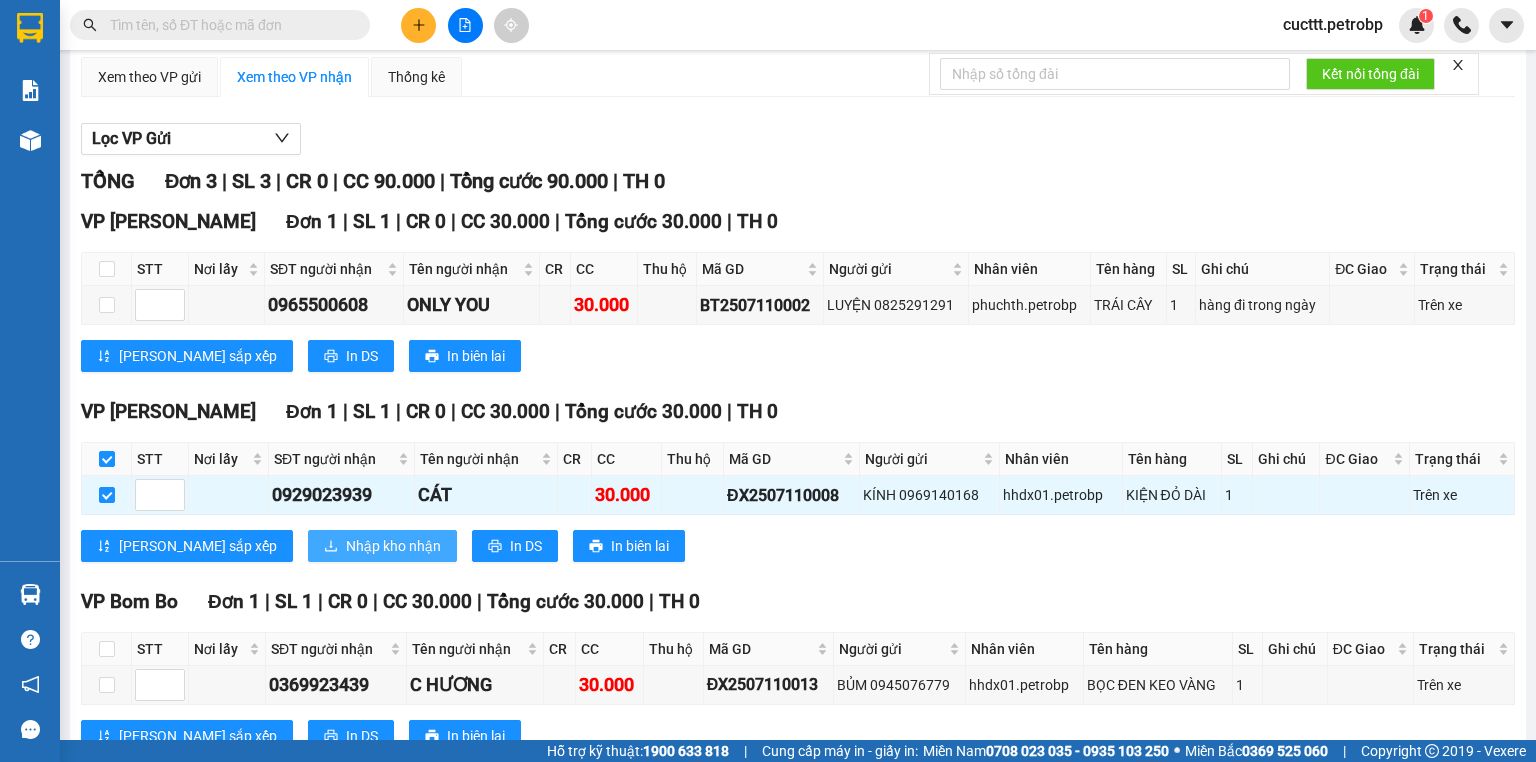 click on "Nhập kho nhận" at bounding box center (393, 546) 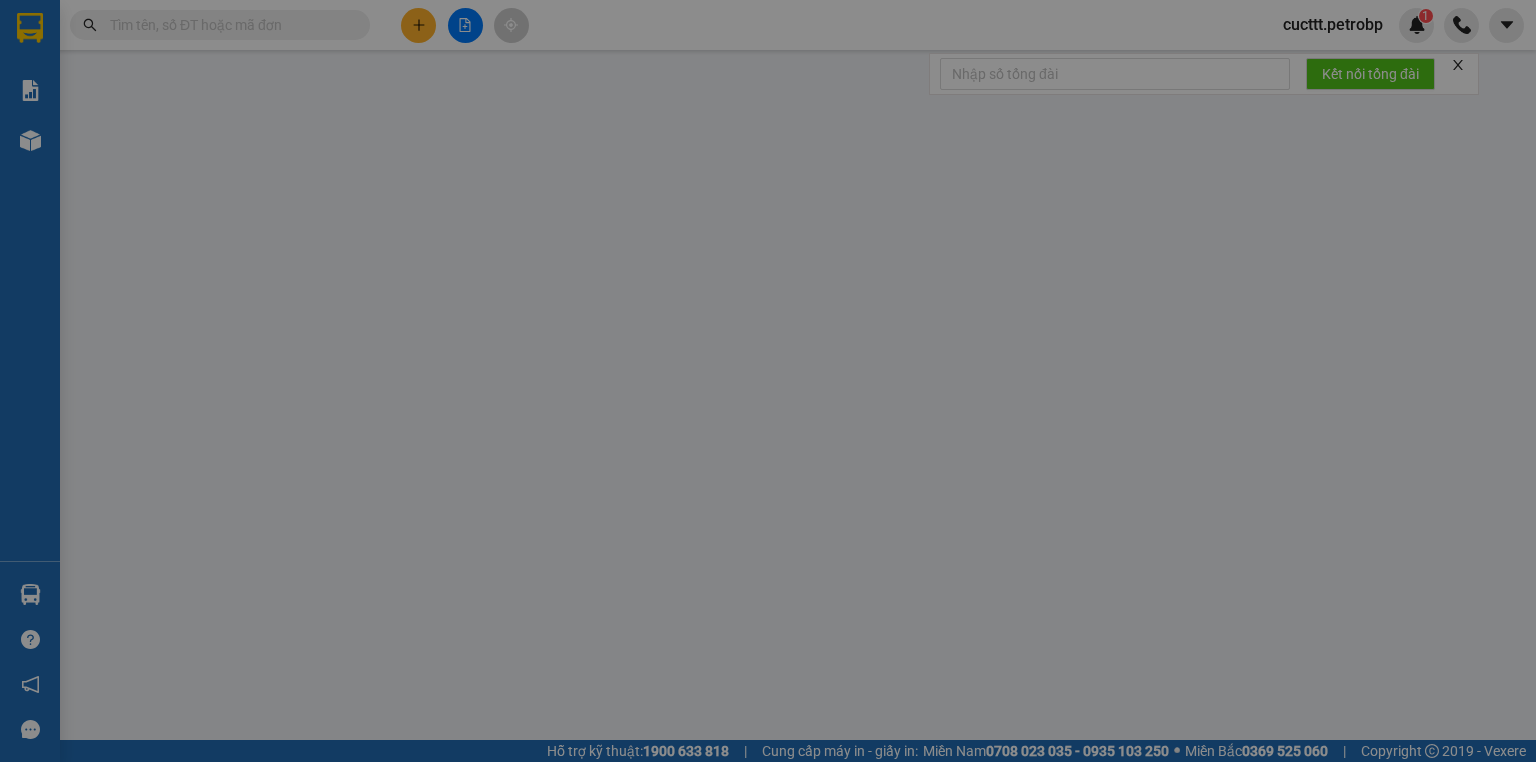 scroll, scrollTop: 0, scrollLeft: 0, axis: both 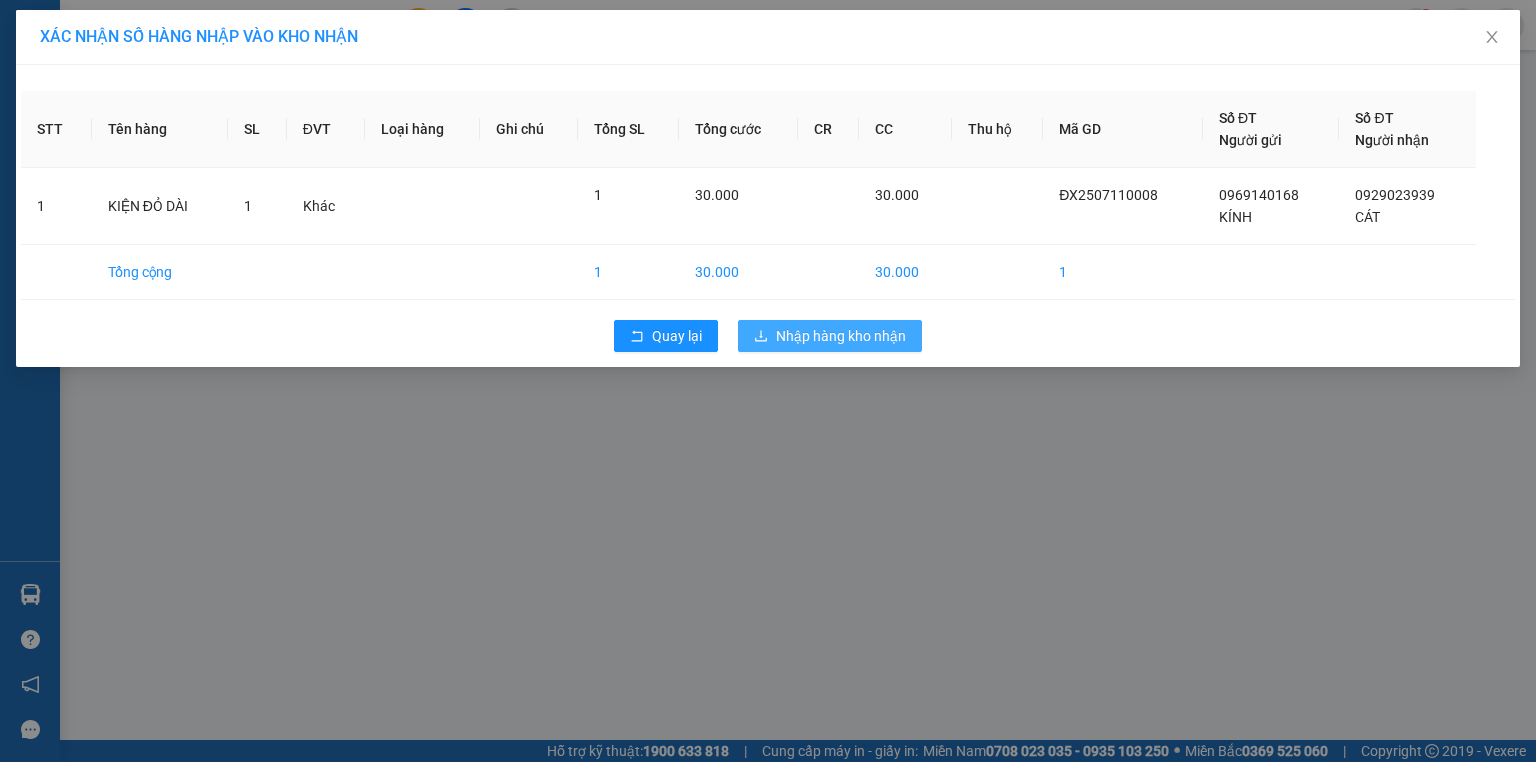 click on "Nhập hàng kho nhận" at bounding box center [830, 336] 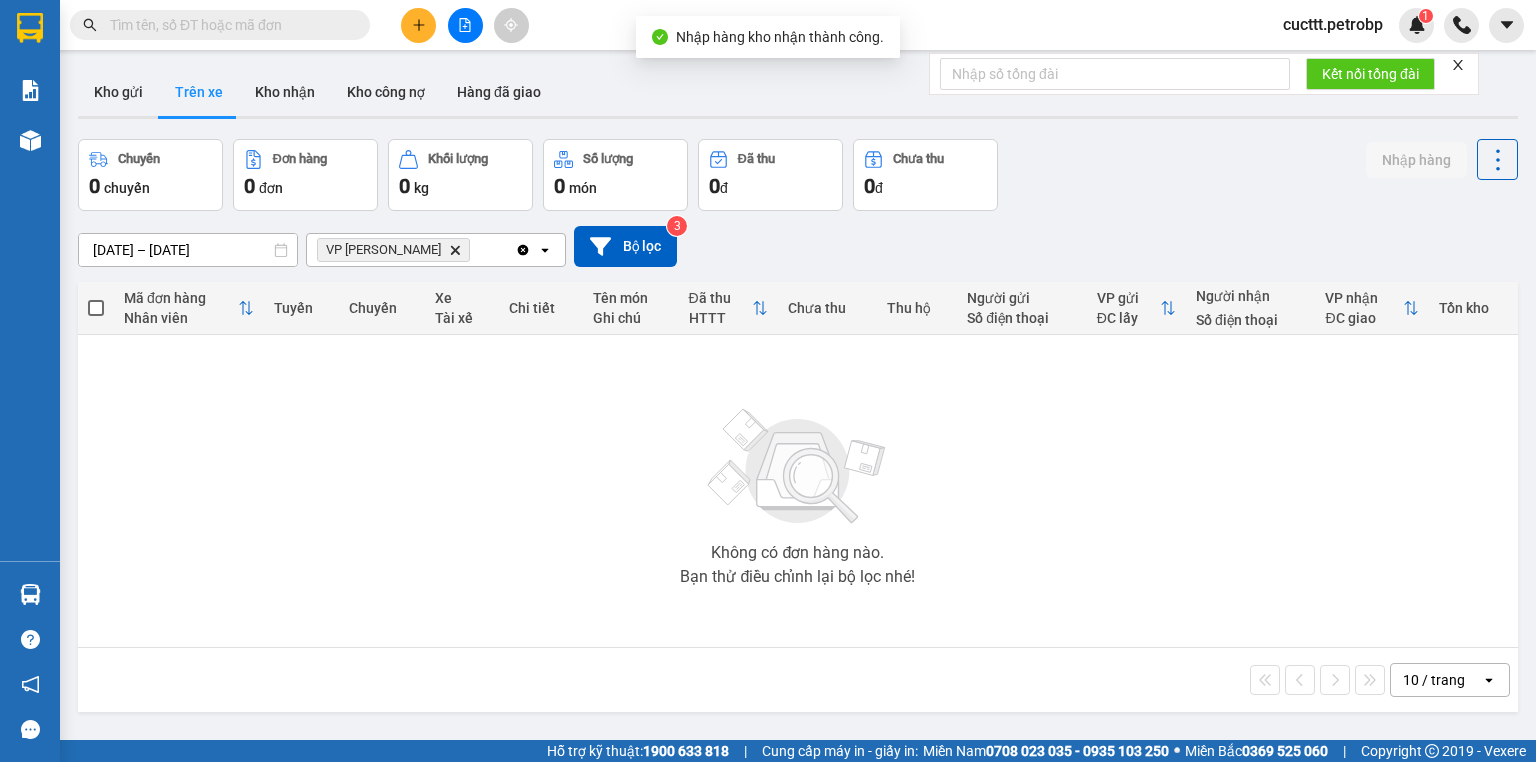 click on "10/07/2025 – 18/07/2025 Press the down arrow key to interact with the calendar and select a date. Press the escape button to close the calendar. Selected date range is from 10/07/2025 to 18/07/2025. VP Đức Liễu Delete Clear all open Bộ lọc 3" at bounding box center [798, 246] 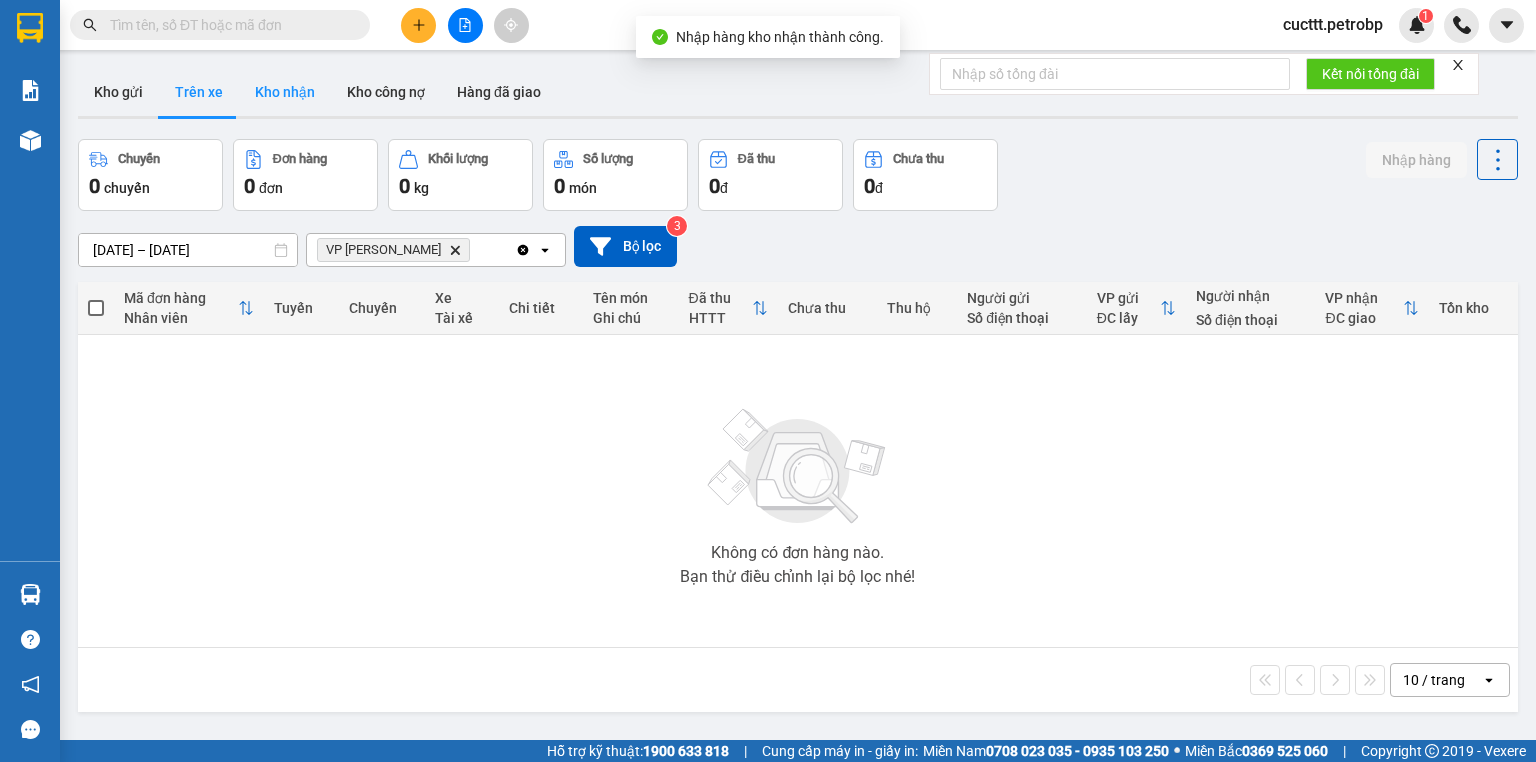click on "Kho nhận" at bounding box center (285, 92) 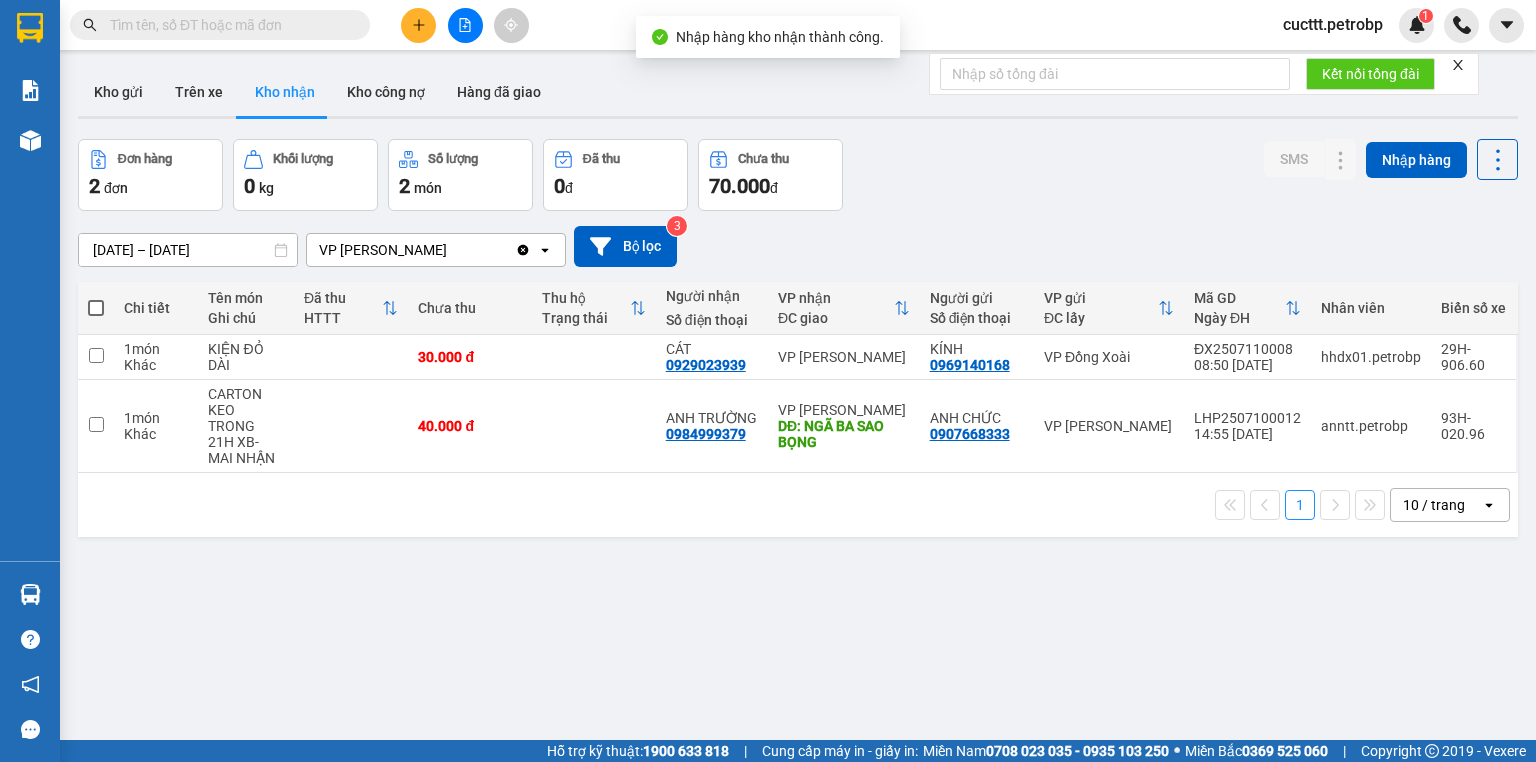 click on "Đơn hàng 2 đơn Khối lượng 0 kg Số lượng 2 món Đã thu 0  đ Chưa thu 70.000  đ SMS Nhập hàng" at bounding box center (798, 175) 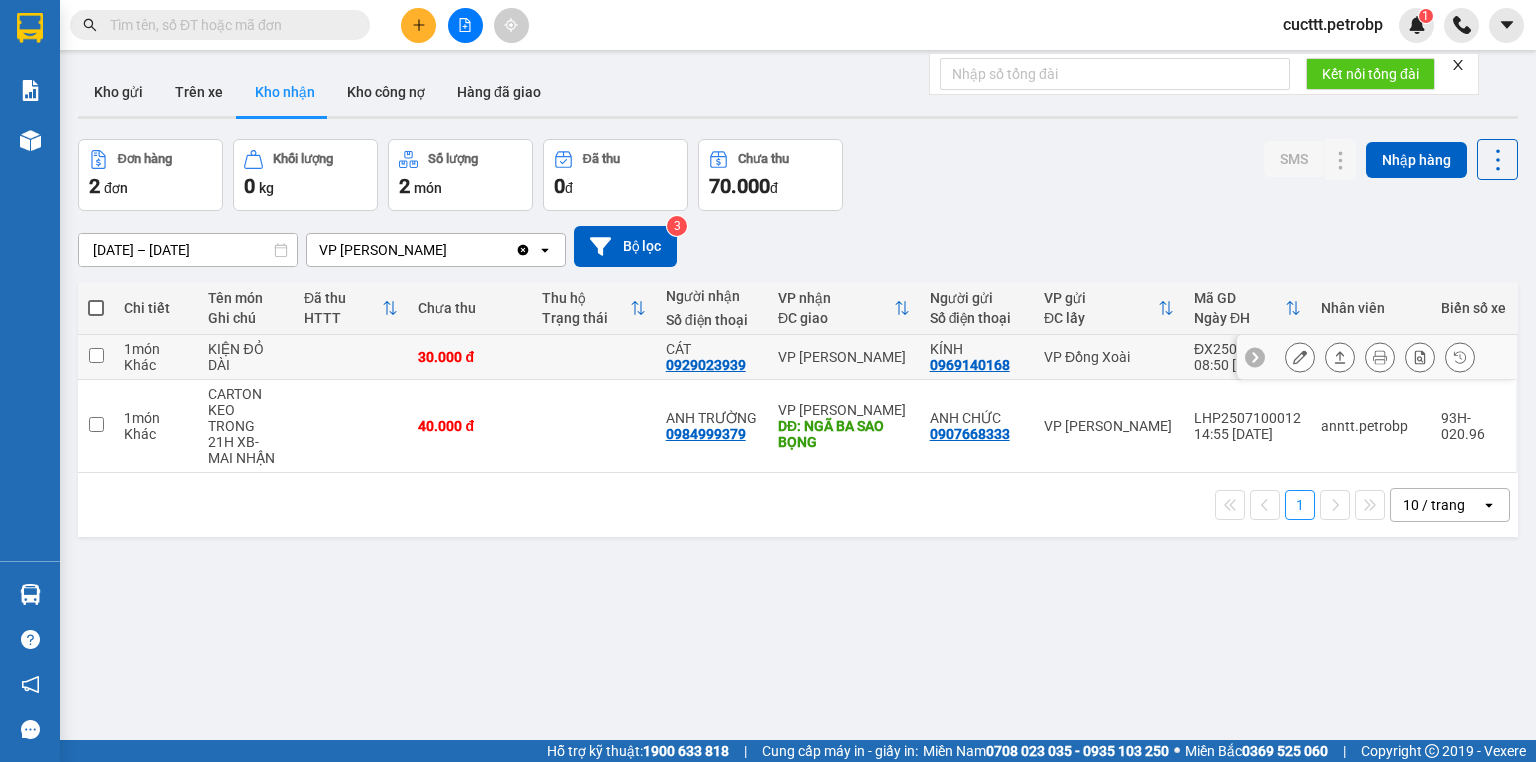 click on "0929023939" at bounding box center (706, 365) 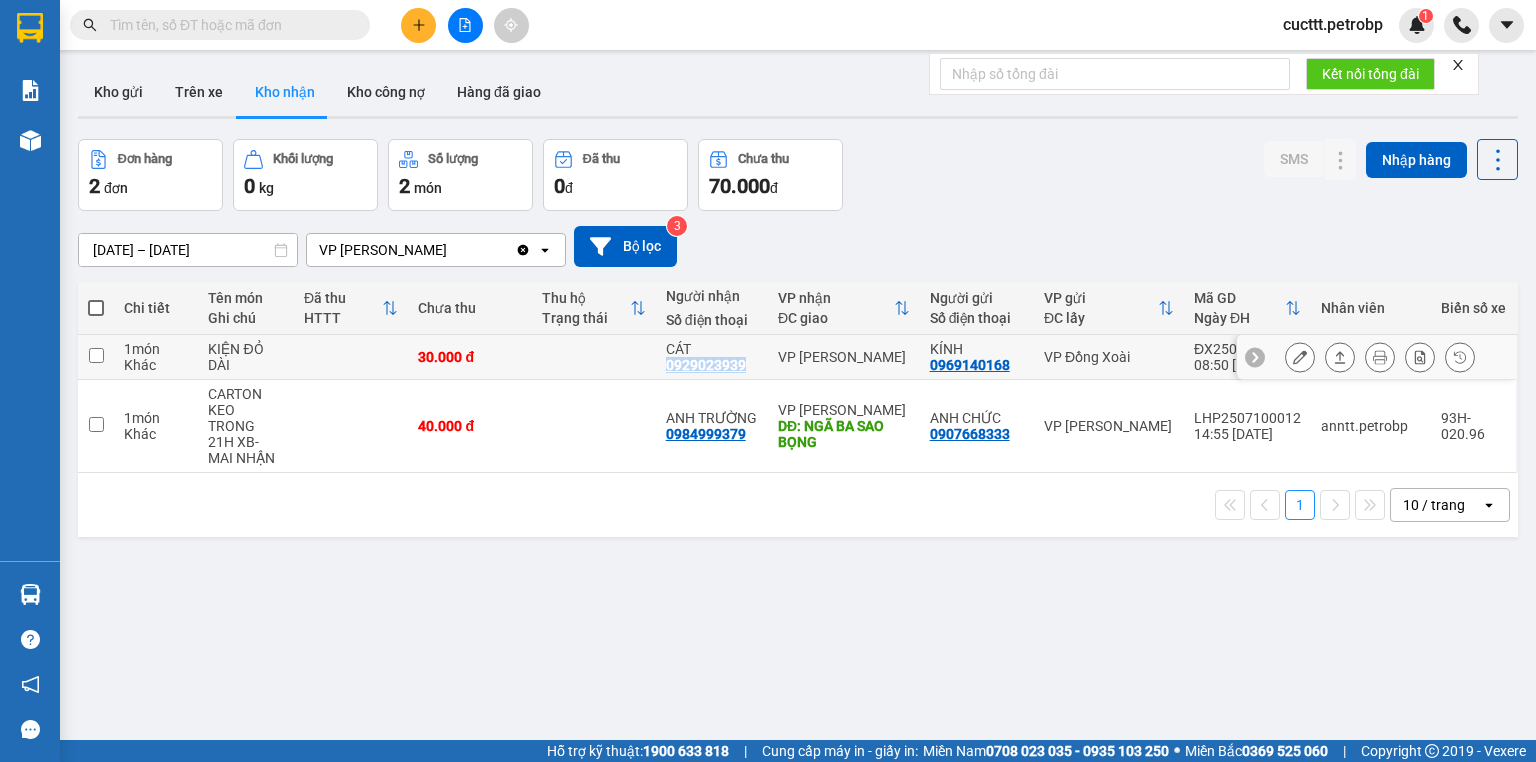 click on "0929023939" at bounding box center [706, 365] 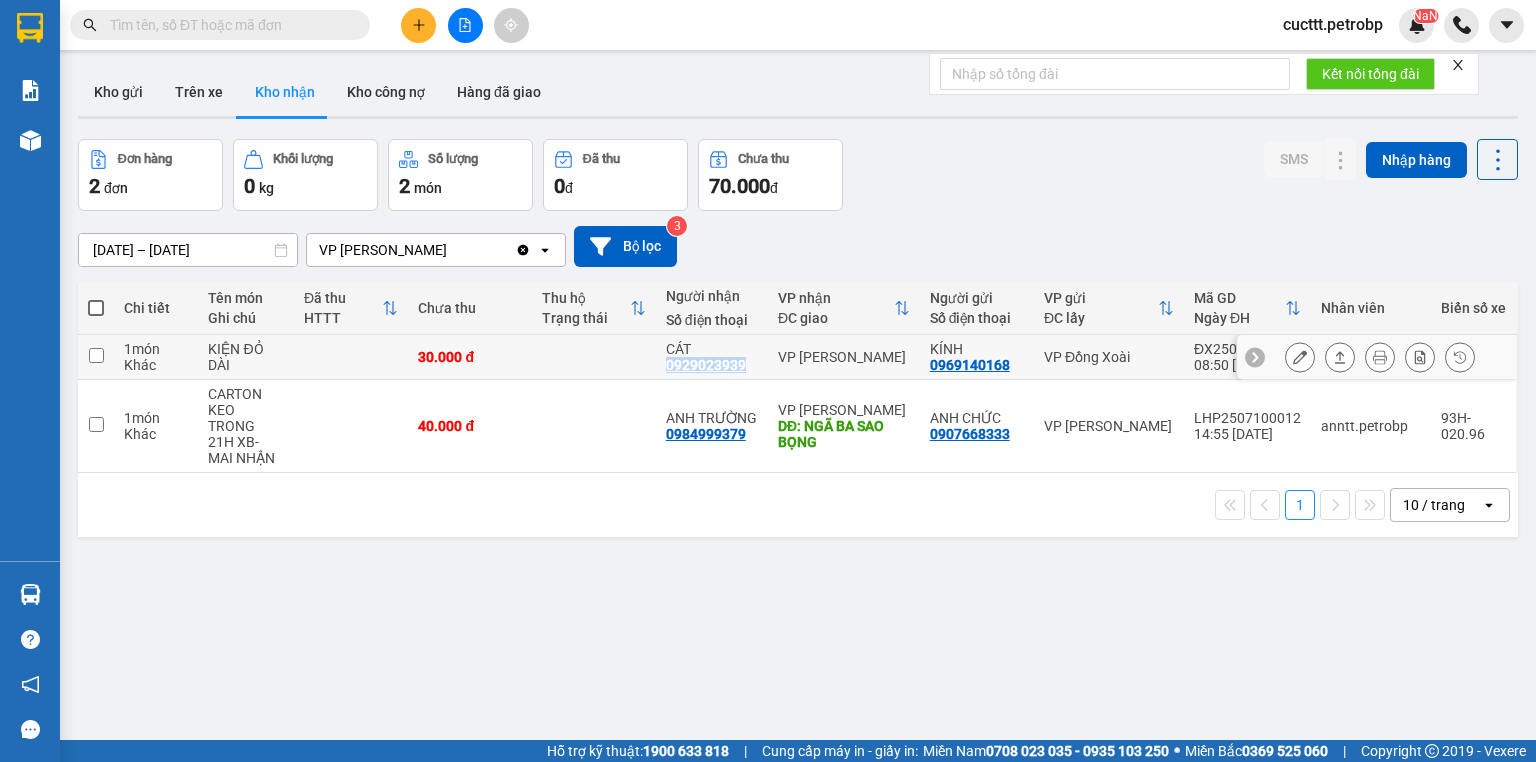 copy on "0929023939" 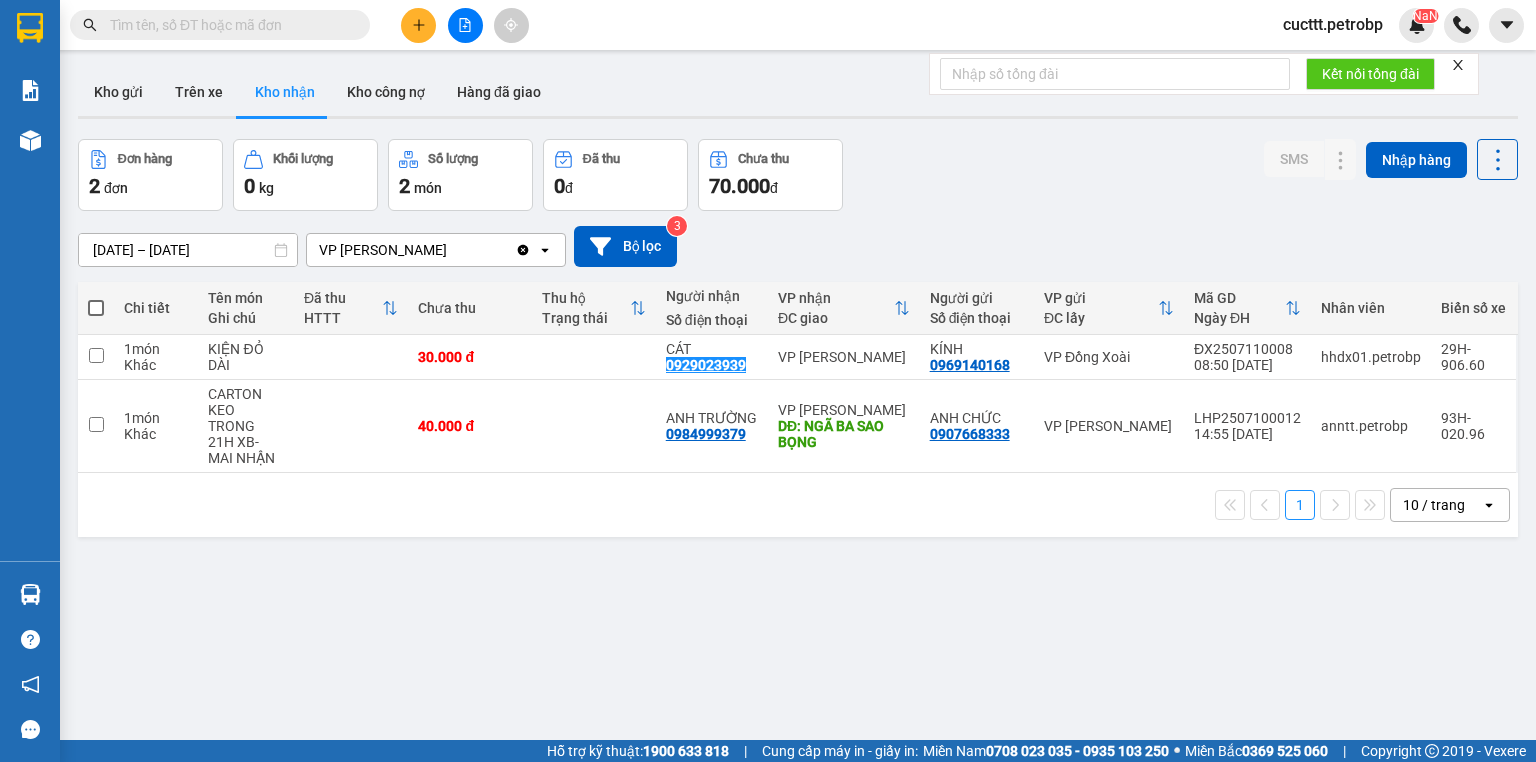 scroll, scrollTop: 92, scrollLeft: 0, axis: vertical 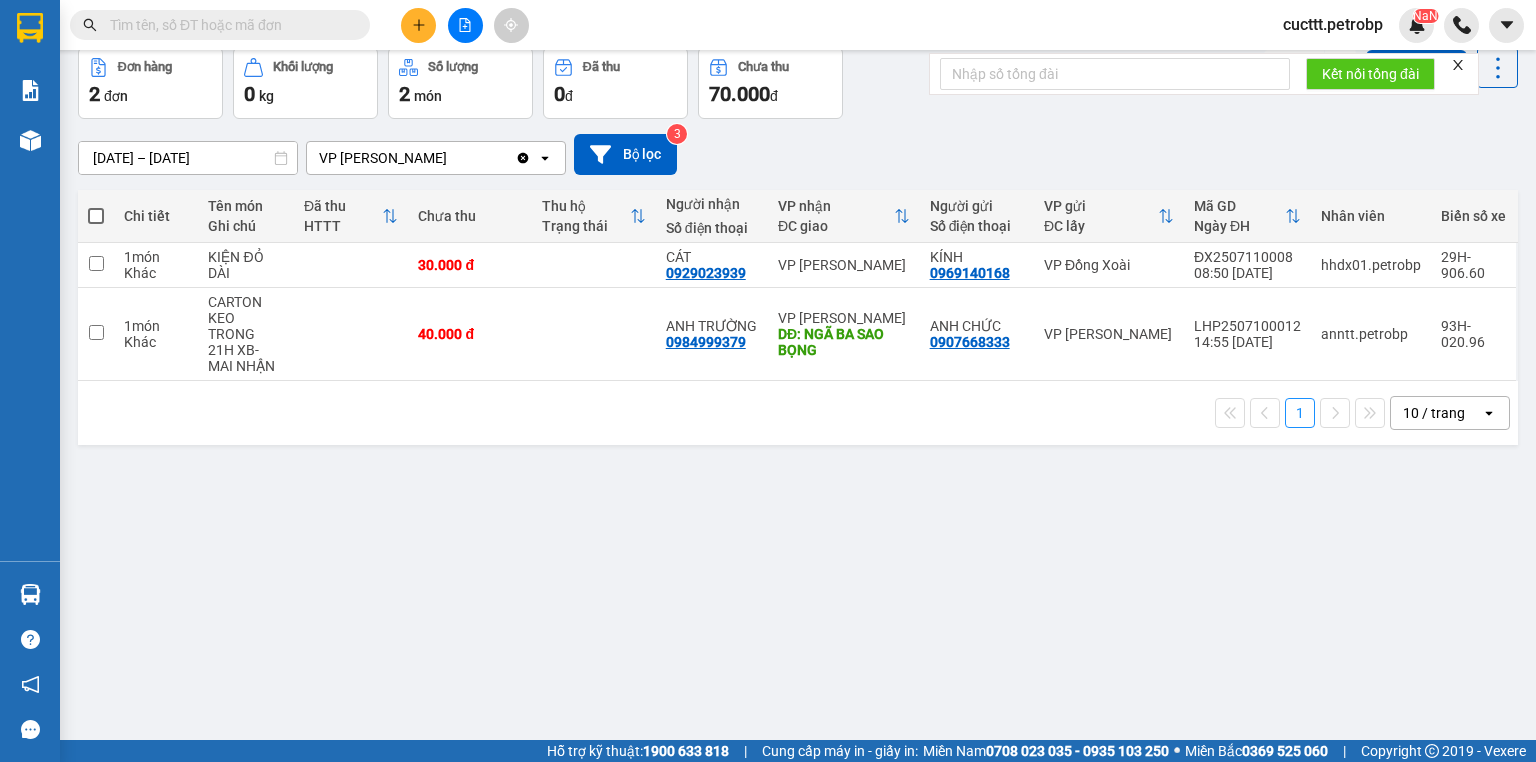 click on "ver  1.8.137 Kho gửi Trên xe Kho nhận Kho công nợ Hàng đã giao Đơn hàng 2 đơn Khối lượng 0 kg Số lượng 2 món Đã thu 0  đ Chưa thu 70.000  đ SMS Nhập hàng 09/07/2025 – 11/07/2025 Press the down arrow key to interact with the calendar and select a date. Press the escape button to close the calendar. Selected date range is from 09/07/2025 to 11/07/2025. VP Đức Liễu Clear value open Bộ lọc 3 Chi tiết Tên món Ghi chú Đã thu HTTT Chưa thu Thu hộ Trạng thái Người nhận Số điện thoại VP nhận ĐC giao Người gửi Số điện thoại VP gửi ĐC lấy Mã GD Ngày ĐH Nhân viên Biển số xe 1  món Khác KIỆN ĐỎ DÀI 30.000 đ CÁT 0929023939 VP Đức Liễu KÍNH 0969140168 VP Đồng Xoài ĐX2507110008 08:50 11/07 hhdx01.petrobp 29H-906.60 1  món Khác CARTON KEO TRONG 21H XB- MAI NHẬN 40.000 đ ANH TRƯỜNG 0984999379 VP Đức Liễu DĐ: NGÃ BA SAO BỌNG ANH CHỨC  0907668333 VP Lê Hồng Phong LHP2507100012 14:55 10/07" at bounding box center [798, 349] 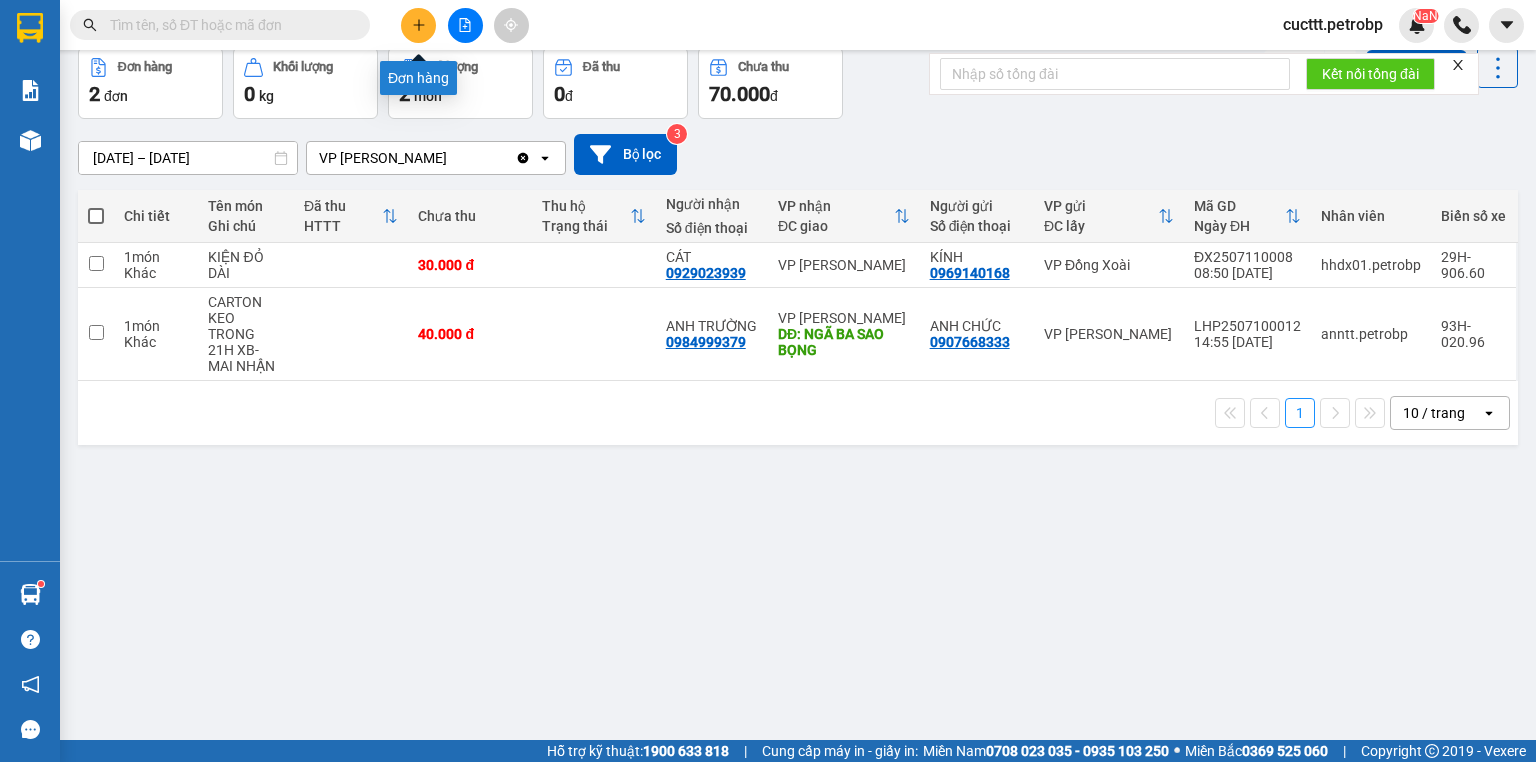 click 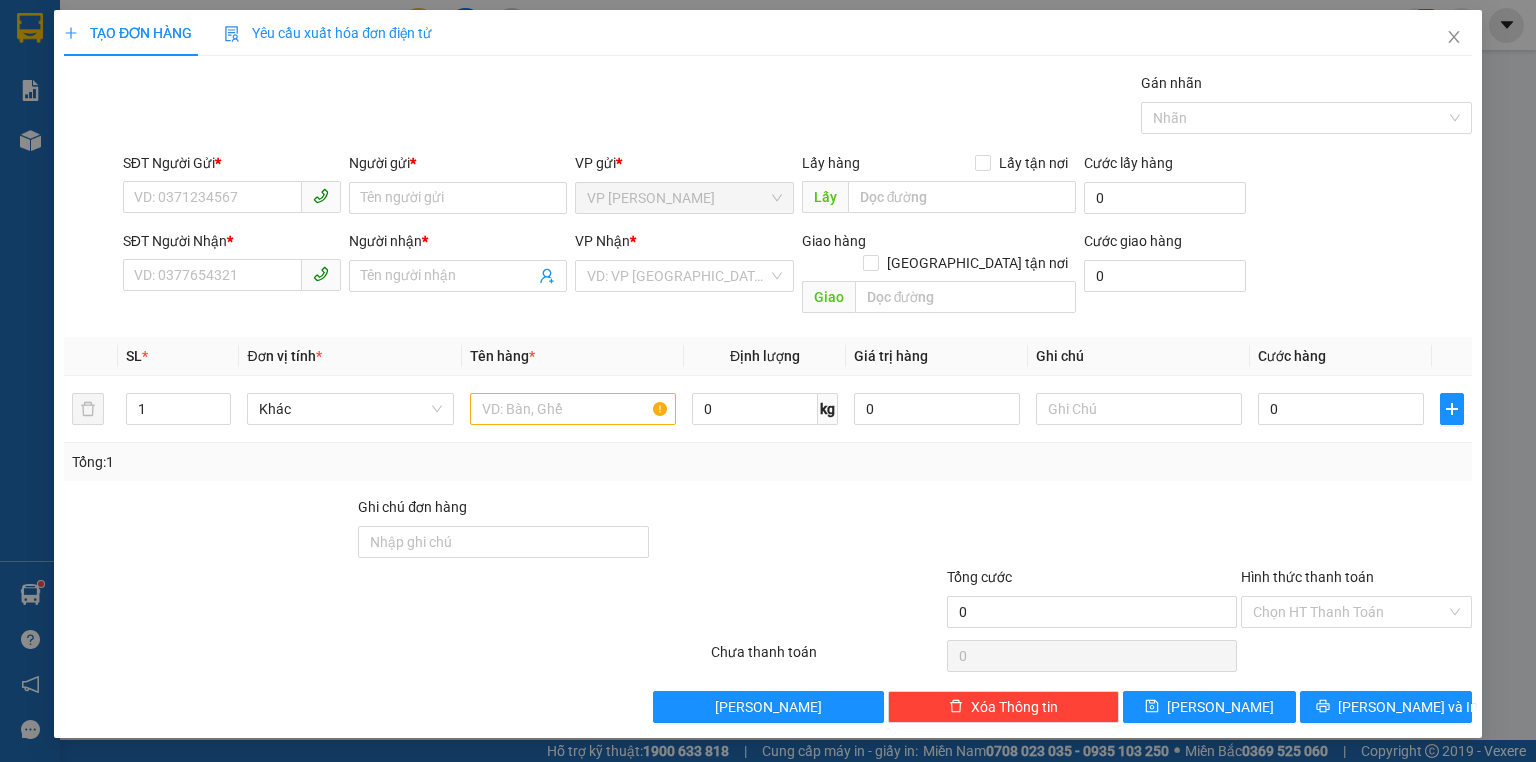scroll, scrollTop: 0, scrollLeft: 0, axis: both 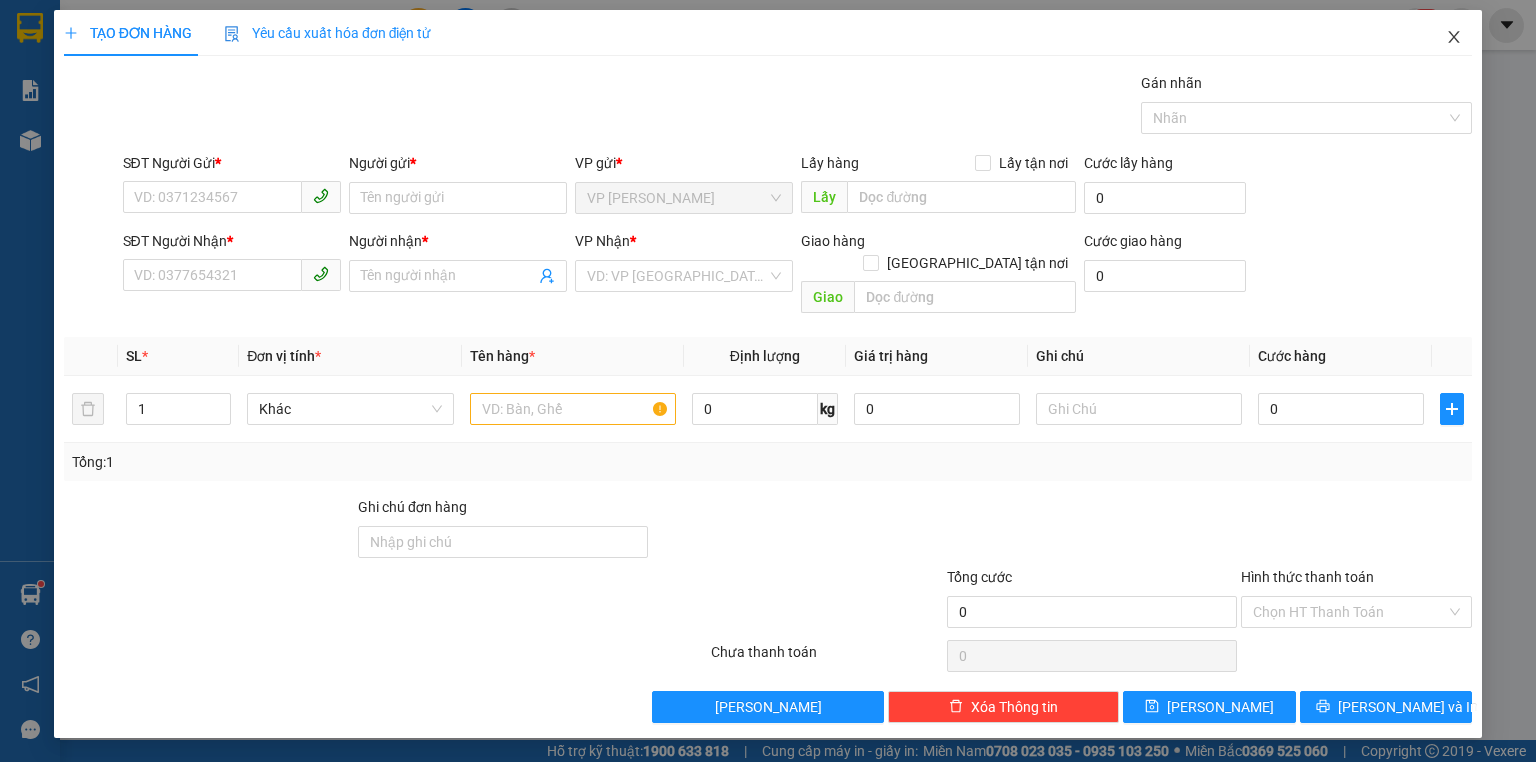 click 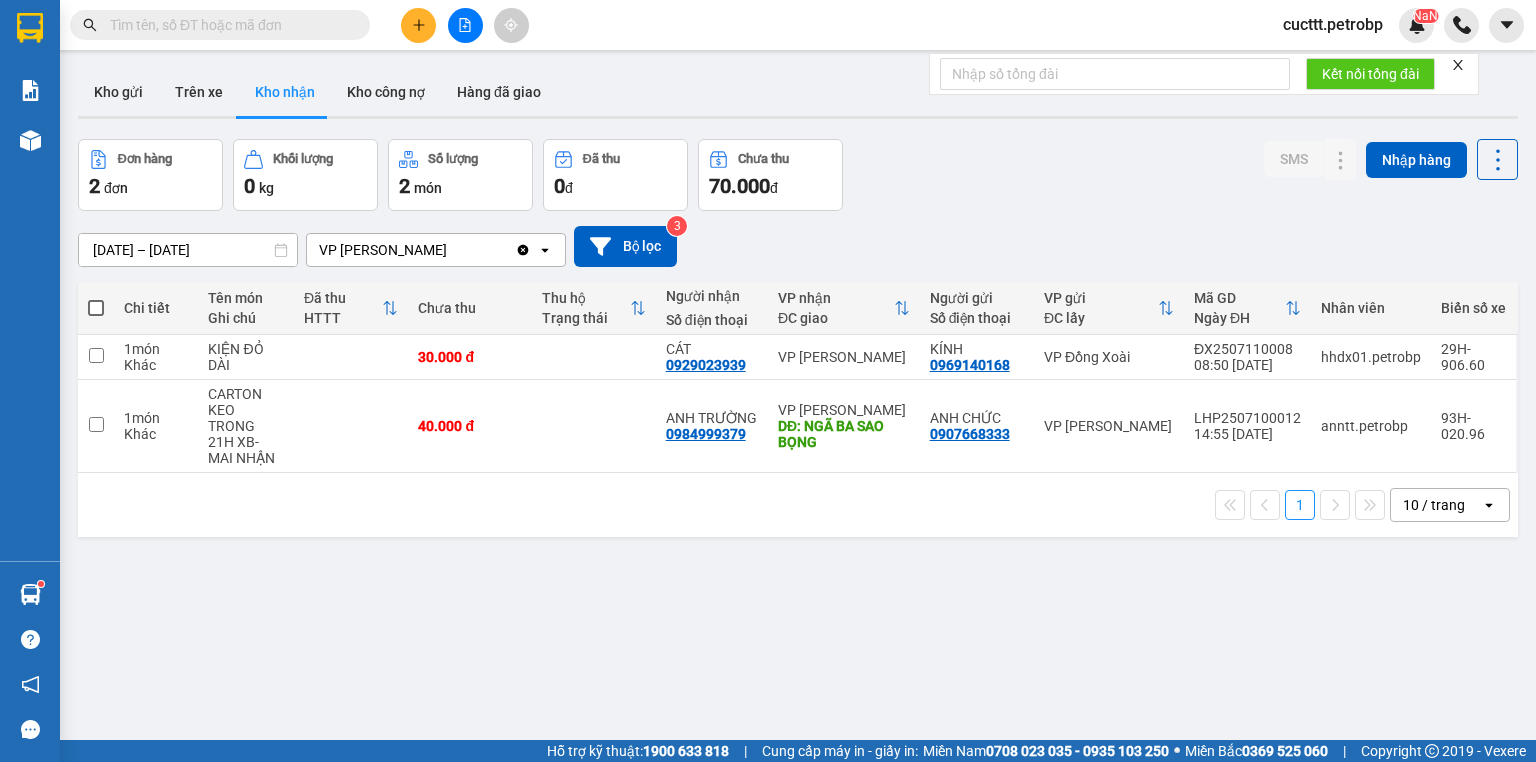 click at bounding box center (228, 25) 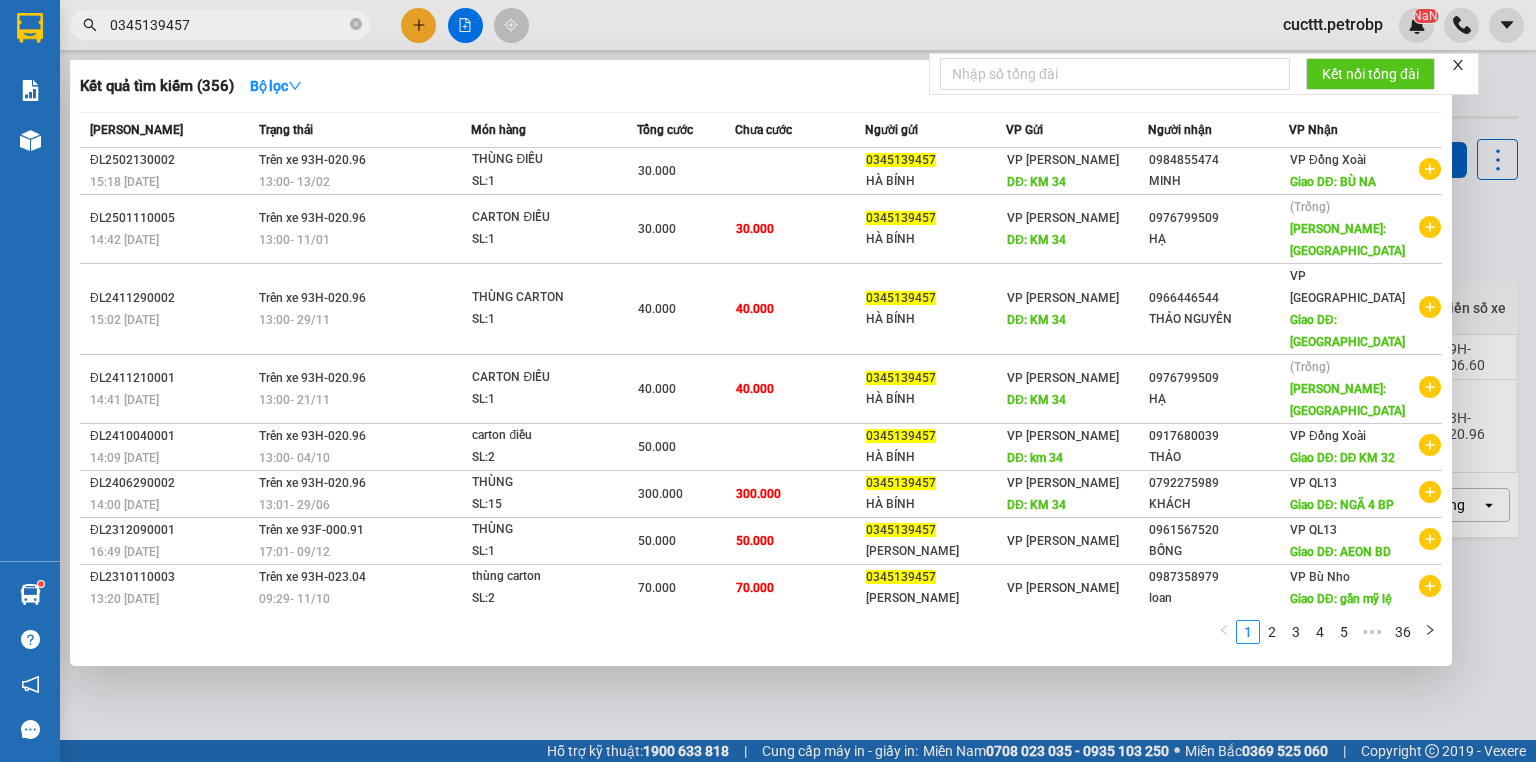type on "0345139457" 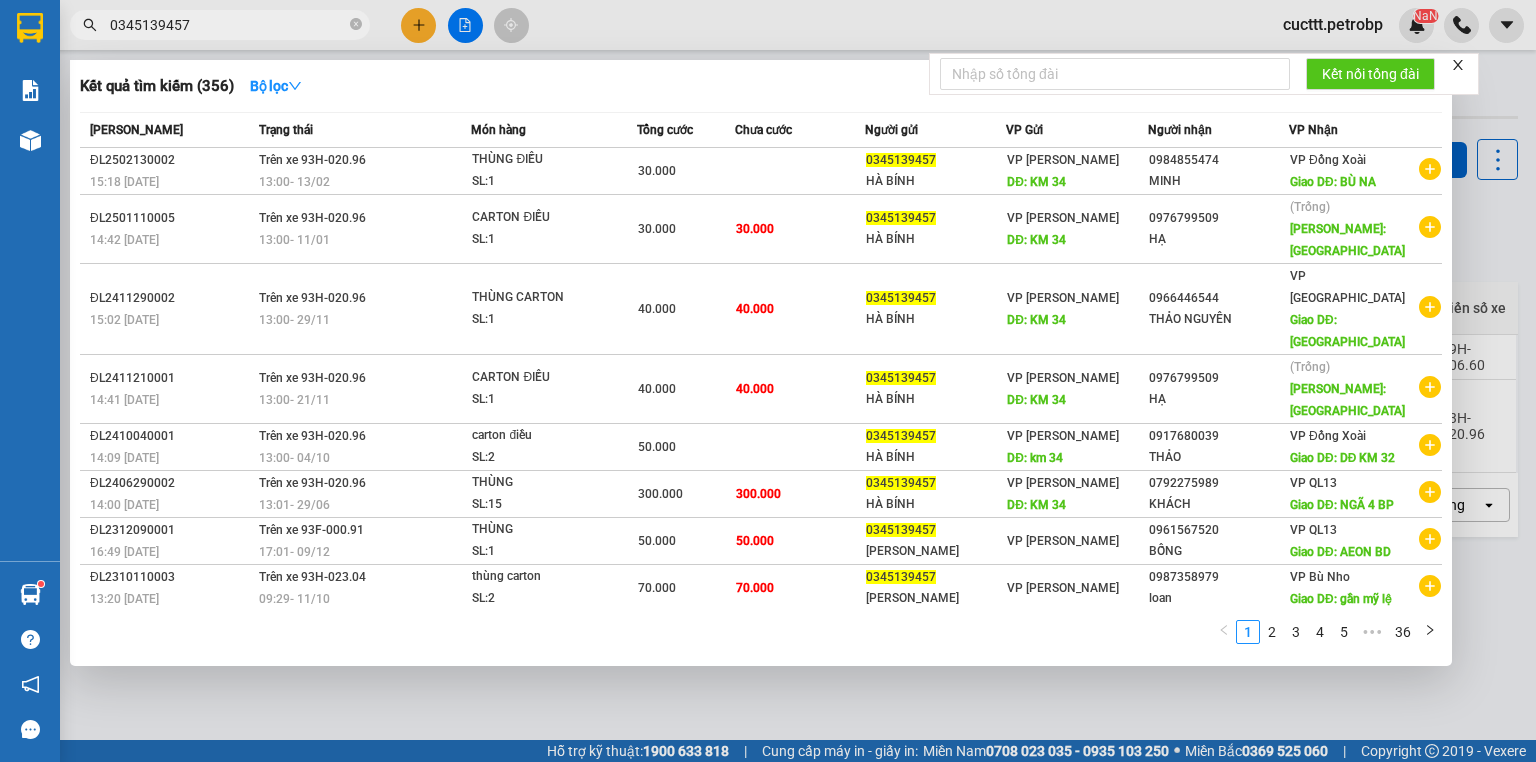 click at bounding box center [768, 381] 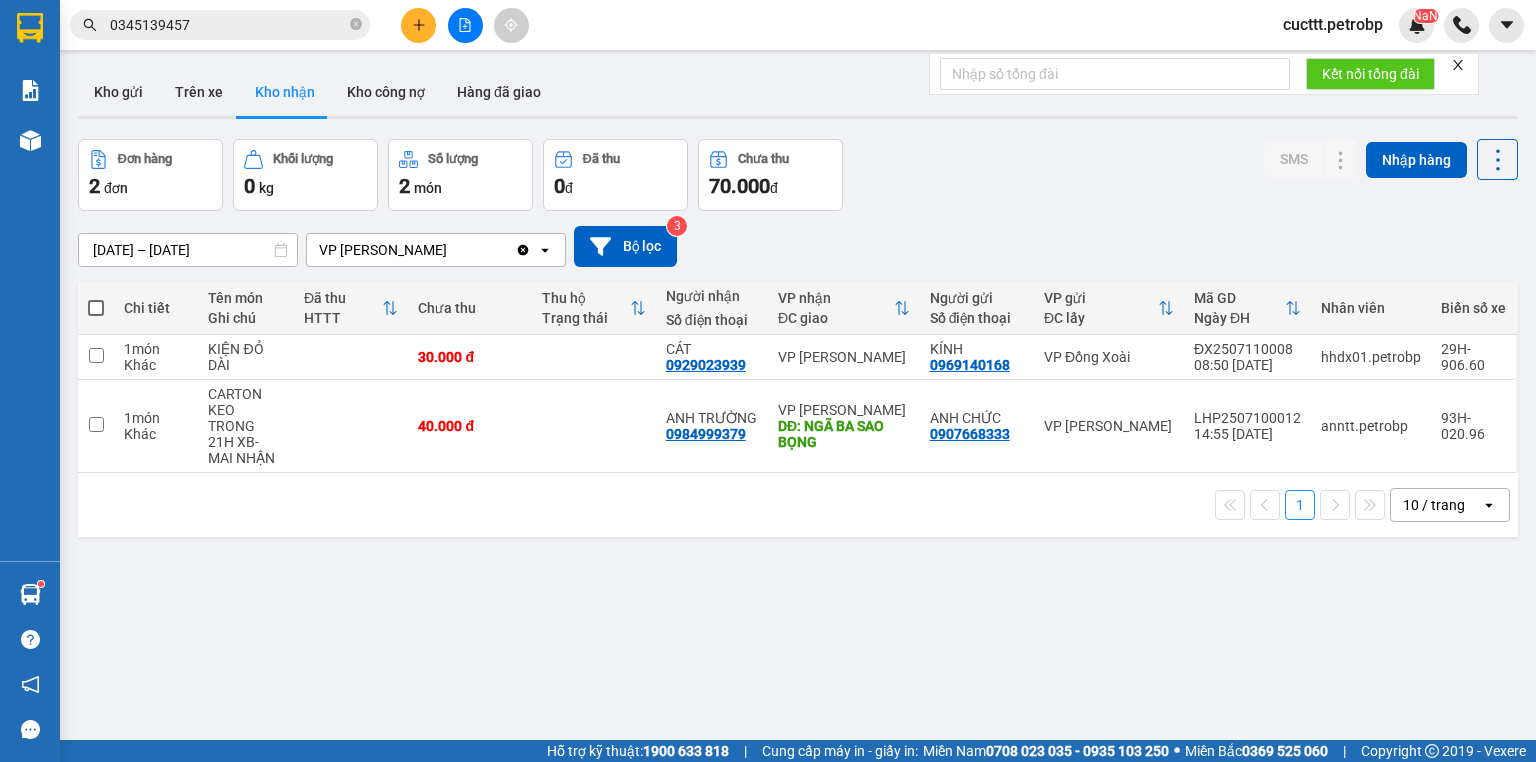 click 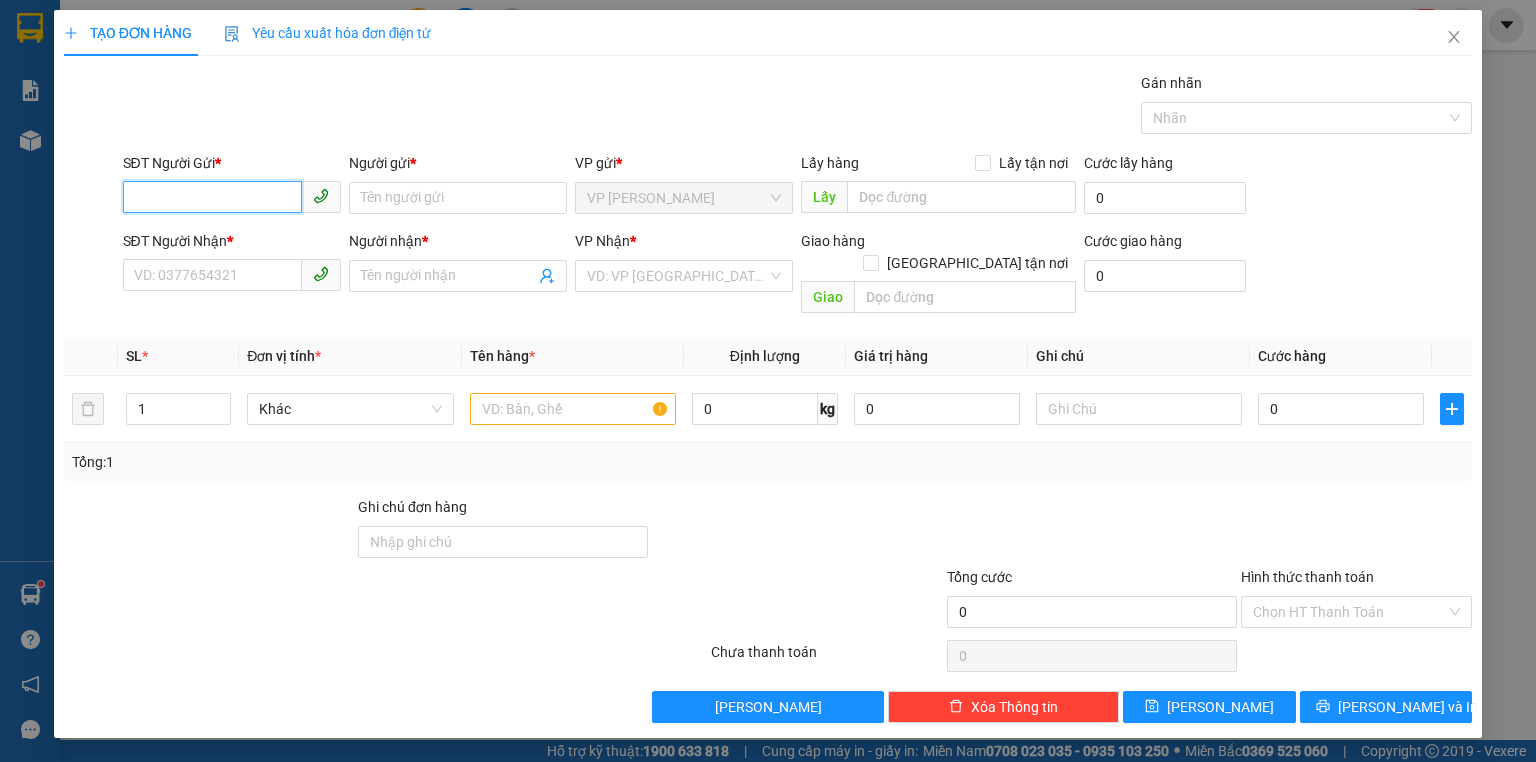 click on "SĐT Người Gửi  *" at bounding box center [212, 197] 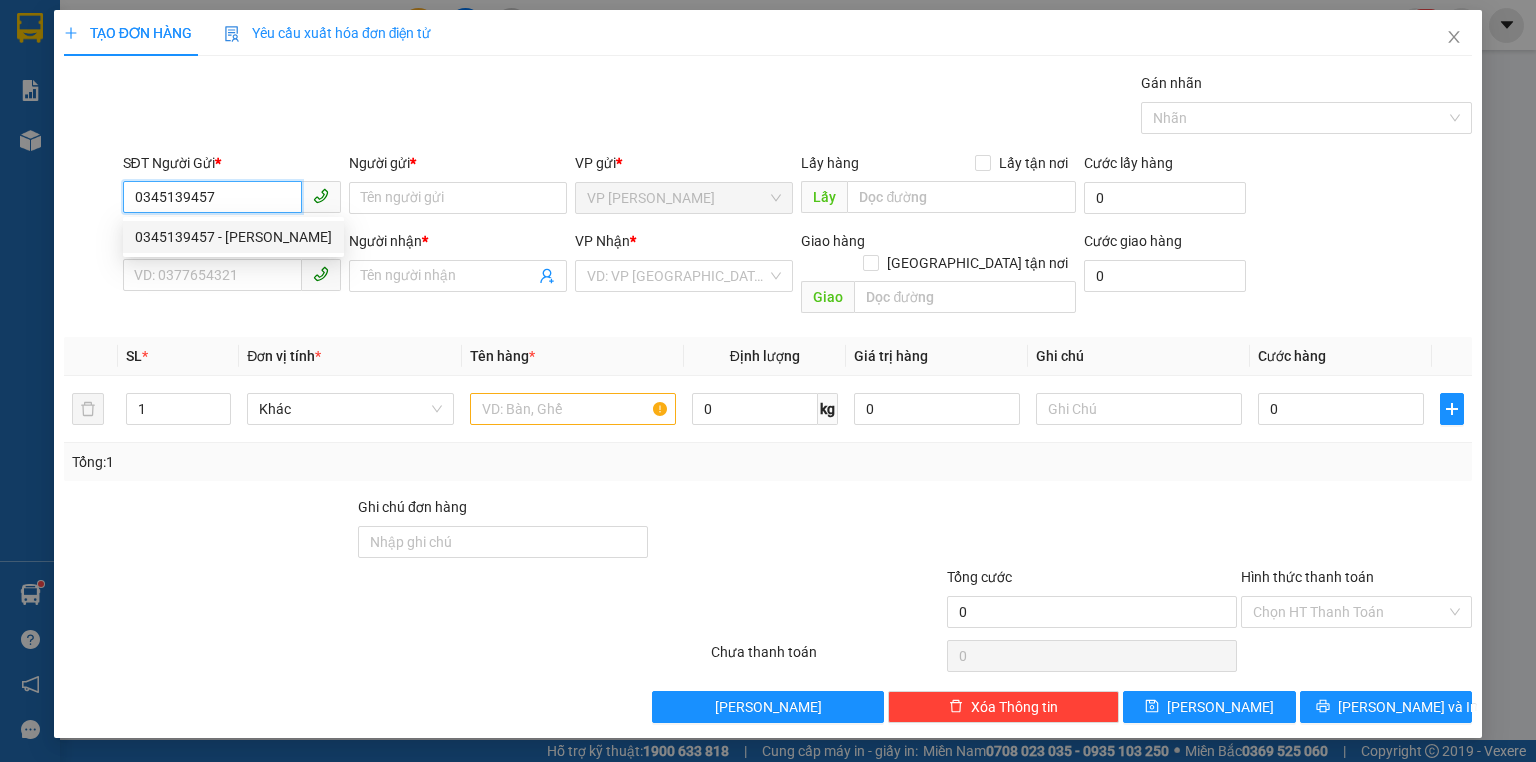 click on "0345139457 - HÀ BÍNH" at bounding box center (233, 237) 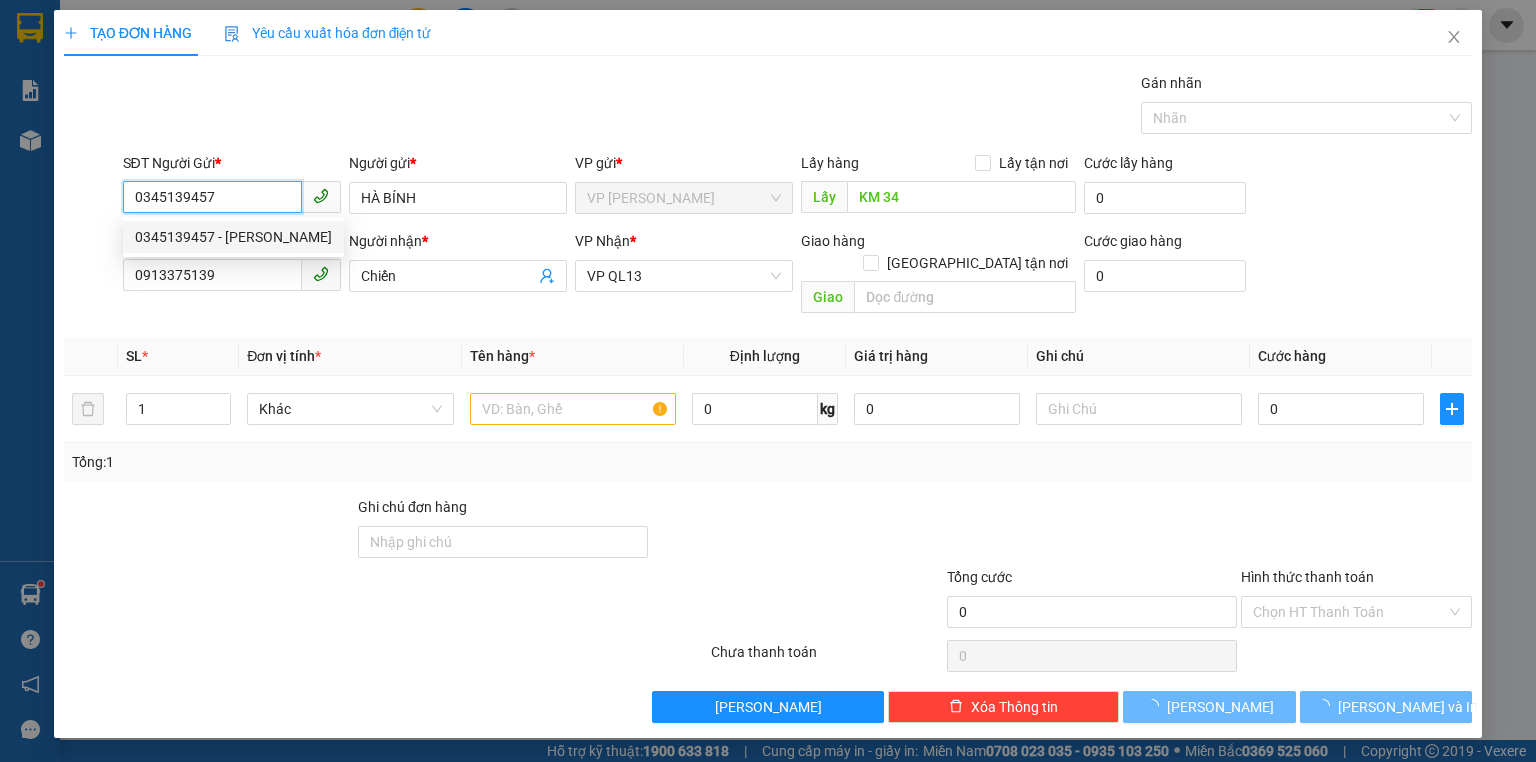 type on "200.000" 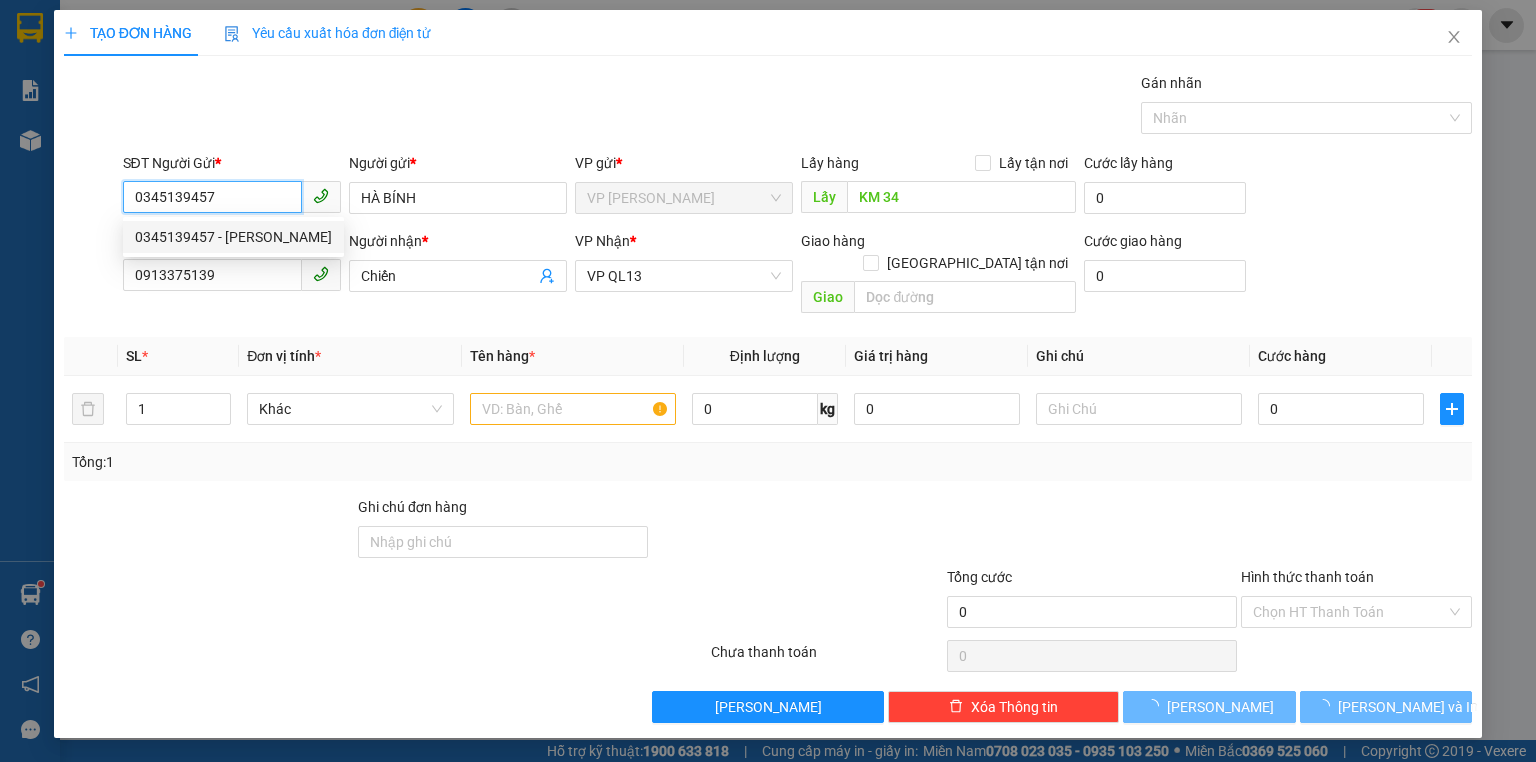 type on "200.000" 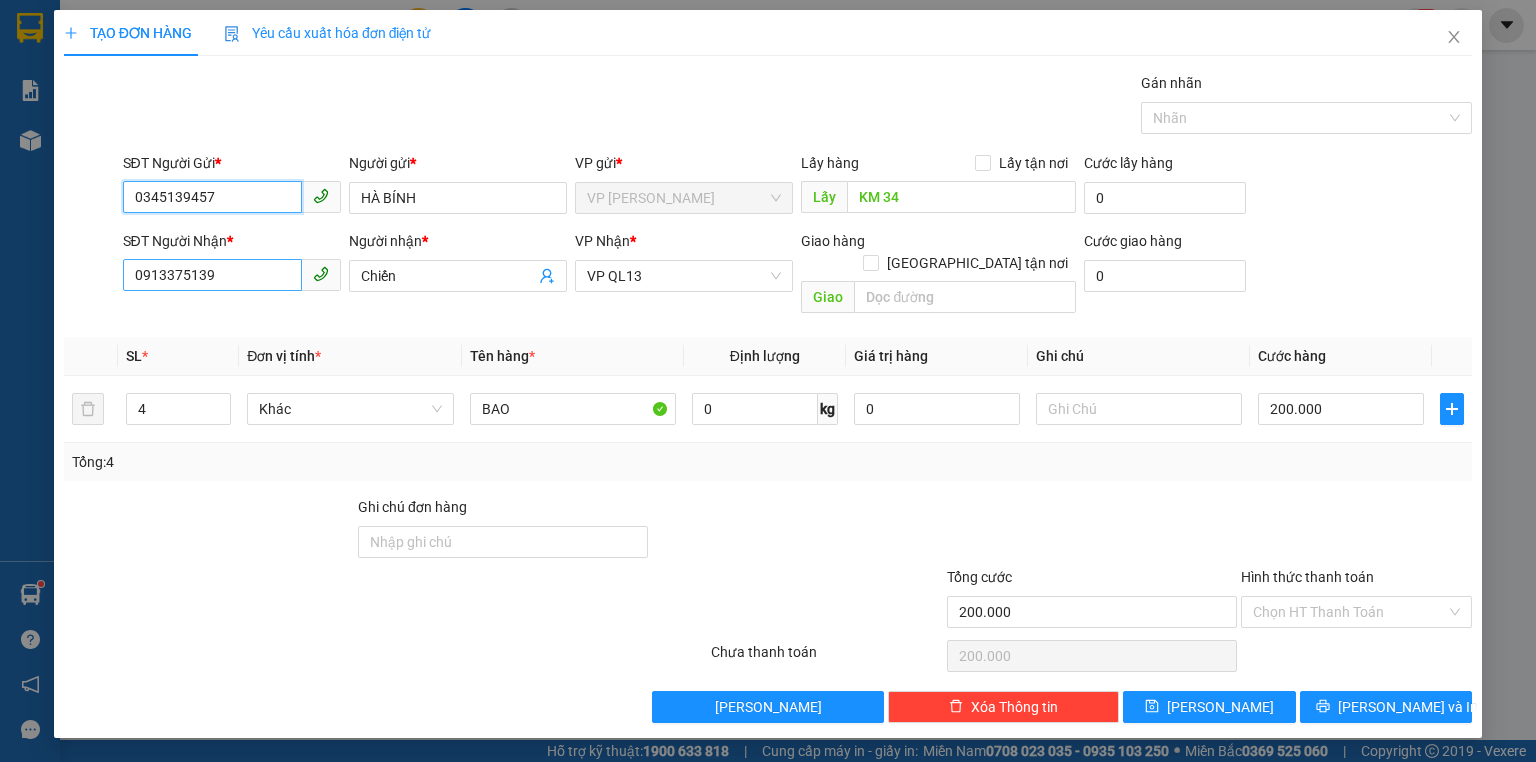 type on "0345139457" 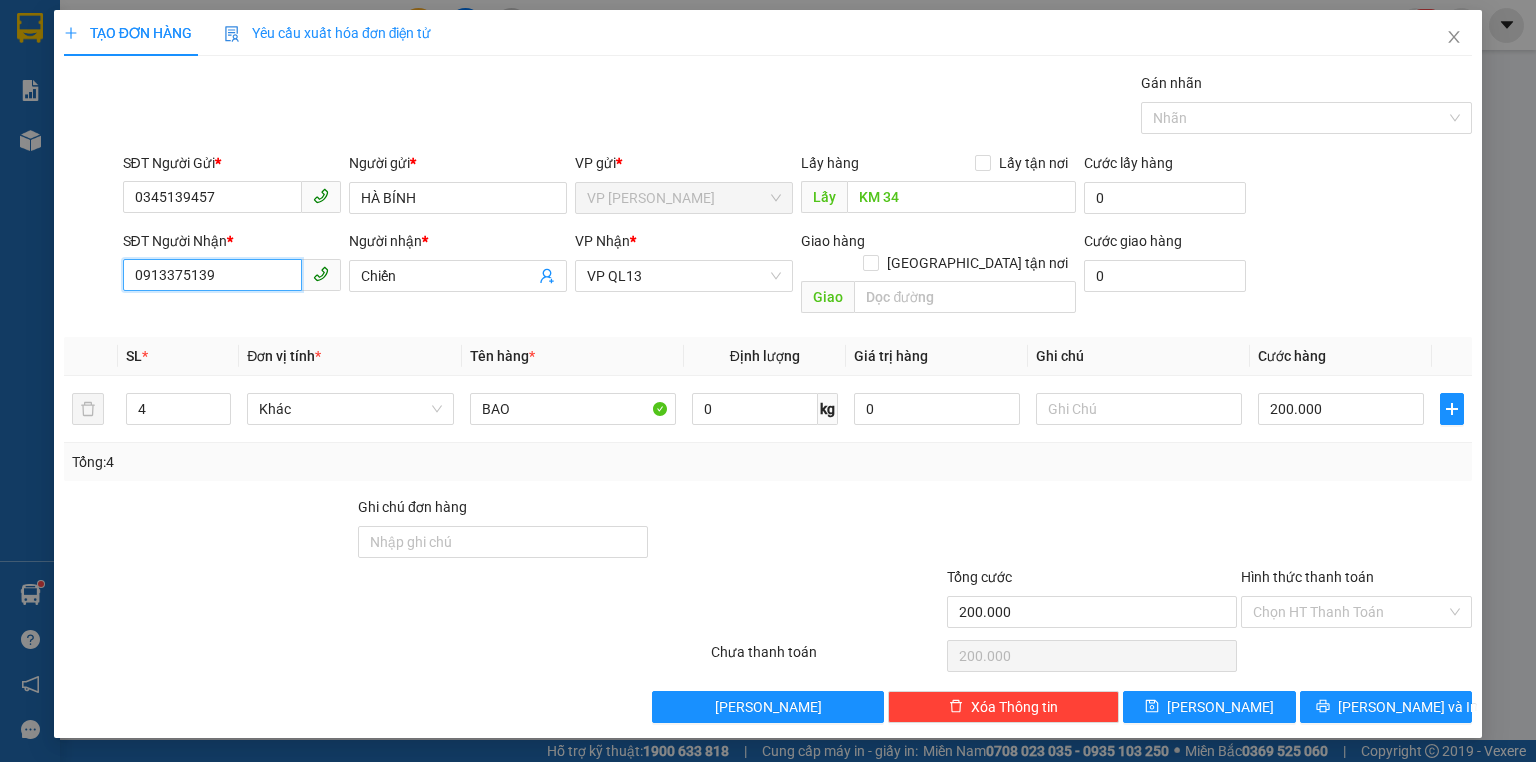 click on "0913375139" at bounding box center [212, 275] 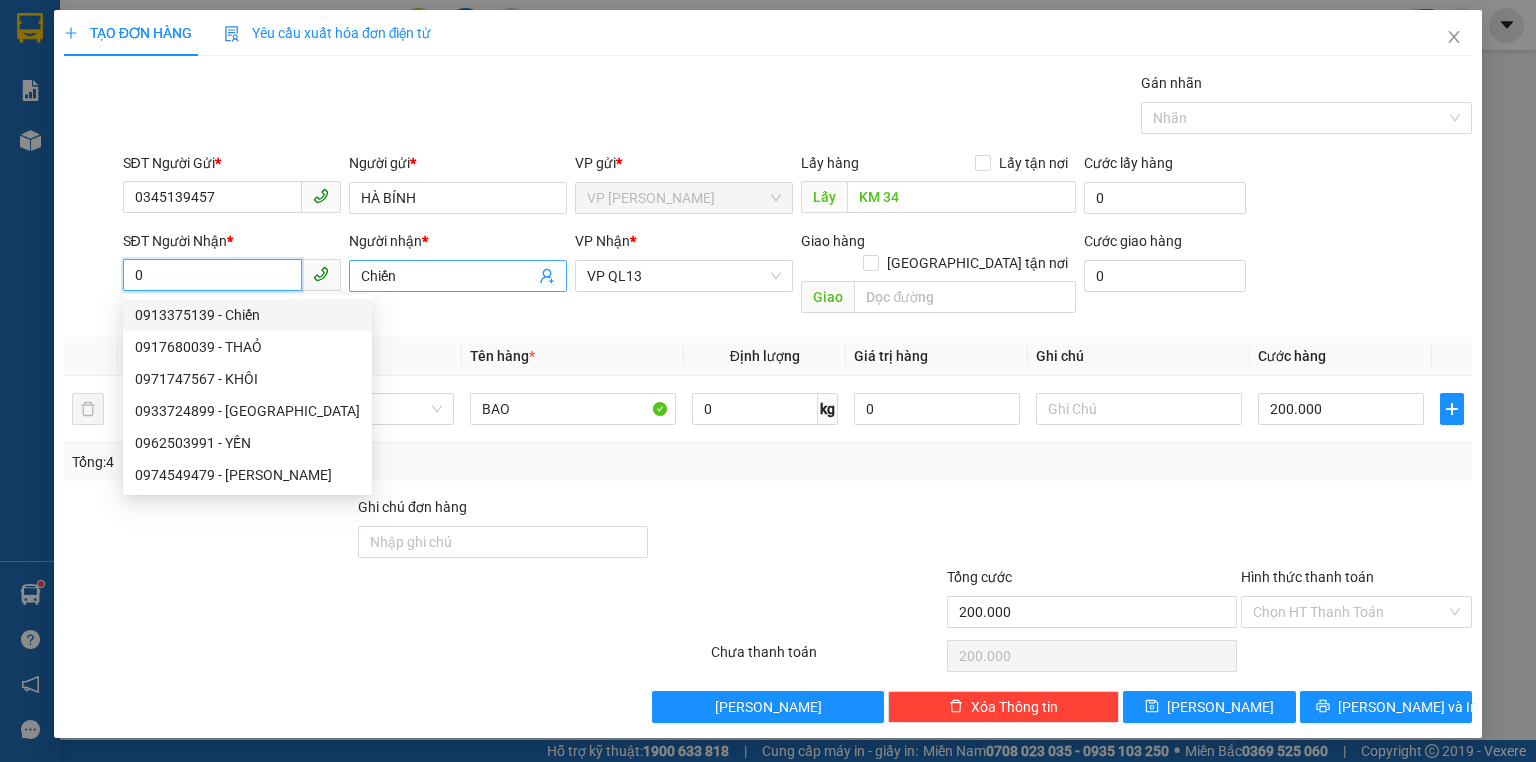 type on "0" 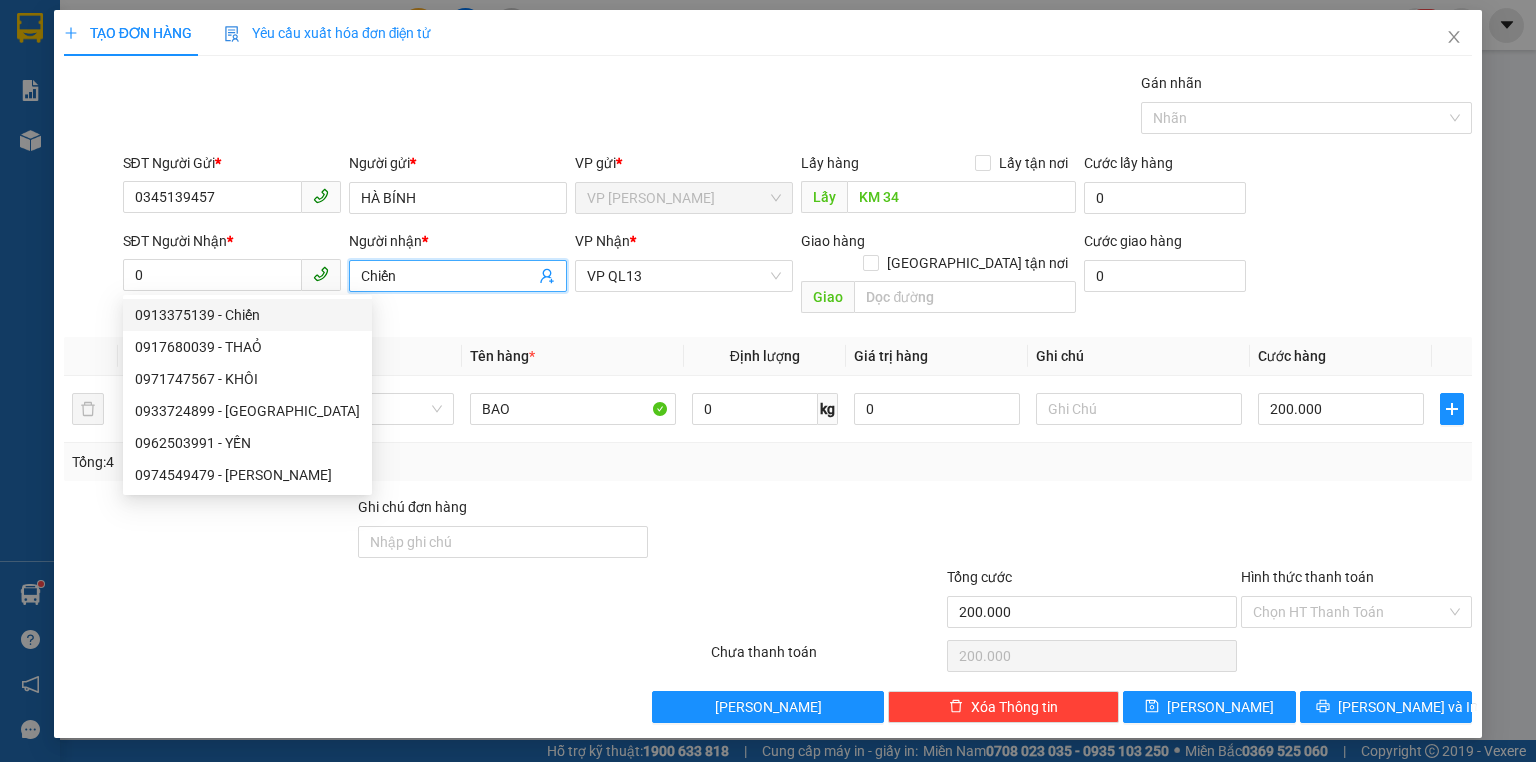 click on "Chiến" at bounding box center (448, 276) 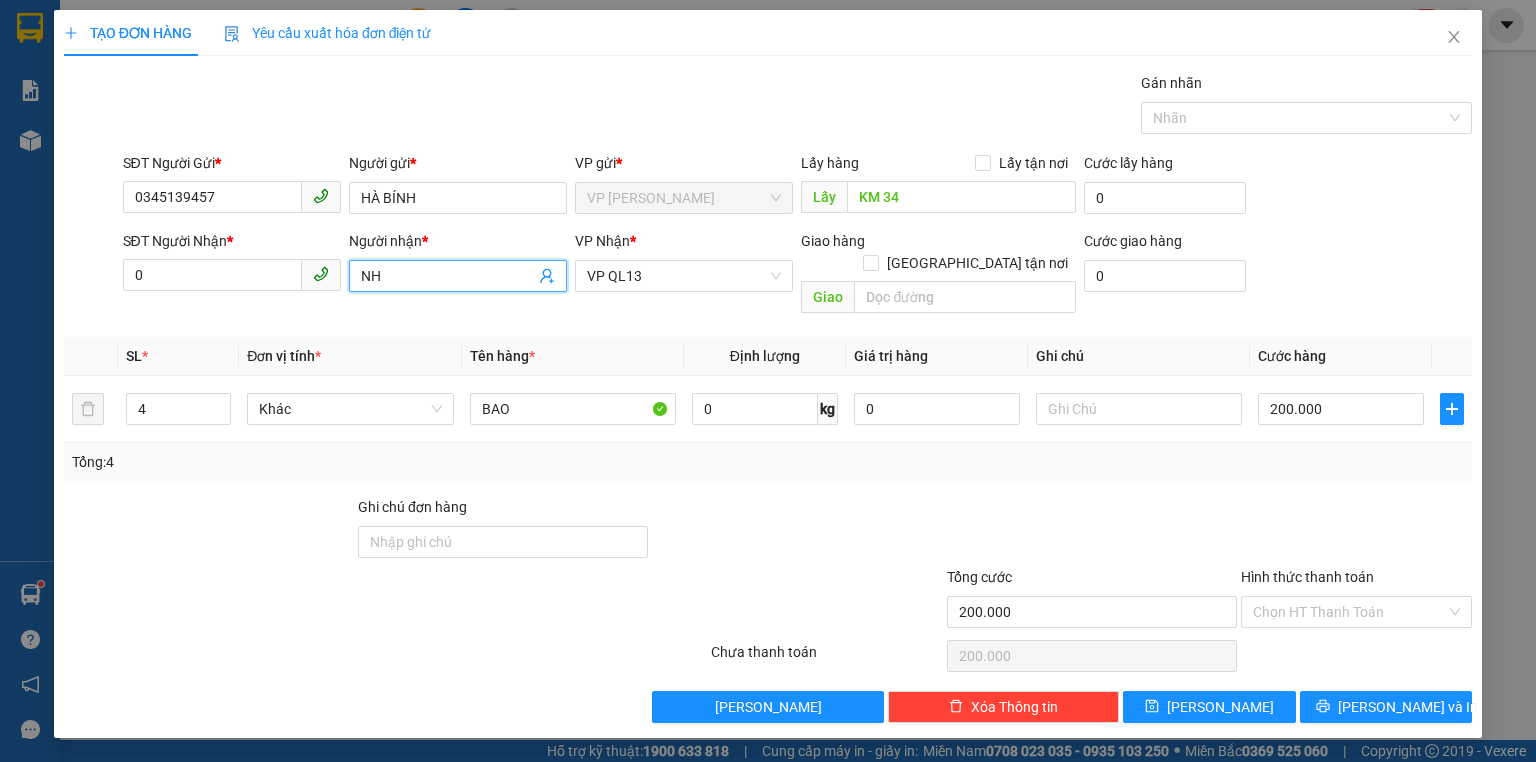 type on "NHẤ" 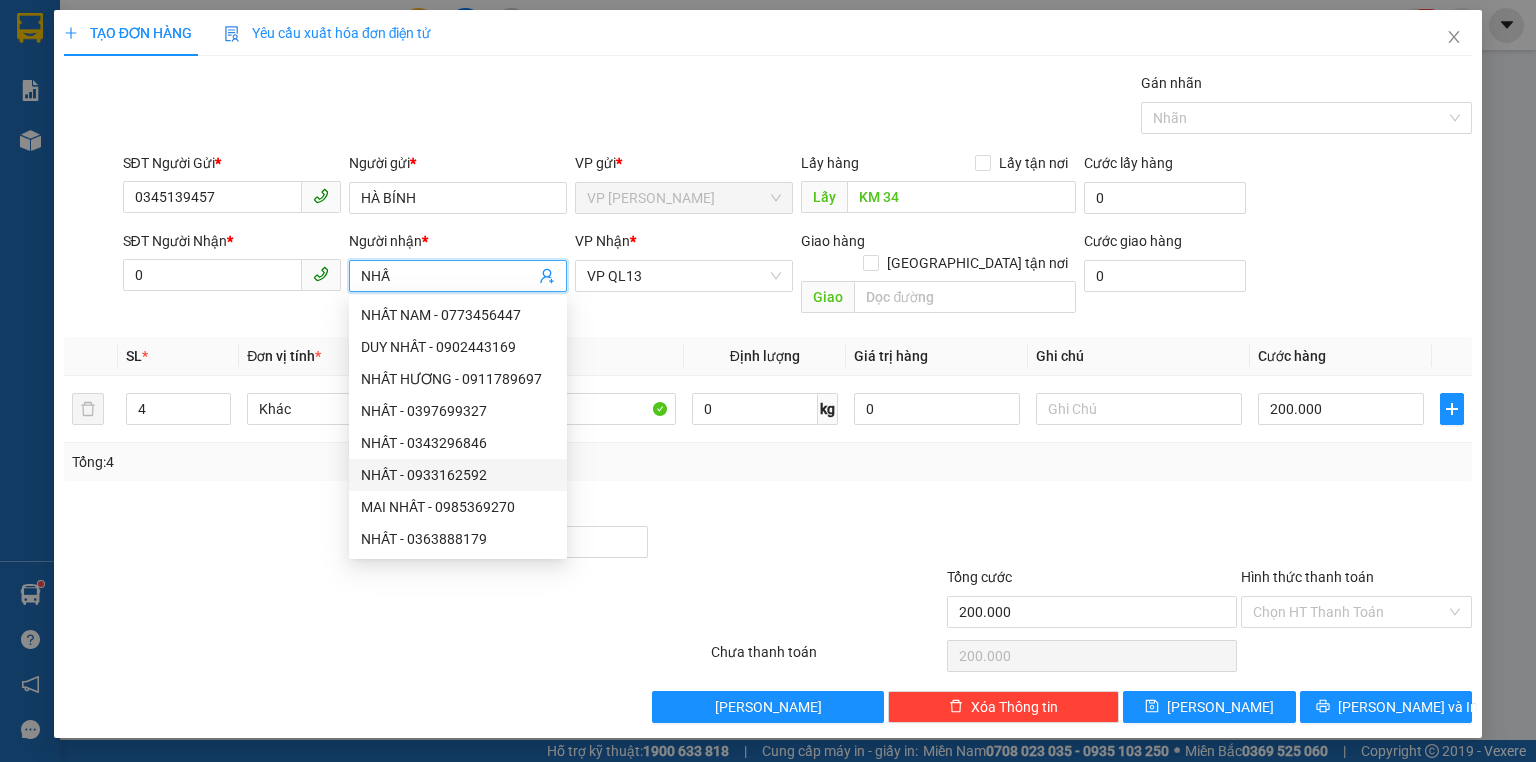 click on "NHẤT - 0933162592" at bounding box center (458, 475) 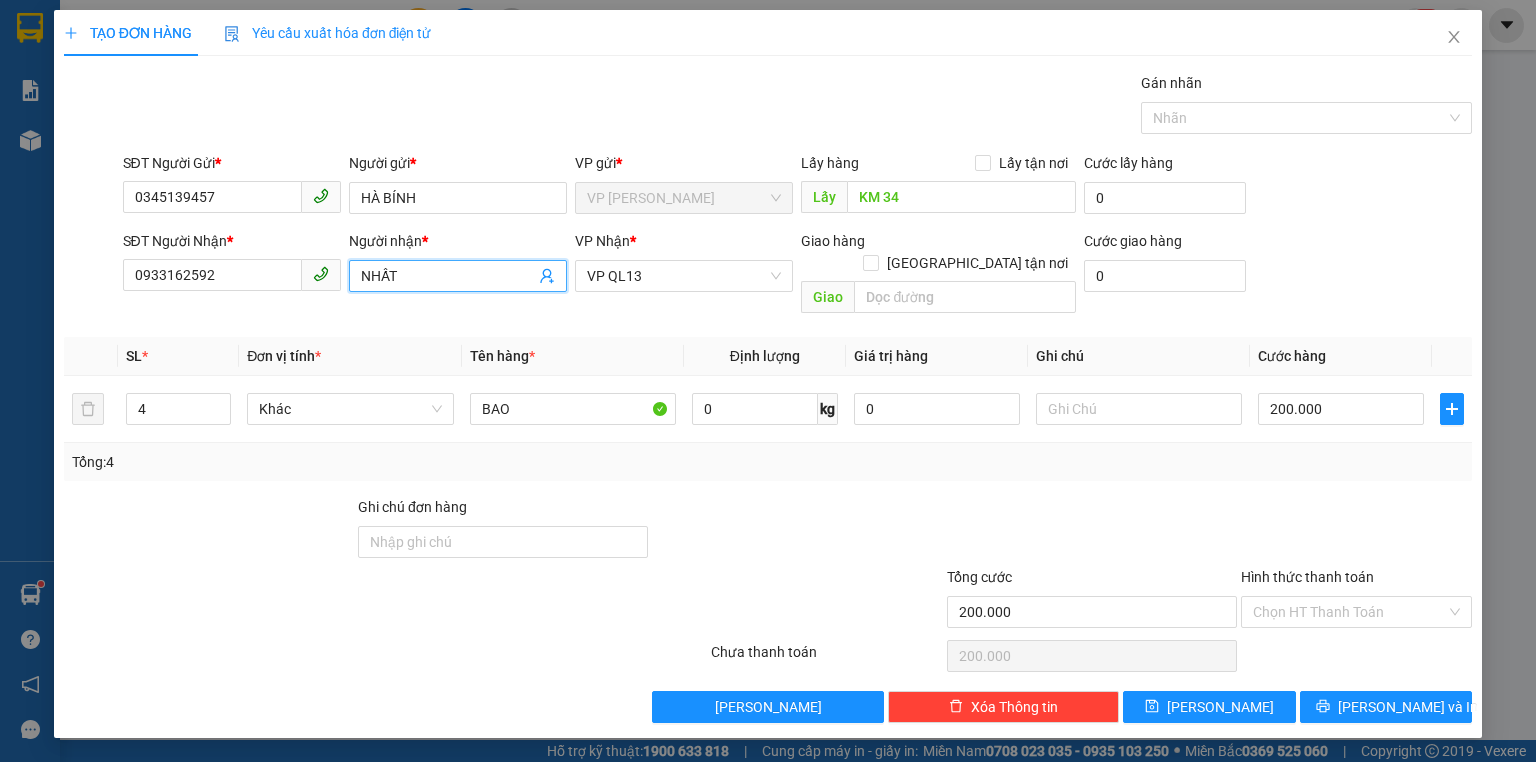 type on "NHẤT" 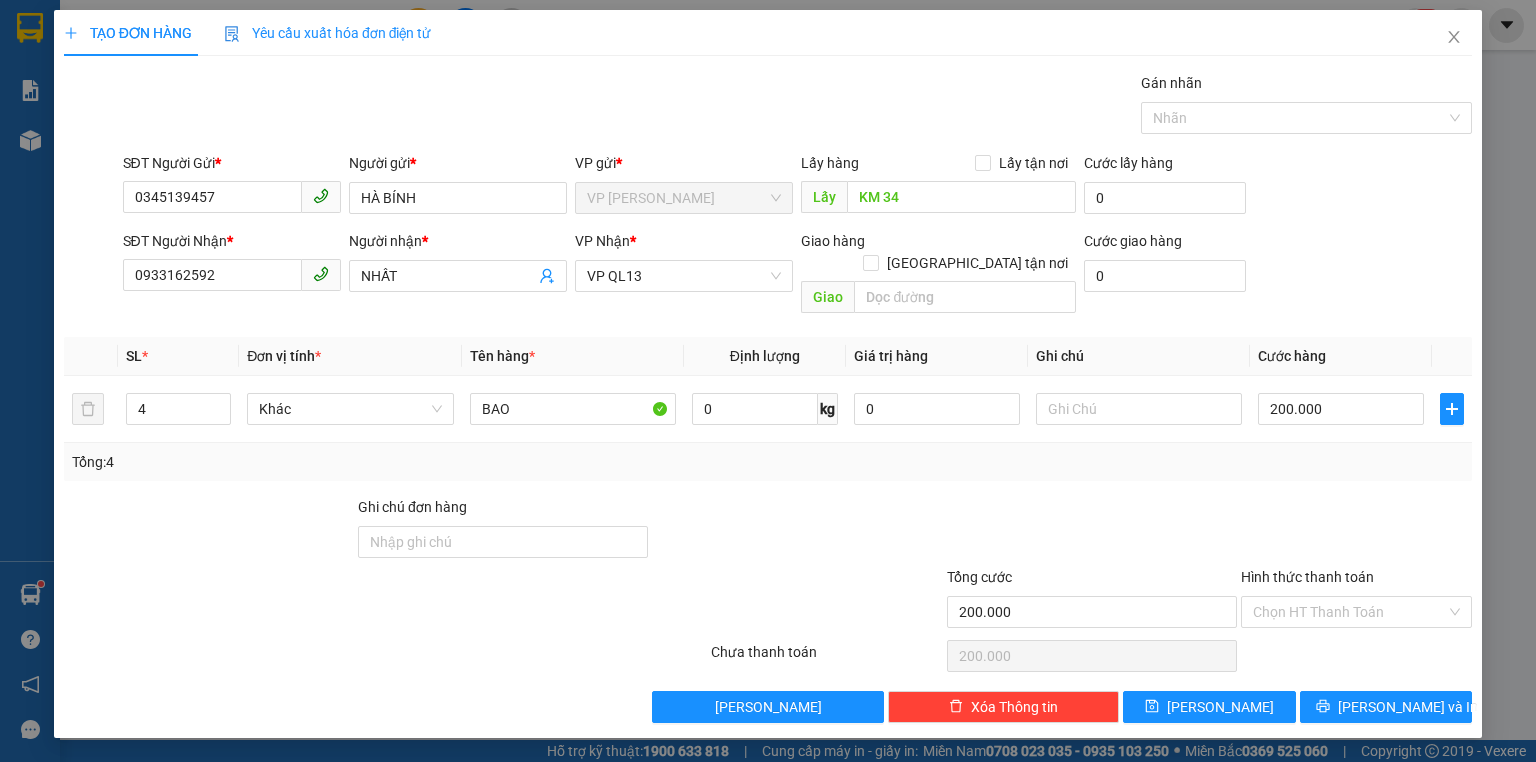 drag, startPoint x: 1160, startPoint y: 476, endPoint x: 1323, endPoint y: 278, distance: 256.46246 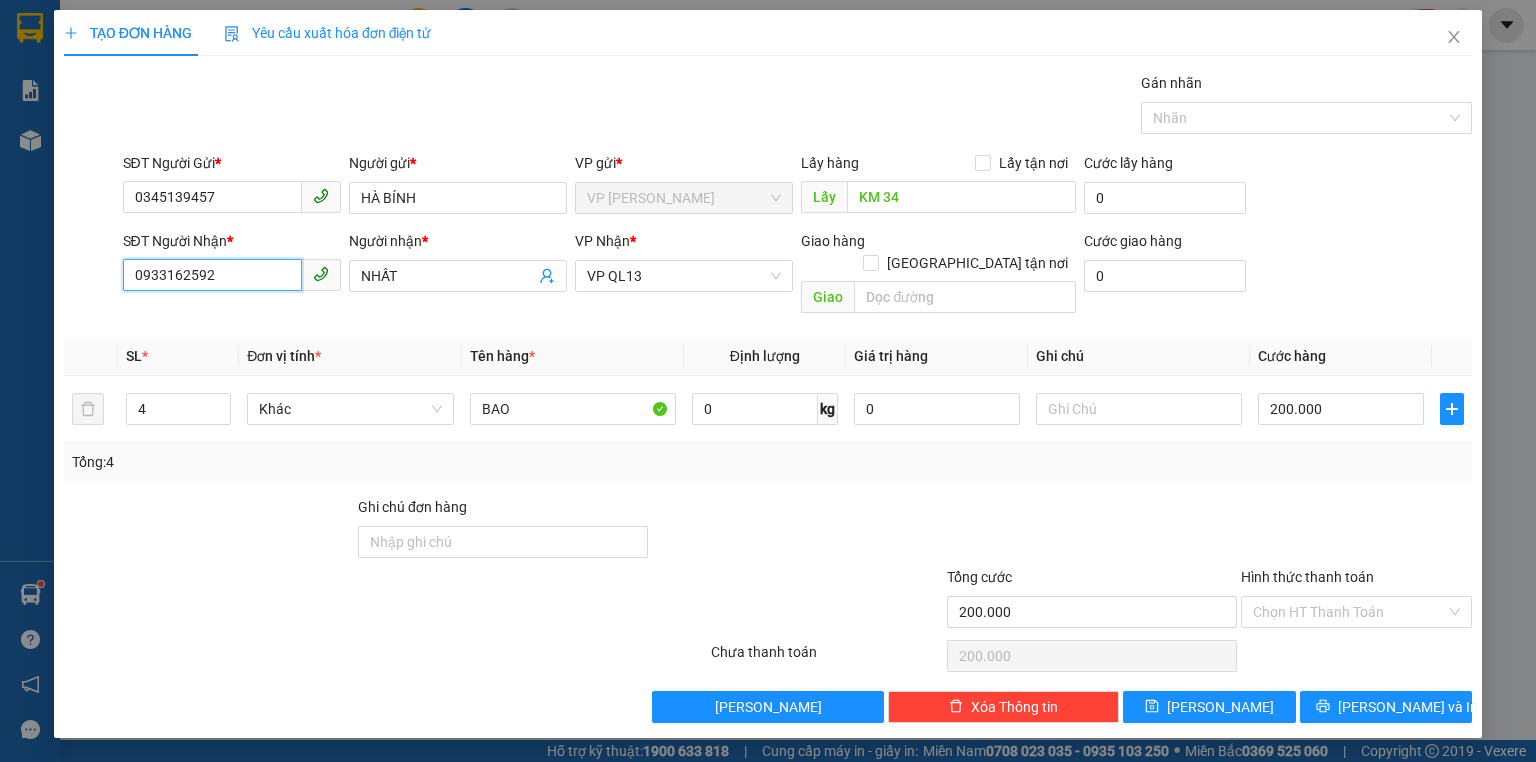 click on "0933162592" at bounding box center (212, 275) 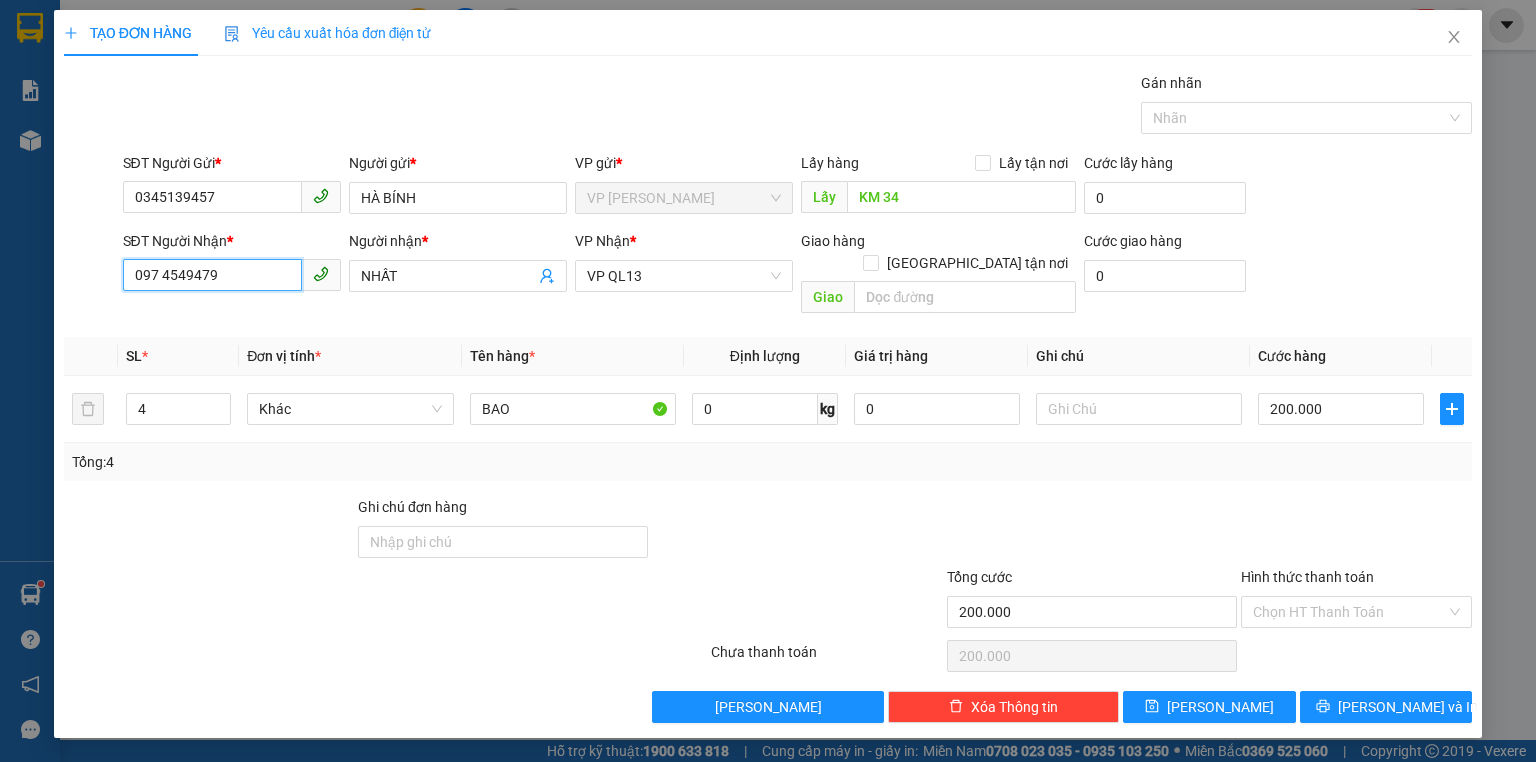 type on "0974549479" 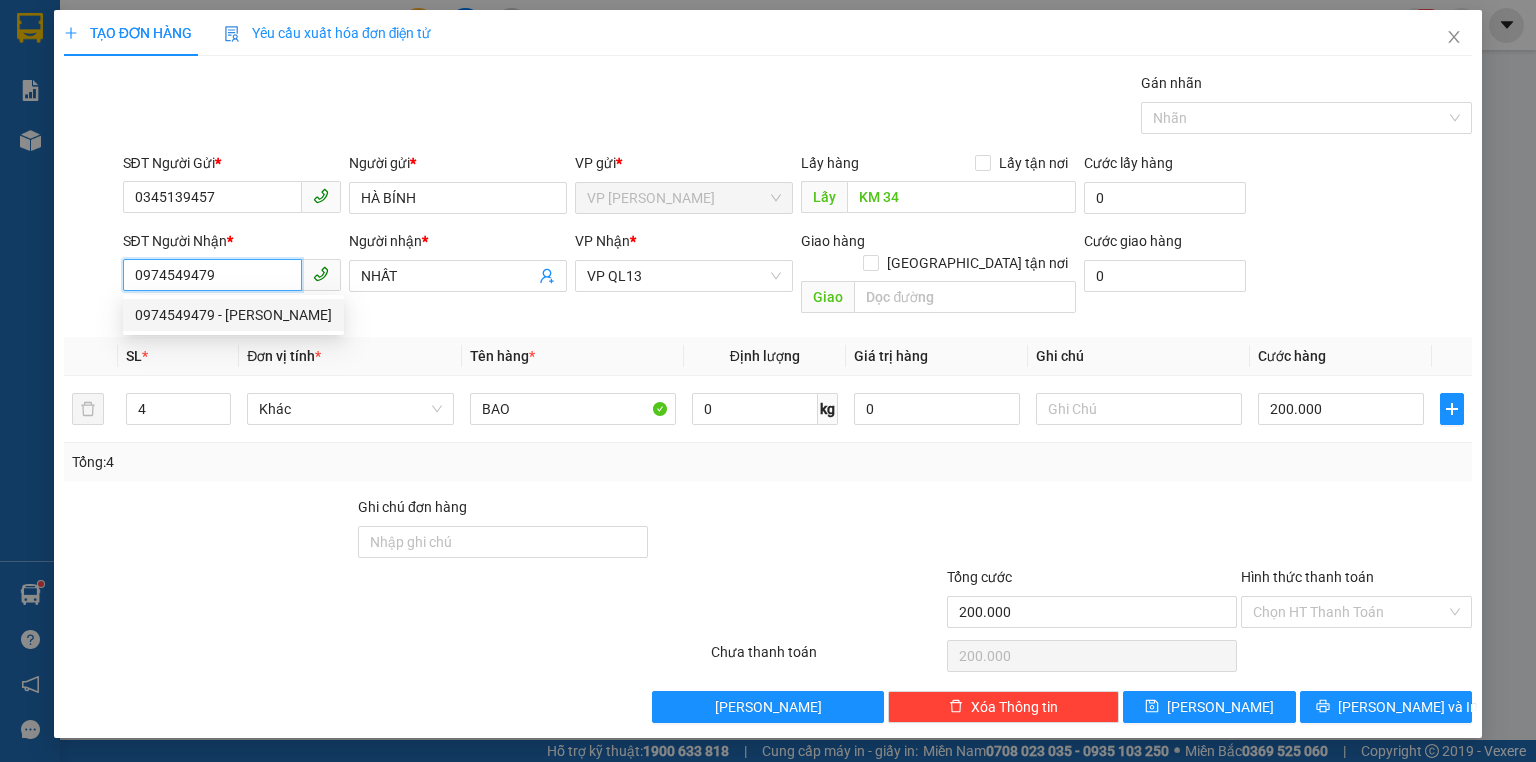 click on "0974549479" at bounding box center (212, 275) 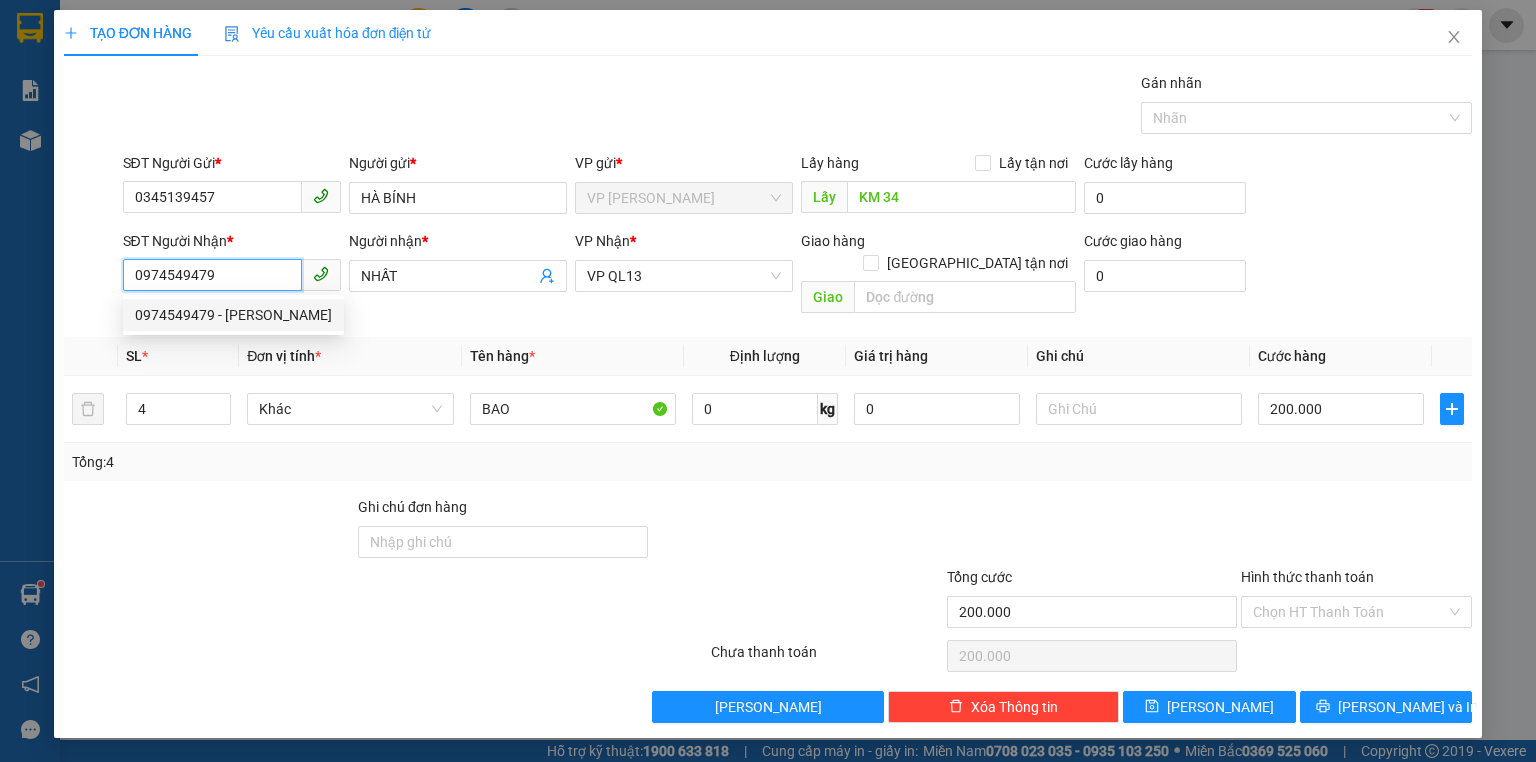 click on "0974549479 - THẢO ANH" at bounding box center [233, 315] 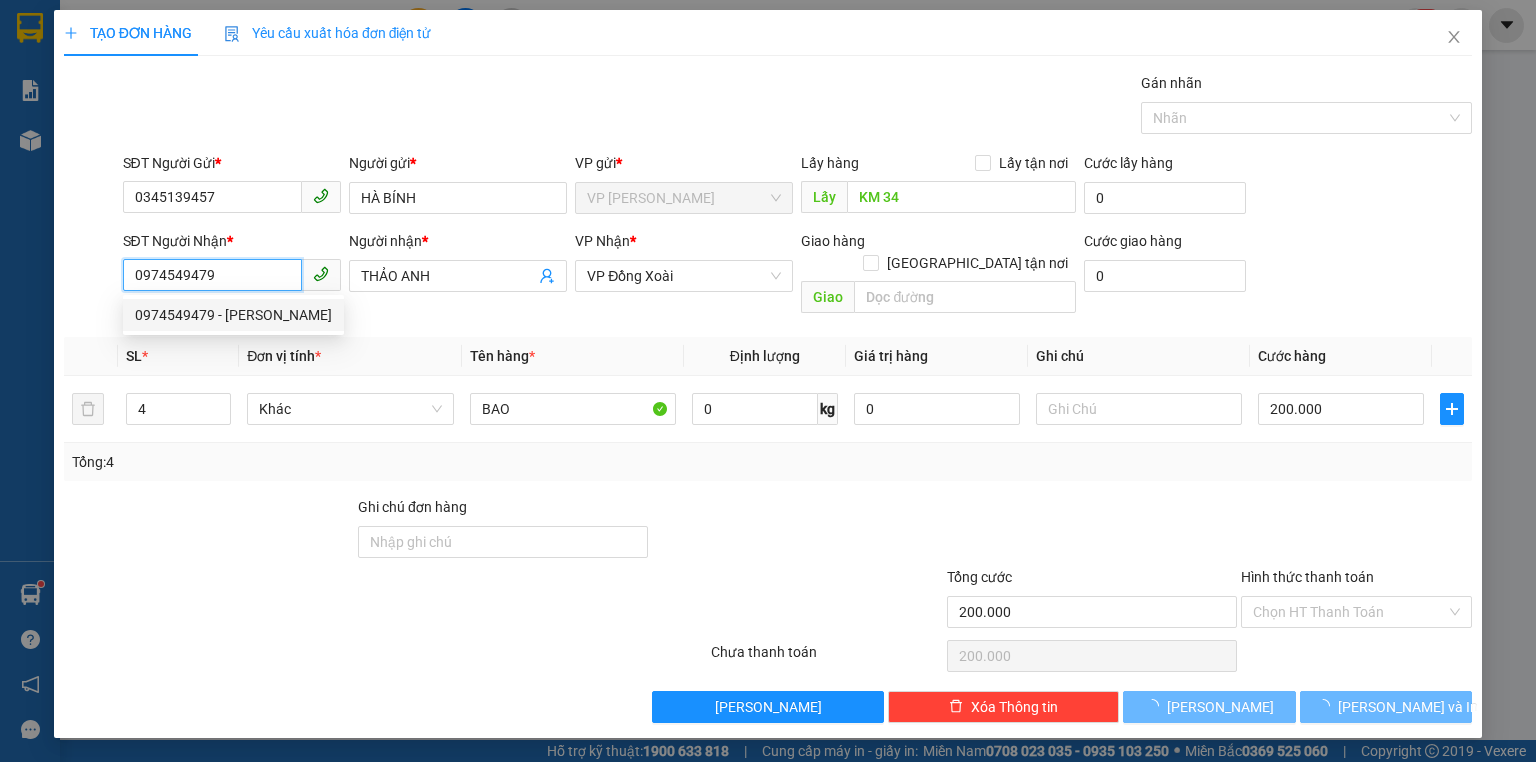 type on "120.000" 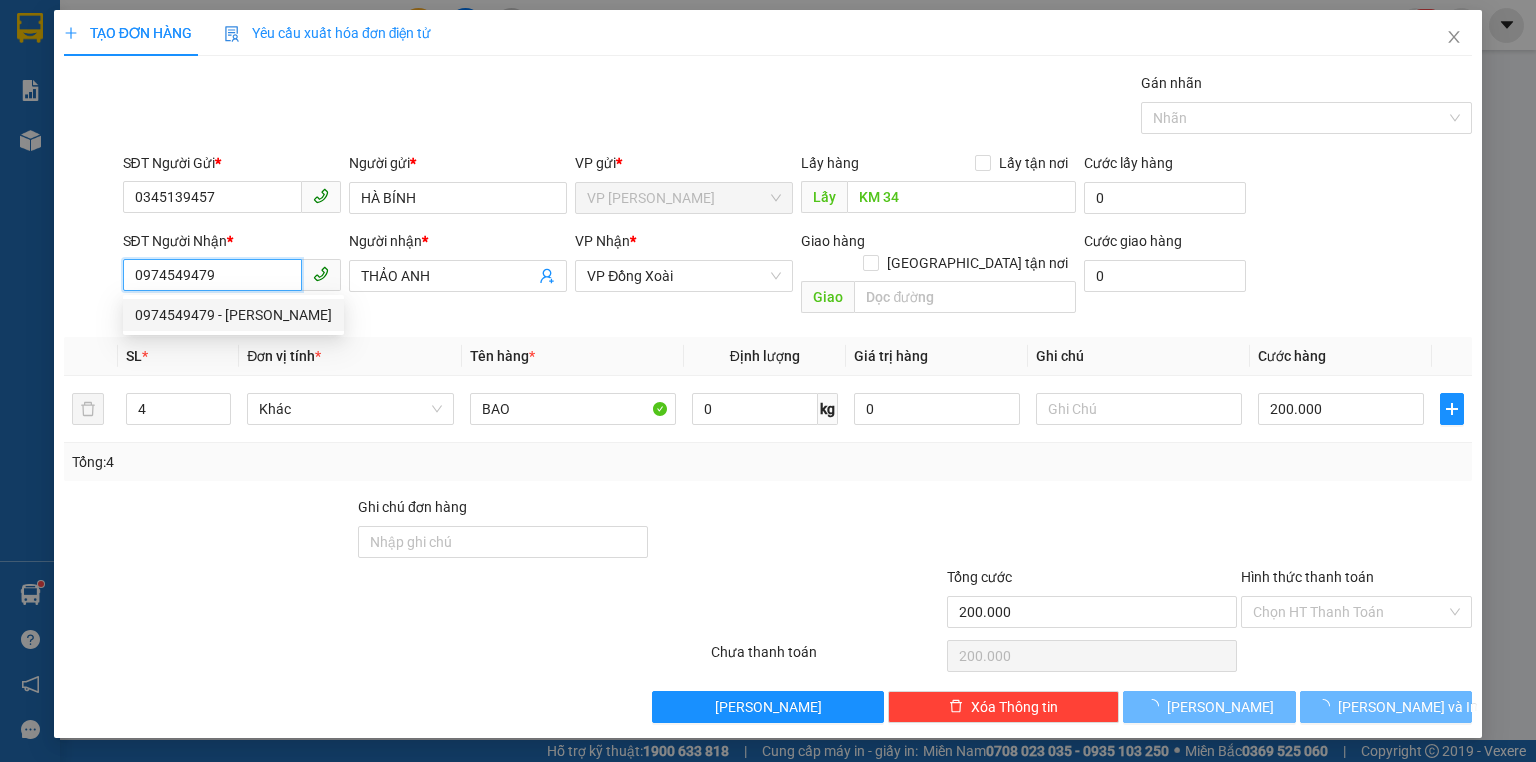 type on "120.000" 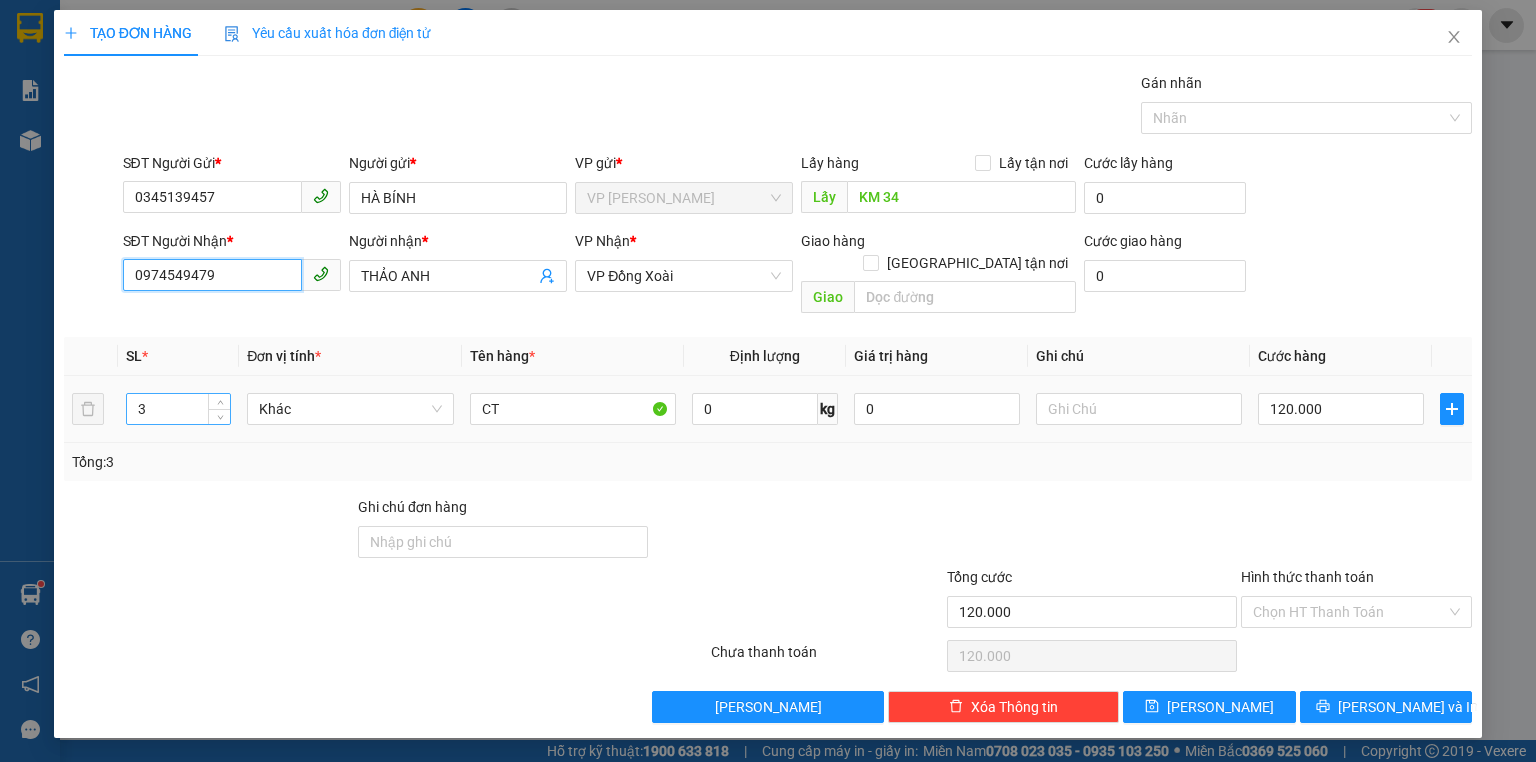 type on "0974549479" 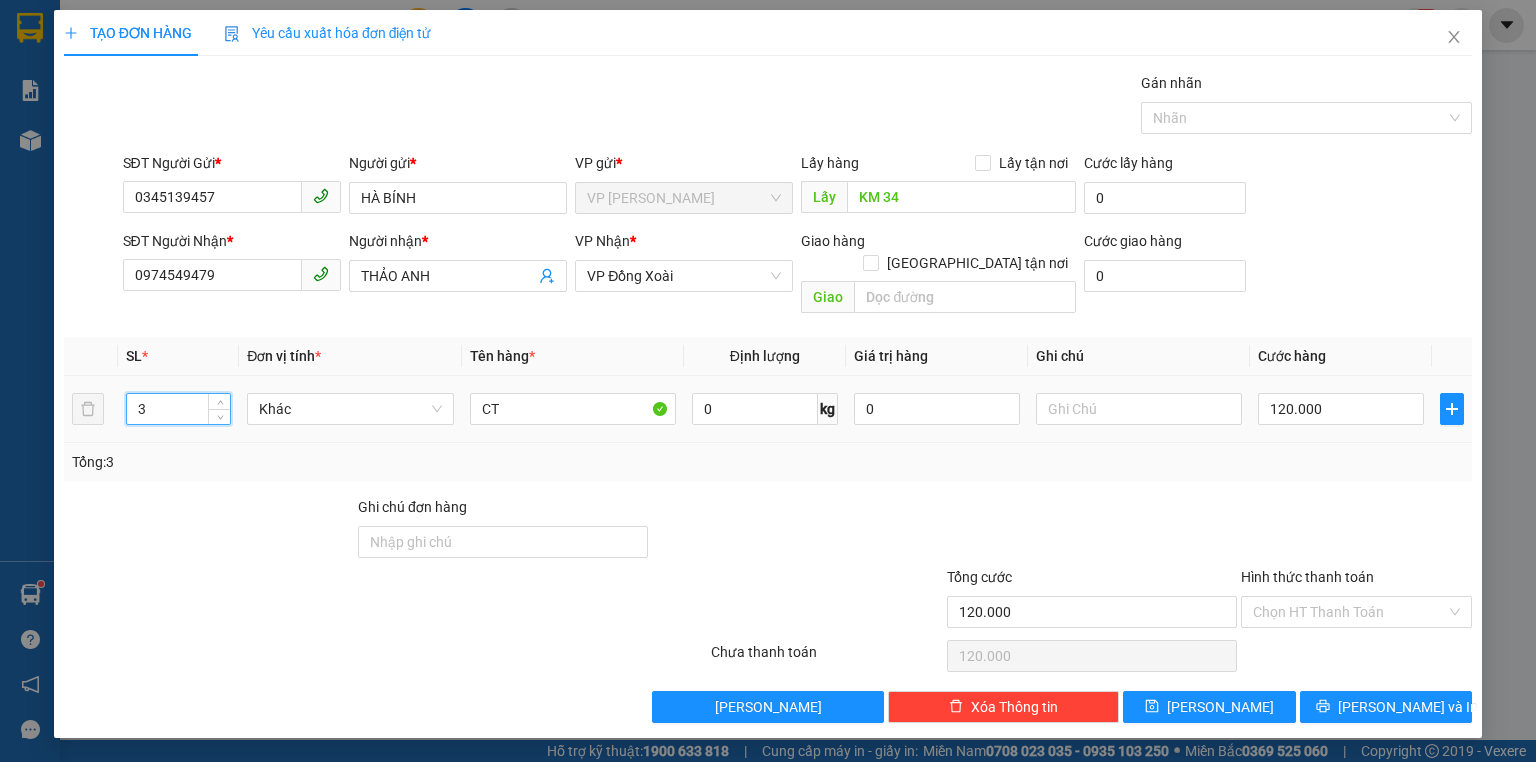 click on "3" at bounding box center (178, 409) 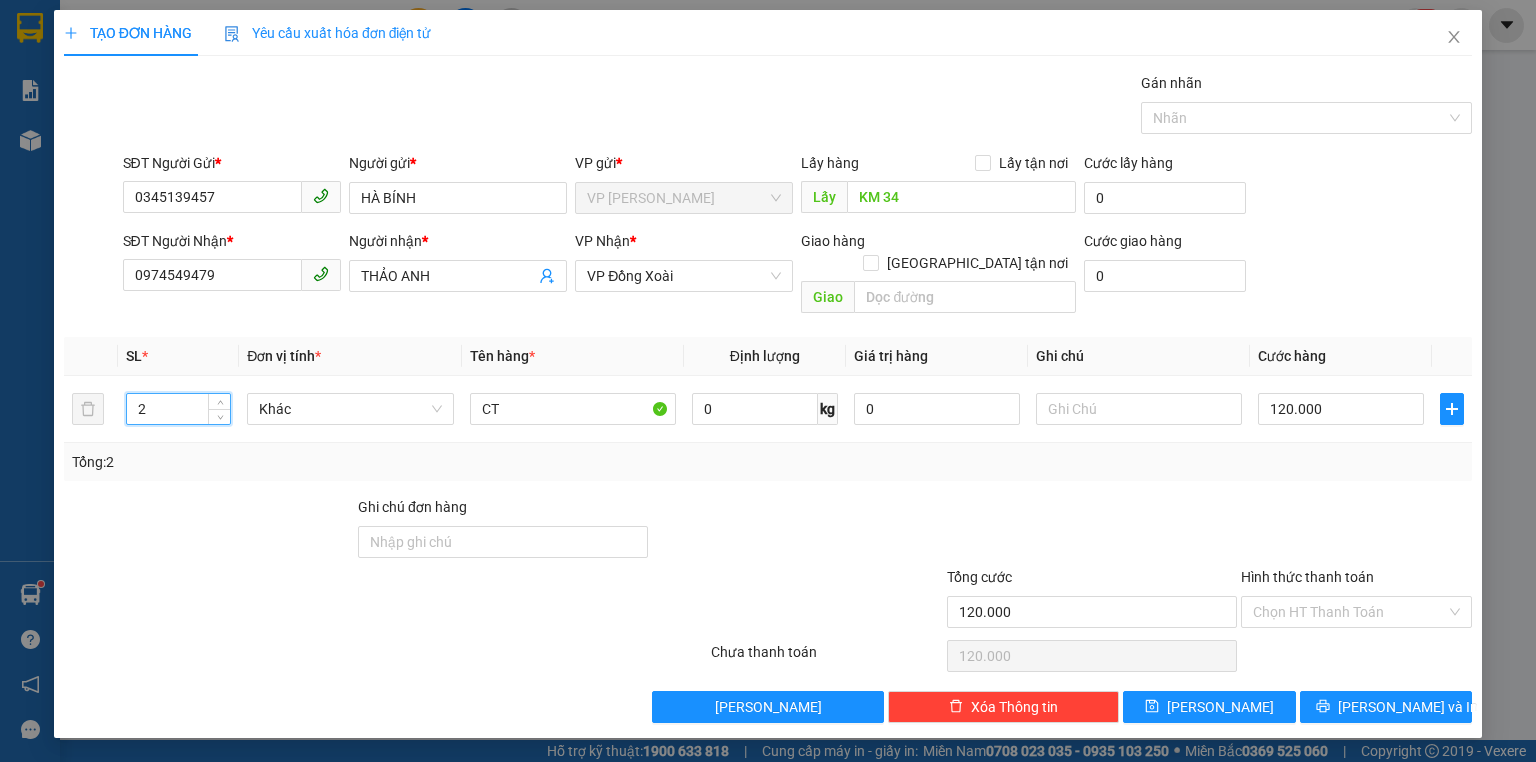 type on "2" 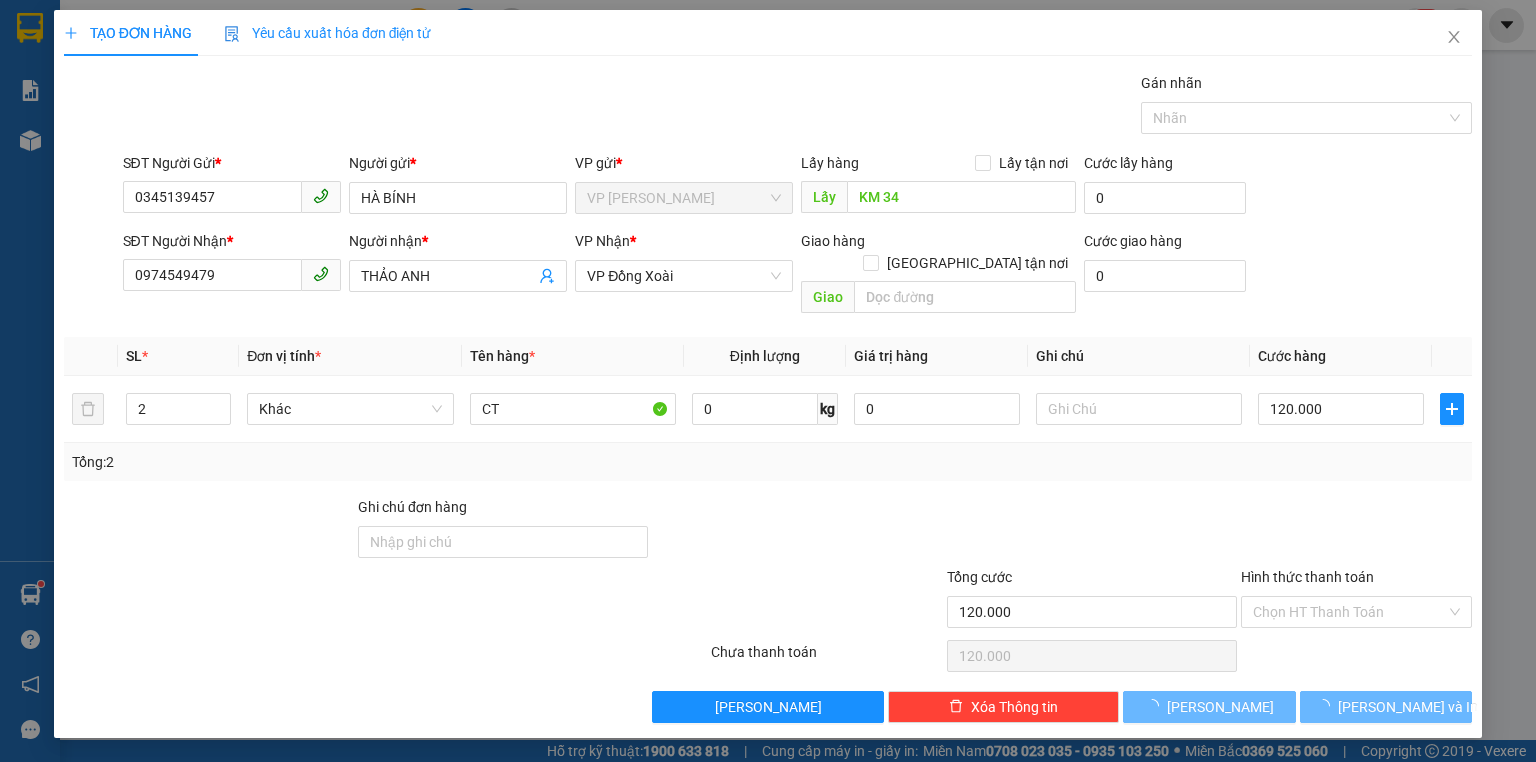 type on "0" 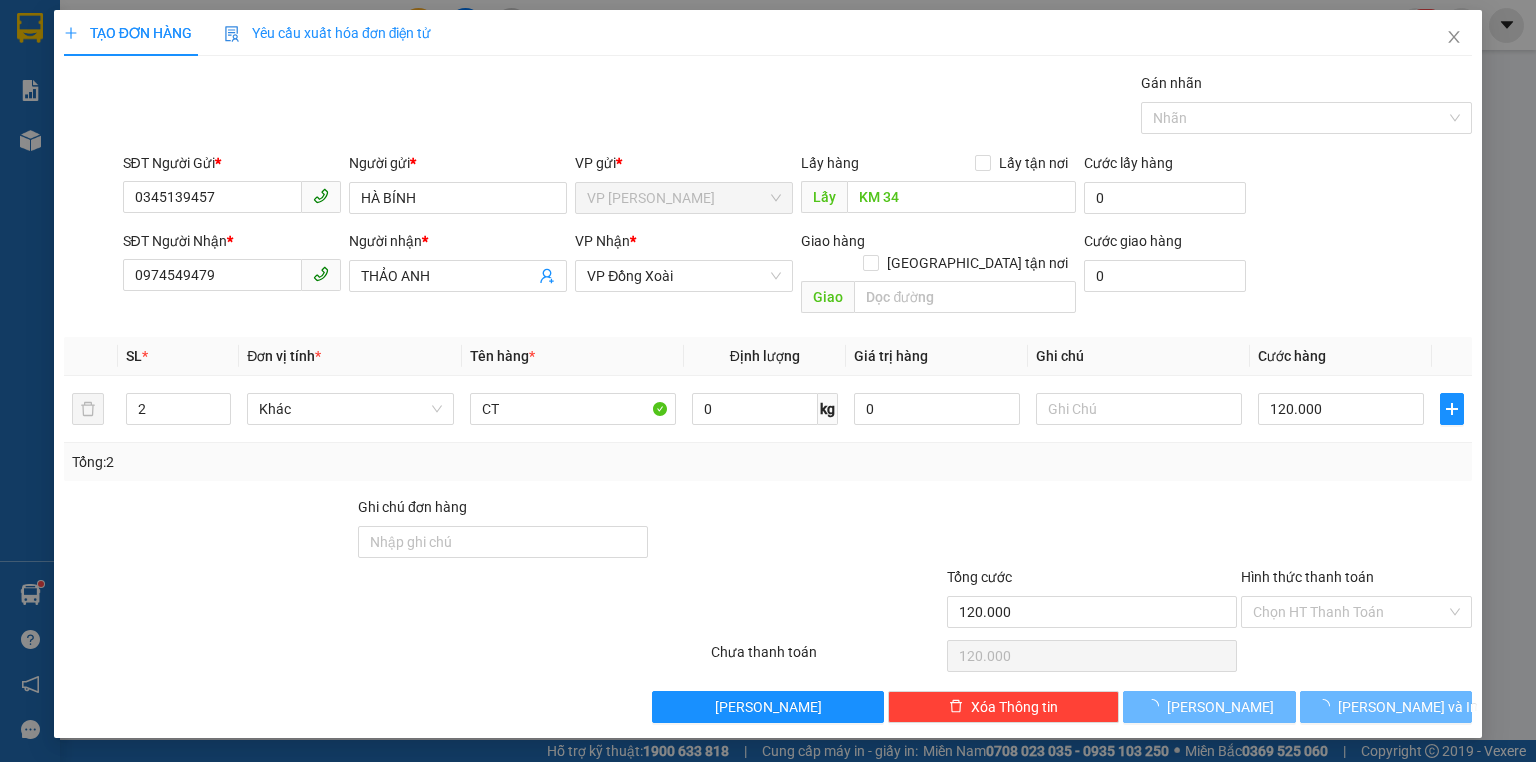 type on "0" 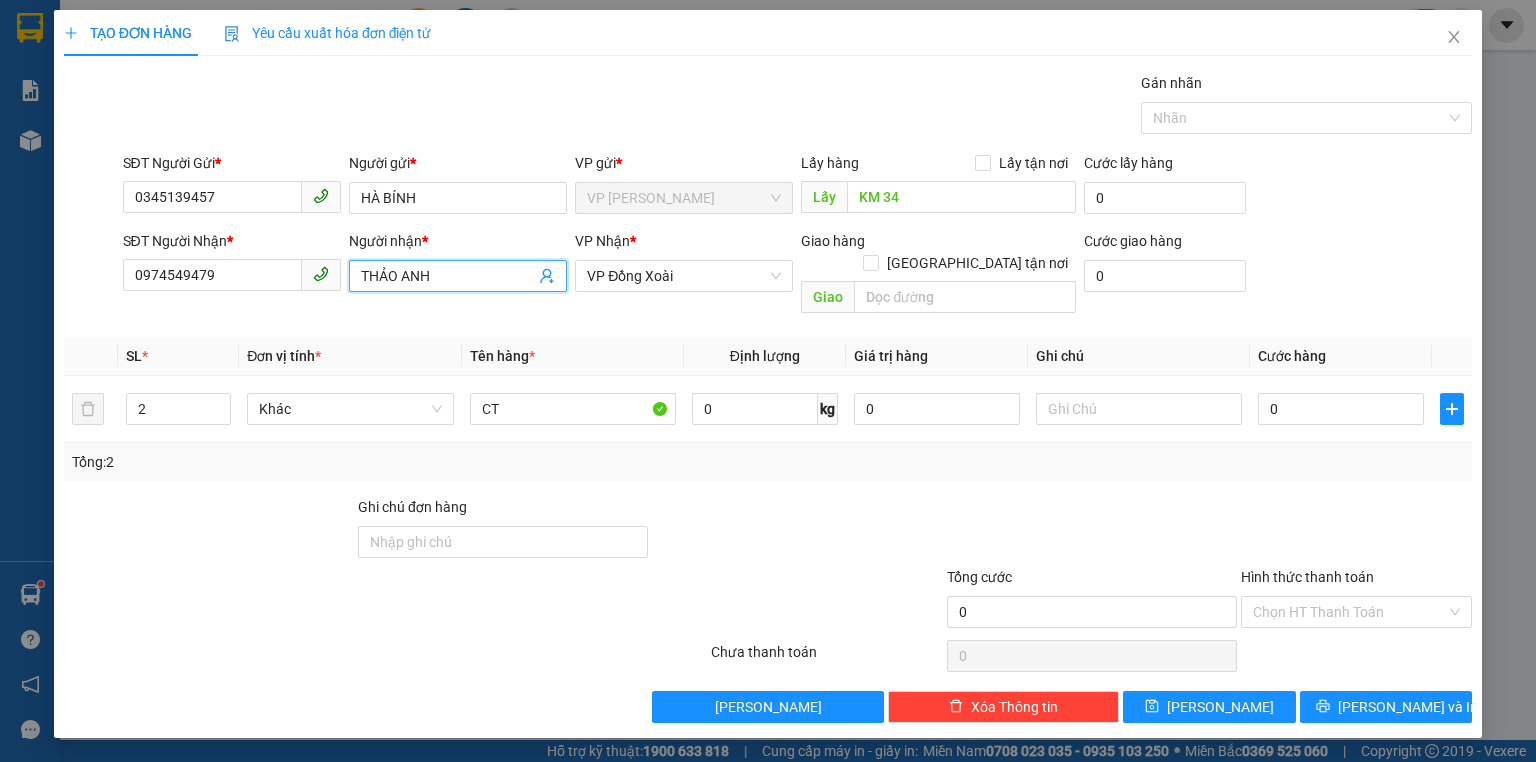 click on "THẢO ANH" at bounding box center [448, 276] 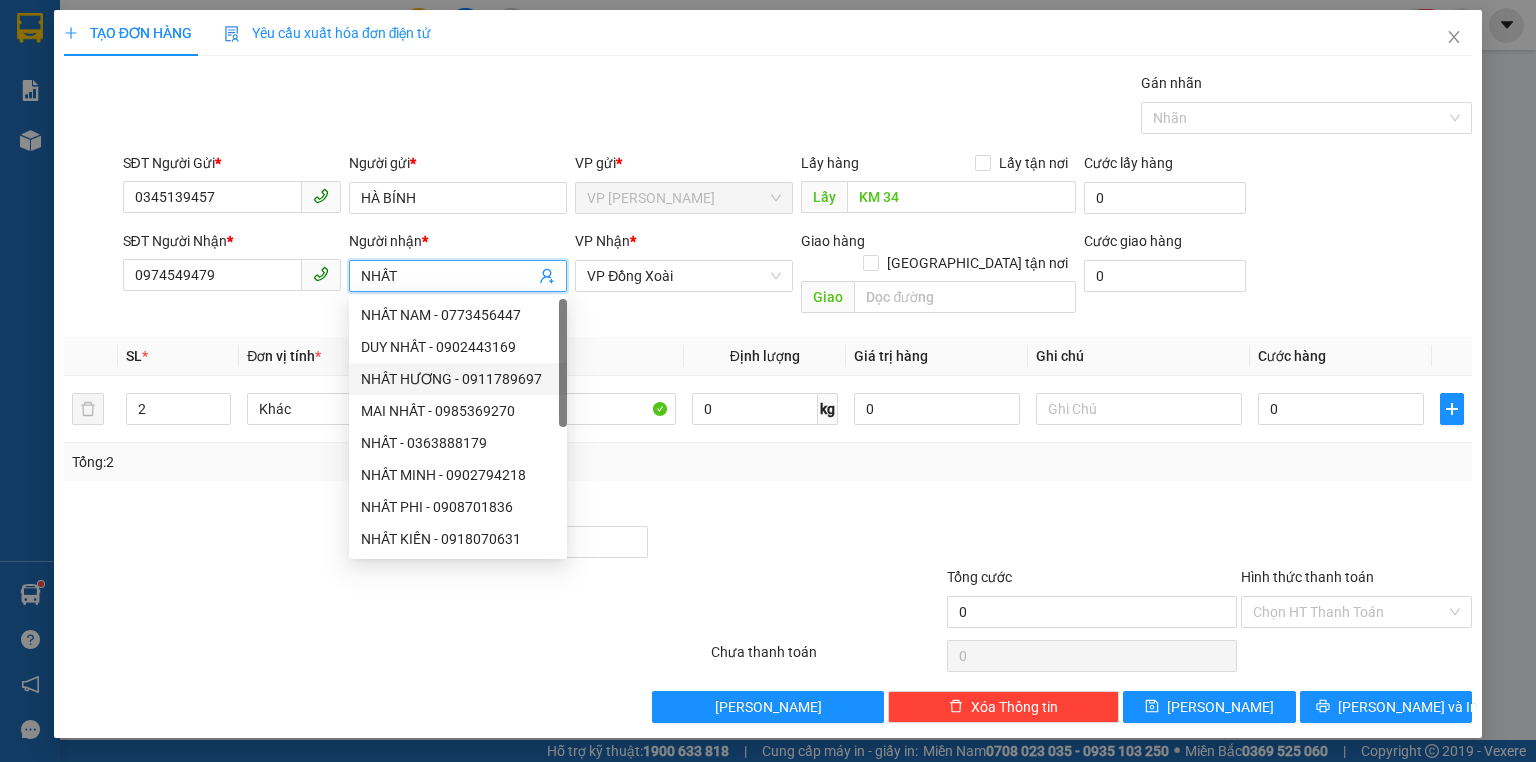 type on "NHẤT" 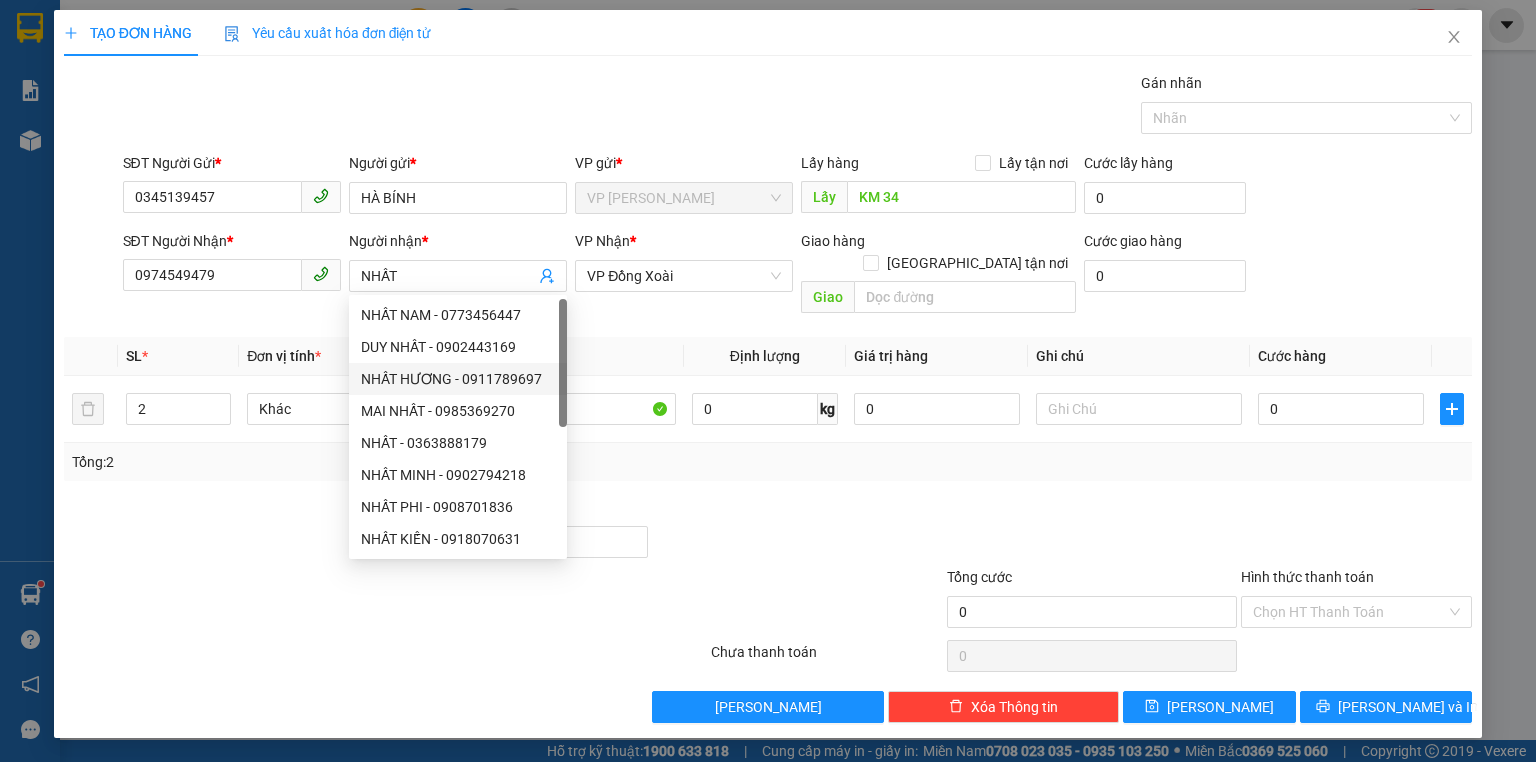click at bounding box center [797, 531] 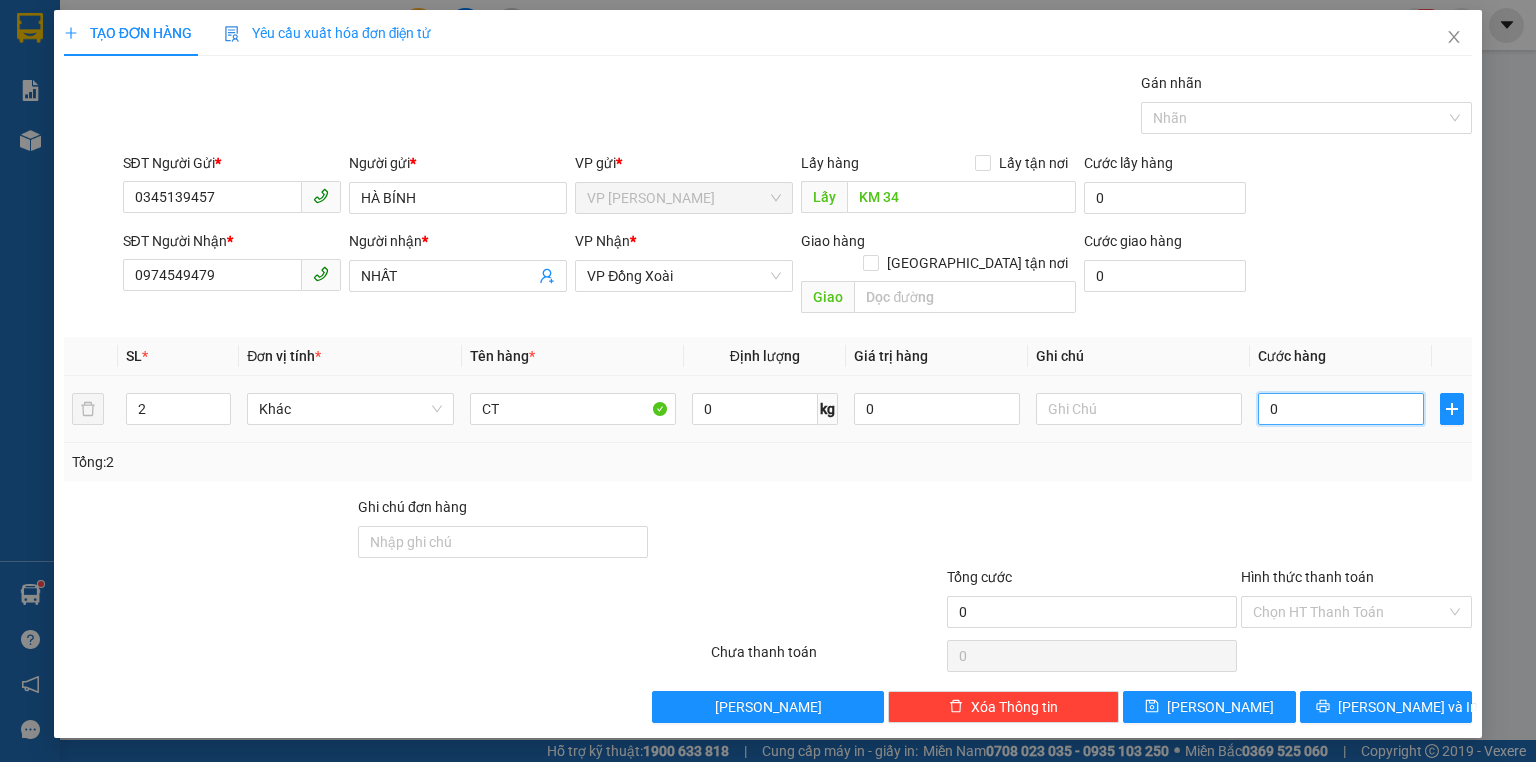 click on "0" at bounding box center (1341, 409) 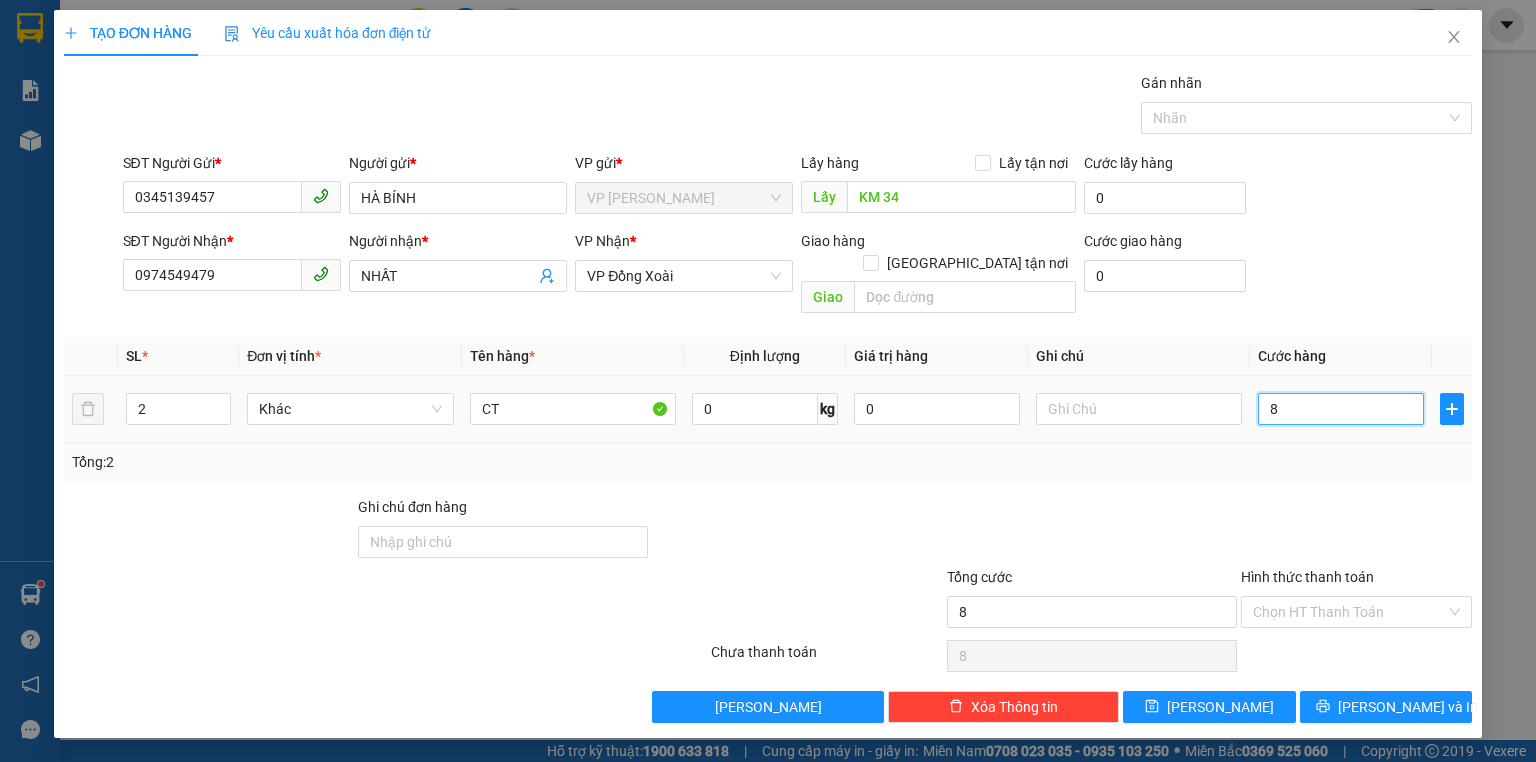 type on "80" 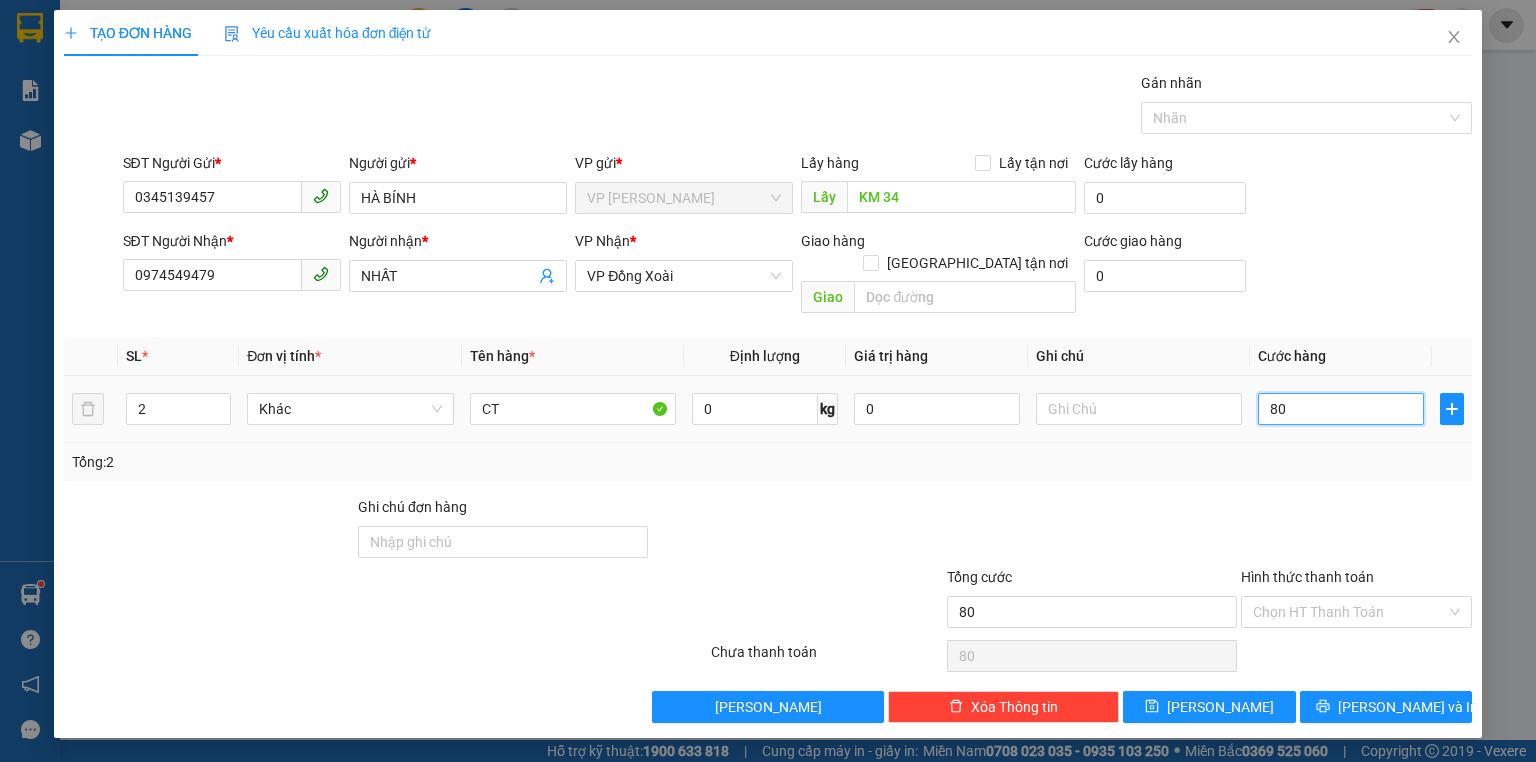 type on "800" 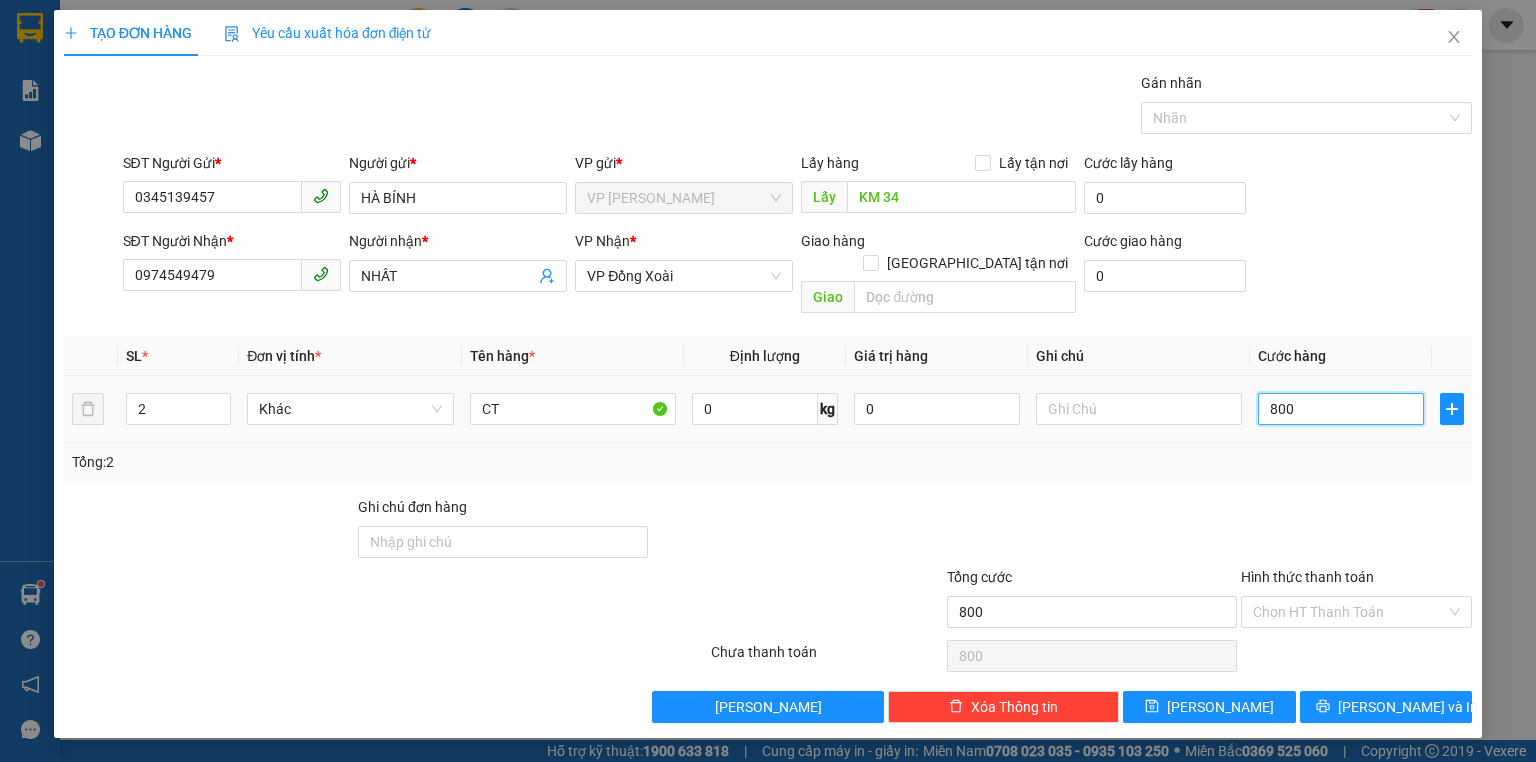 type on "8.000" 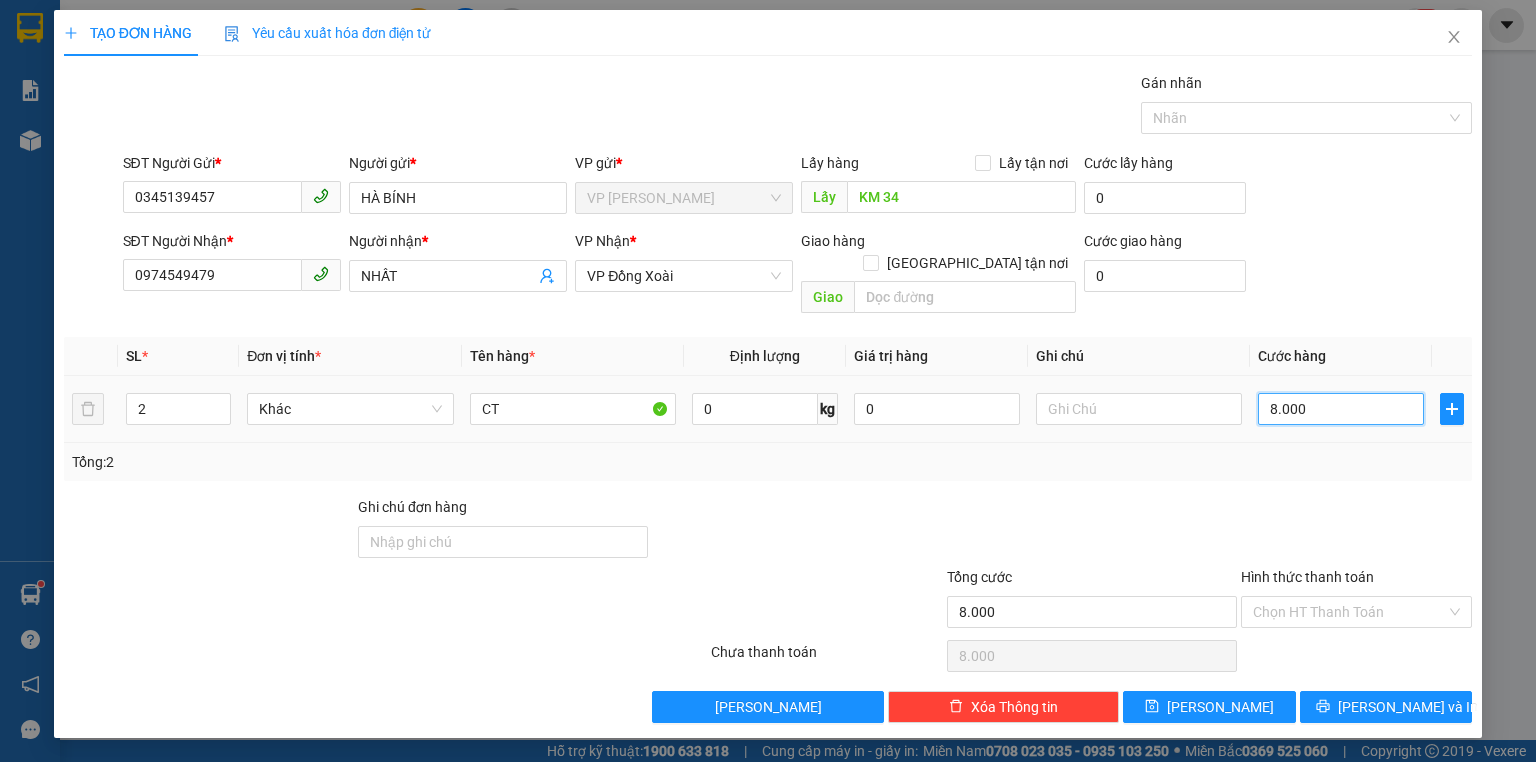 type on "80.000" 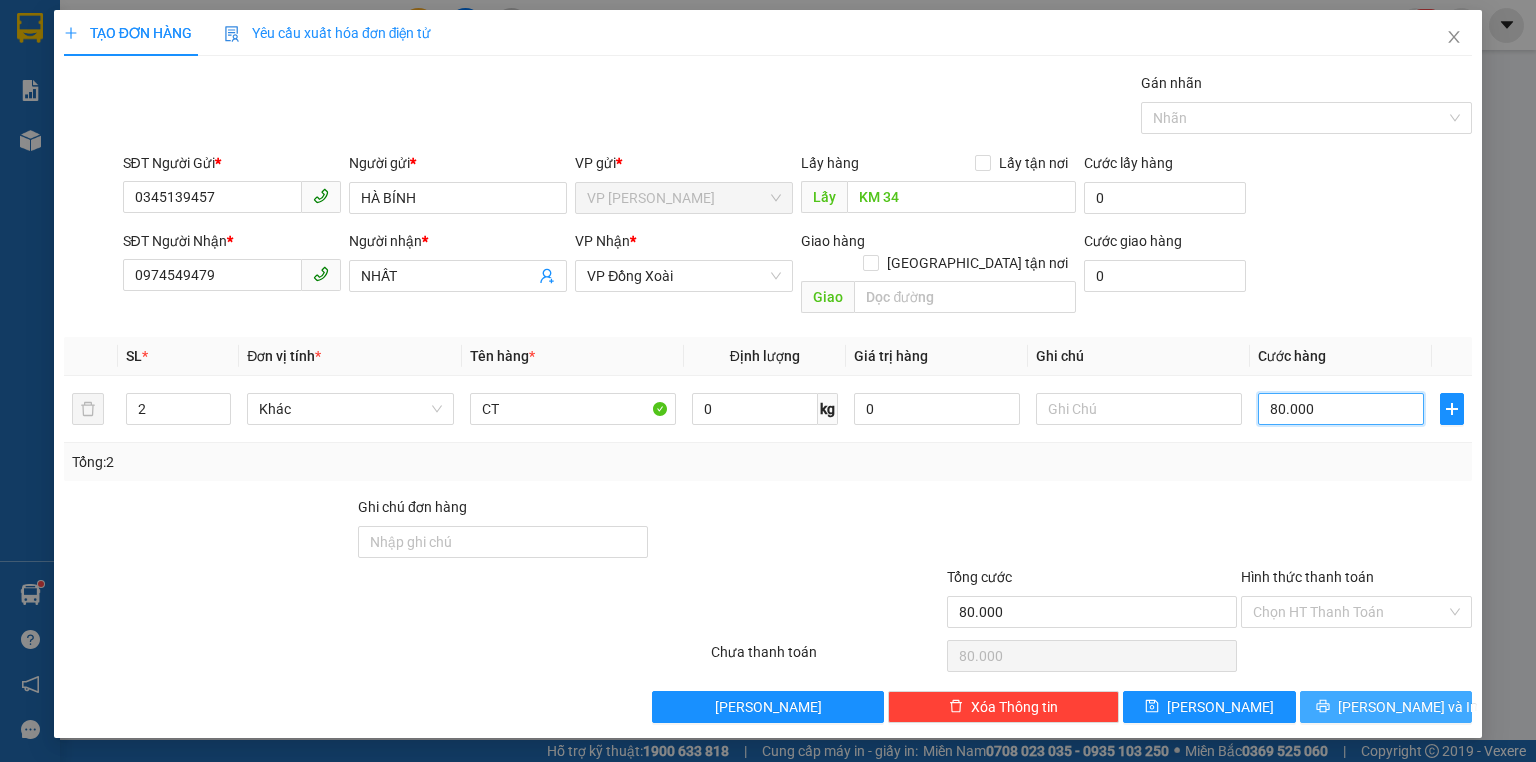 type on "80.000" 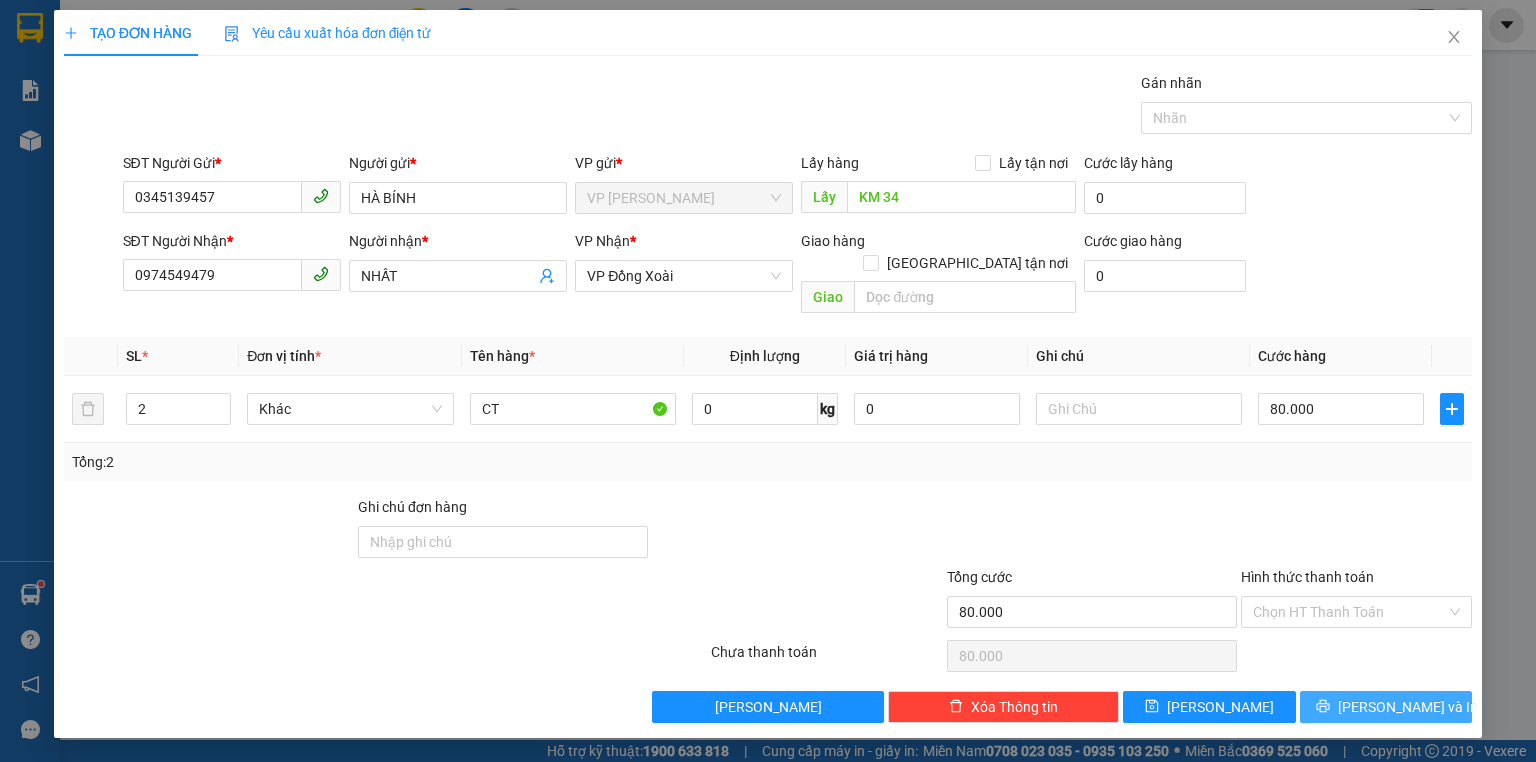 click on "Lưu và In" at bounding box center [1408, 707] 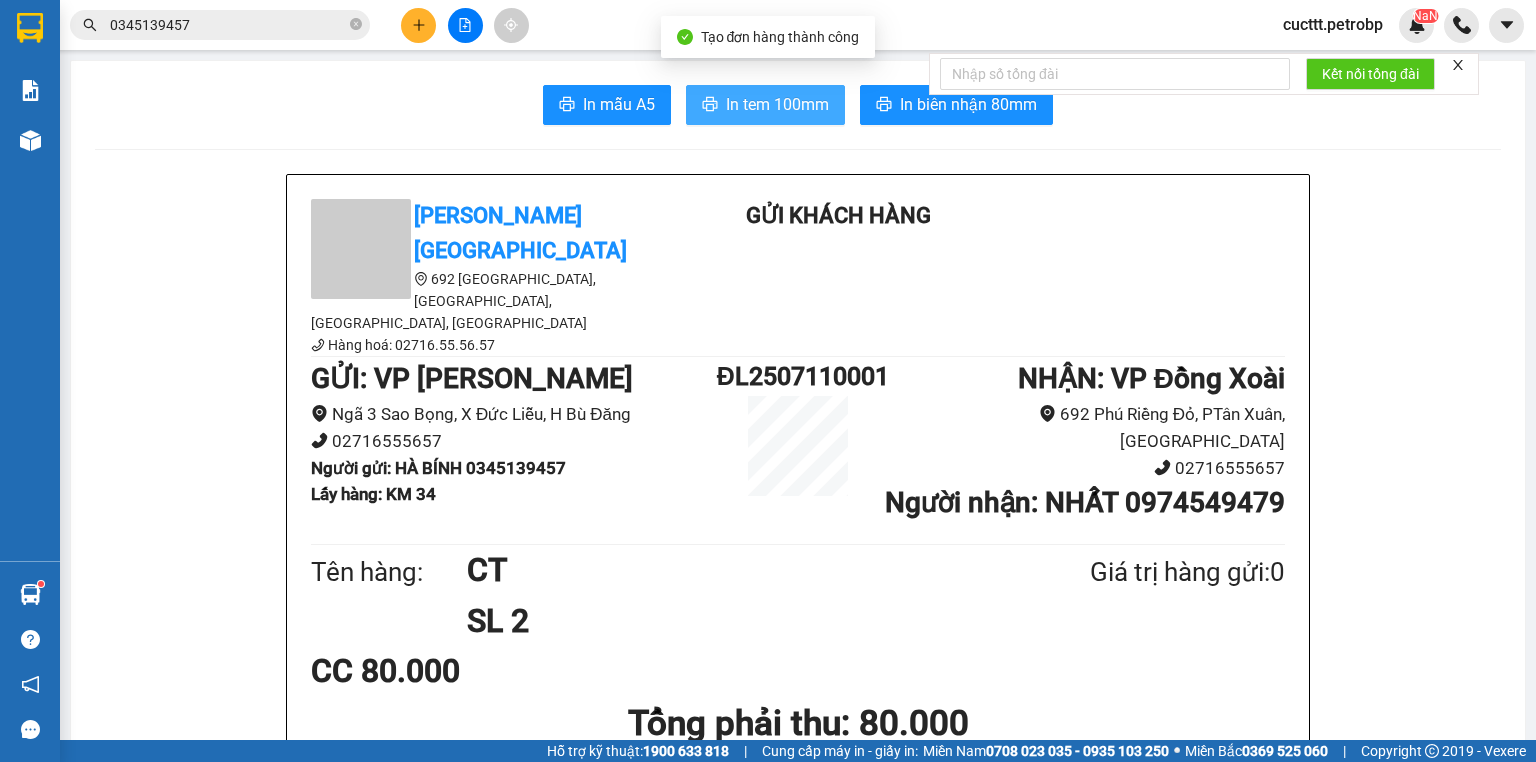 click on "In tem 100mm" at bounding box center [777, 104] 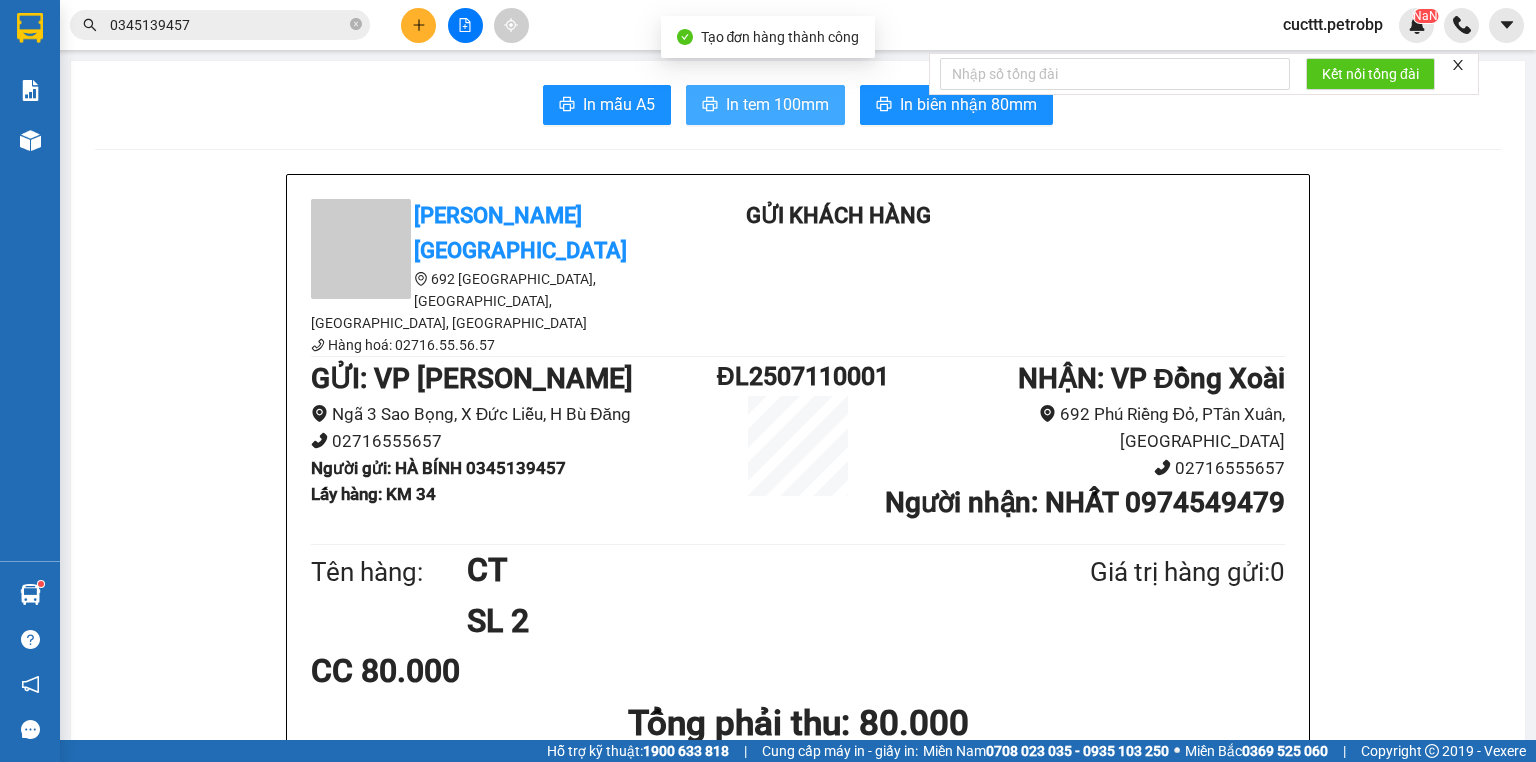 scroll, scrollTop: 0, scrollLeft: 0, axis: both 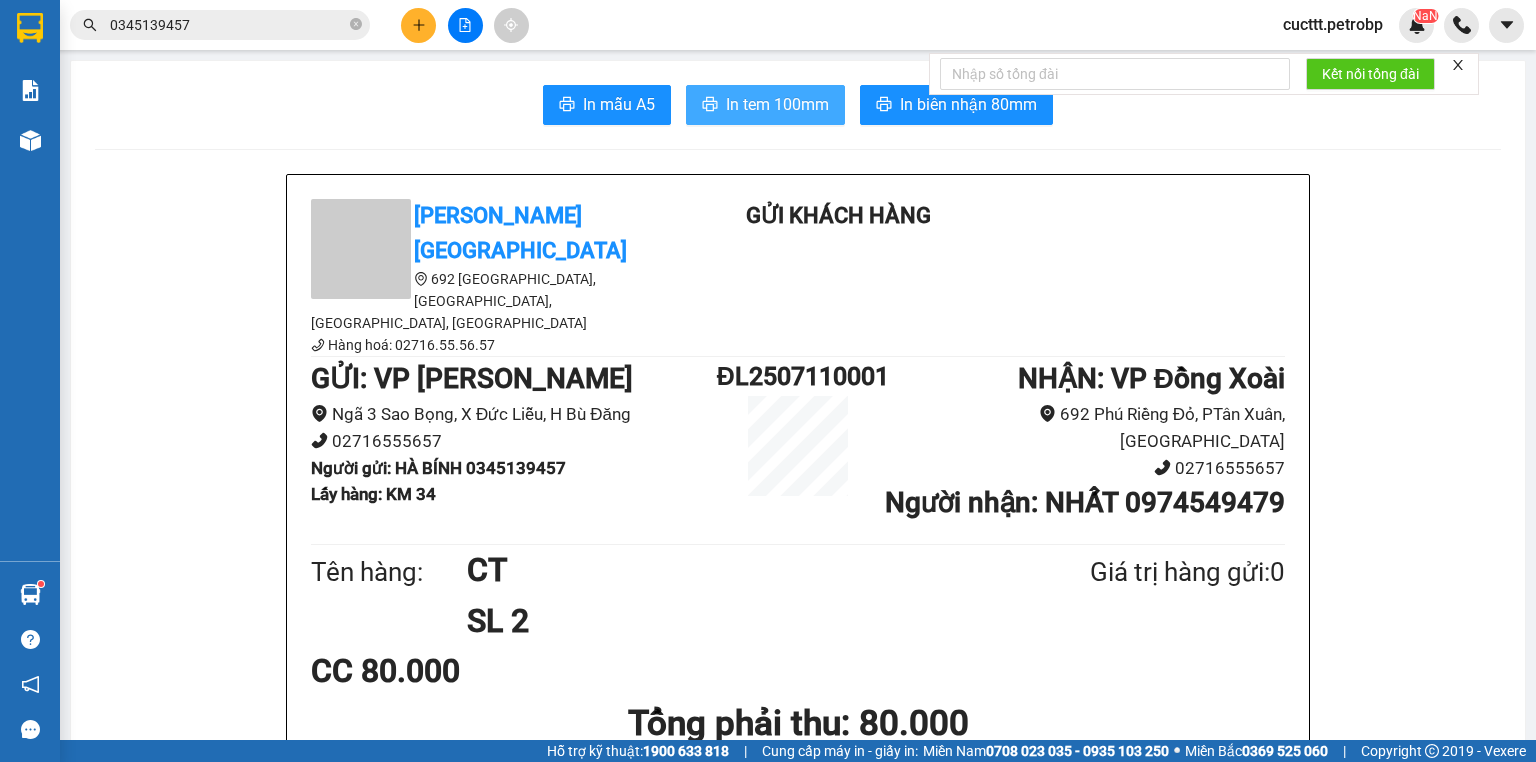 click on "In tem 100mm" at bounding box center [777, 104] 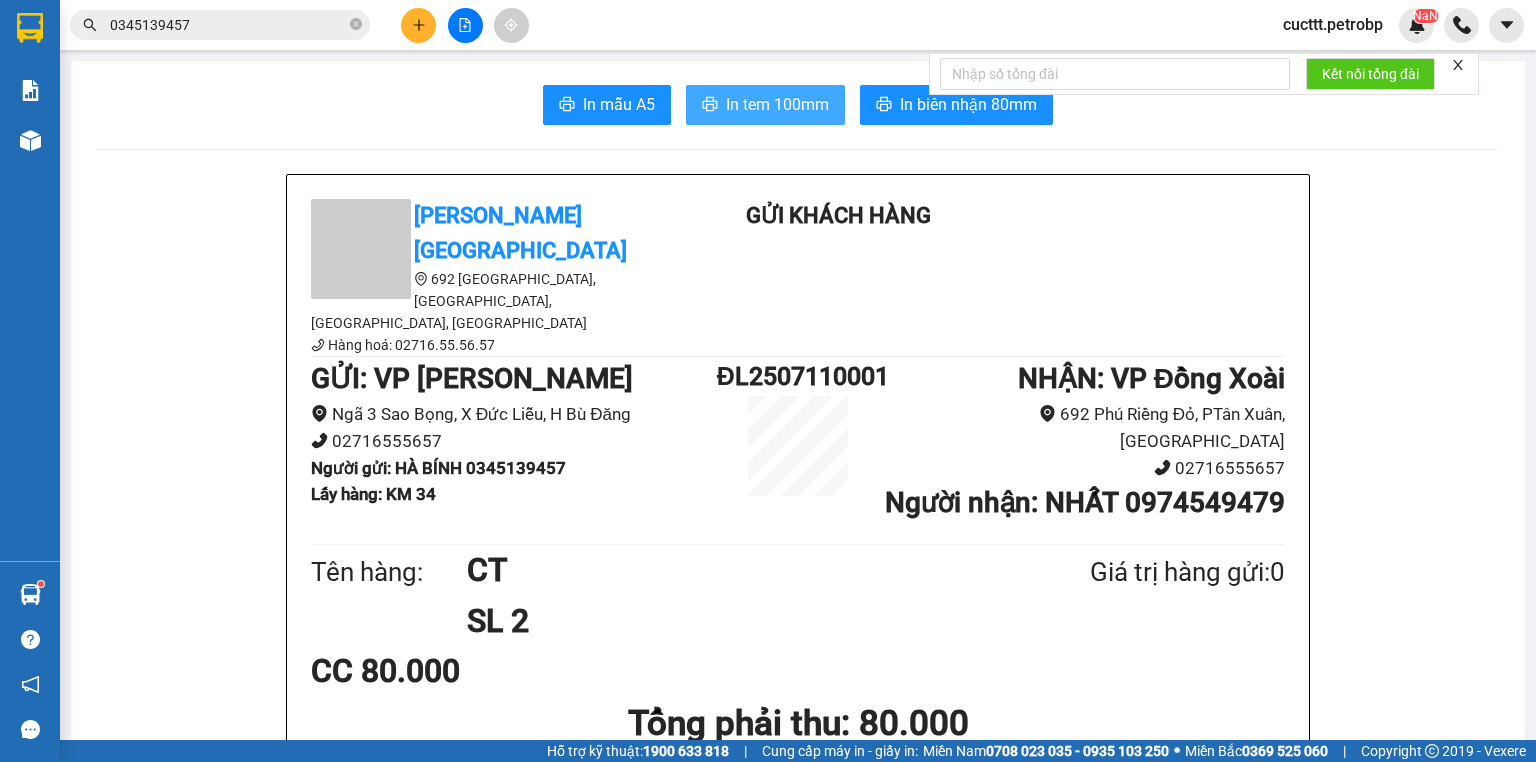 scroll, scrollTop: 0, scrollLeft: 0, axis: both 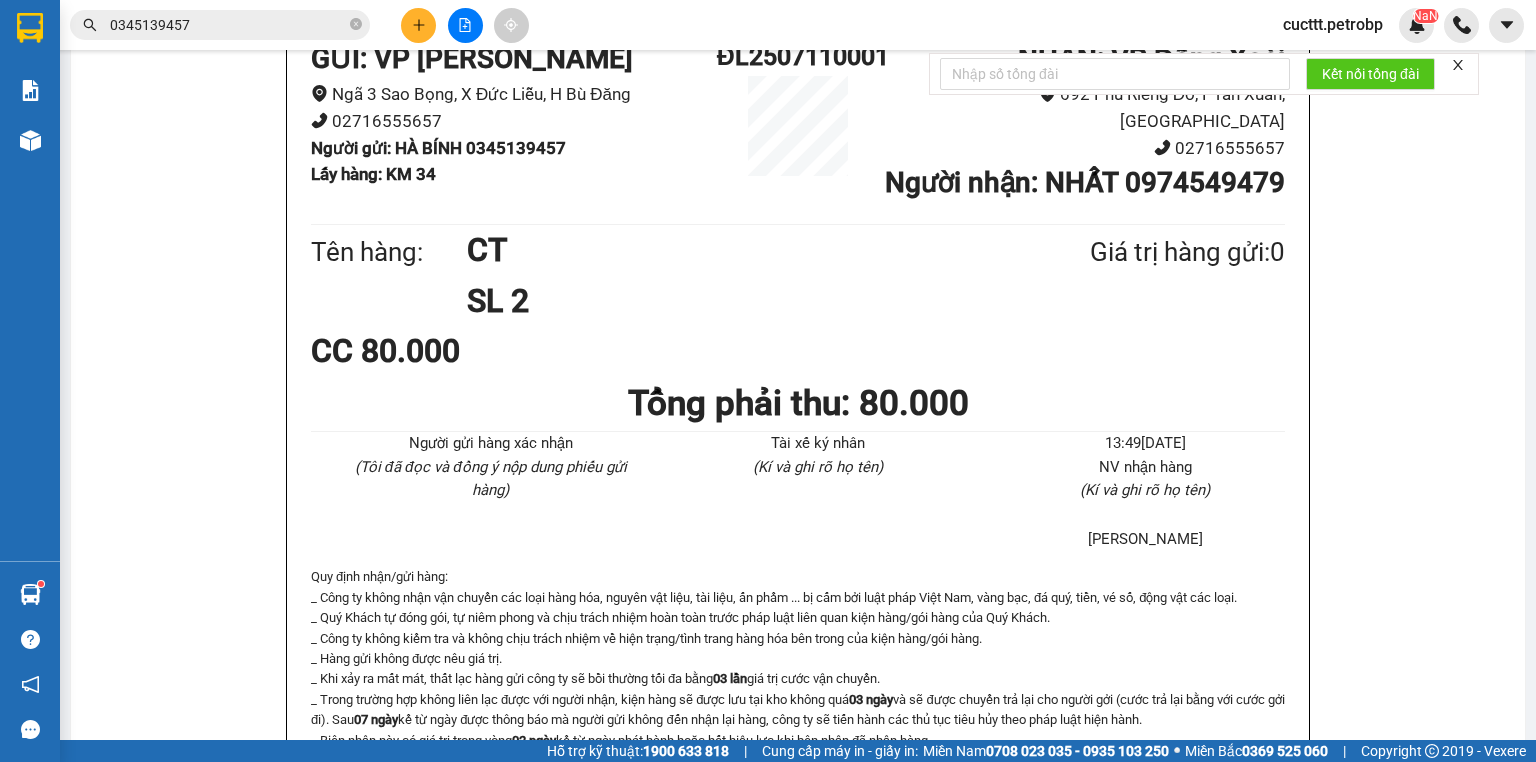 click on "Petro Bình Phước   692 Phú Riềng Đỏ, P Tân Xuân, TP Đồng Xoài, Tỉnh Bình Phước   Hàng hoá: 02716.55.56.57 Gửi khách hàng GỬI :   VP Đức Liễu   Ngã 3 Sao Bọng, X Đức Liễu, H Bù Đăng   02716555657 Người gửi :   HÀ BÍNH  0345139457 Lấy hàng :   KM 34 ĐL2507110001 NHẬN :   VP Đồng Xoài   692 Phú Riềng Đỏ, PTân Xuân, TP Đồng Xoài   02716555657 Người nhận :   NHẤT  0974549479 Tên hàng: CT SL 2 Giá trị hàng gửi:  0 CC   80.000 Tổng phải thu:   80.000 Người gửi hàng xác nhận (Tôi đã đọc và đồng ý nộp dung phiếu gửi hàng) Tài xế ký nhân (Kí và ghi rõ họ tên) 13:49, ngày 11 tháng 07 năm 2025 NV nhận hàng (Kí và ghi rõ họ tên) Trần Thị Thu Cúc Quy định nhận/gửi hàng : _ Quý Khách tự đóng gói, tự niêm phong và chịu trách nhiệm hoàn toàn trước pháp luật liên quan kiện hàng/gói hàng của Quý Khách.  03 lần  03 ngày 07 ngày" at bounding box center [798, 1322] 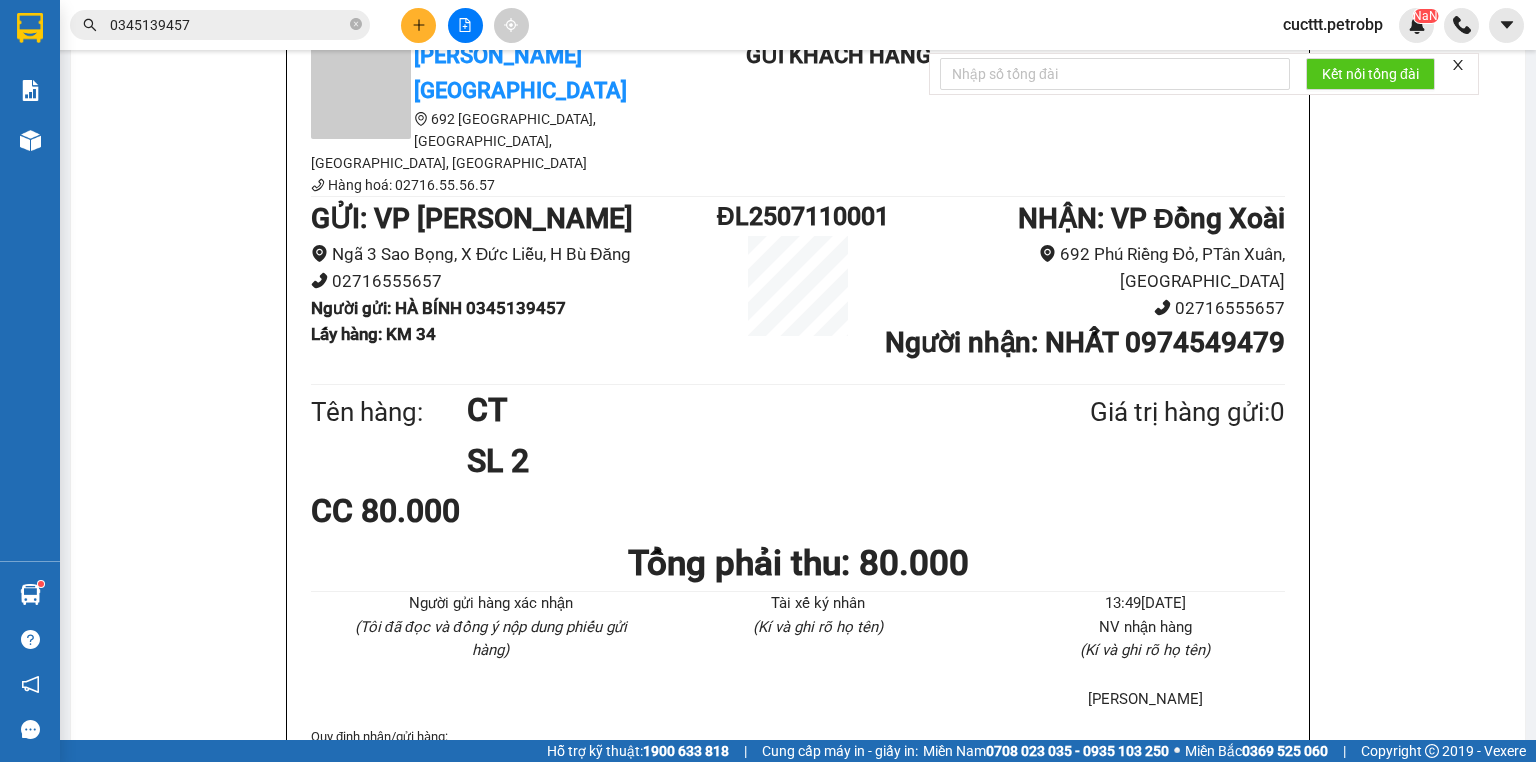 scroll, scrollTop: 80, scrollLeft: 0, axis: vertical 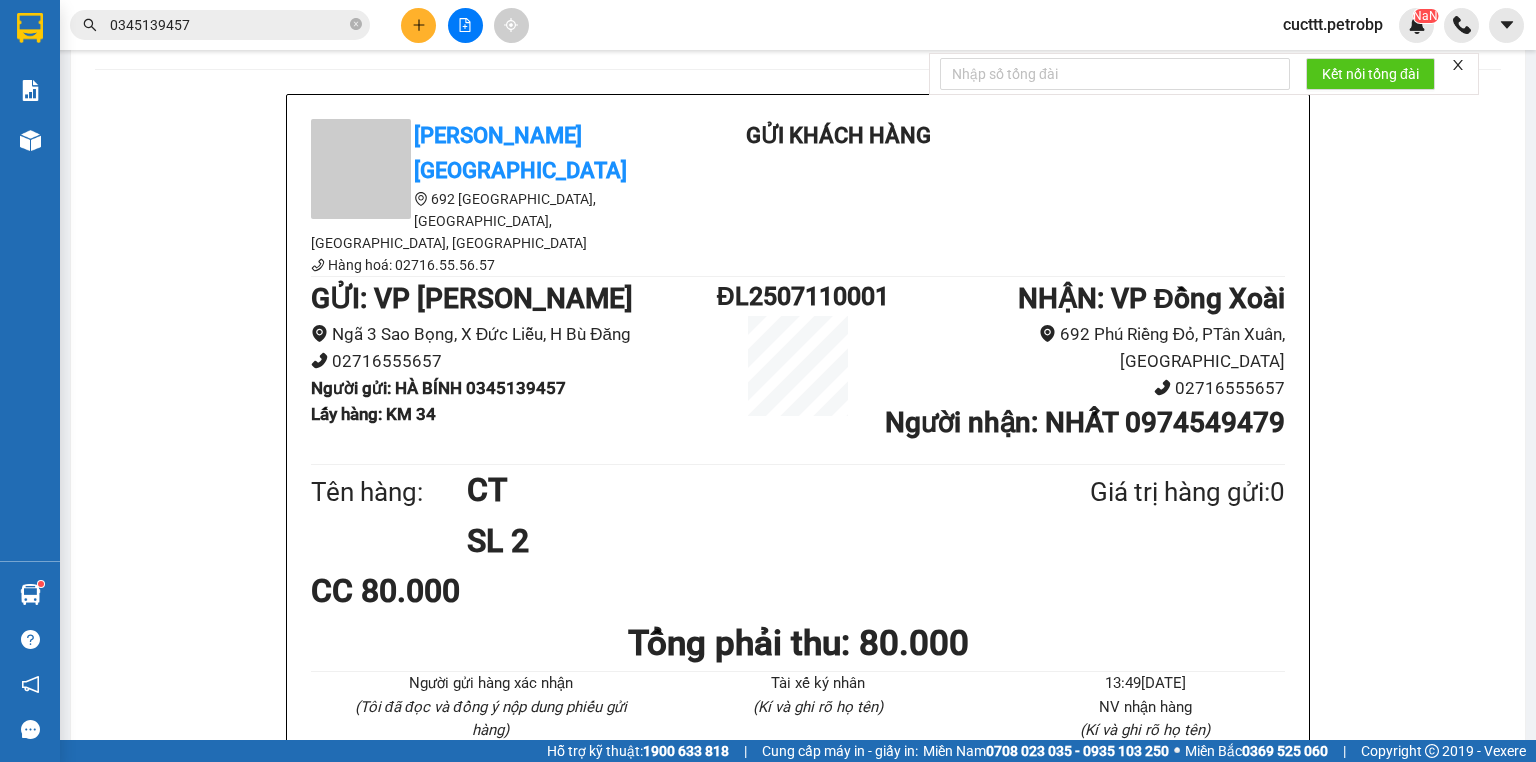 click on "Petro Bình Phước   692 Phú Riềng Đỏ, P Tân Xuân, TP Đồng Xoài, Tỉnh Bình Phước   Hàng hoá: 02716.55.56.57 Gửi khách hàng GỬI :   VP Đức Liễu   Ngã 3 Sao Bọng, X Đức Liễu, H Bù Đăng   02716555657 Người gửi :   HÀ BÍNH  0345139457 Lấy hàng :   KM 34 ĐL2507110001 NHẬN :   VP Đồng Xoài   692 Phú Riềng Đỏ, PTân Xuân, TP Đồng Xoài   02716555657 Người nhận :   NHẤT  0974549479 Tên hàng: CT SL 2 Giá trị hàng gửi:  0 CC   80.000 Tổng phải thu:   80.000 Người gửi hàng xác nhận (Tôi đã đọc và đồng ý nộp dung phiếu gửi hàng) Tài xế ký nhân (Kí và ghi rõ họ tên) 13:49, ngày 11 tháng 07 năm 2025 NV nhận hàng (Kí và ghi rõ họ tên) Trần Thị Thu Cúc Quy định nhận/gửi hàng : _ Quý Khách tự đóng gói, tự niêm phong và chịu trách nhiệm hoàn toàn trước pháp luật liên quan kiện hàng/gói hàng của Quý Khách.  03 lần  03 ngày 07 ngày" at bounding box center (798, 1562) 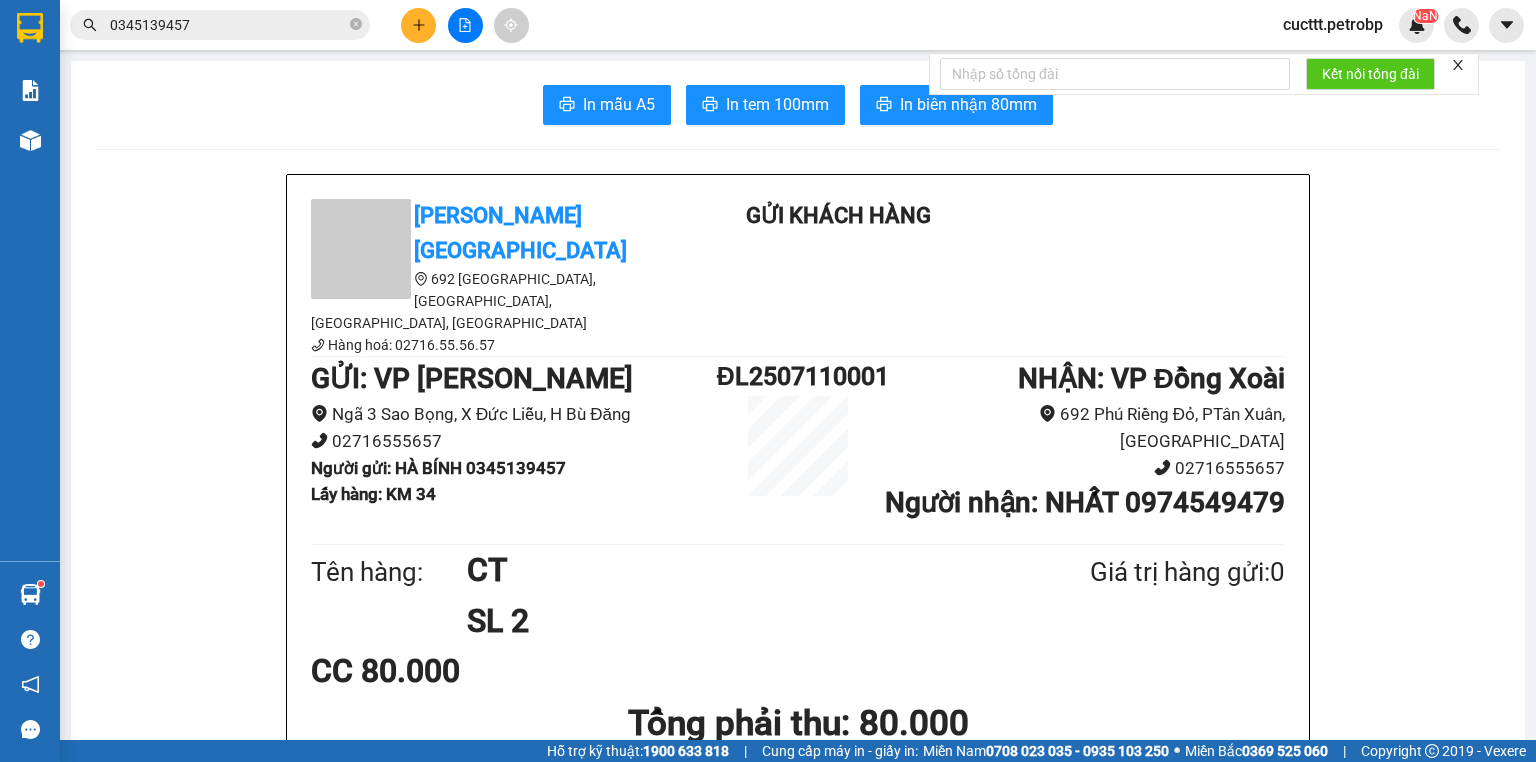 scroll, scrollTop: 320, scrollLeft: 0, axis: vertical 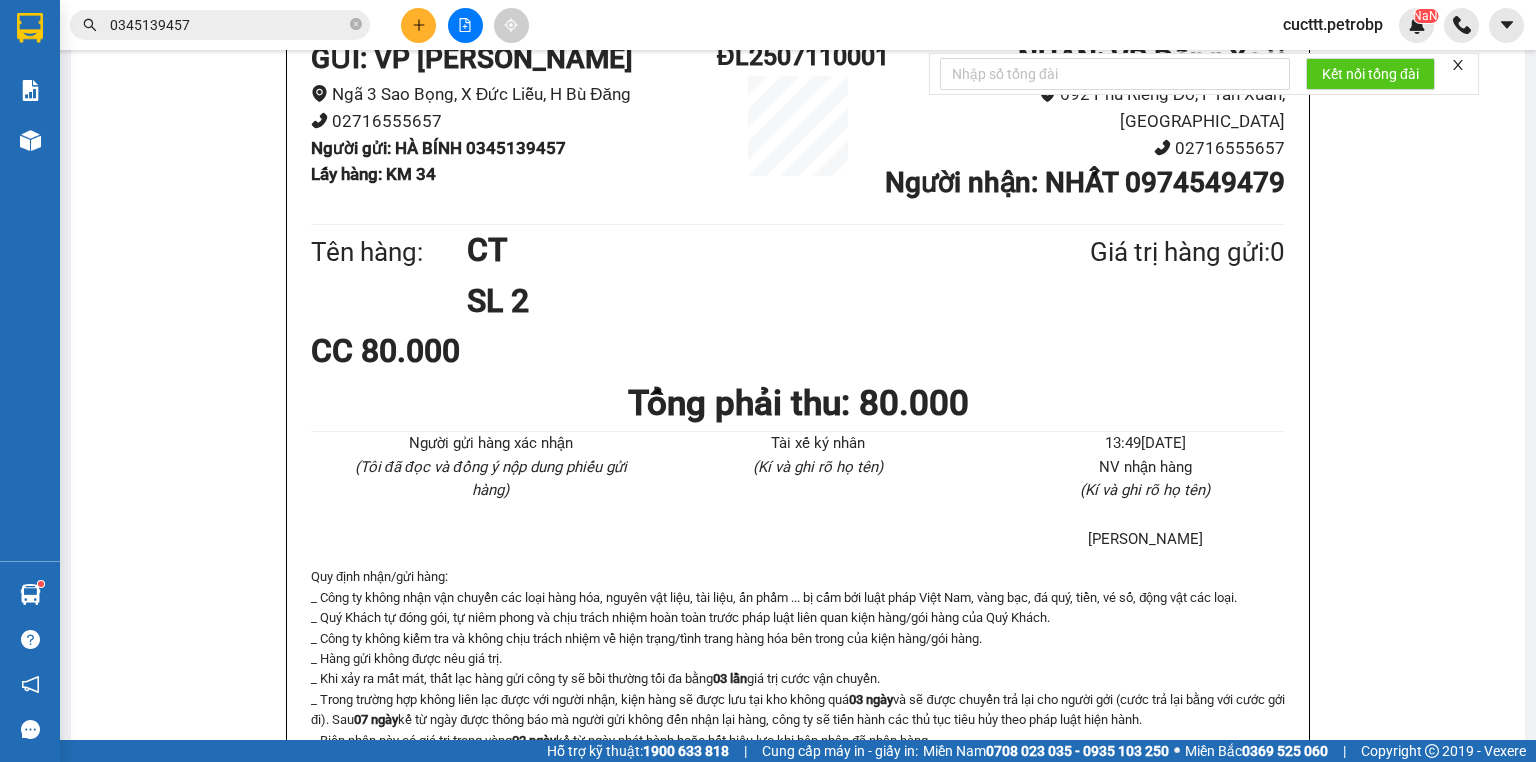 click on "CC   80.000" at bounding box center (798, 351) 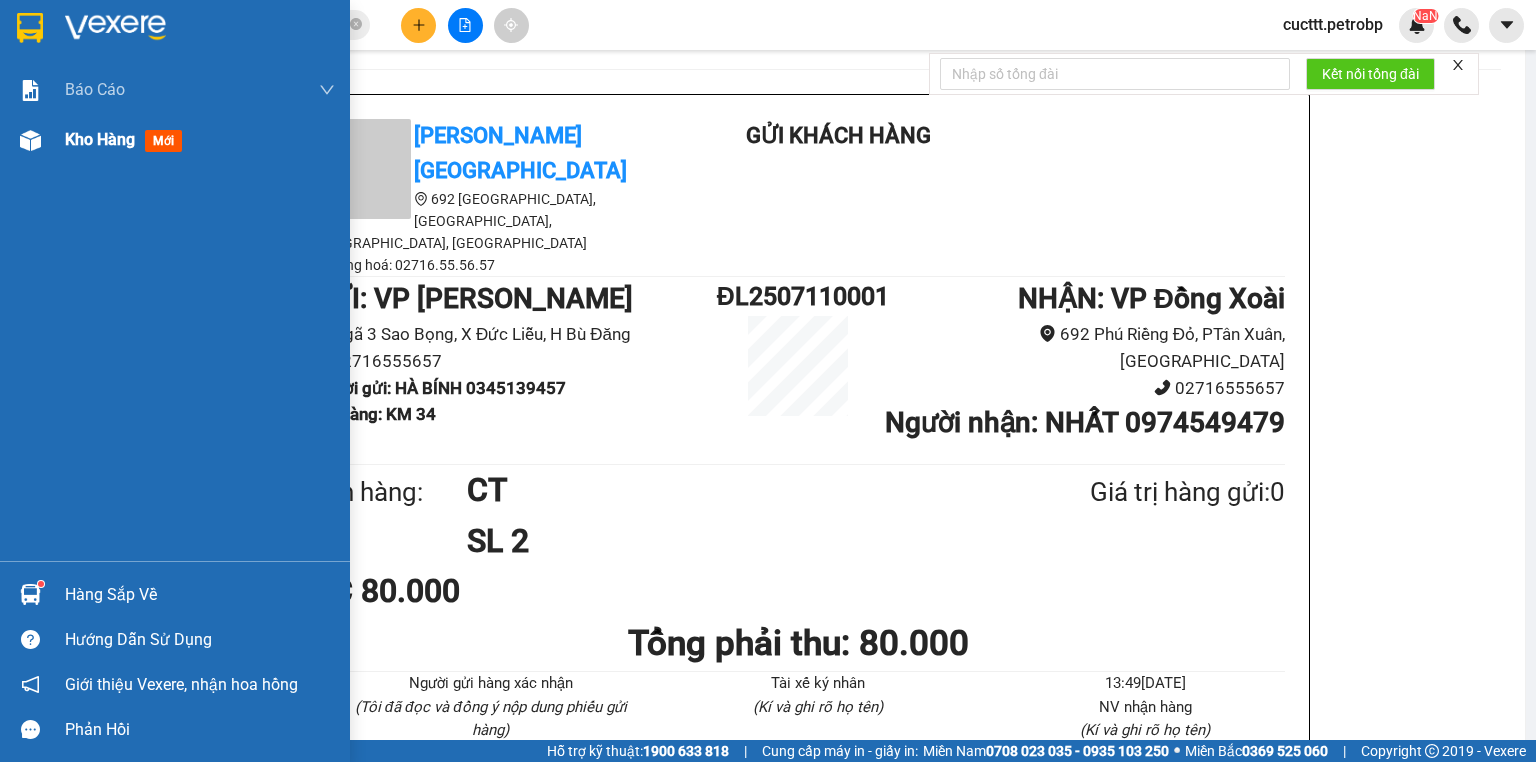 click at bounding box center (30, 140) 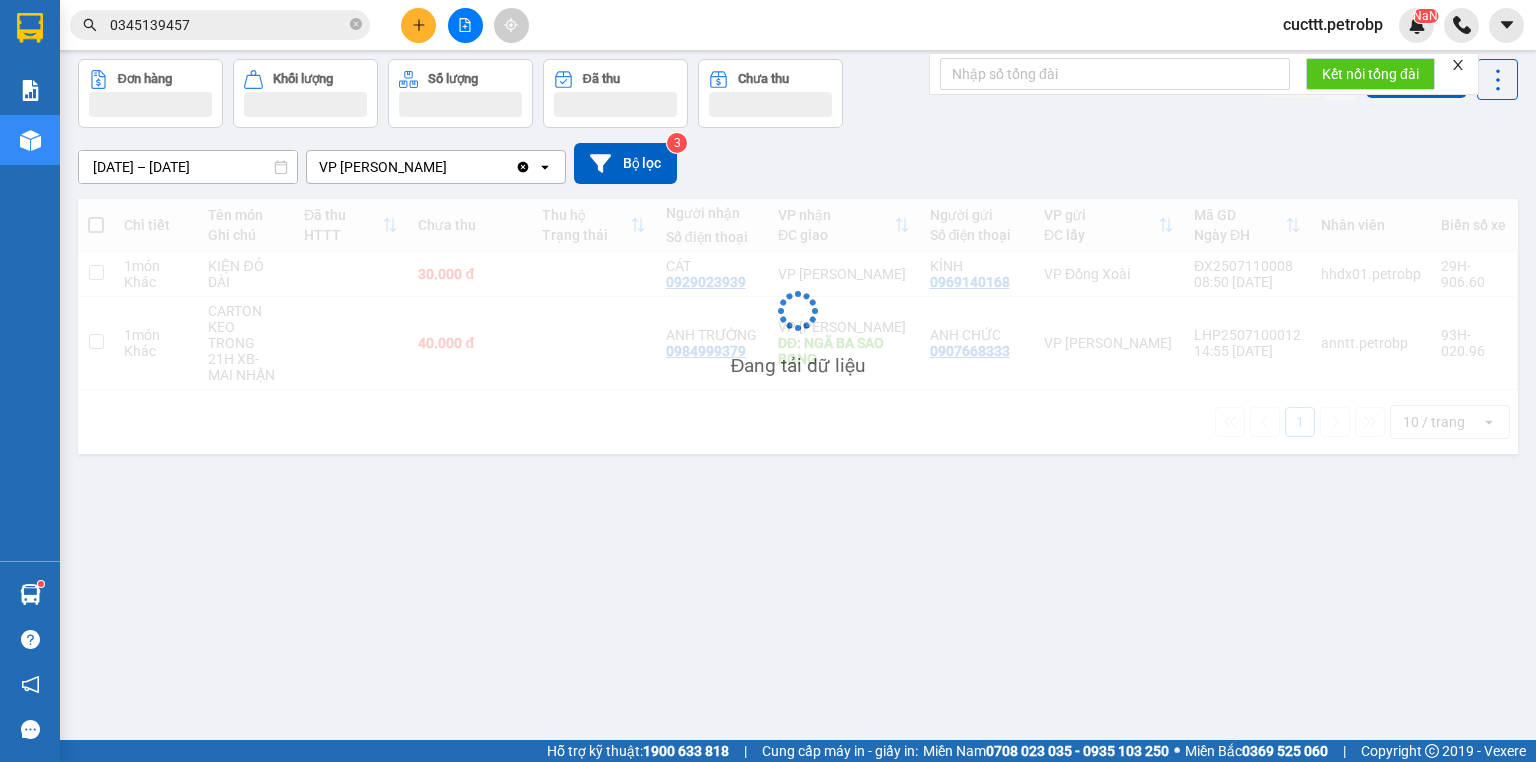 click on "09/07/2025 – 11/07/2025 Press the down arrow key to interact with the calendar and select a date. Press the escape button to close the calendar. Selected date range is from 09/07/2025 to 11/07/2025. VP Đức Liễu Clear value open Bộ lọc 3" at bounding box center (798, 163) 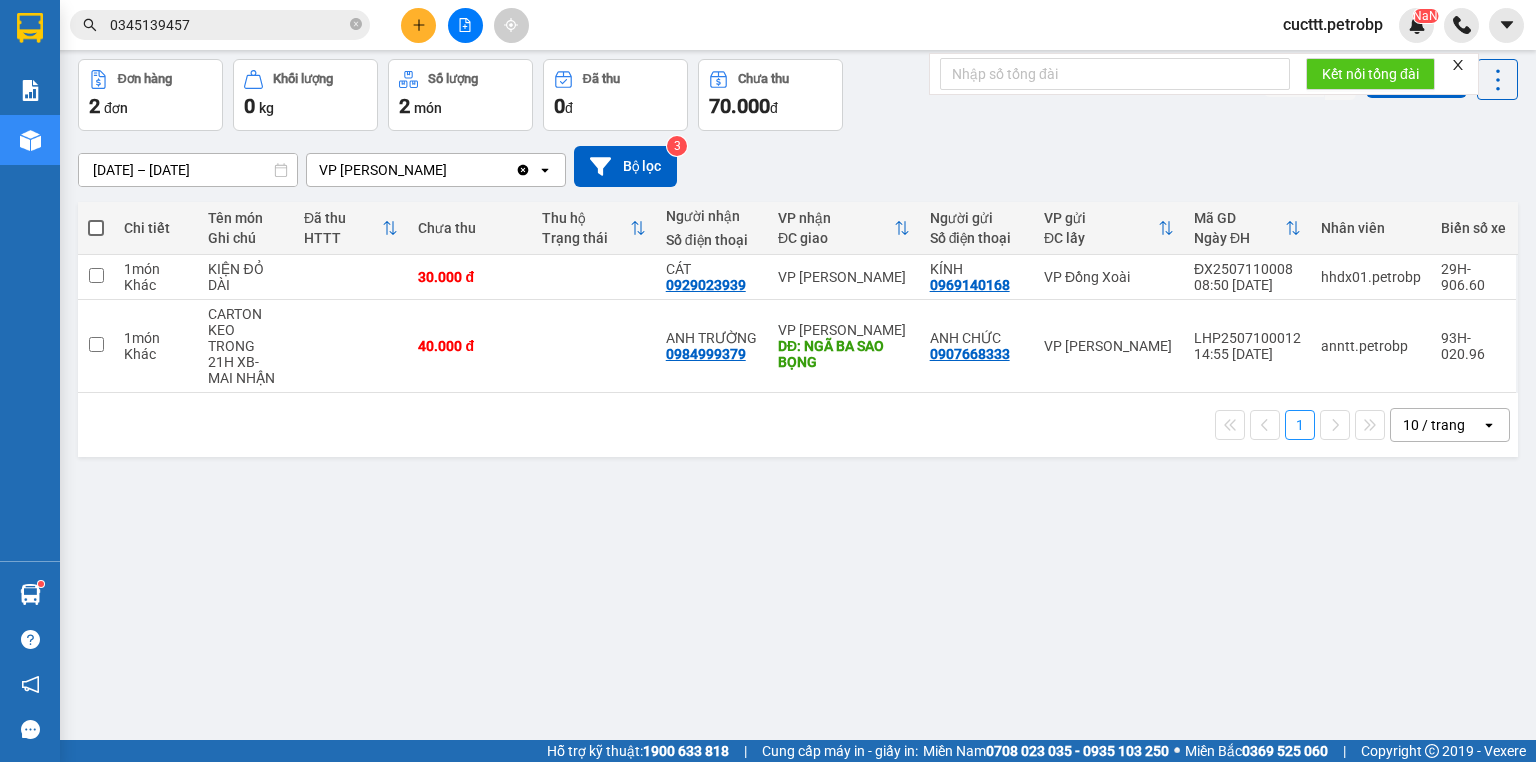 scroll, scrollTop: 0, scrollLeft: 0, axis: both 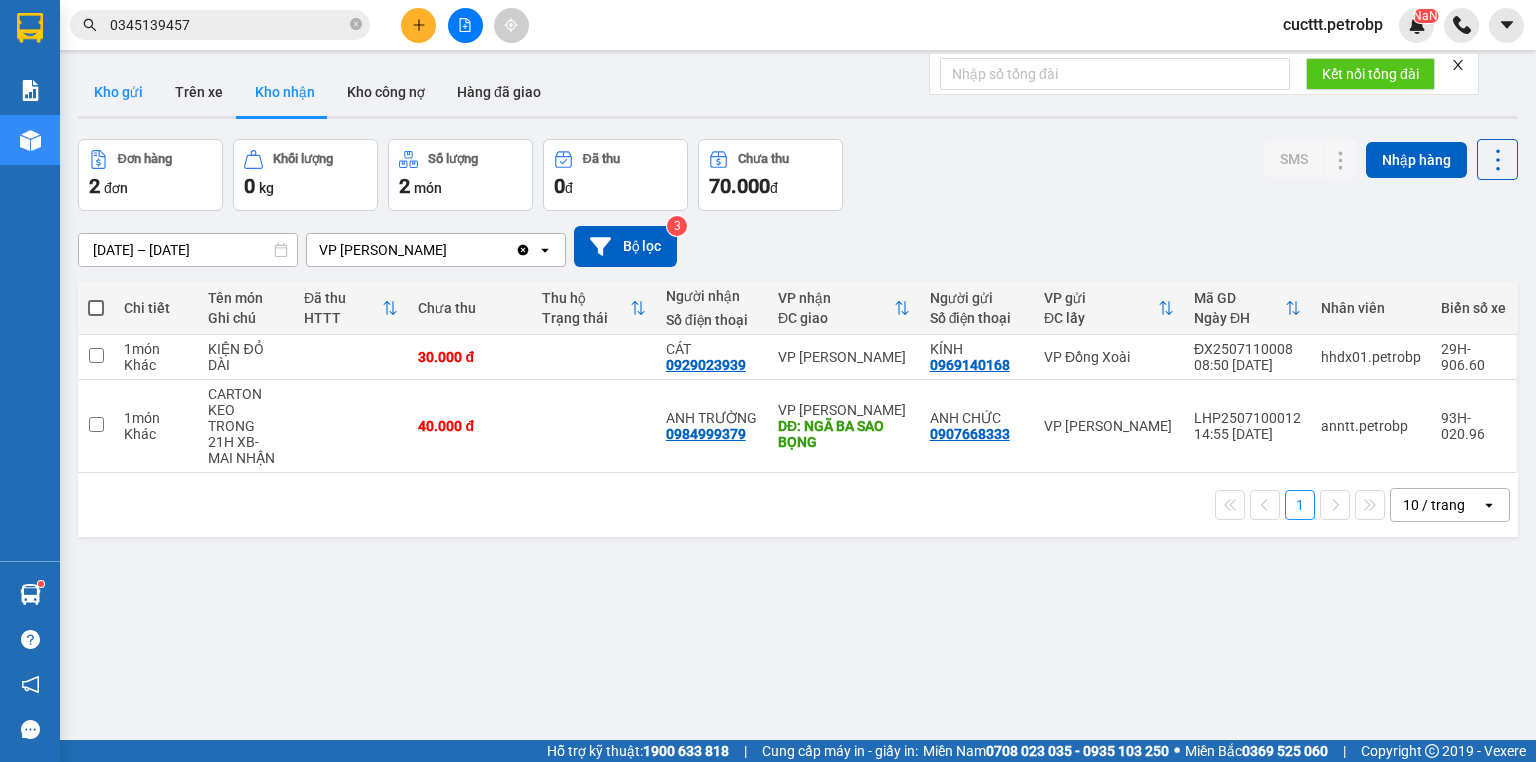 click on "Kho gửi" at bounding box center (118, 92) 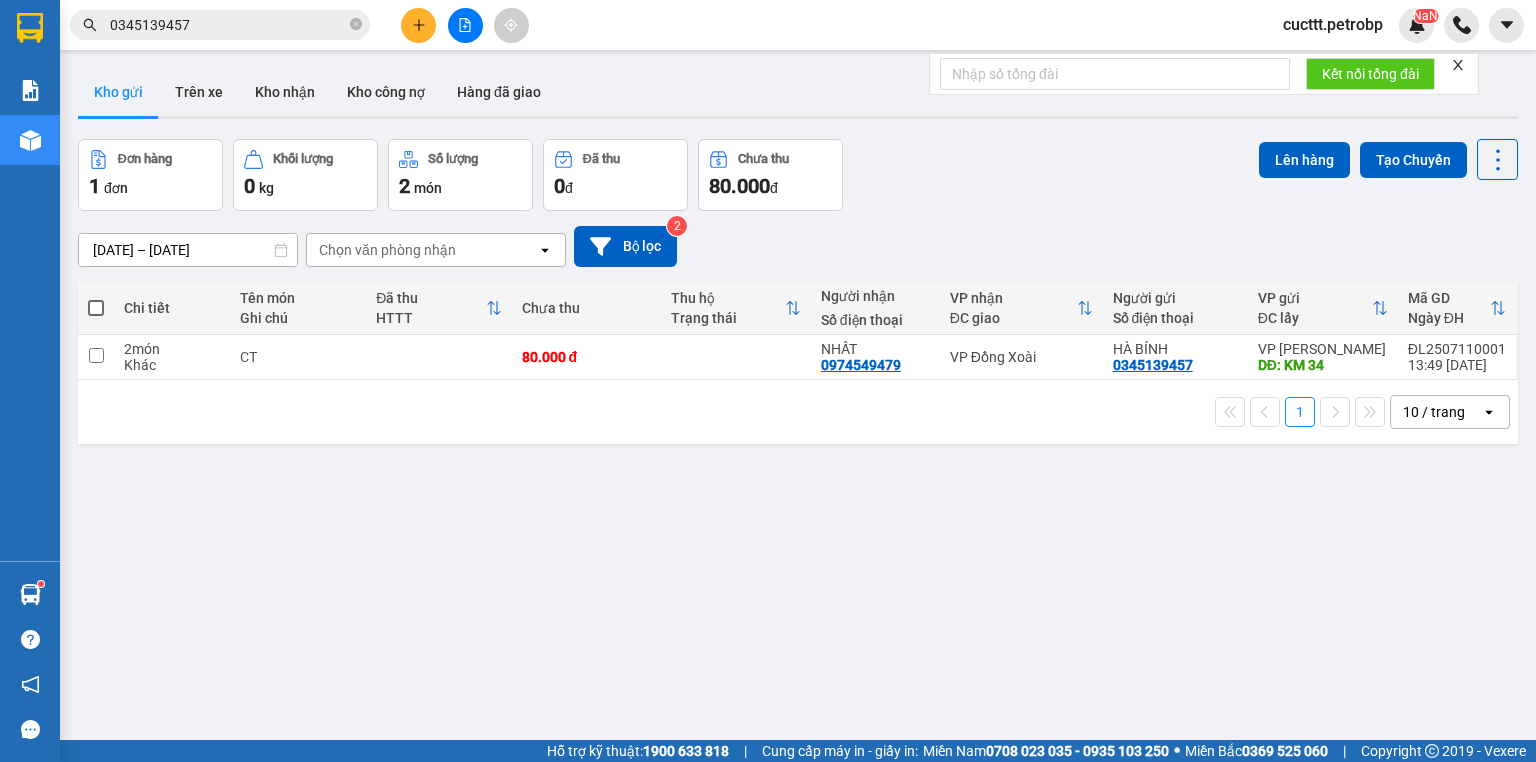 click on "Đơn hàng 1 đơn Khối lượng 0 kg Số lượng 2 món Đã thu 0  đ Chưa thu 80.000  đ Lên hàng Tạo Chuyến" at bounding box center [798, 175] 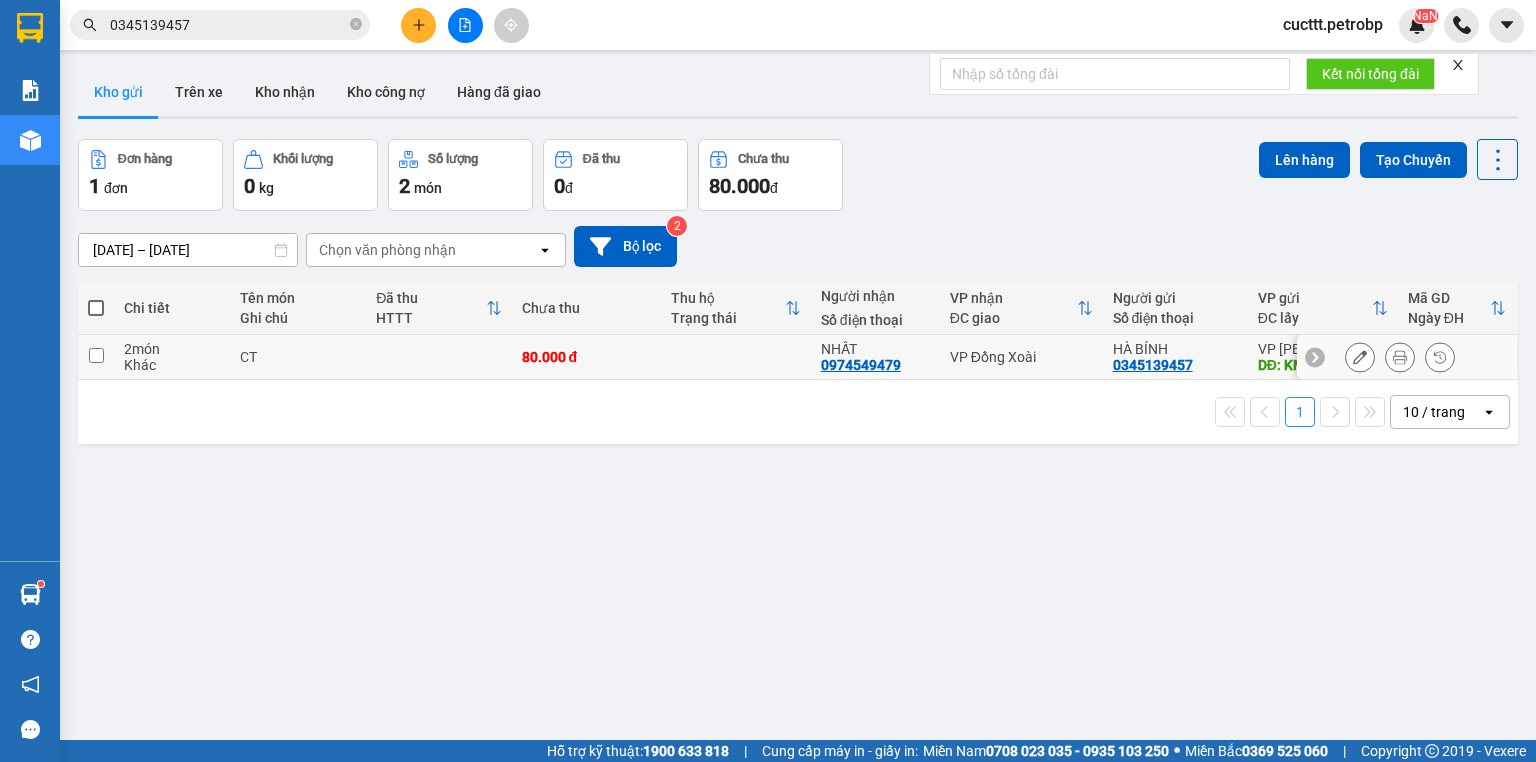 click at bounding box center (736, 357) 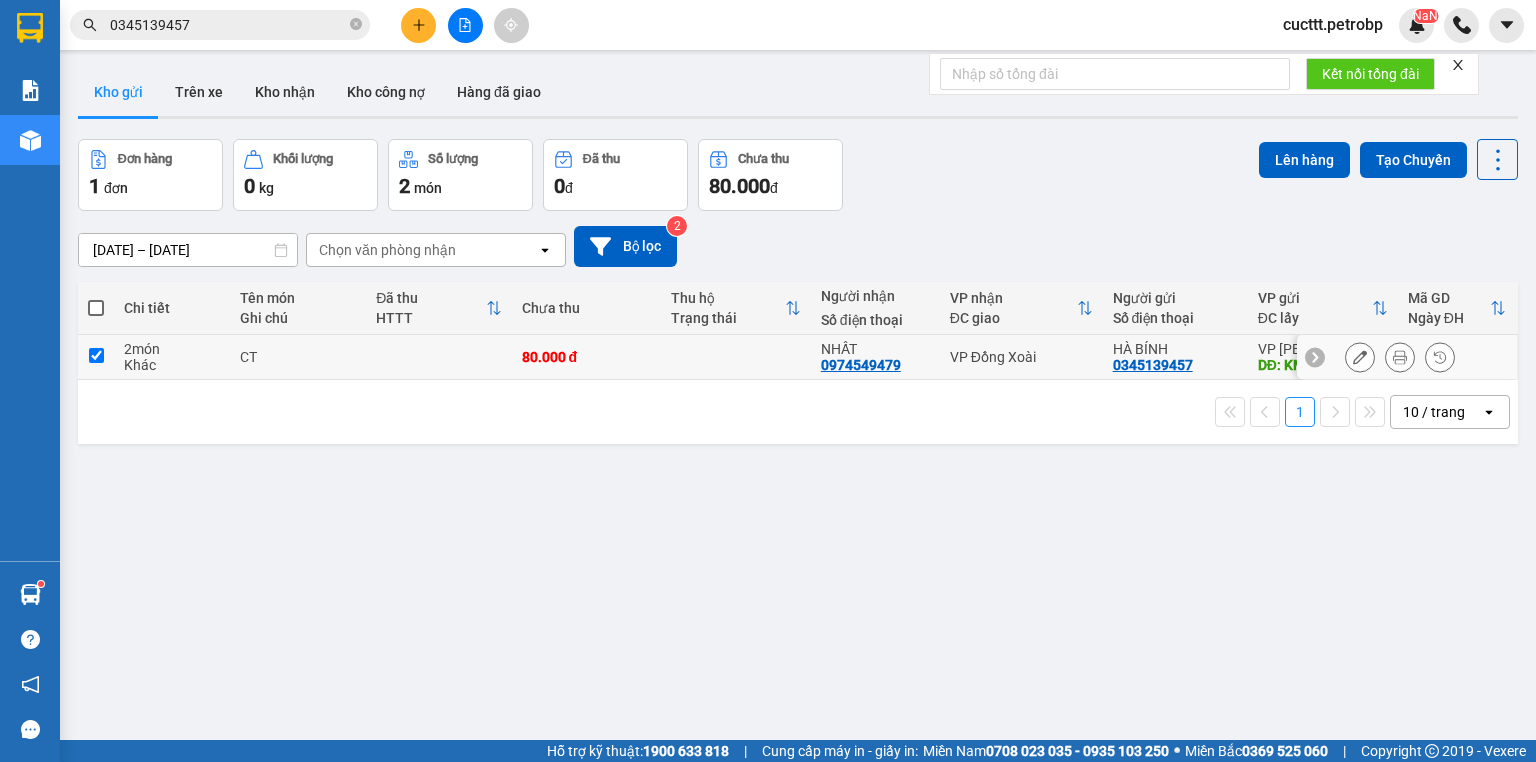 checkbox on "true" 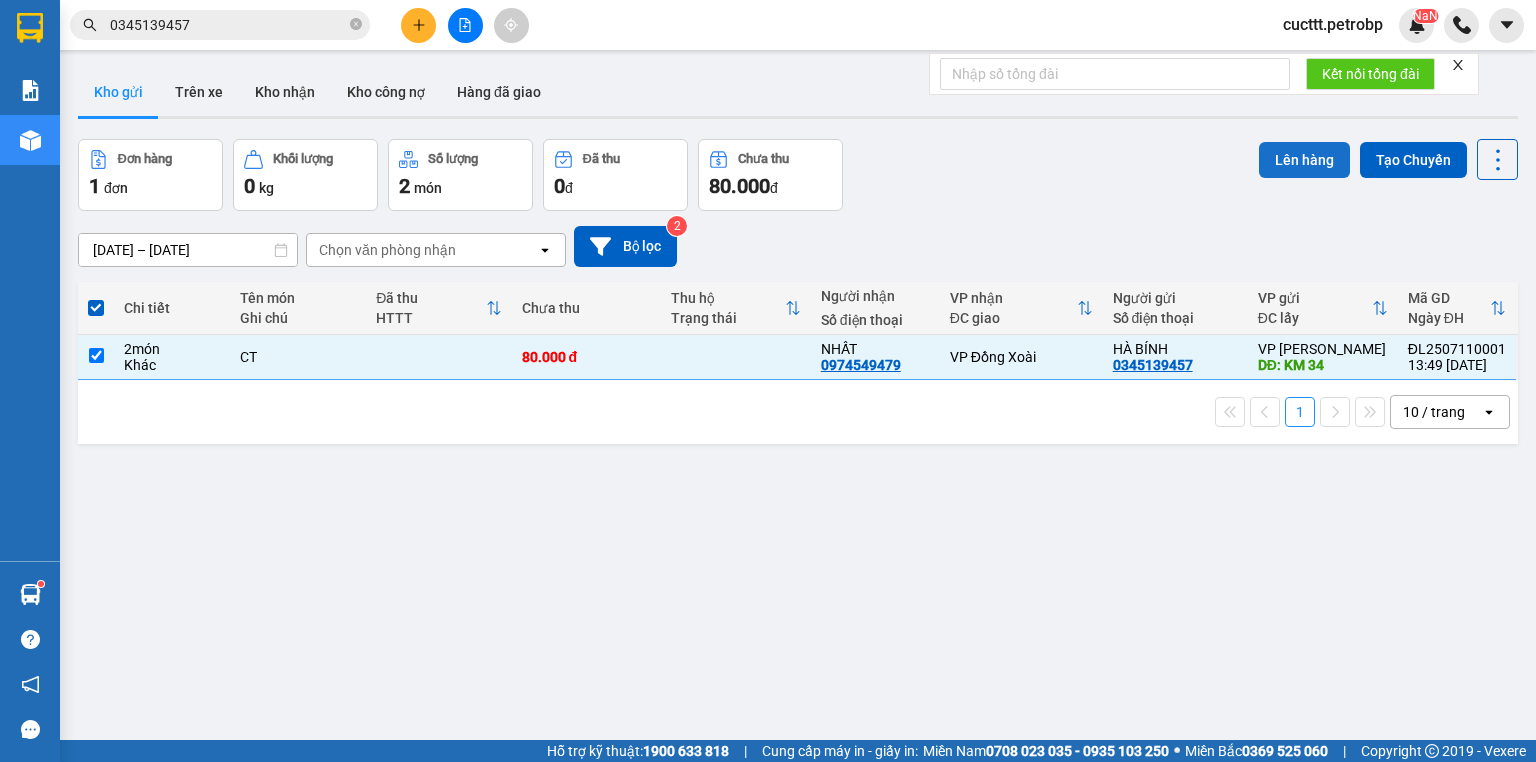 click on "Lên hàng" at bounding box center (1304, 160) 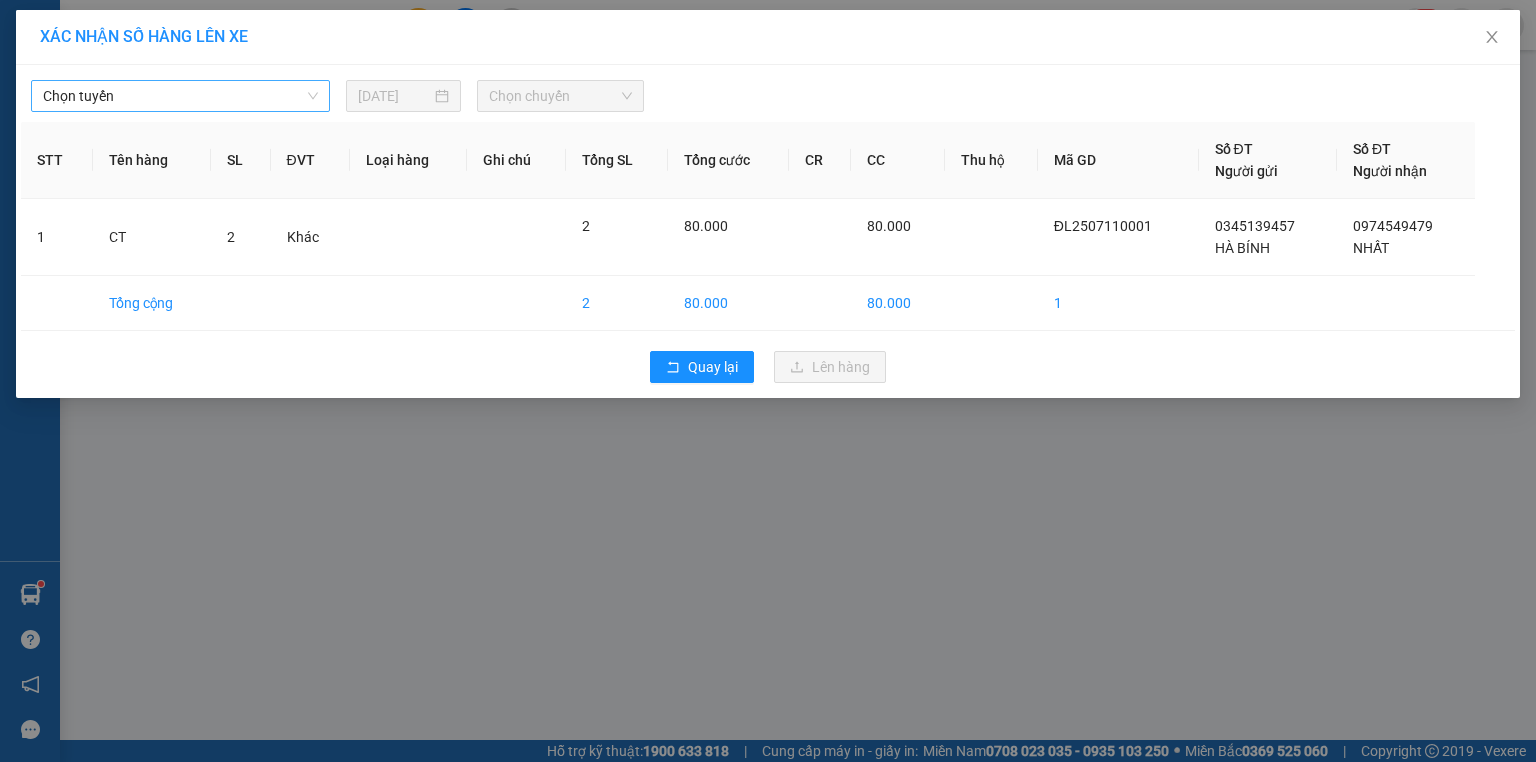 click on "Chọn tuyến" at bounding box center (180, 96) 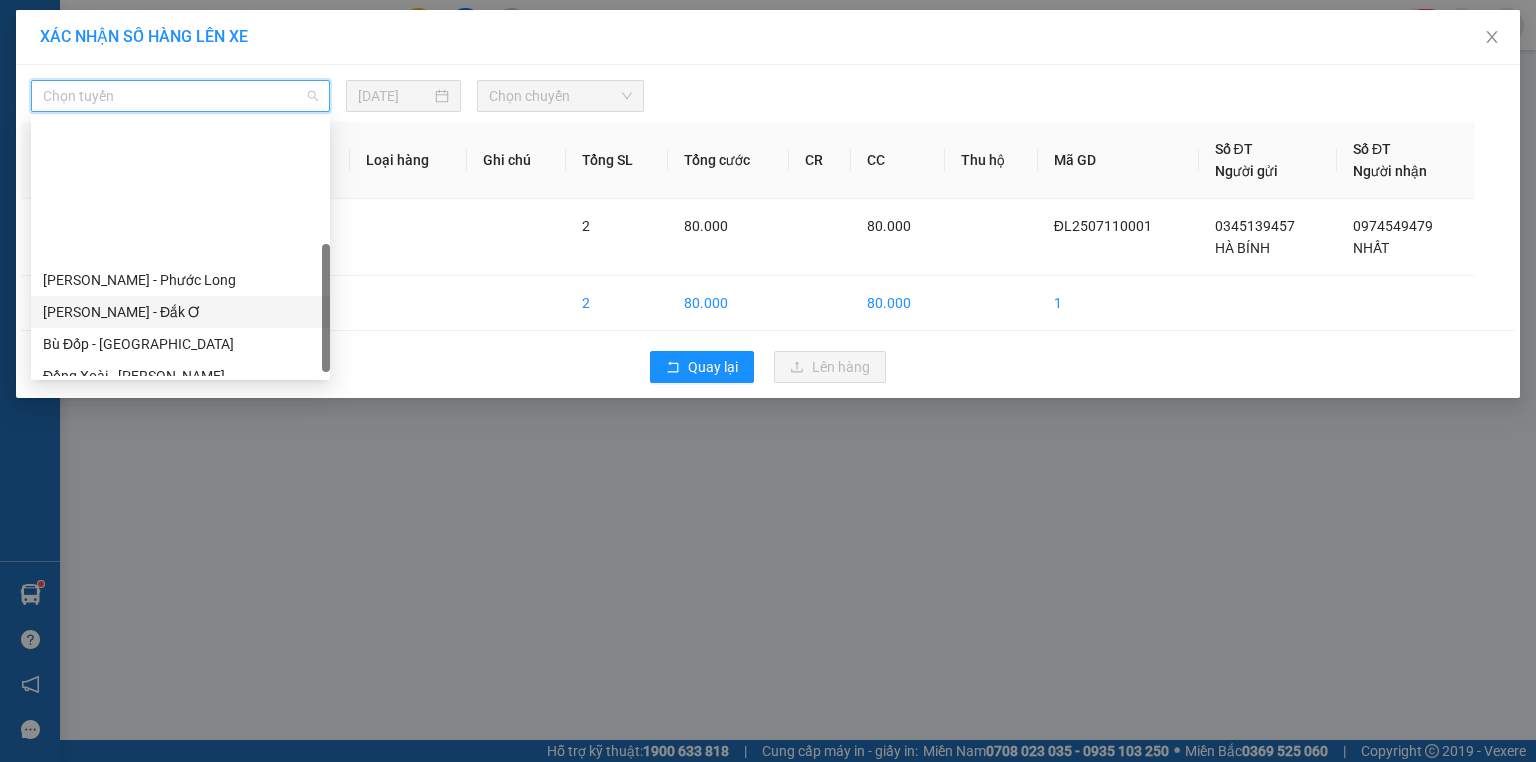 scroll, scrollTop: 256, scrollLeft: 0, axis: vertical 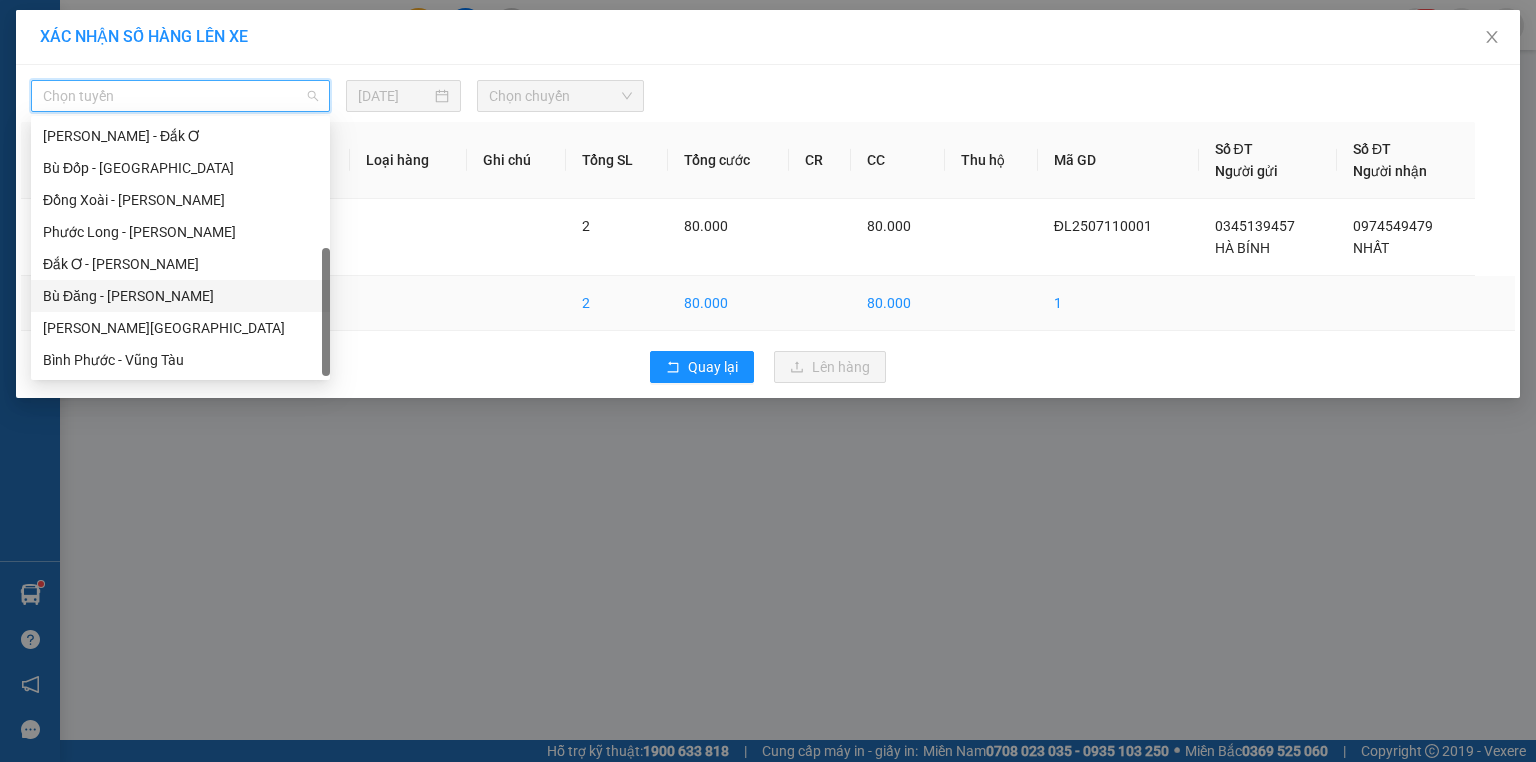 click on "Bù Đăng - [PERSON_NAME]" at bounding box center [180, 296] 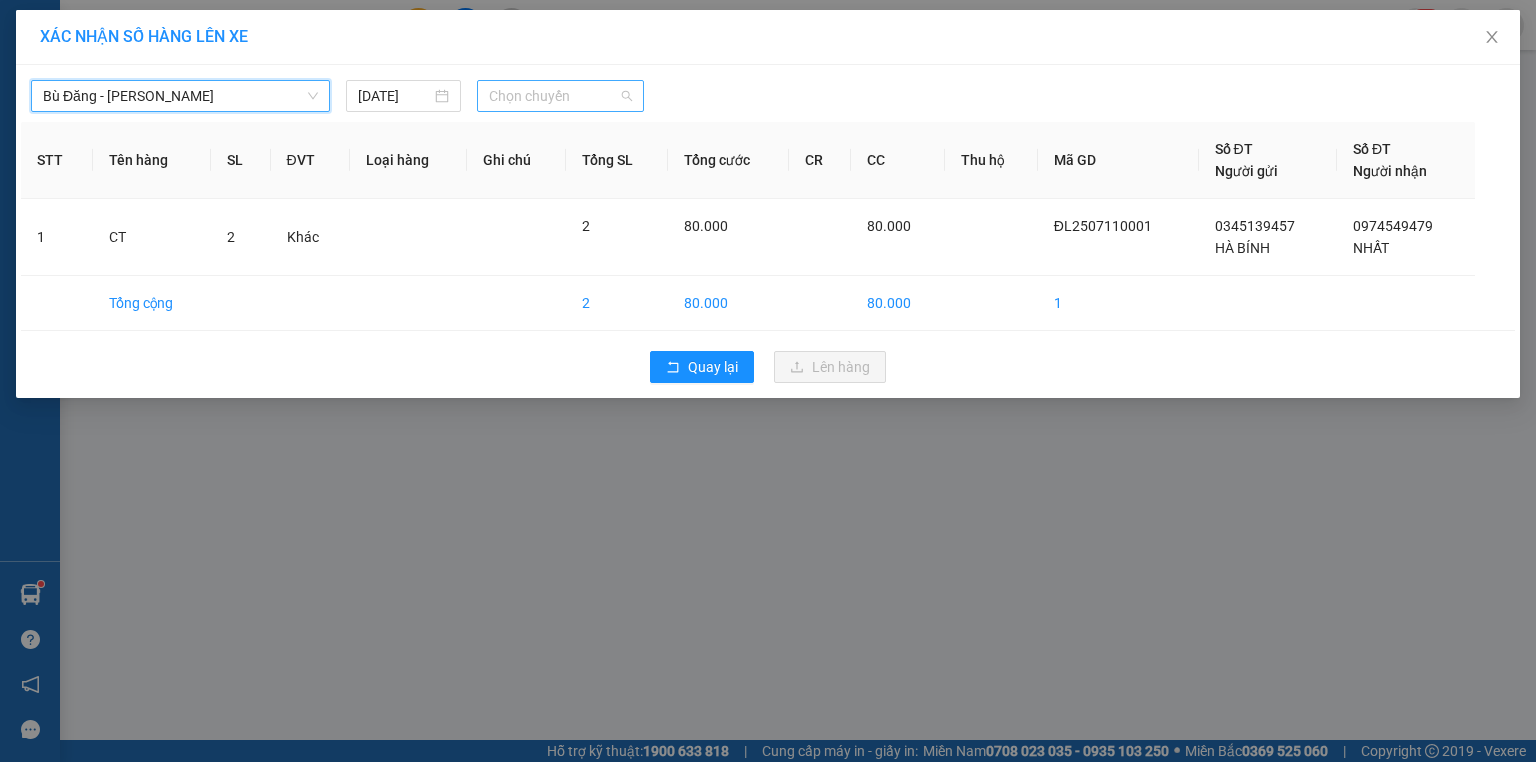 click on "Chọn chuyến" at bounding box center (561, 96) 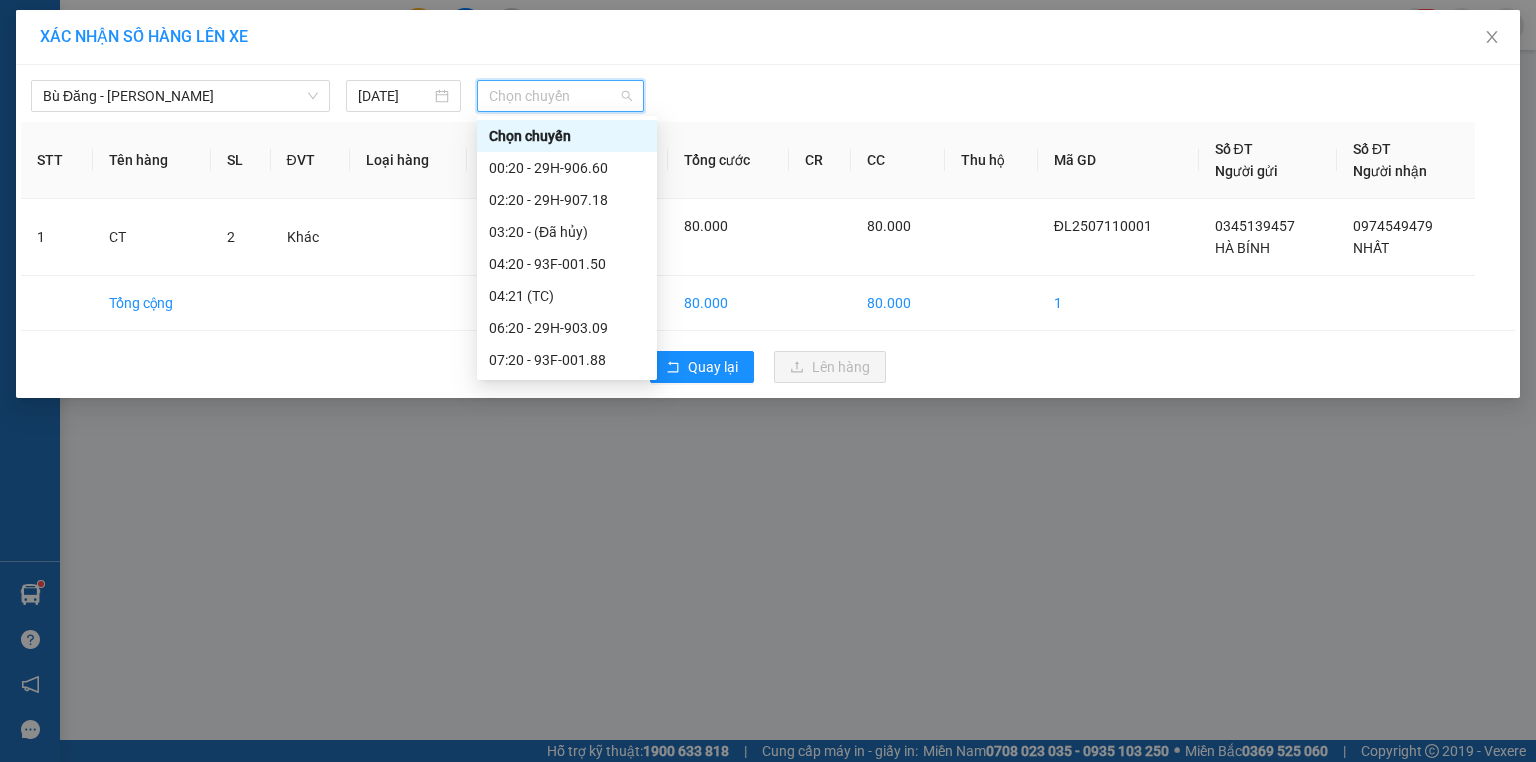scroll, scrollTop: 224, scrollLeft: 0, axis: vertical 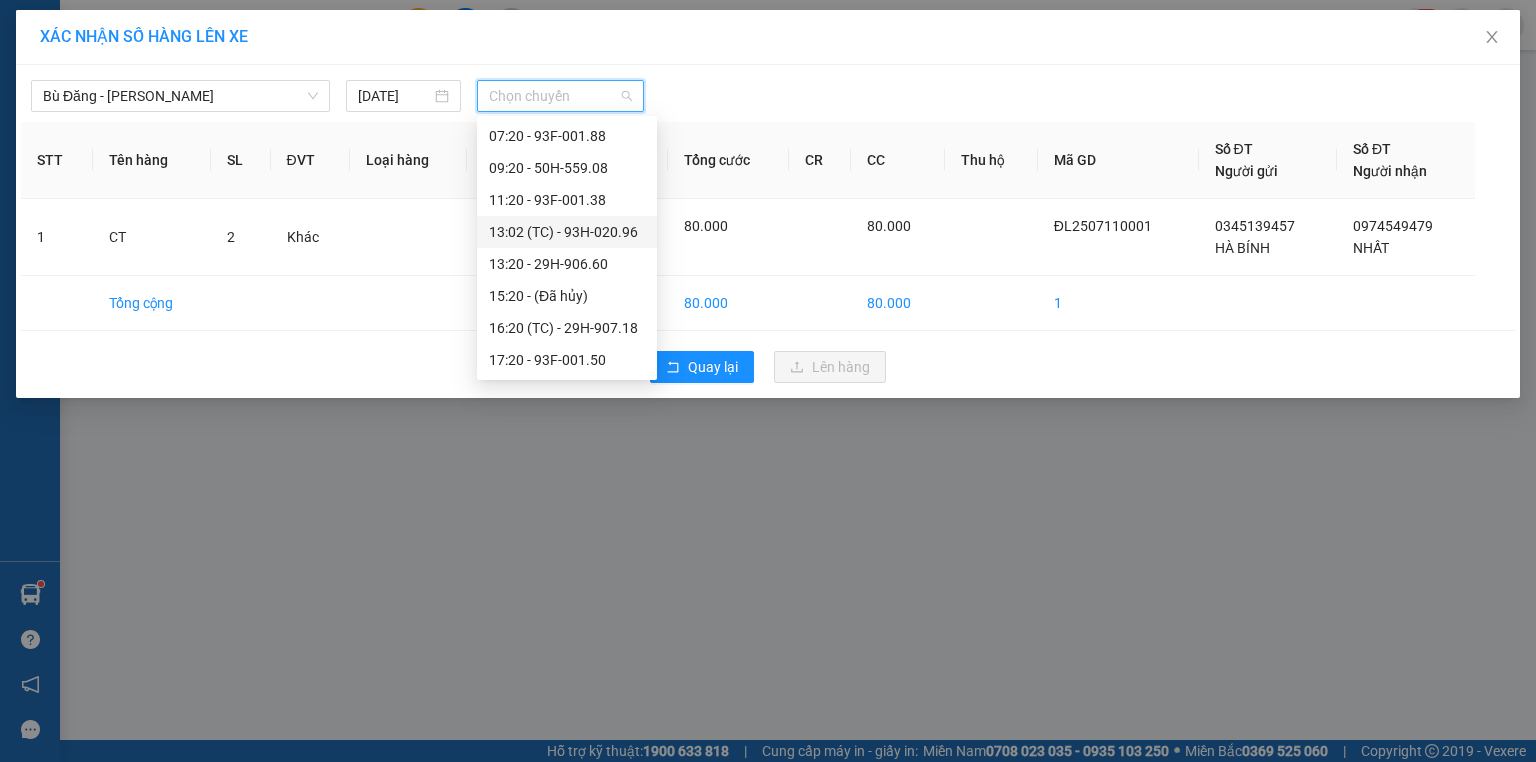 click on "13:02   (TC)   - 93H-020.96" at bounding box center [567, 232] 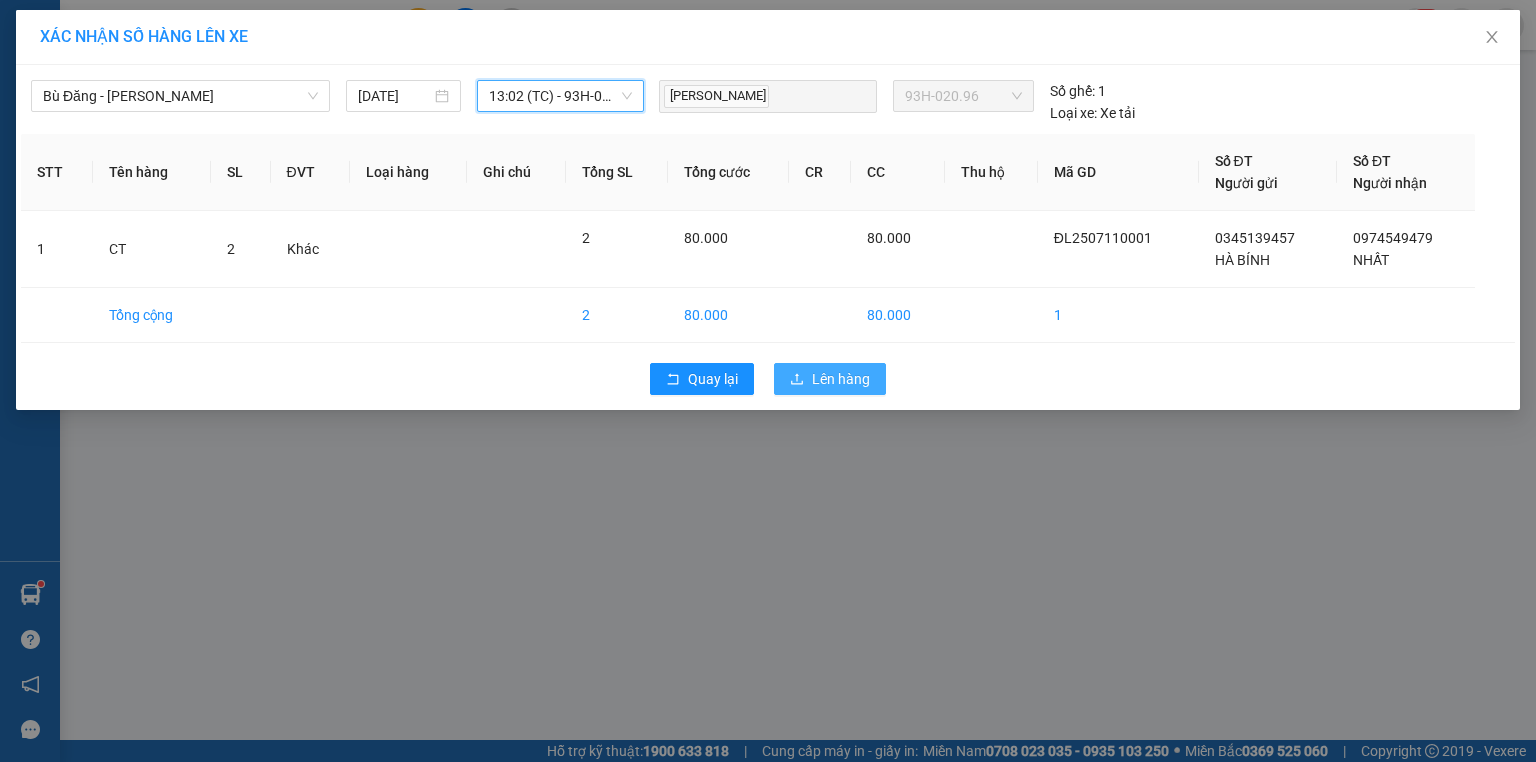 click on "Lên hàng" at bounding box center (841, 379) 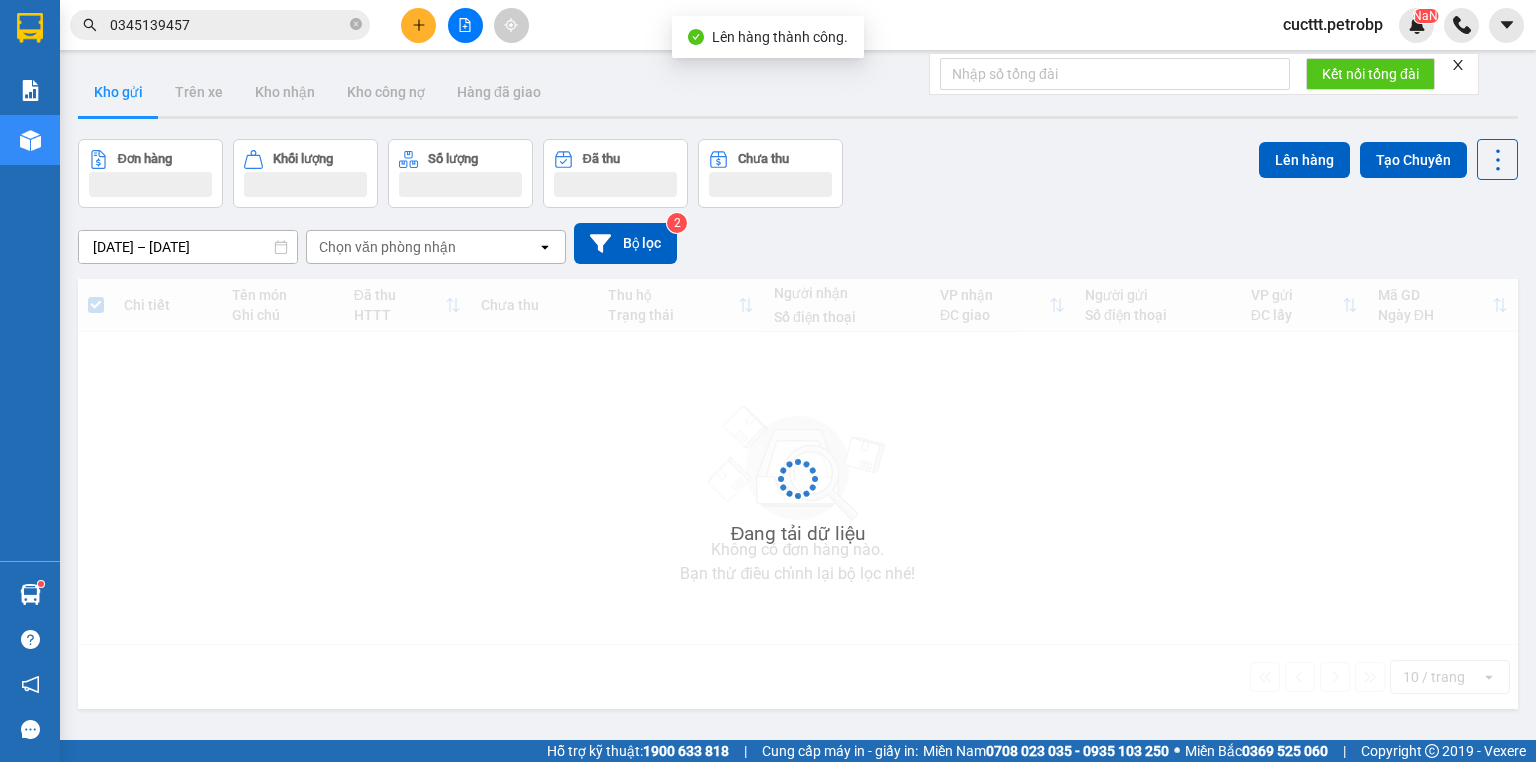 click on "[DATE] – [DATE] Press the down arrow key to interact with the calendar and select a date. Press the escape button to close the calendar. Selected date range is from [DATE] to [DATE]. Chọn văn phòng nhận open Bộ lọc 2" at bounding box center [798, 243] 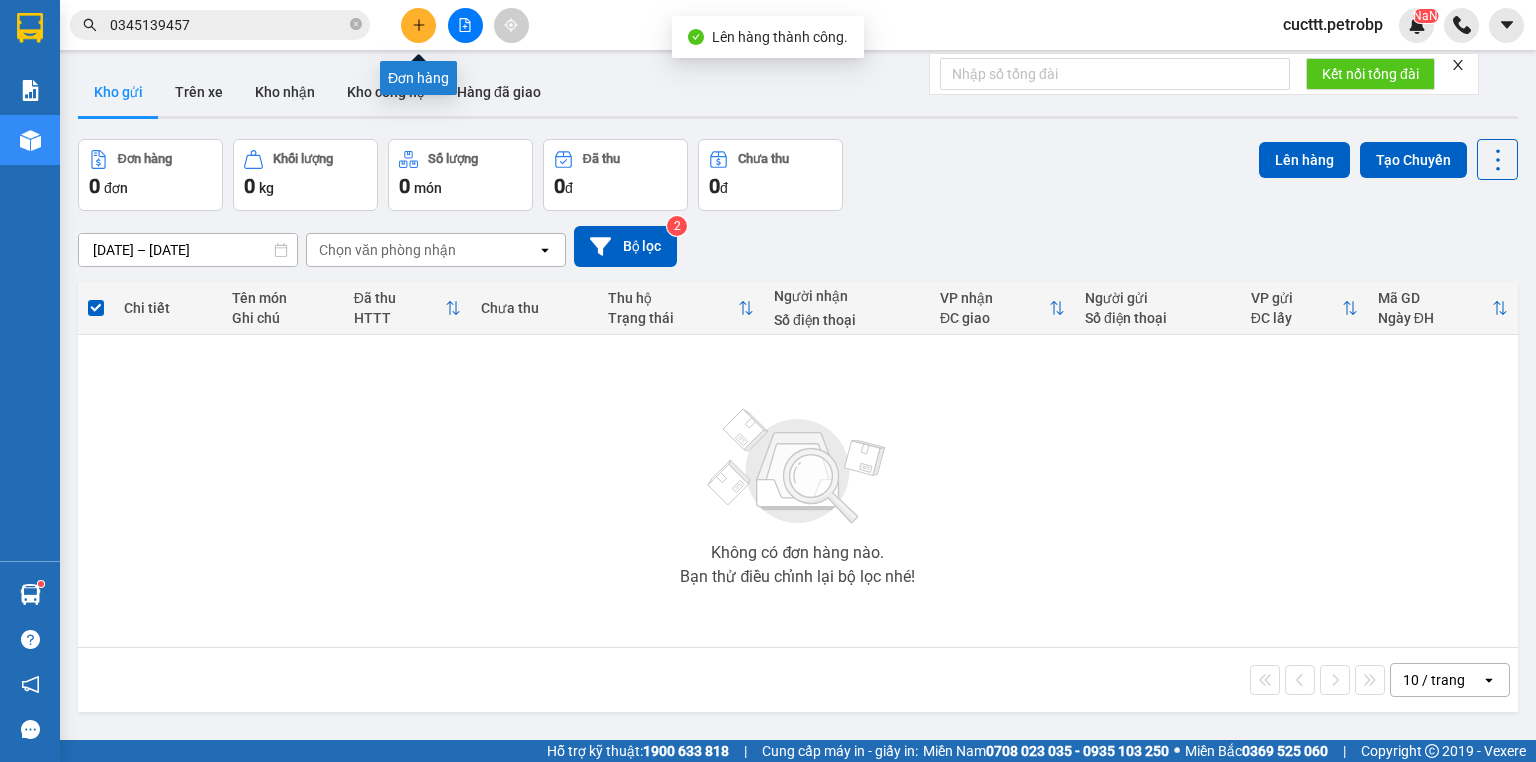 click at bounding box center (418, 25) 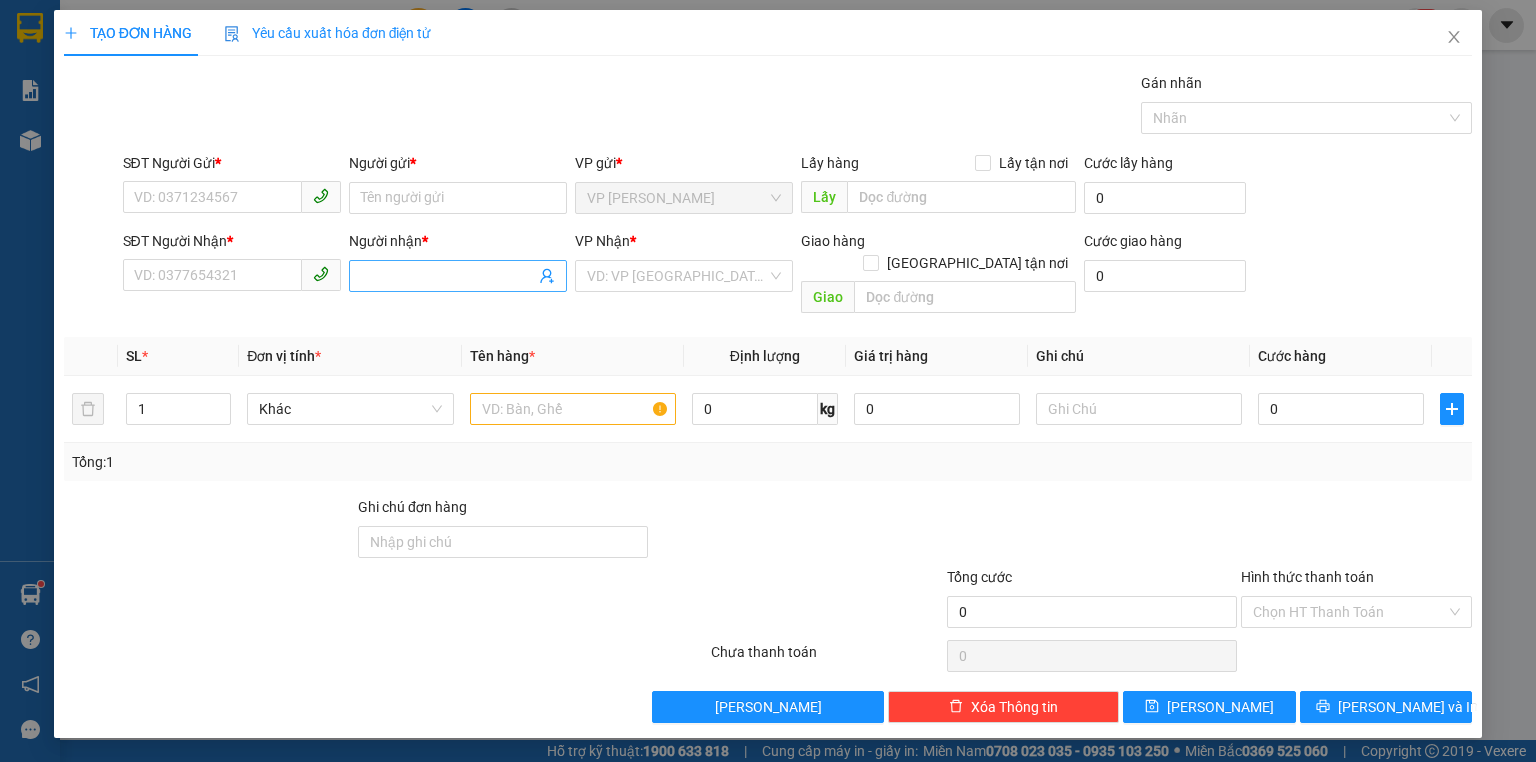 click on "Người nhận  *" at bounding box center (448, 276) 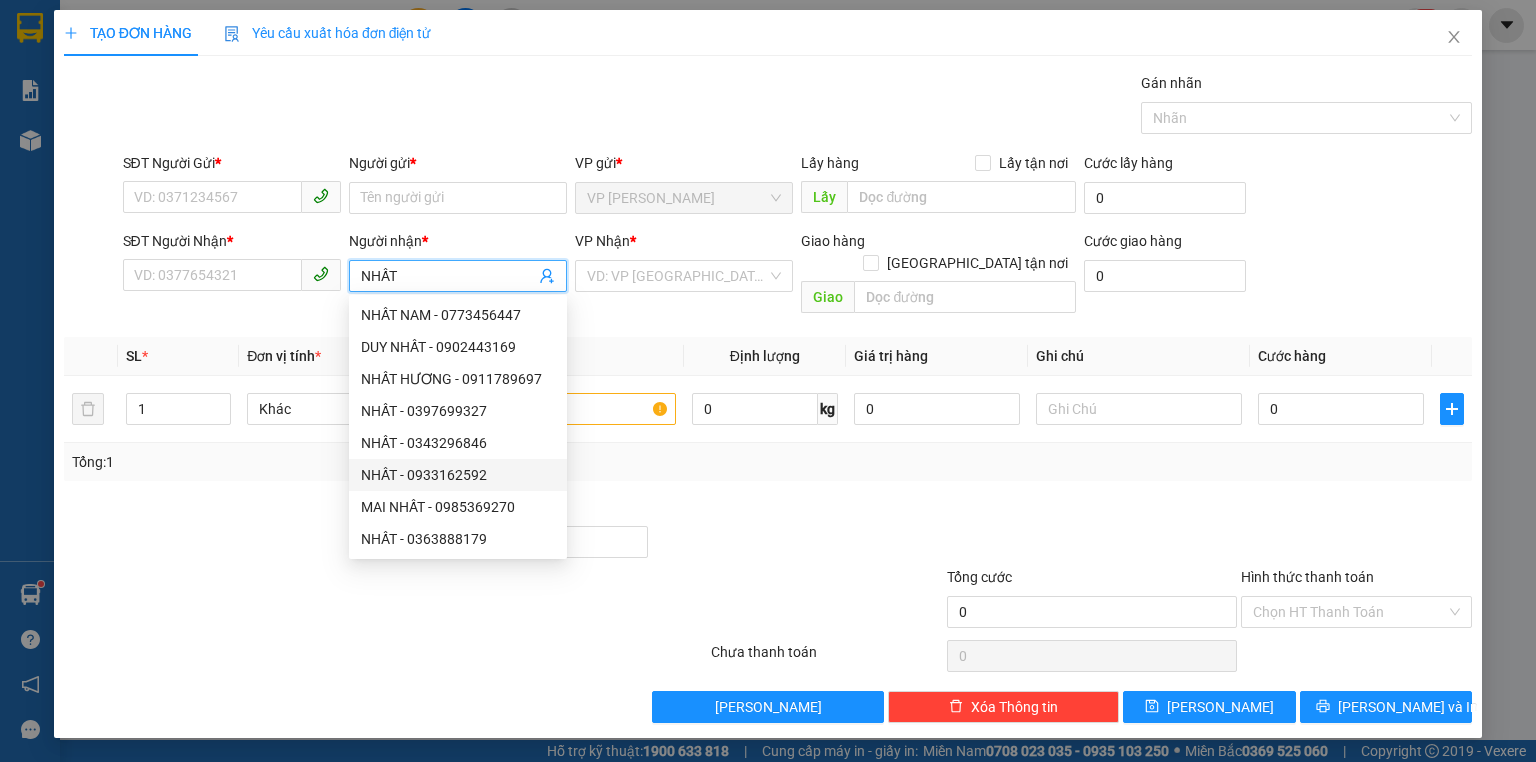 type on "NHẤT" 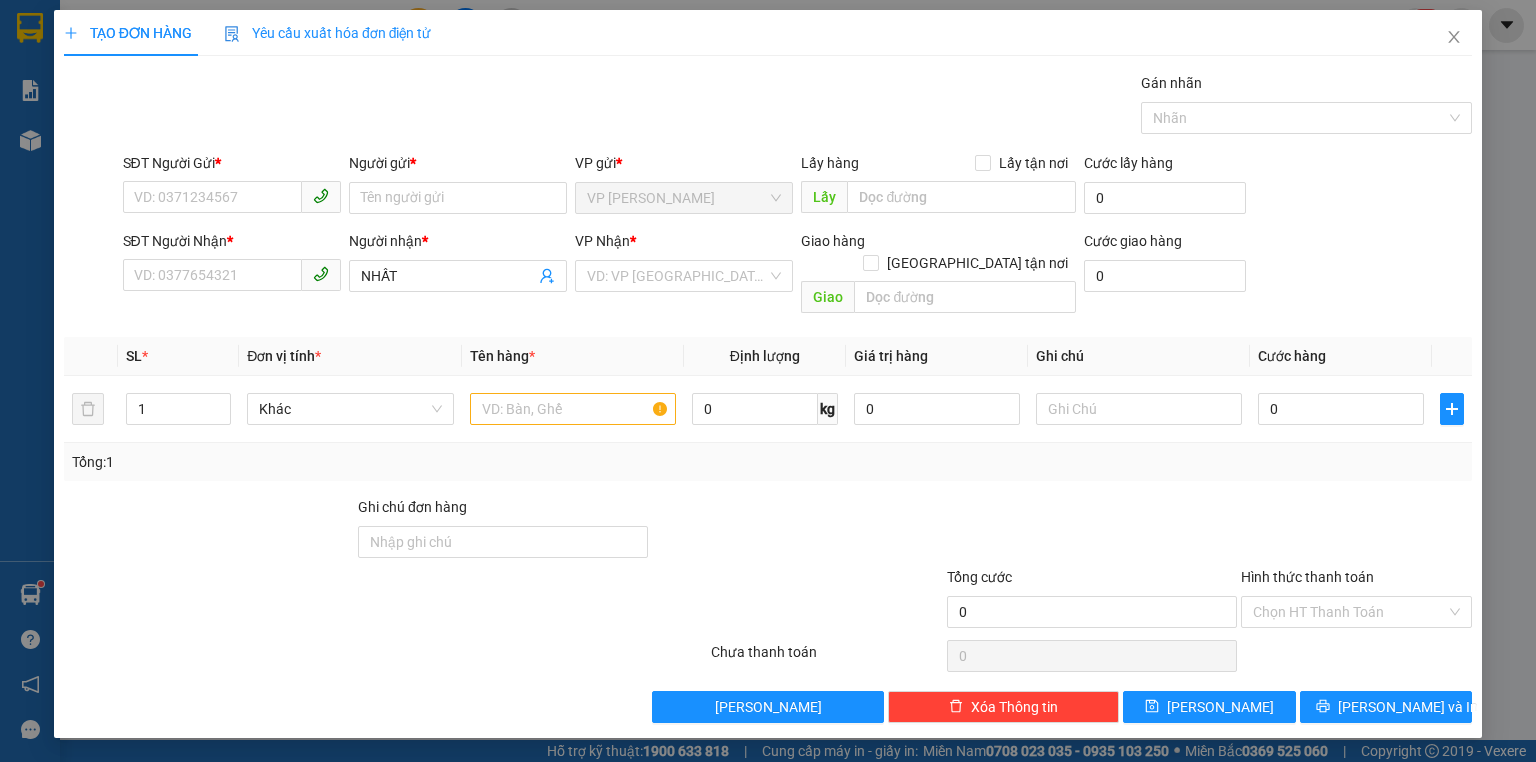 drag, startPoint x: 1228, startPoint y: 508, endPoint x: 1292, endPoint y: 274, distance: 242.59431 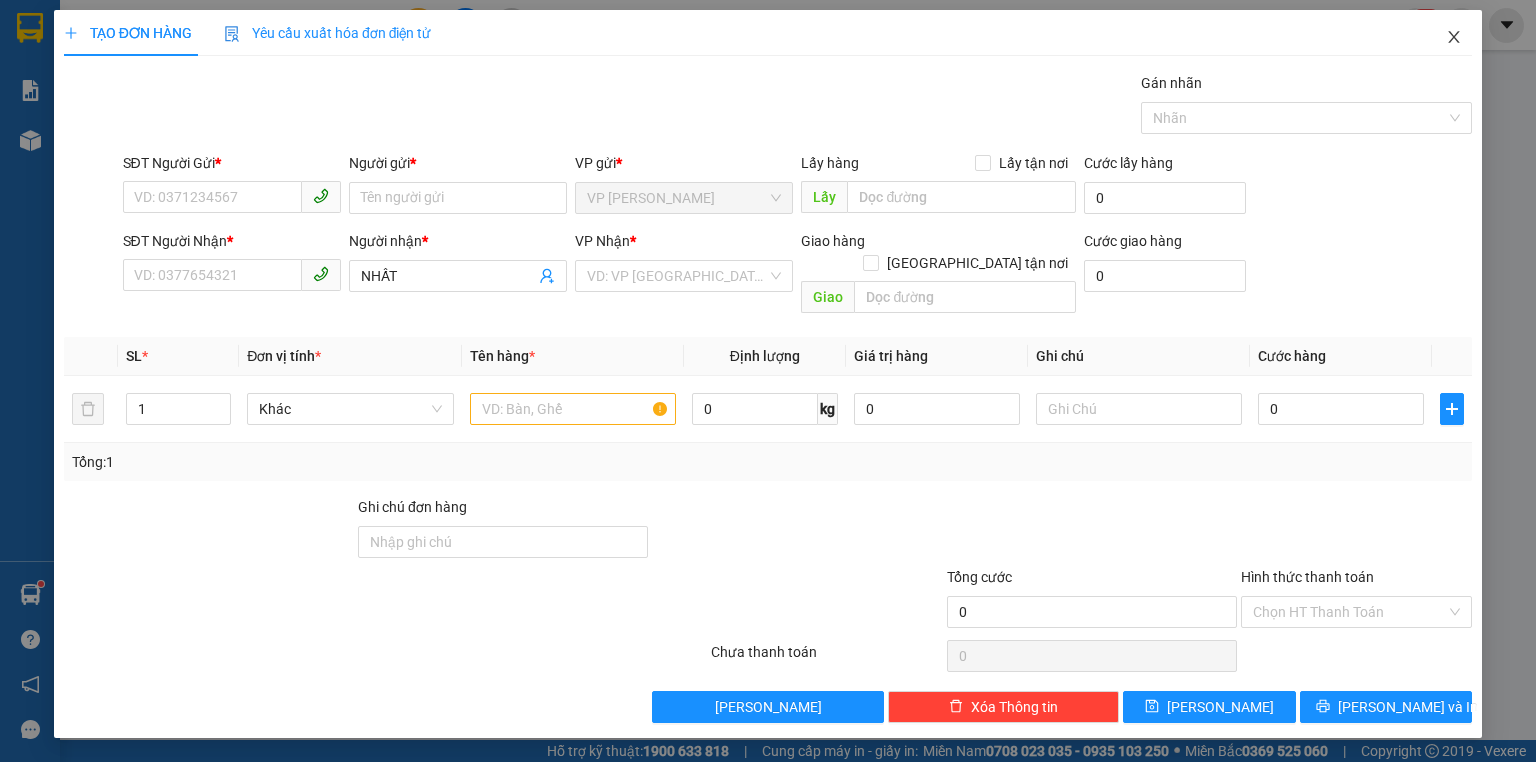 click 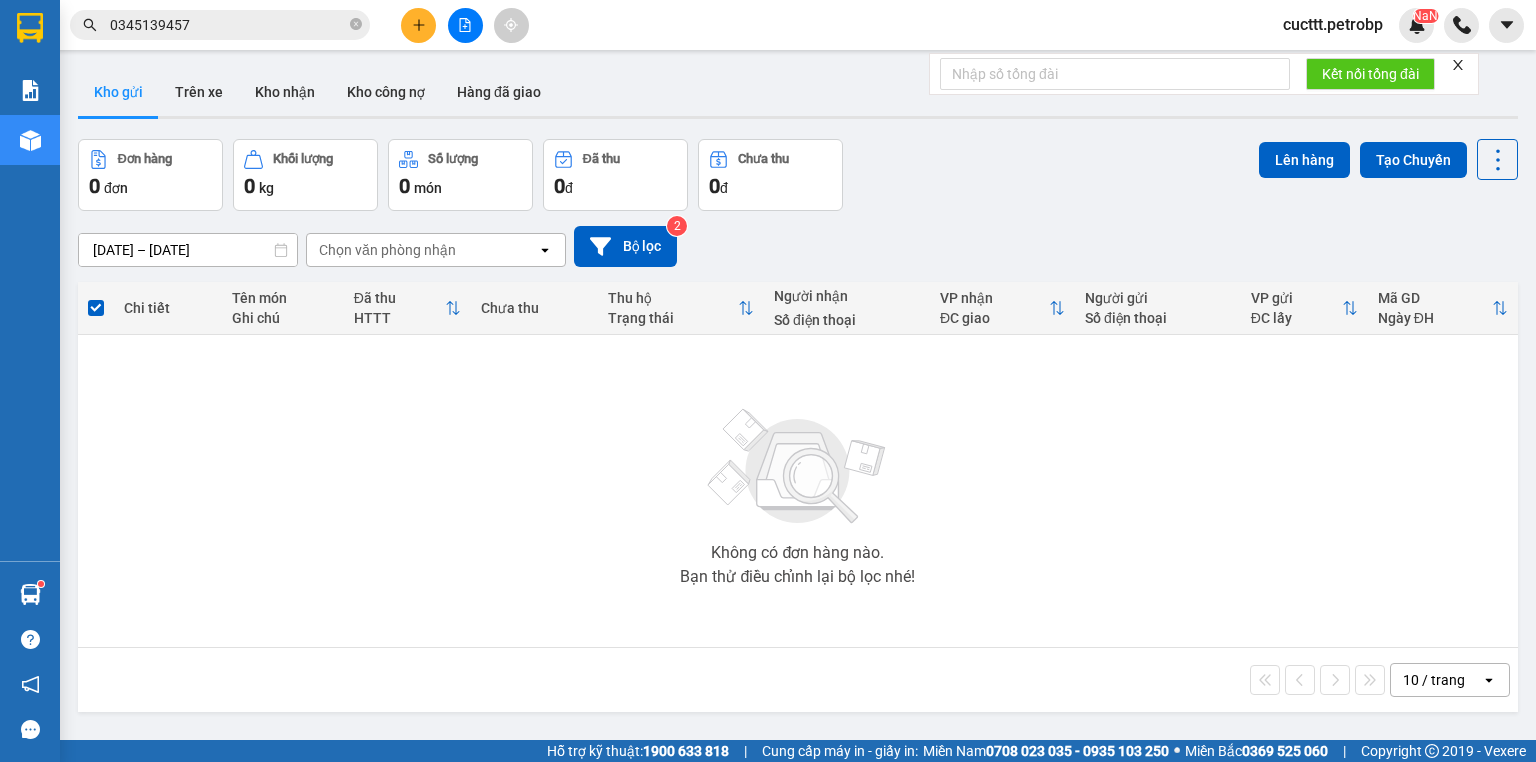 click on "Đơn hàng 0 đơn Khối lượng 0 kg Số lượng 0 món Đã thu 0  đ Chưa thu 0  đ Lên hàng Tạo Chuyến" at bounding box center [798, 175] 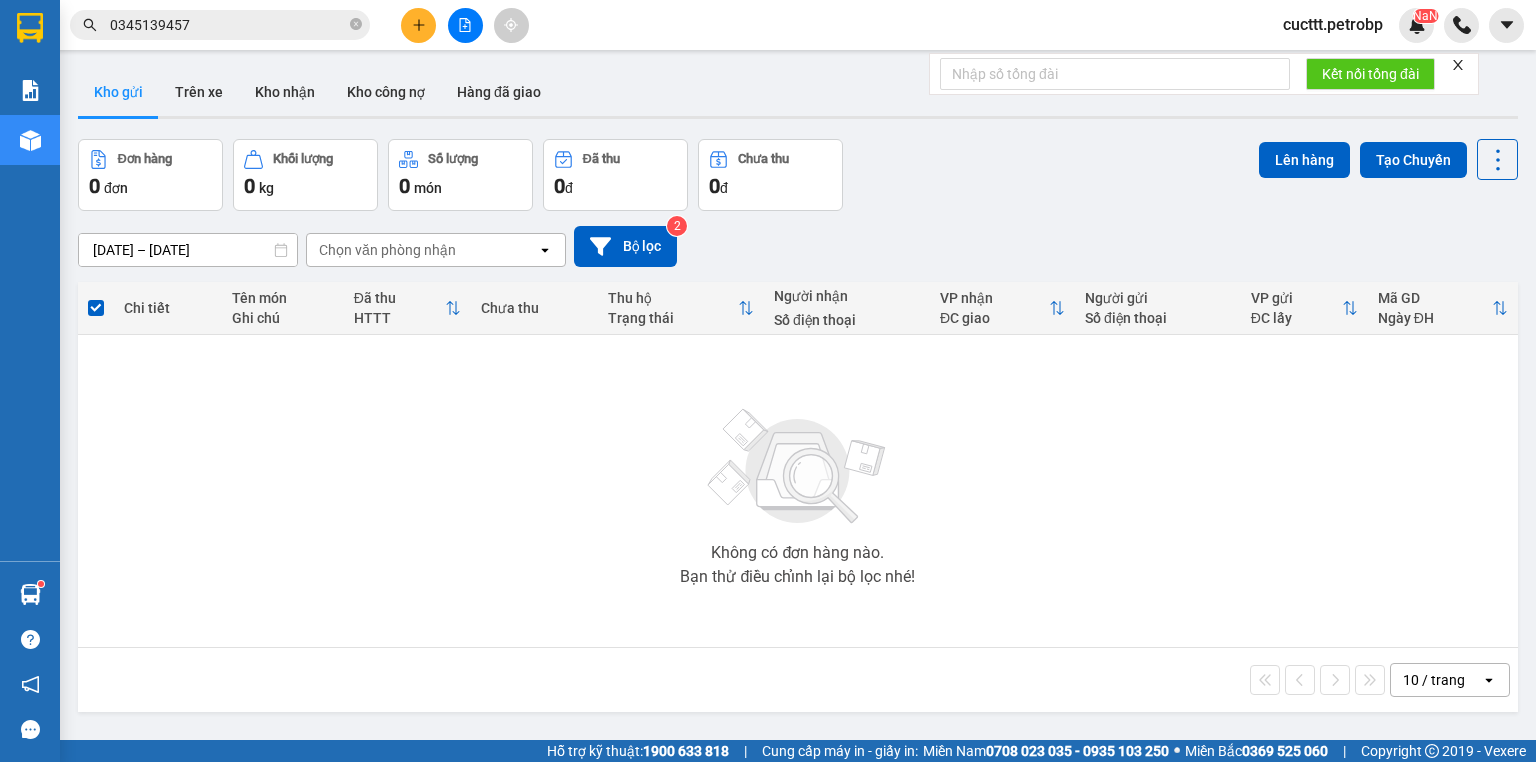 scroll, scrollTop: 80, scrollLeft: 0, axis: vertical 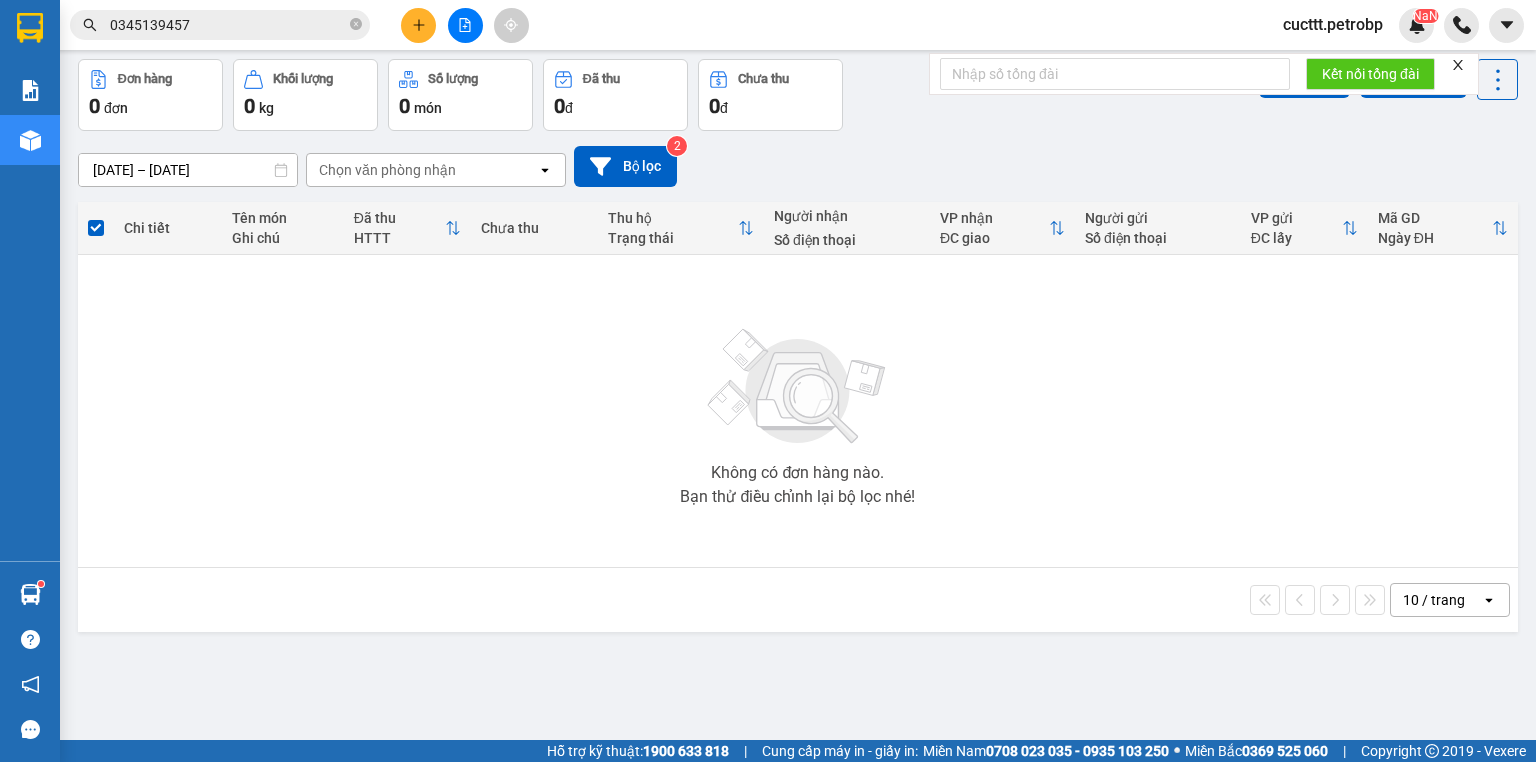 click on "Không có đơn hàng nào. Bạn thử điều chỉnh lại bộ lọc nhé!" at bounding box center (798, 411) 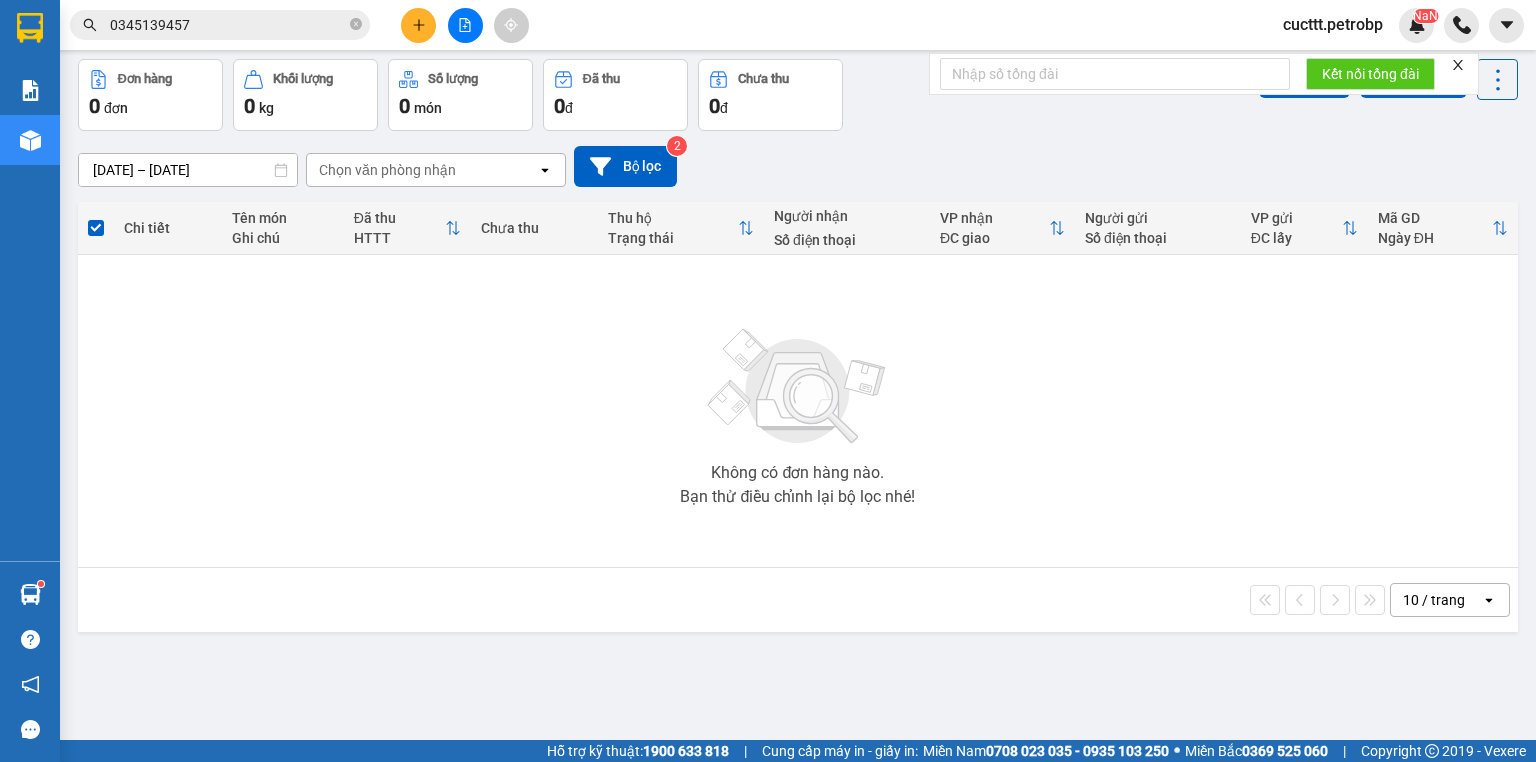click on "Không có đơn hàng nào. Bạn thử điều chỉnh lại bộ lọc nhé!" at bounding box center [798, 411] 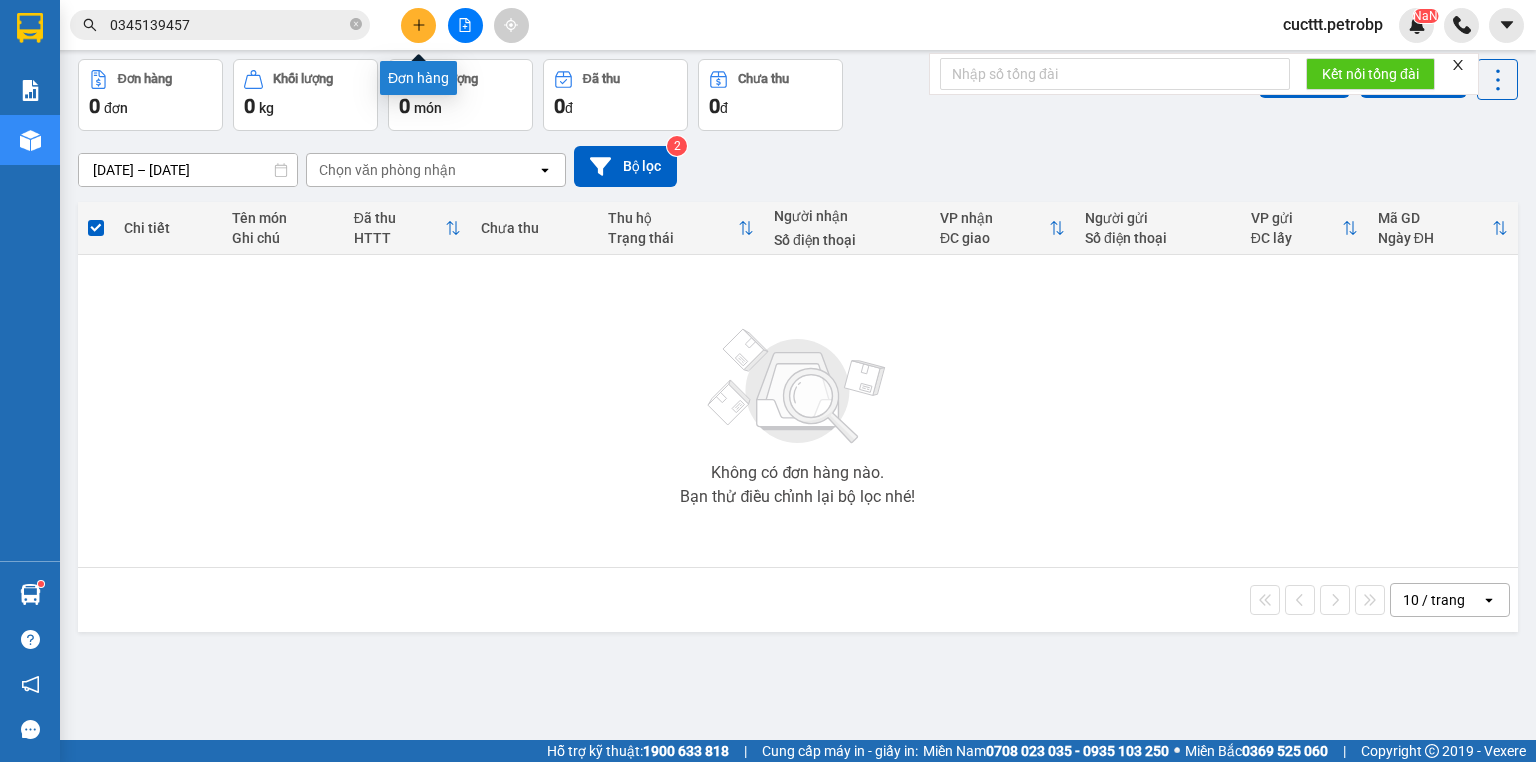 click 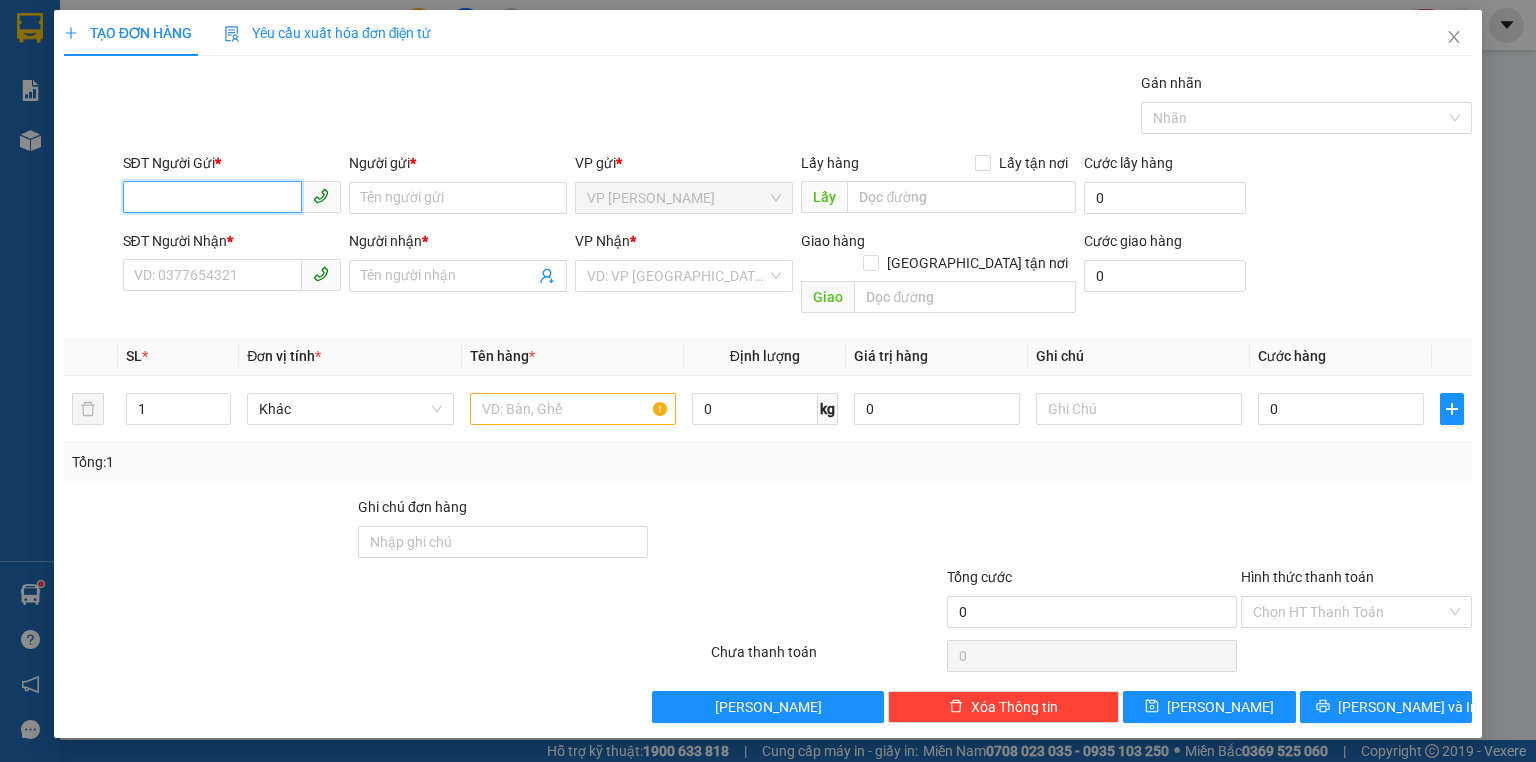 click on "SĐT Người Gửi  *" at bounding box center [212, 197] 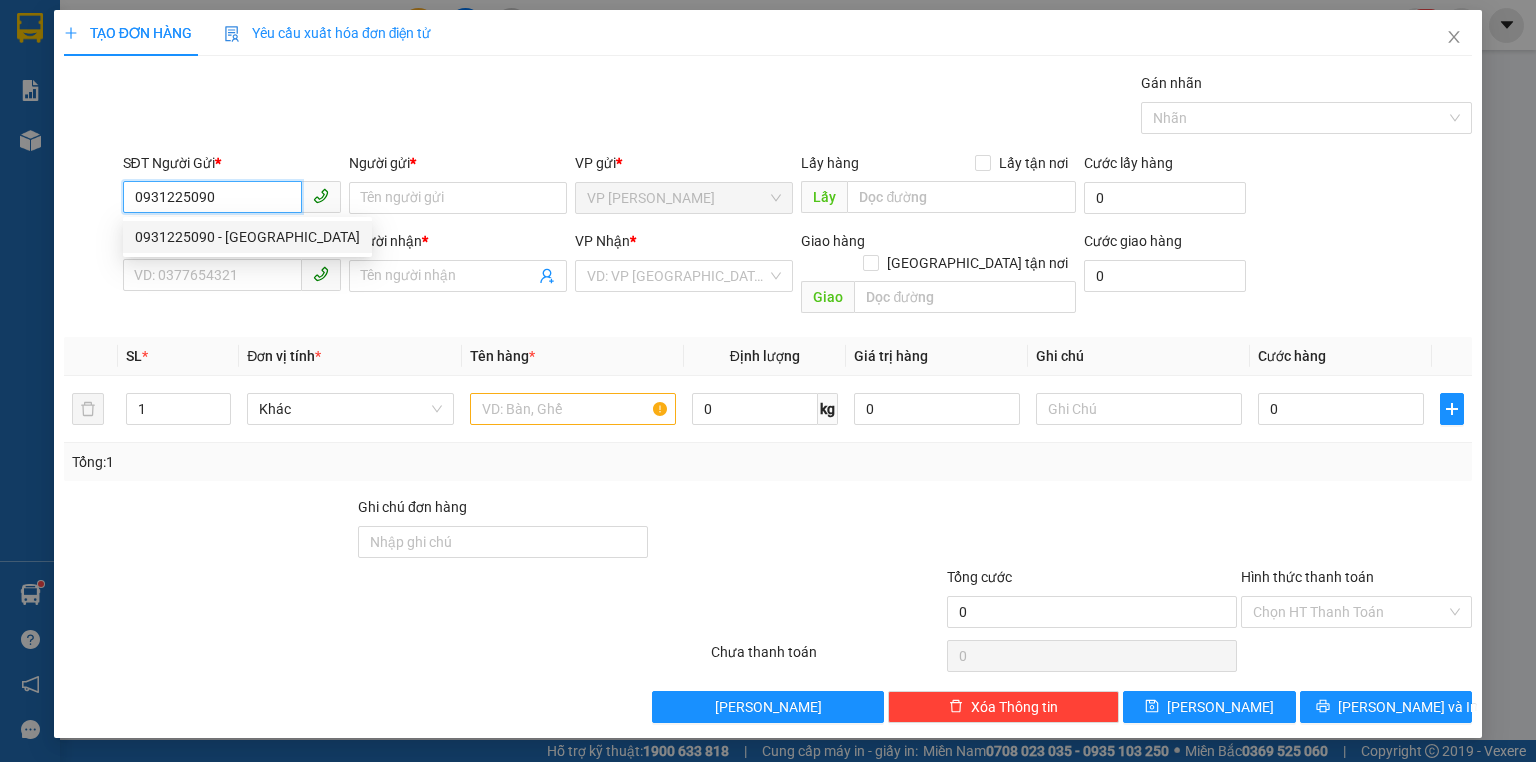 click on "0931225090 - HÀ HOA" at bounding box center [247, 237] 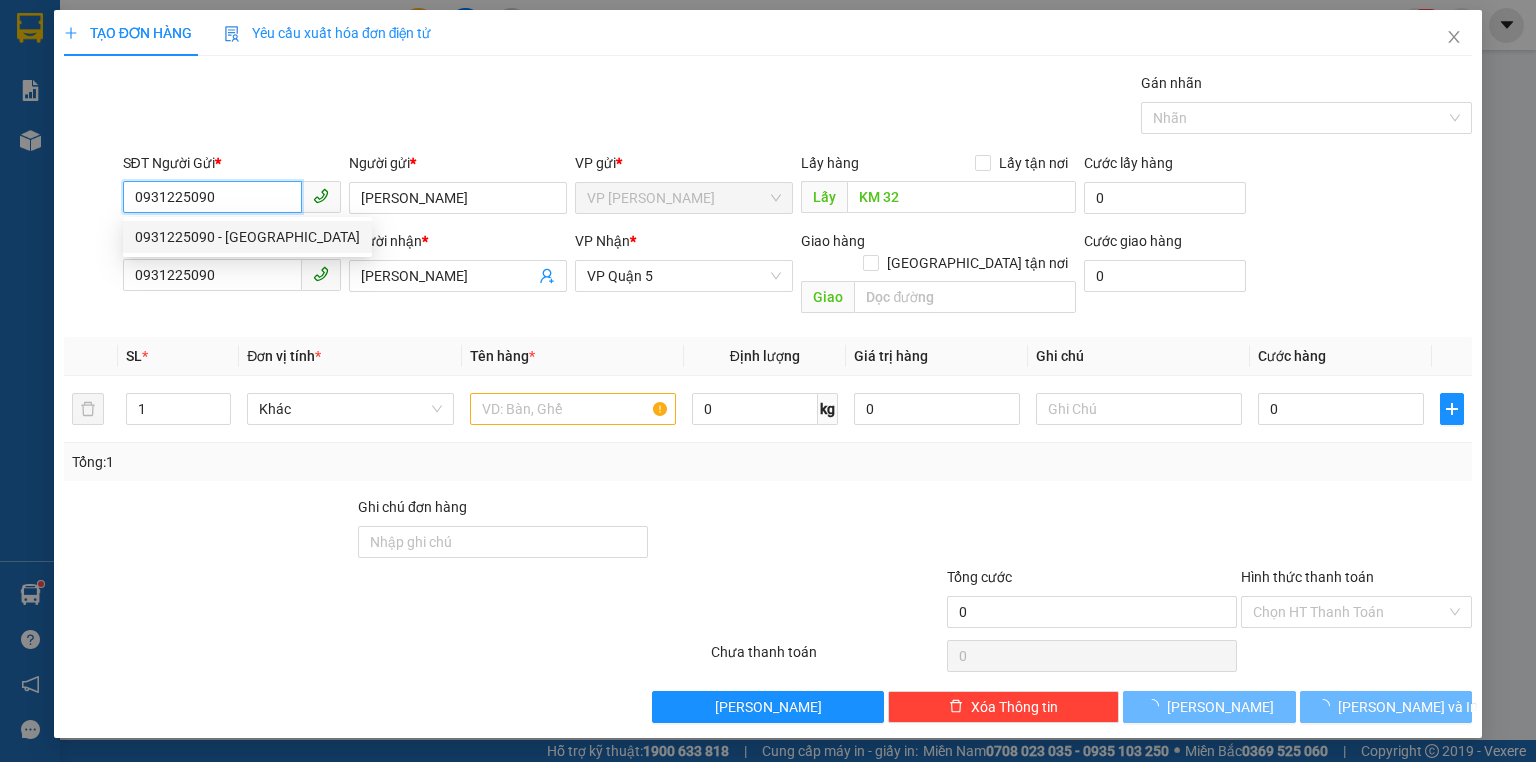 type on "80.000" 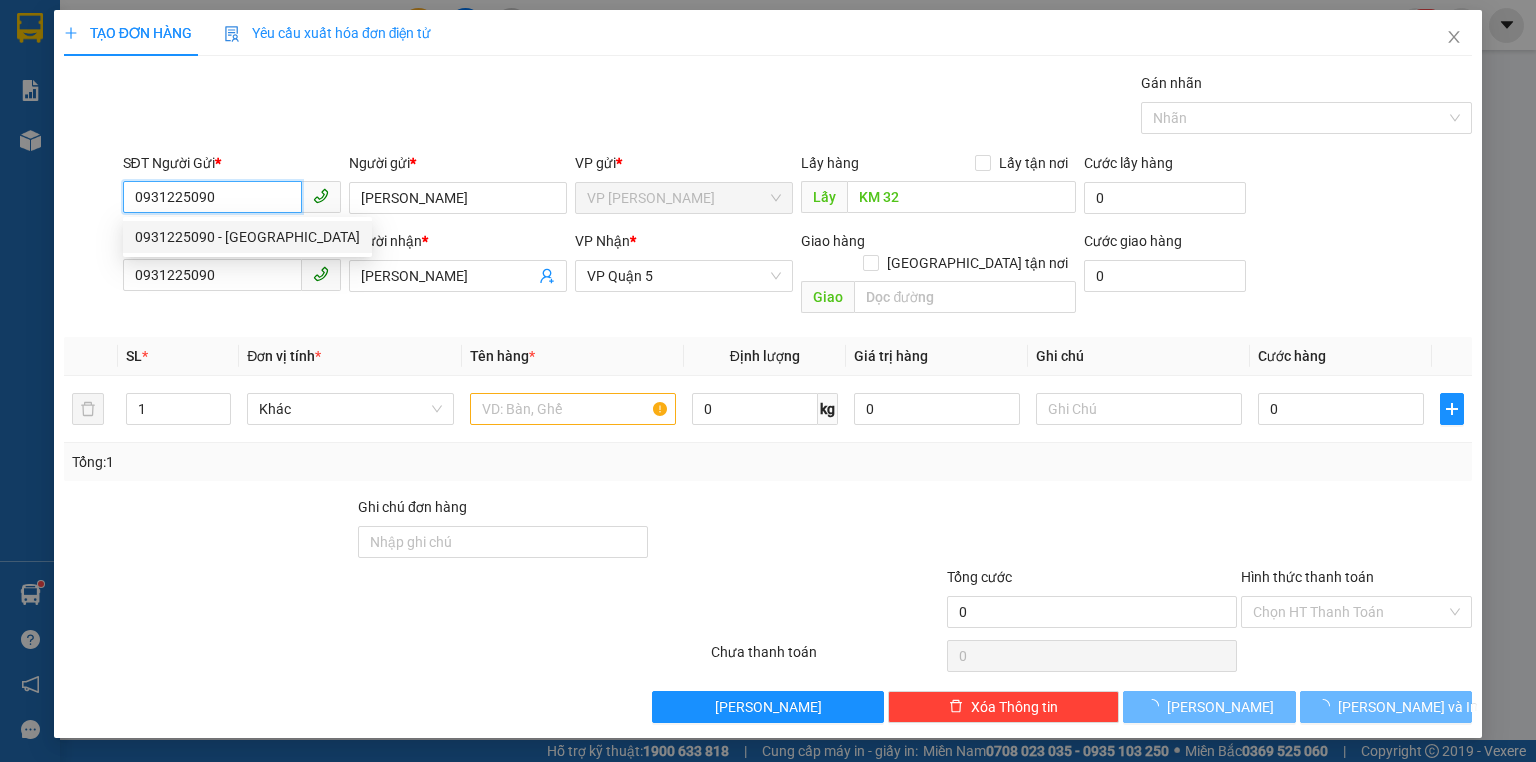 type on "80.000" 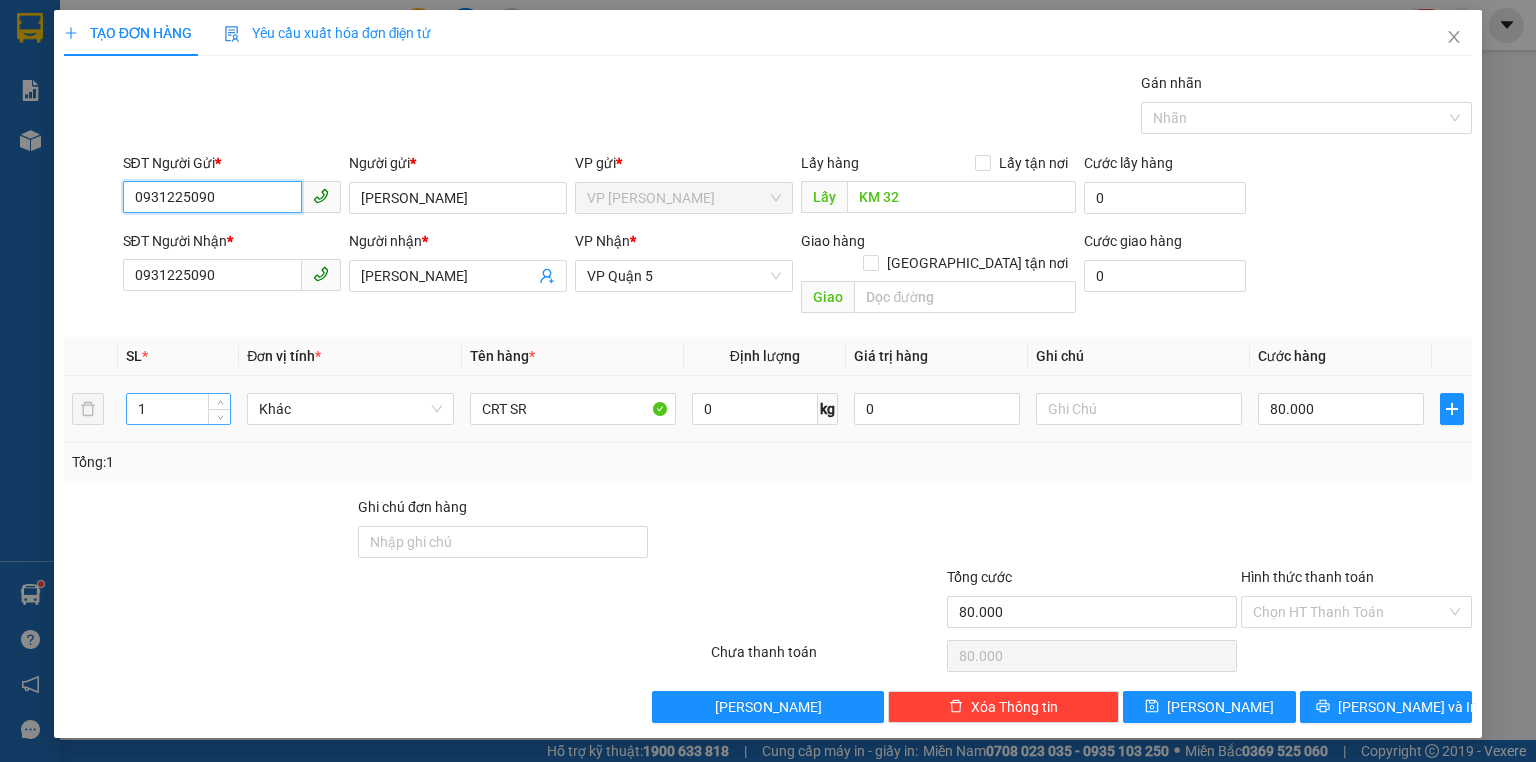 type on "0931225090" 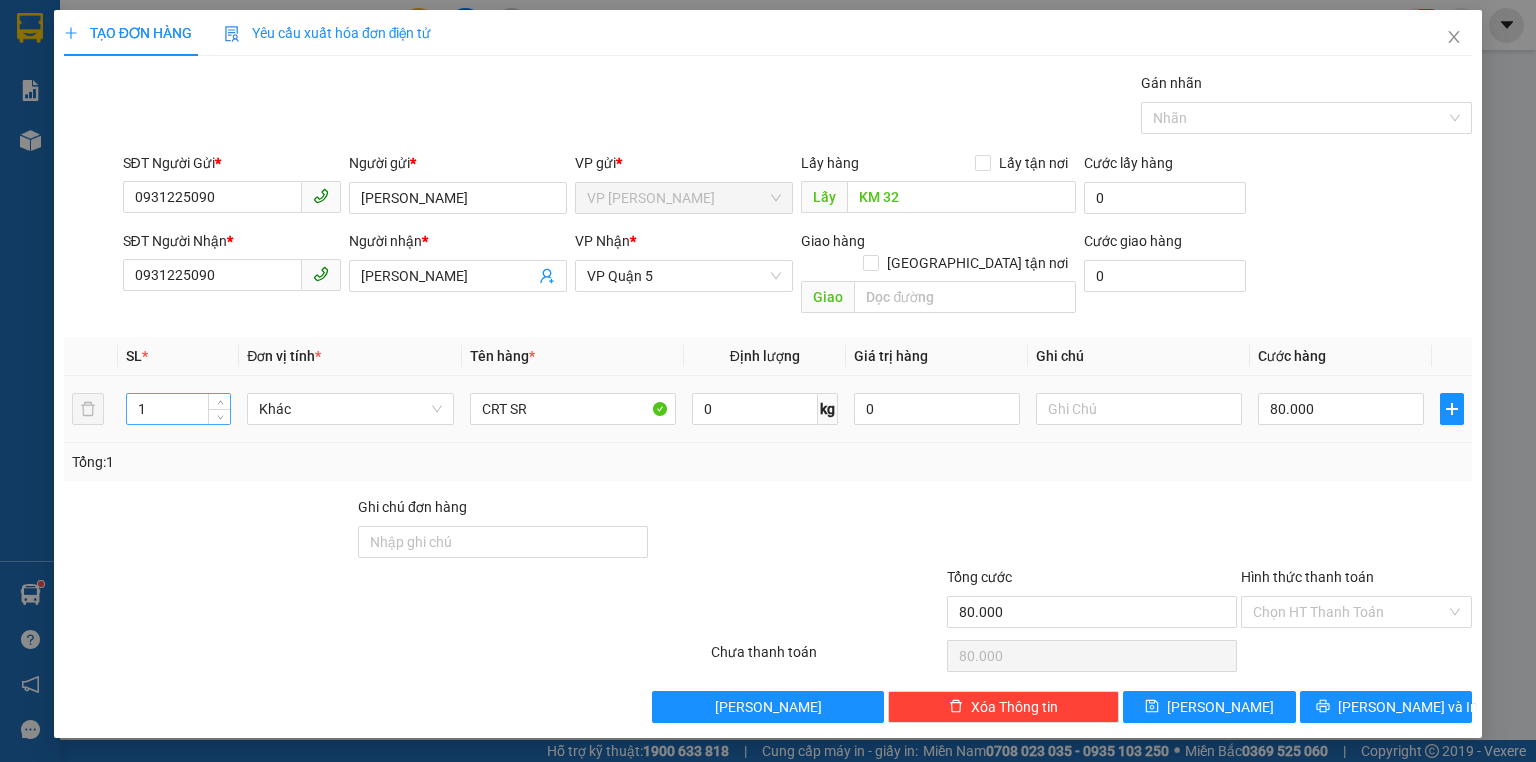 click on "1" at bounding box center (178, 409) 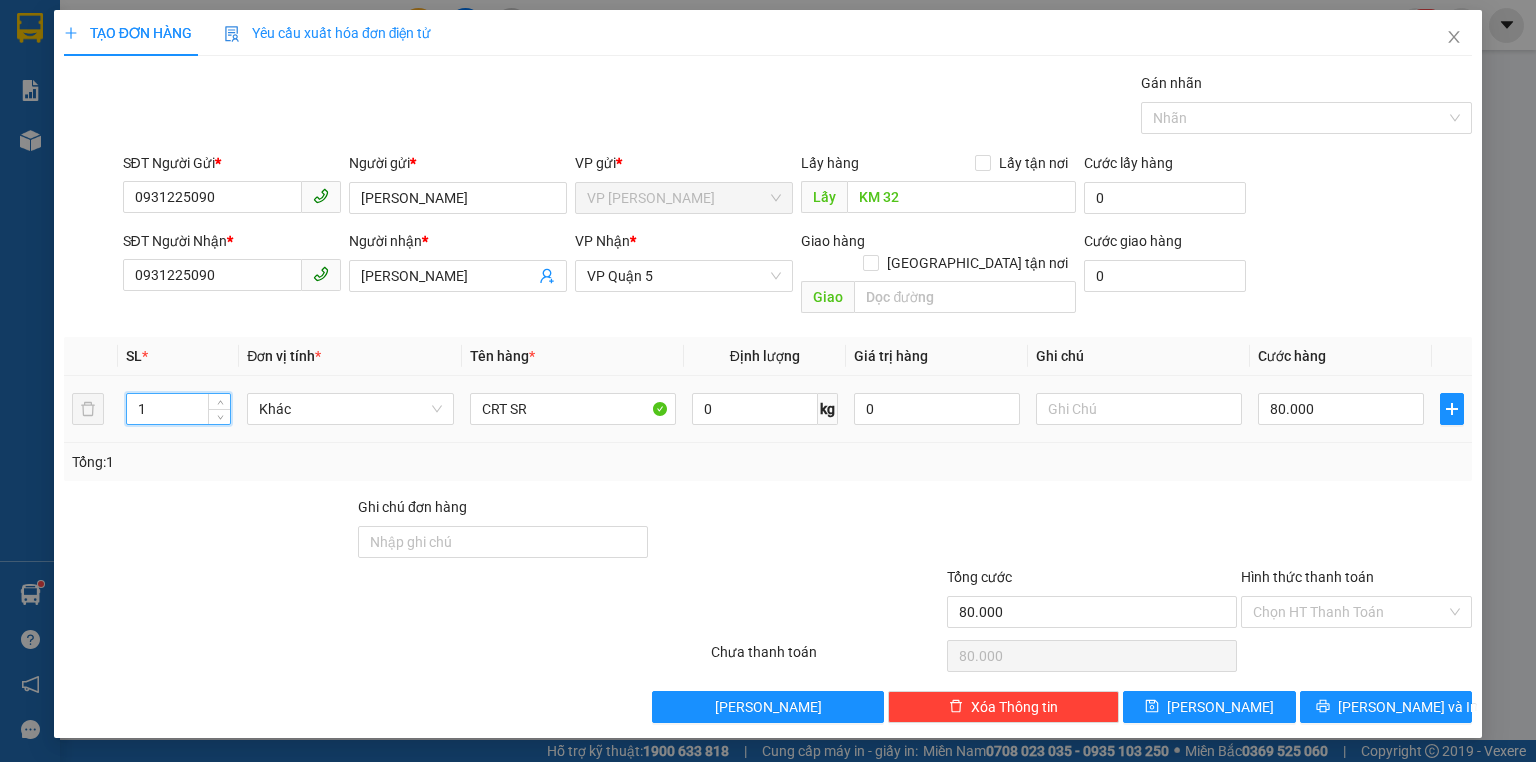 click on "1" at bounding box center [178, 409] 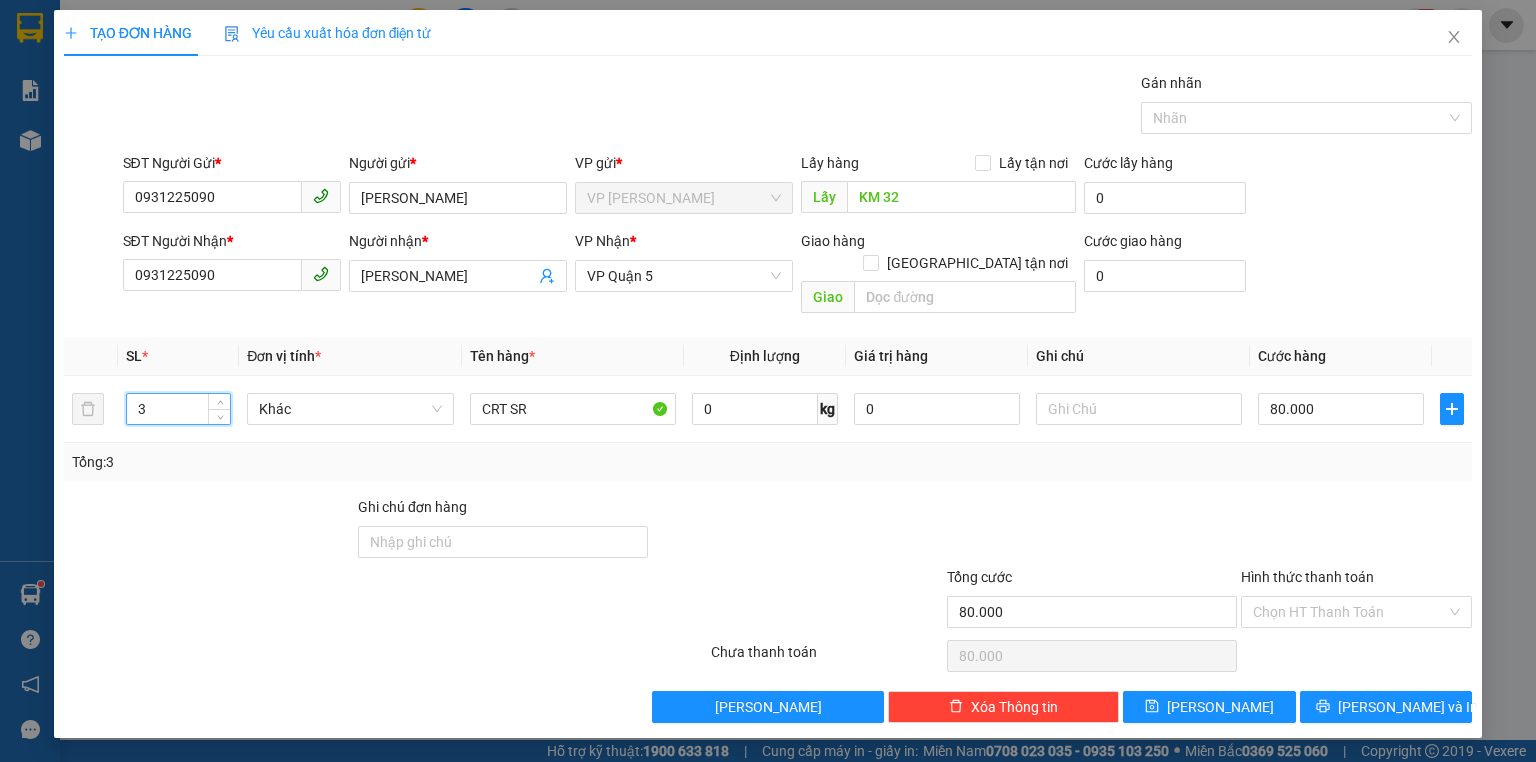type on "3" 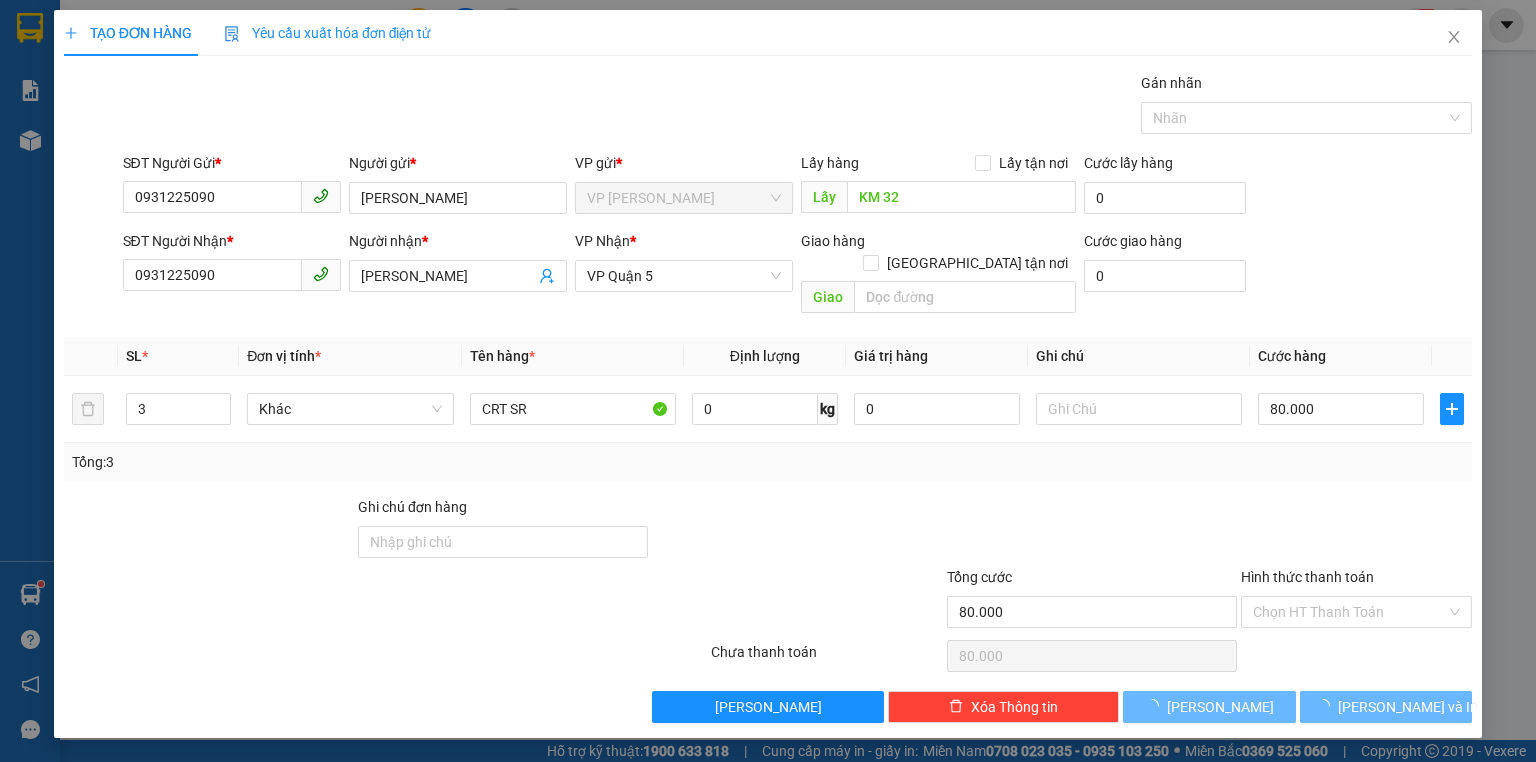 click on "Transit Pickup Surcharge Ids Transit Deliver Surcharge Ids Transit Deliver Surcharge Transit Deliver Surcharge Gói vận chuyển  * Tiêu chuẩn Gán nhãn   Nhãn SĐT Người Gửi  * 0931225090 Người gửi  * HÀ HOA VP gửi  * VP Đức Liễu Lấy hàng Lấy tận nơi Lấy KM 32 Cước lấy hàng 0 SĐT Người Nhận  * 0931225090 Người nhận  * HÀ HOA VP Nhận  * VP Quận 5 Giao hàng Giao tận nơi Giao Cước giao hàng 0 SL  * Đơn vị tính  * Tên hàng  * Định lượng Giá trị hàng Ghi chú Cước hàng                   3 Khác CRT SR 0 kg 0 80.000 Tổng:  3 Ghi chú đơn hàng Tổng cước 80.000 Hình thức thanh toán Chọn HT Thanh Toán Số tiền thu trước   Chọn loại cước 0 Chưa thanh toán 80.000 Chọn HT Thanh Toán Lưu nháp Xóa Thông tin Lưu Lưu và In" at bounding box center (768, 397) 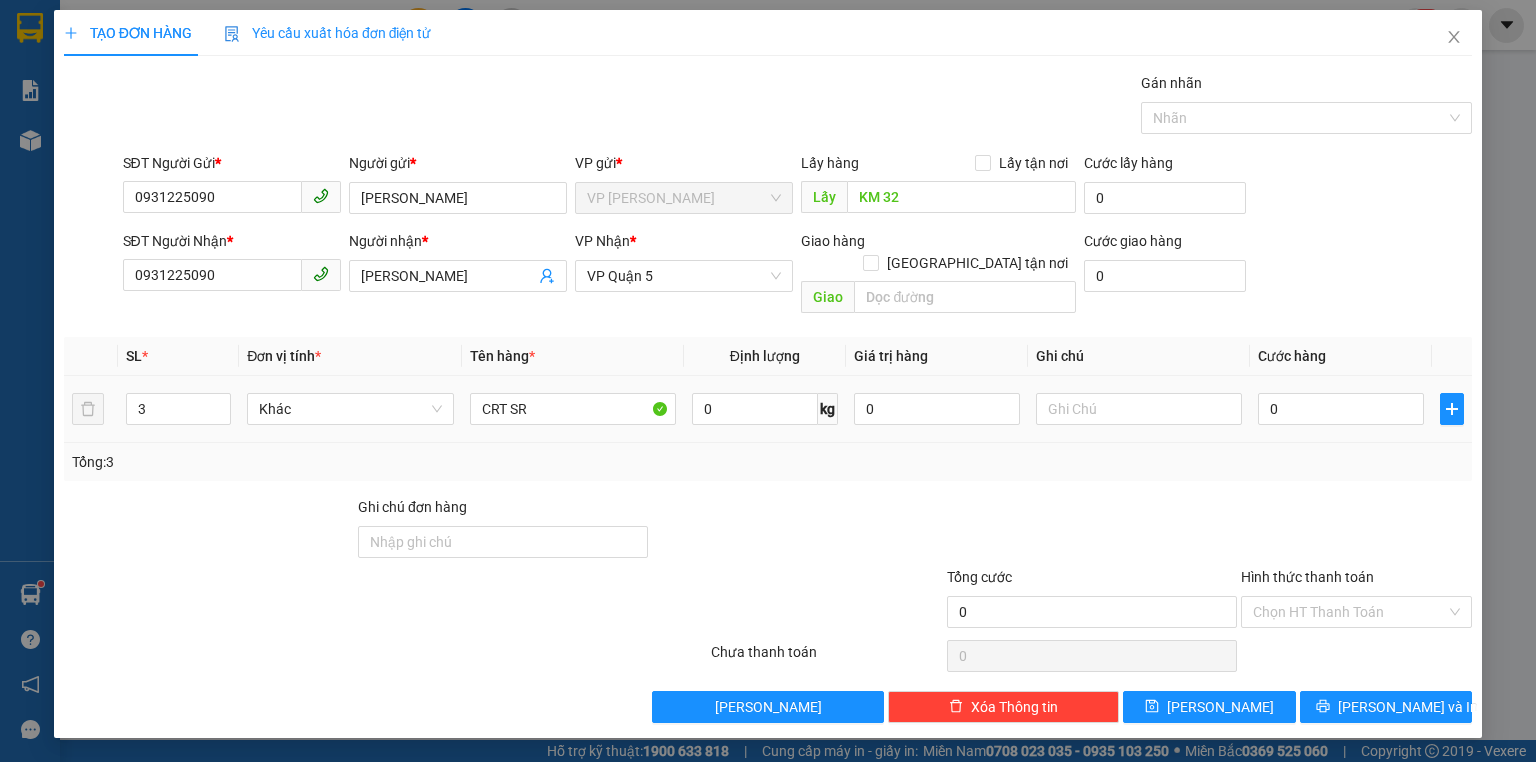 click on "CRT SR" at bounding box center [573, 409] 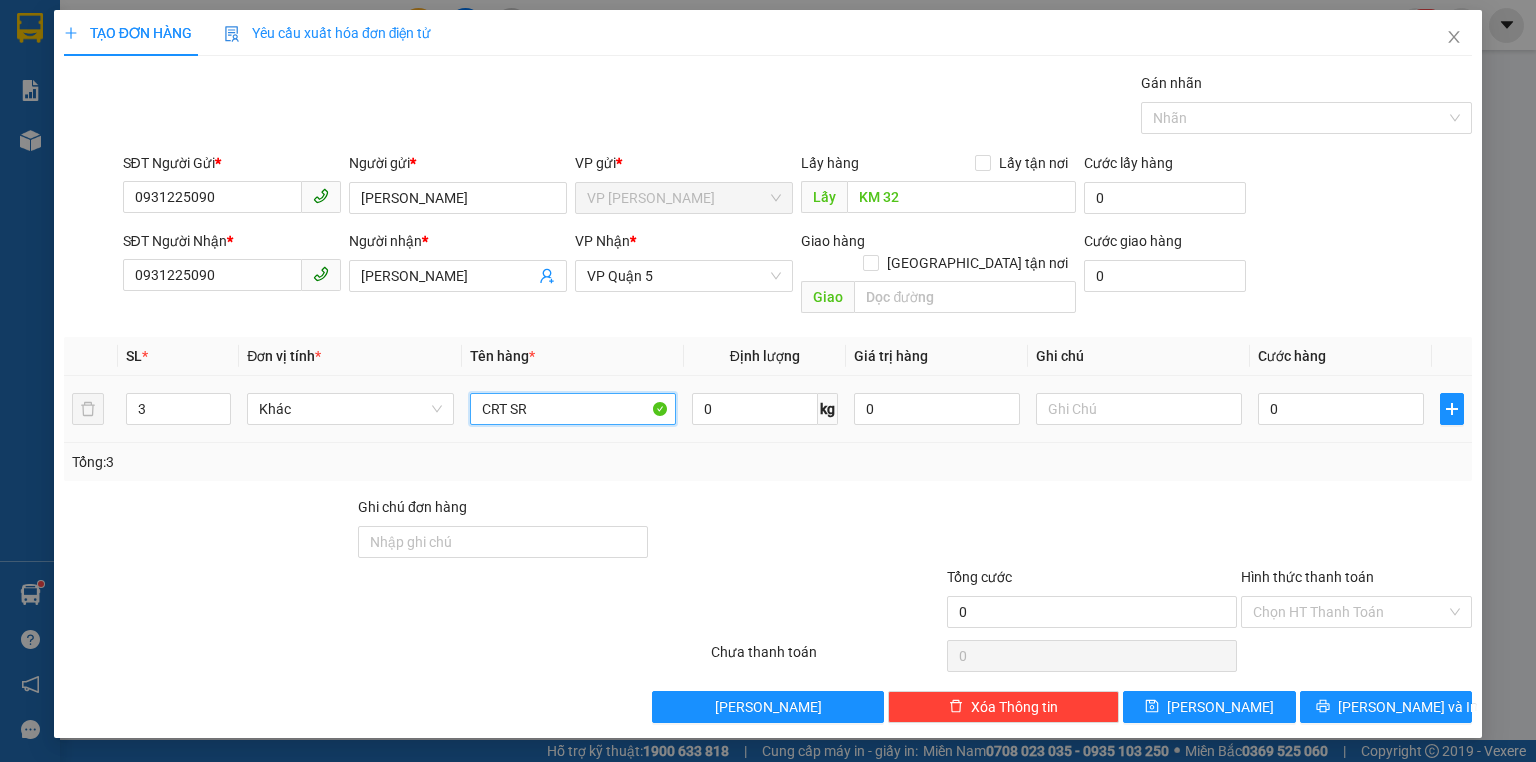 click on "CRT SR" at bounding box center (573, 409) 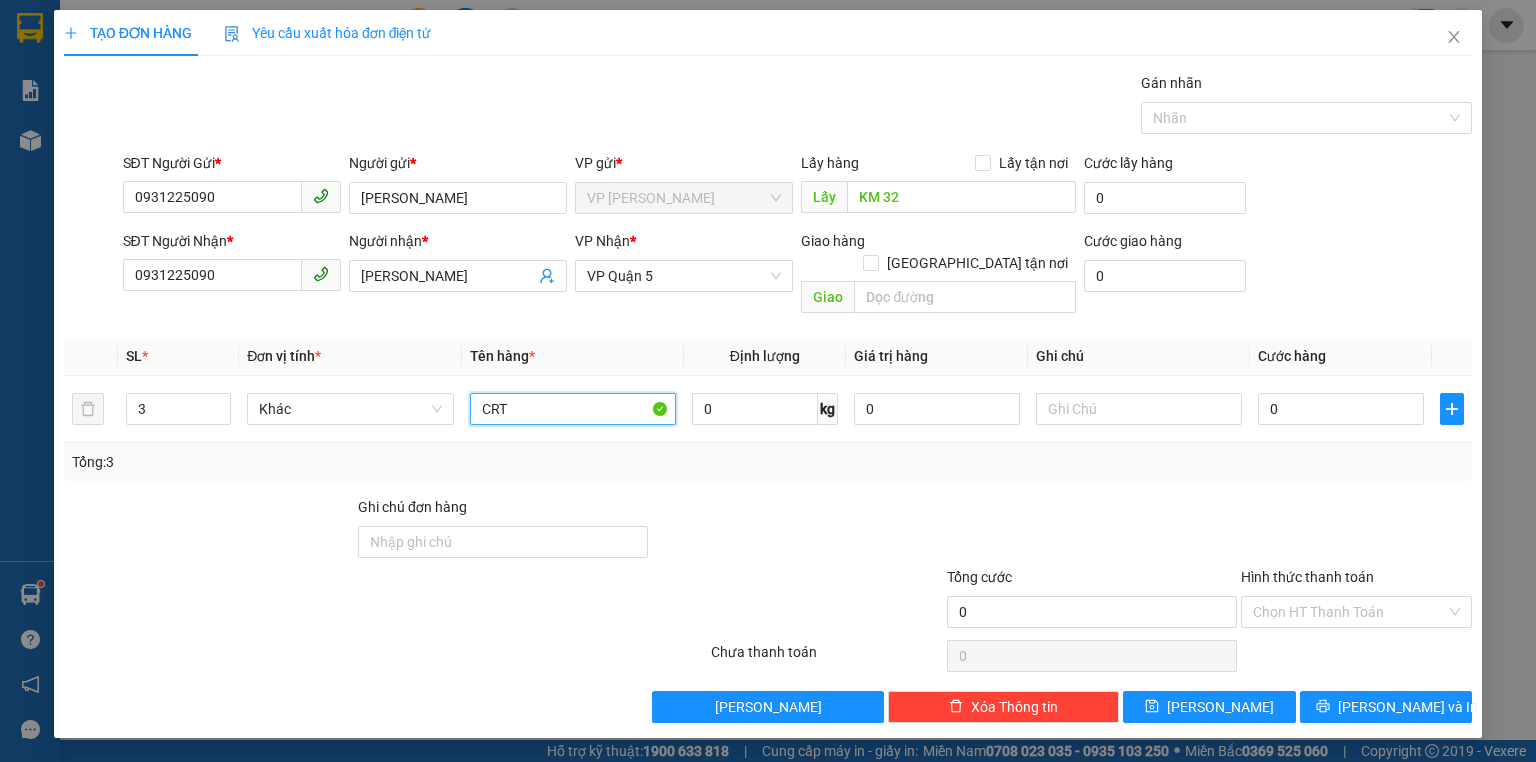 type on "CRT" 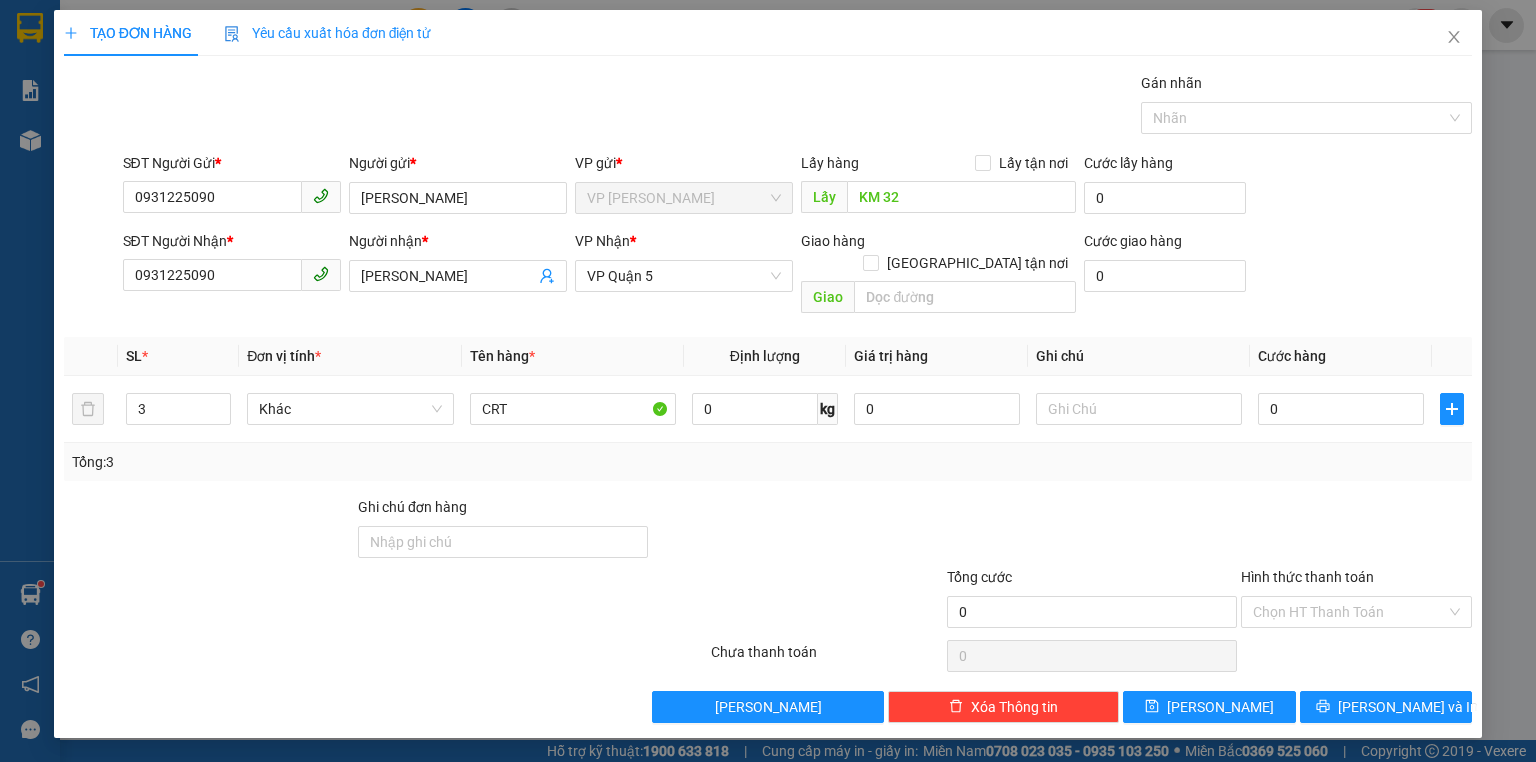 click at bounding box center (1092, 531) 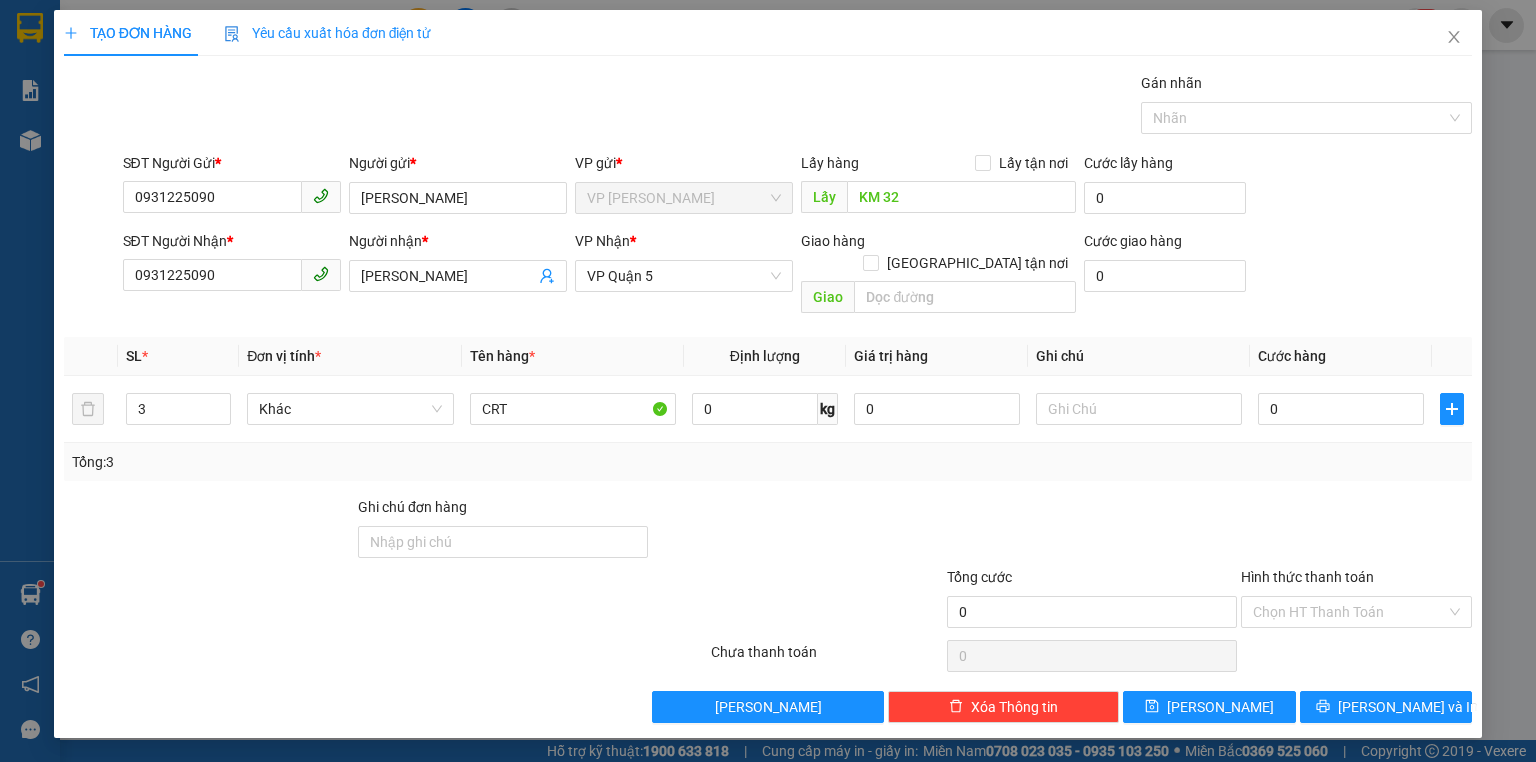 click on "Transit Pickup Surcharge Ids Transit Deliver Surcharge Ids Transit Deliver Surcharge Transit Deliver Surcharge Gói vận chuyển  * Tiêu chuẩn Gán nhãn   Nhãn SĐT Người Gửi  * 0931225090 Người gửi  * HÀ HOA VP gửi  * VP Đức Liễu Lấy hàng Lấy tận nơi Lấy KM 32 Cước lấy hàng 0 SĐT Người Nhận  * 0931225090 Người nhận  * HÀ HOA VP Nhận  * VP Quận 5 Giao hàng Giao tận nơi Giao Cước giao hàng 0 SL  * Đơn vị tính  * Tên hàng  * Định lượng Giá trị hàng Ghi chú Cước hàng                   3 Khác CRT 0 kg 0 0 Tổng:  3 Ghi chú đơn hàng Tổng cước 0 Hình thức thanh toán Chọn HT Thanh Toán Số tiền thu trước   Chọn loại cước 0 Chưa thanh toán 0 Chọn HT Thanh Toán Lưu nháp Xóa Thông tin Lưu Lưu và In CRT" at bounding box center [768, 397] 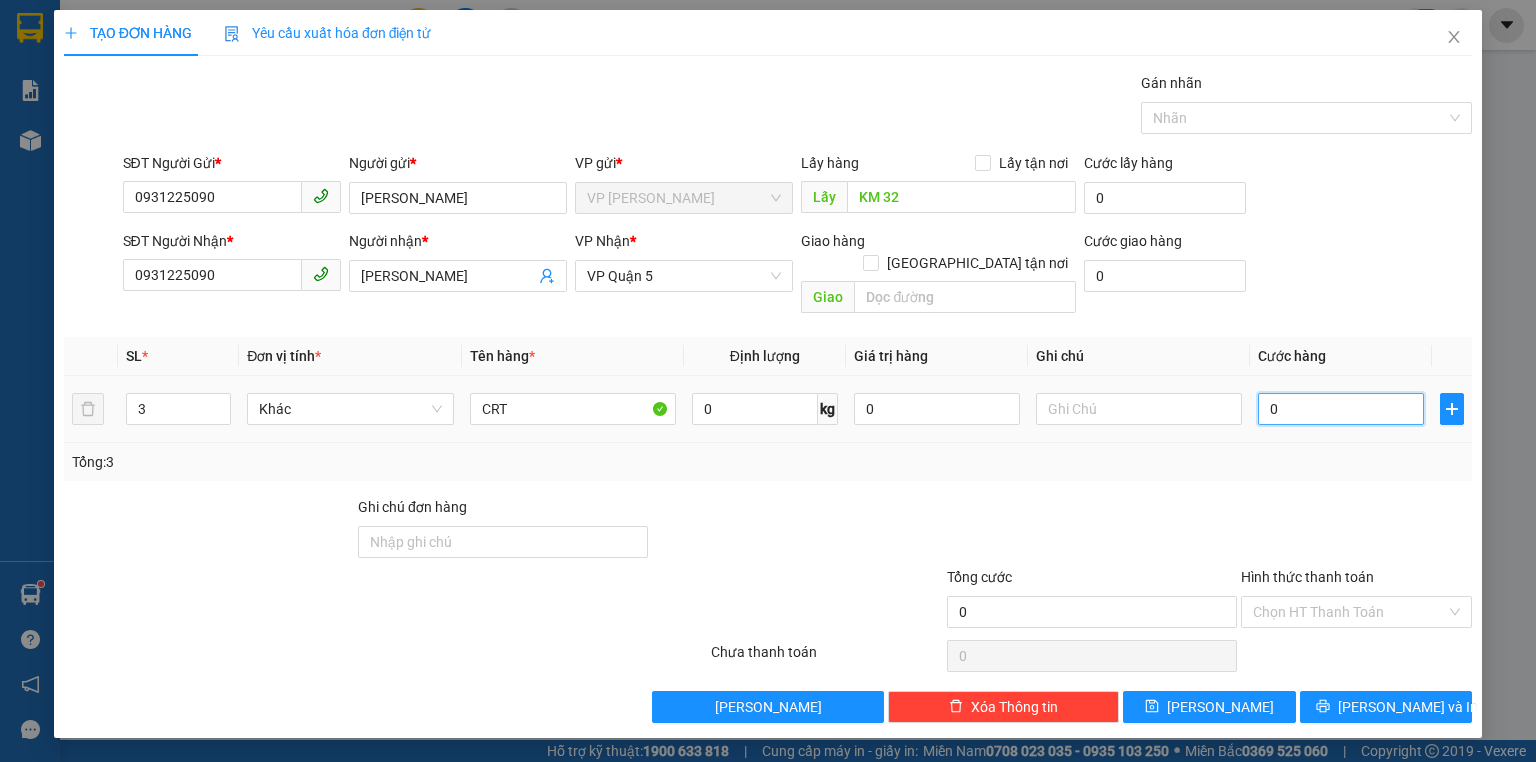 click on "0" at bounding box center (1341, 409) 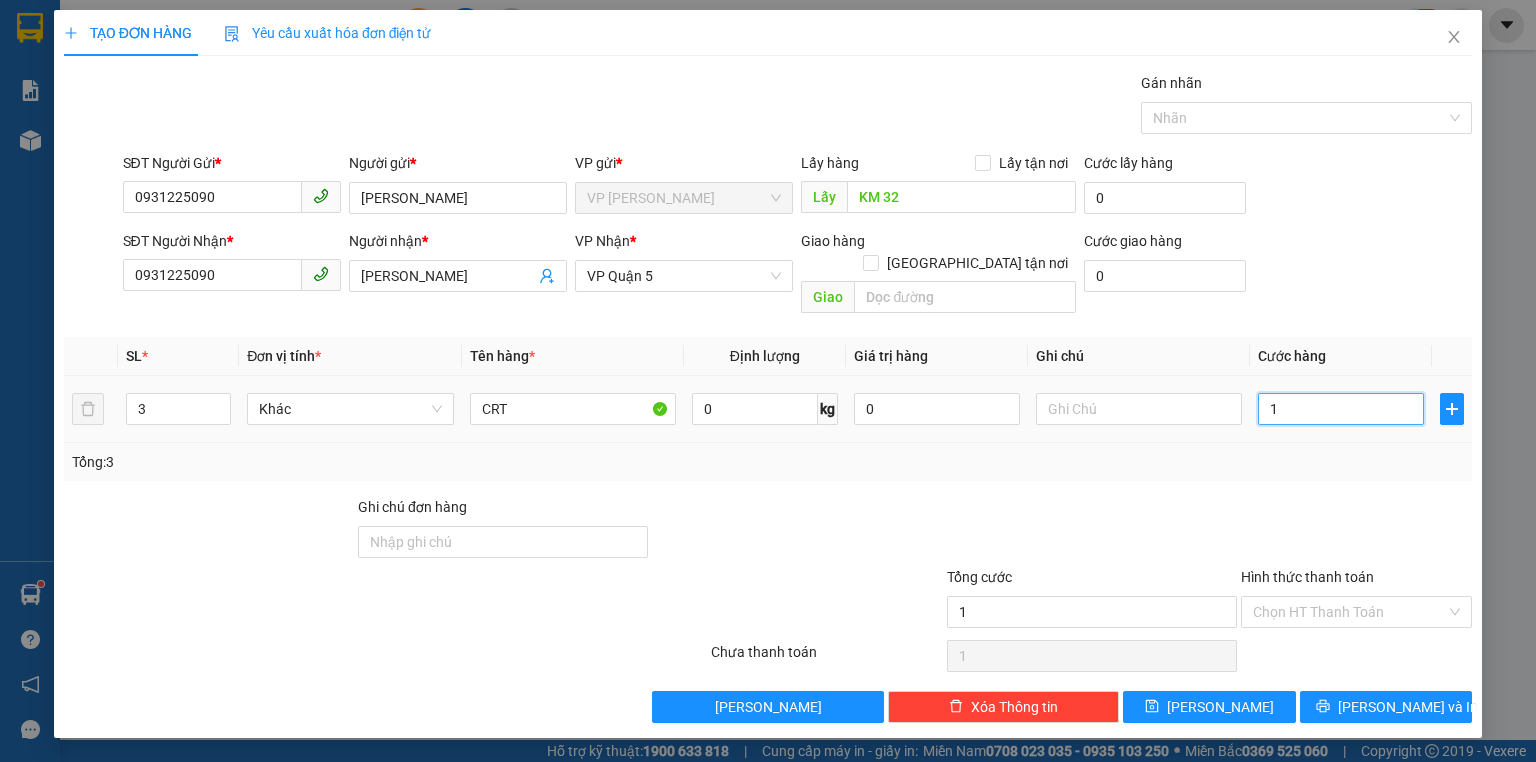 type on "18" 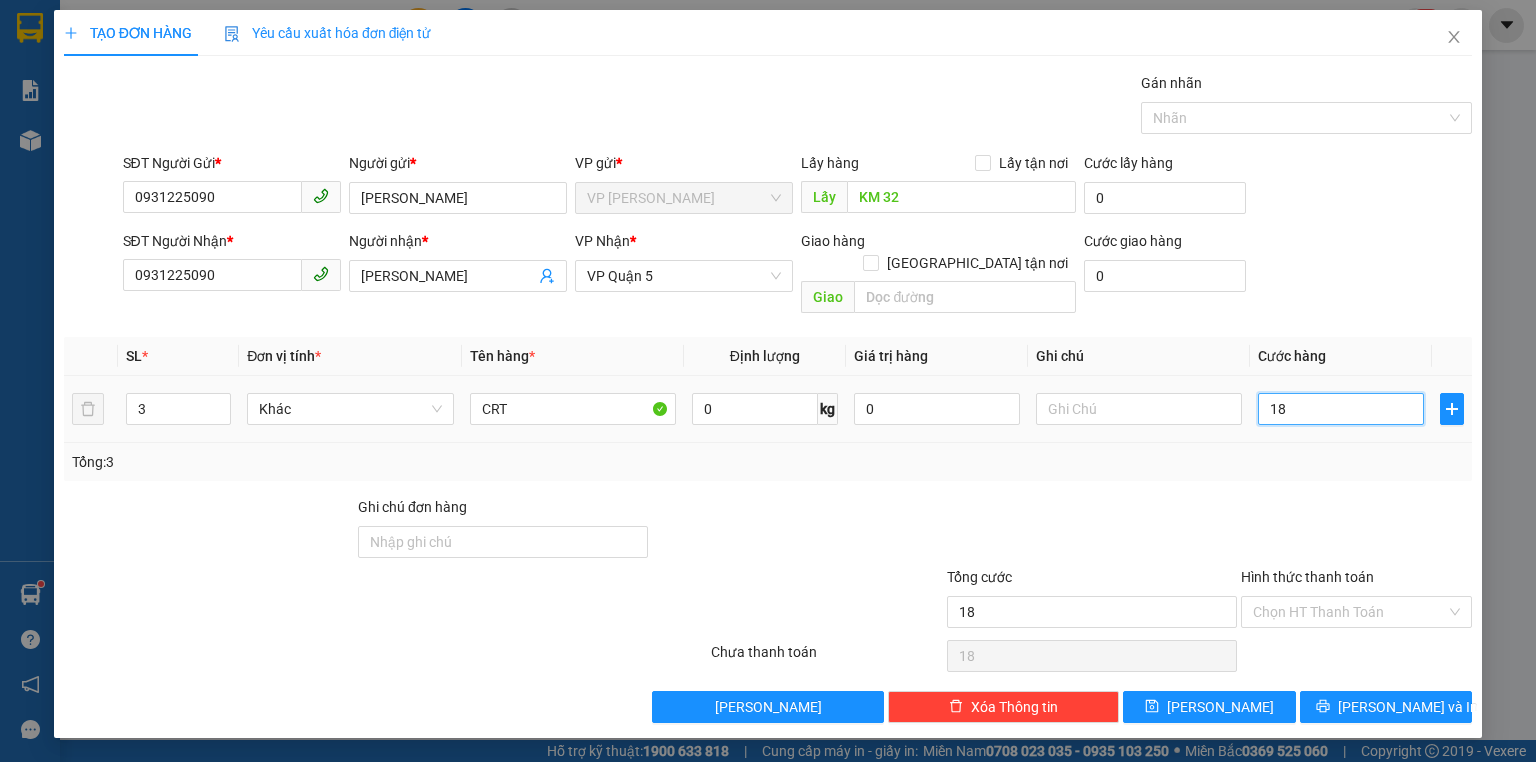 type on "180" 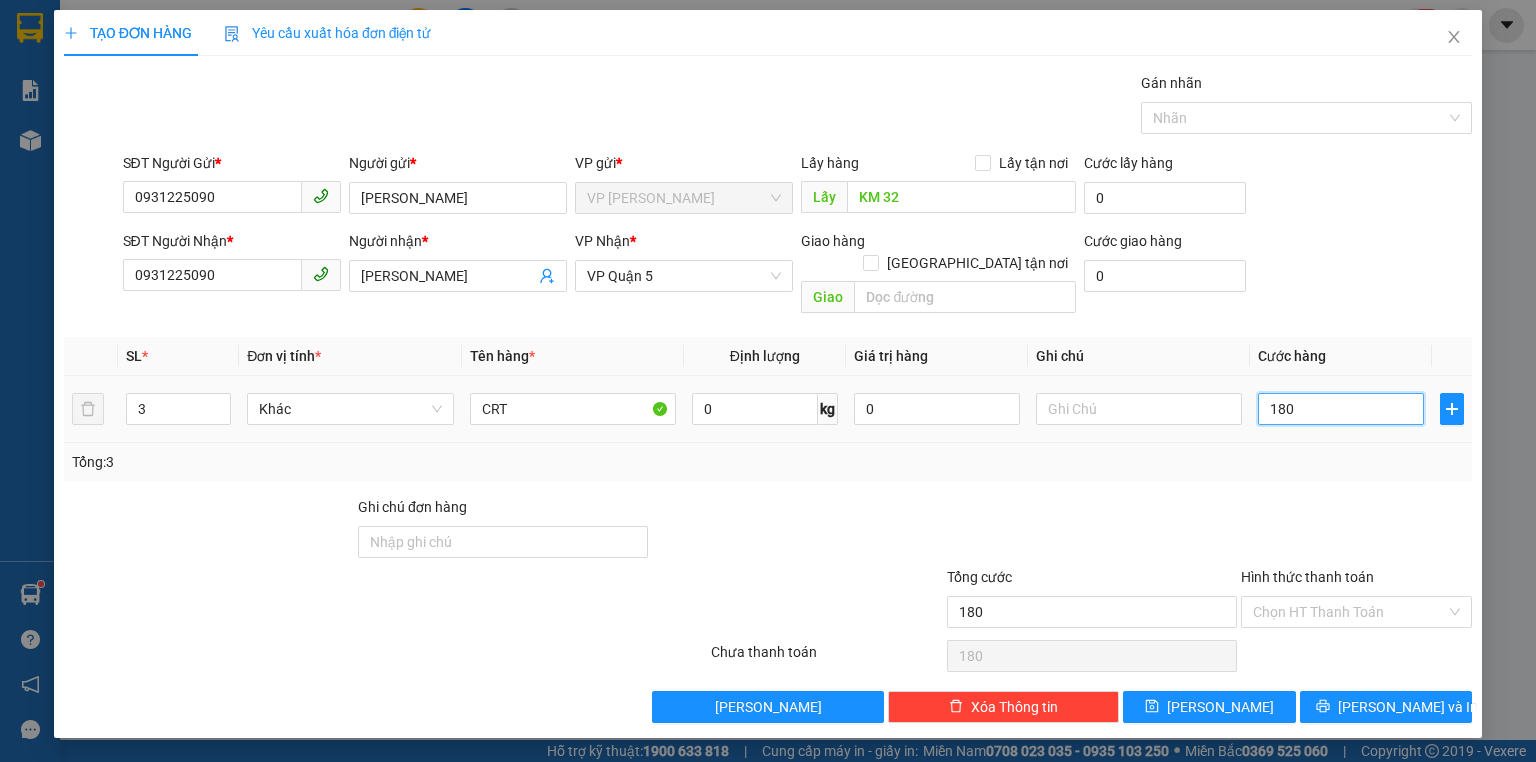 type on "1.800" 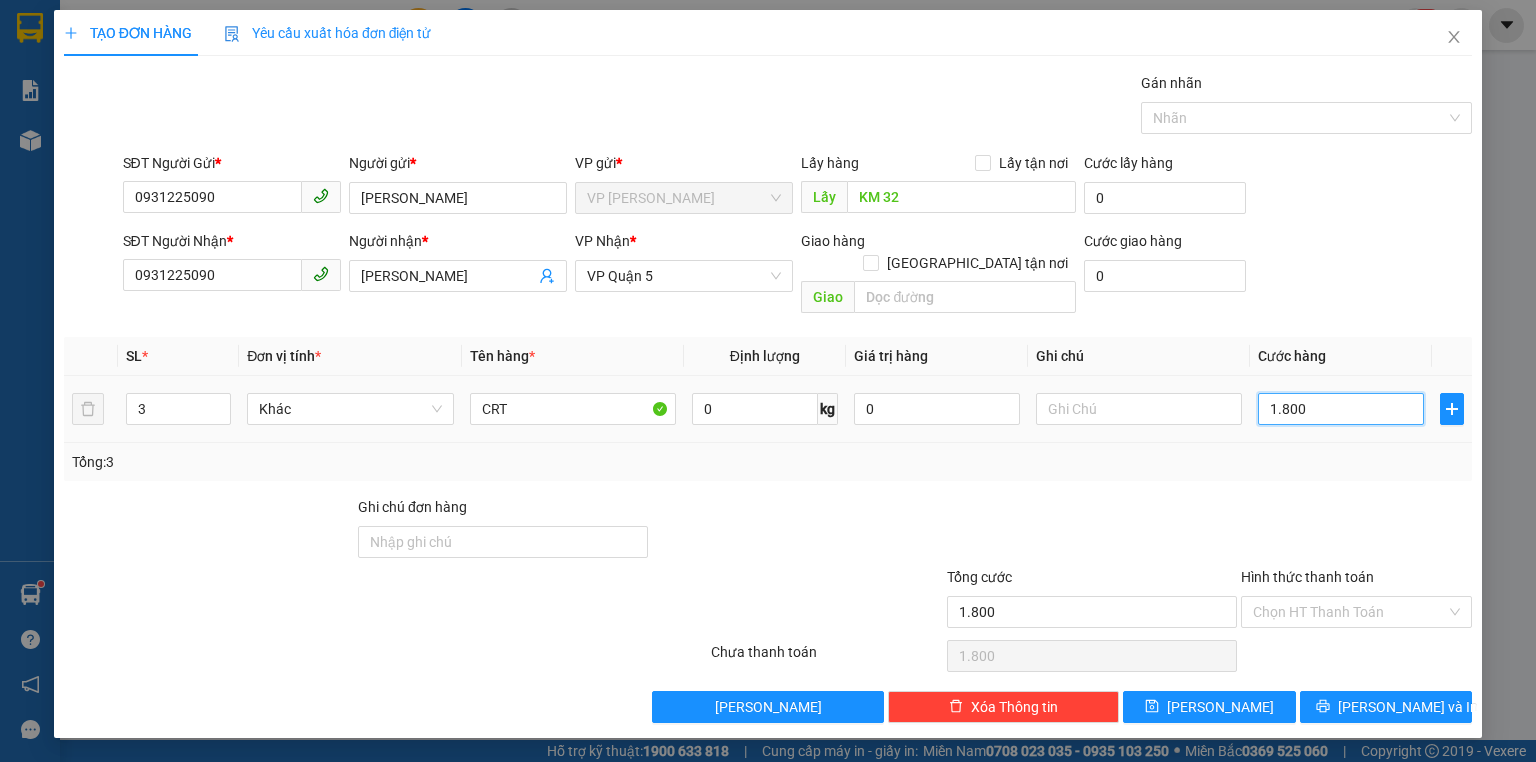 type on "18.000" 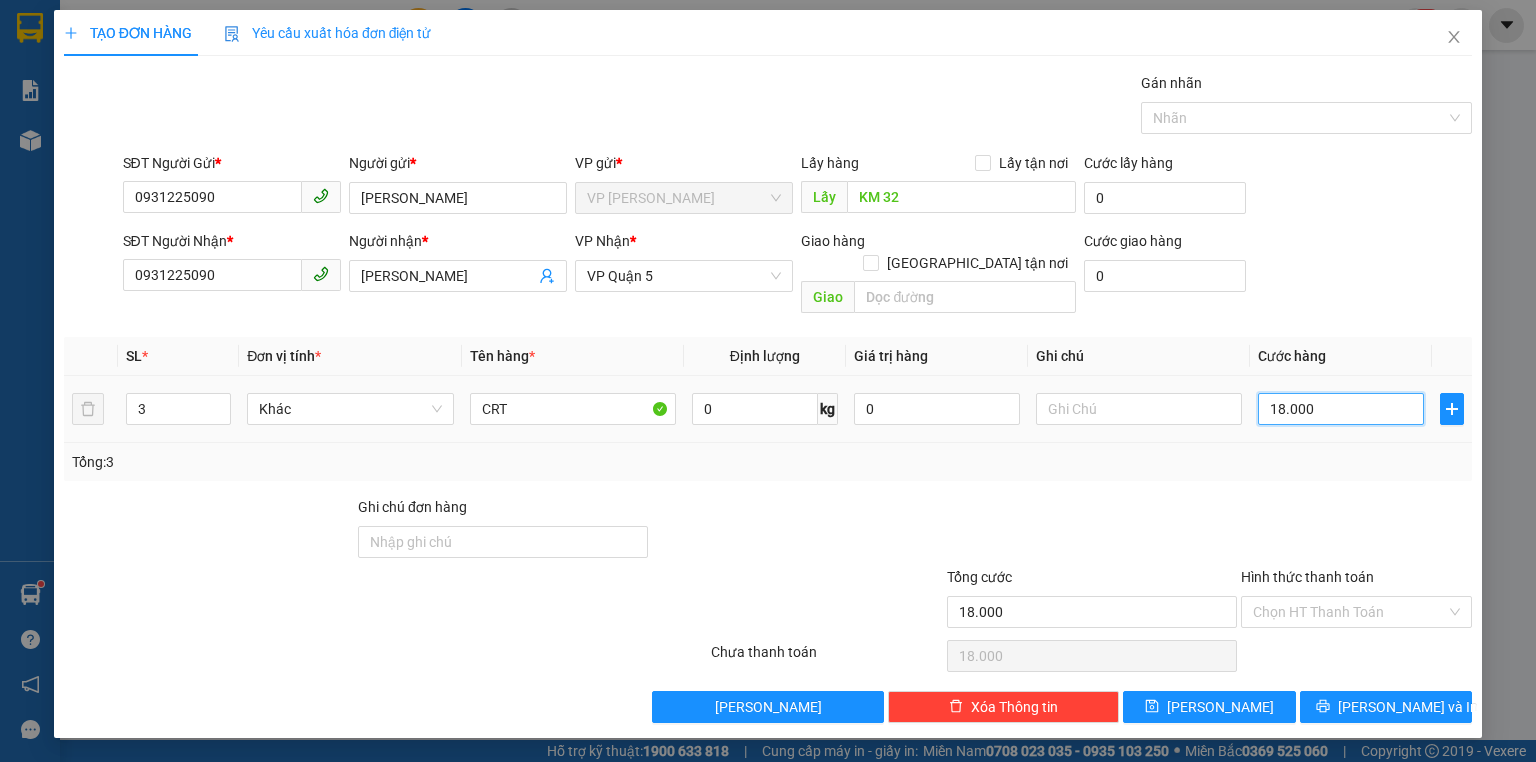 type on "180.000" 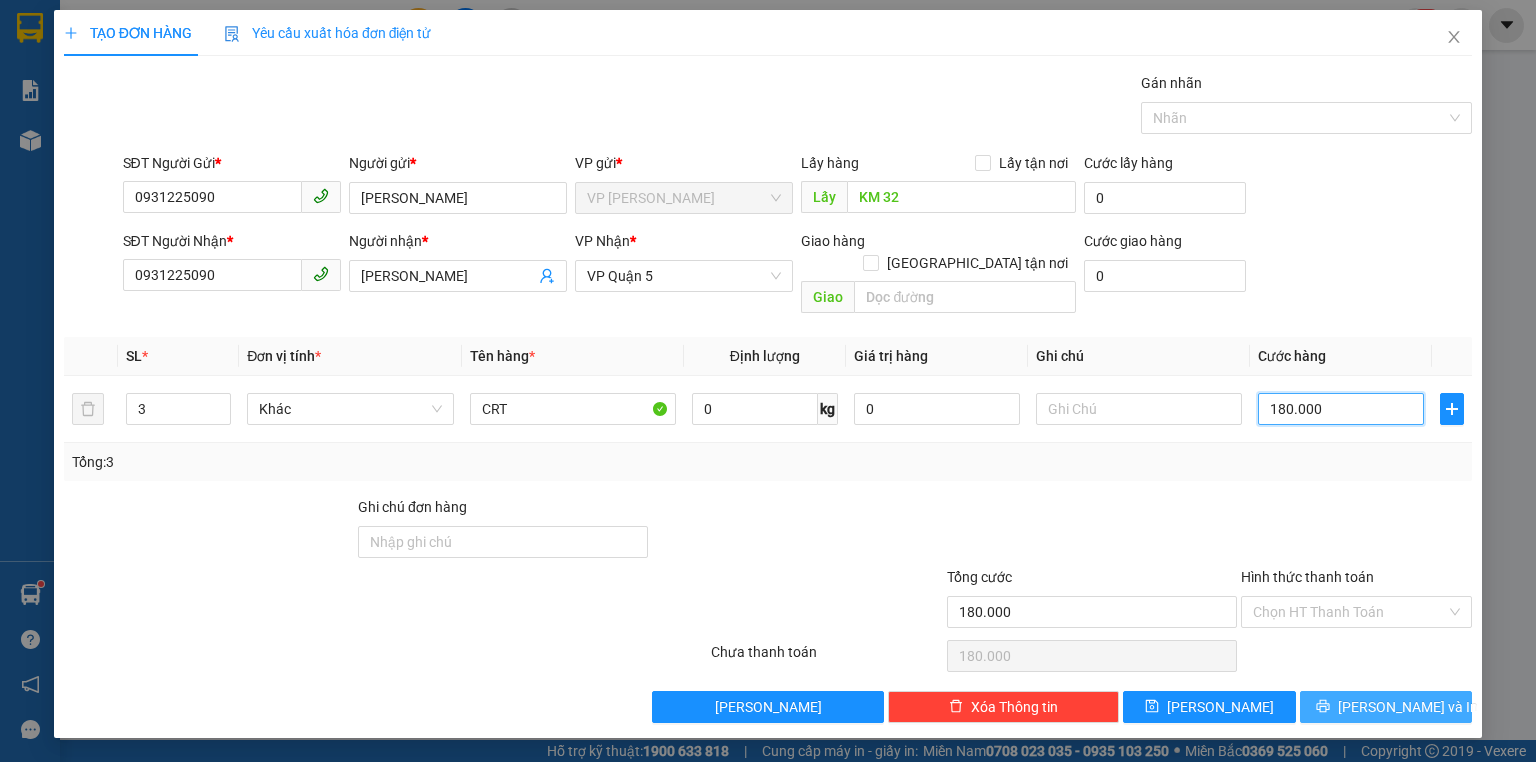 type on "180.000" 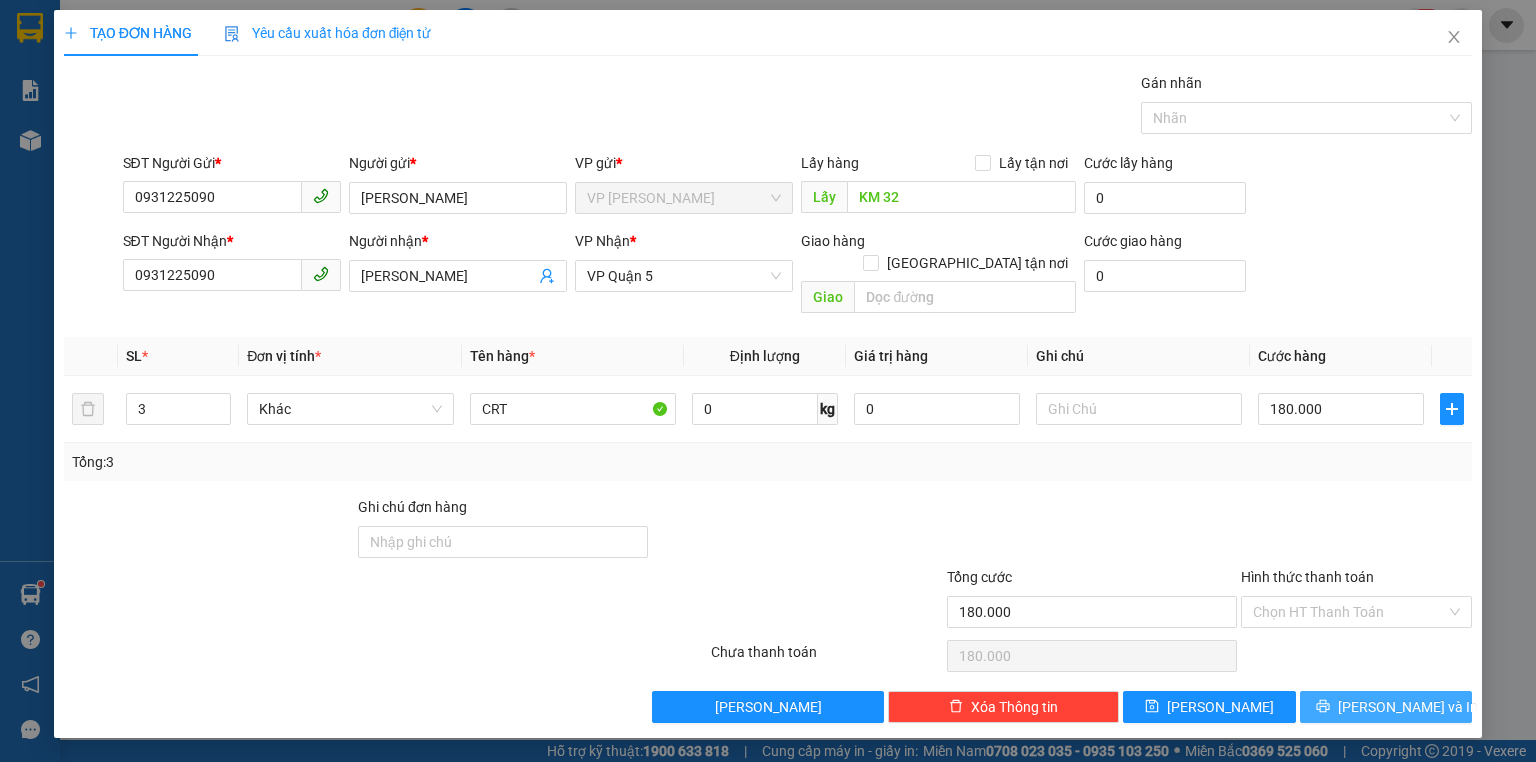 click on "Lưu và In" at bounding box center [1408, 707] 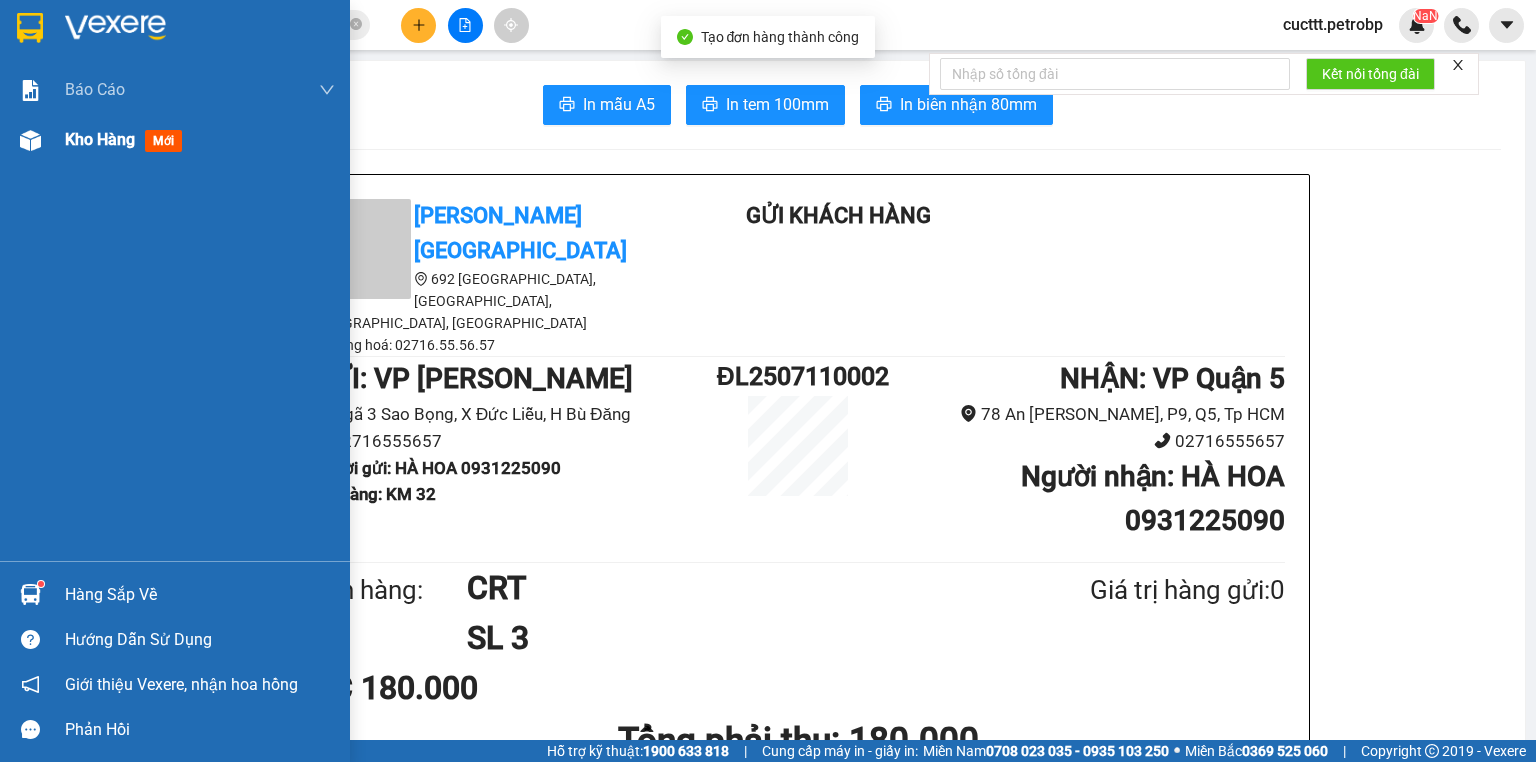 click at bounding box center (30, 140) 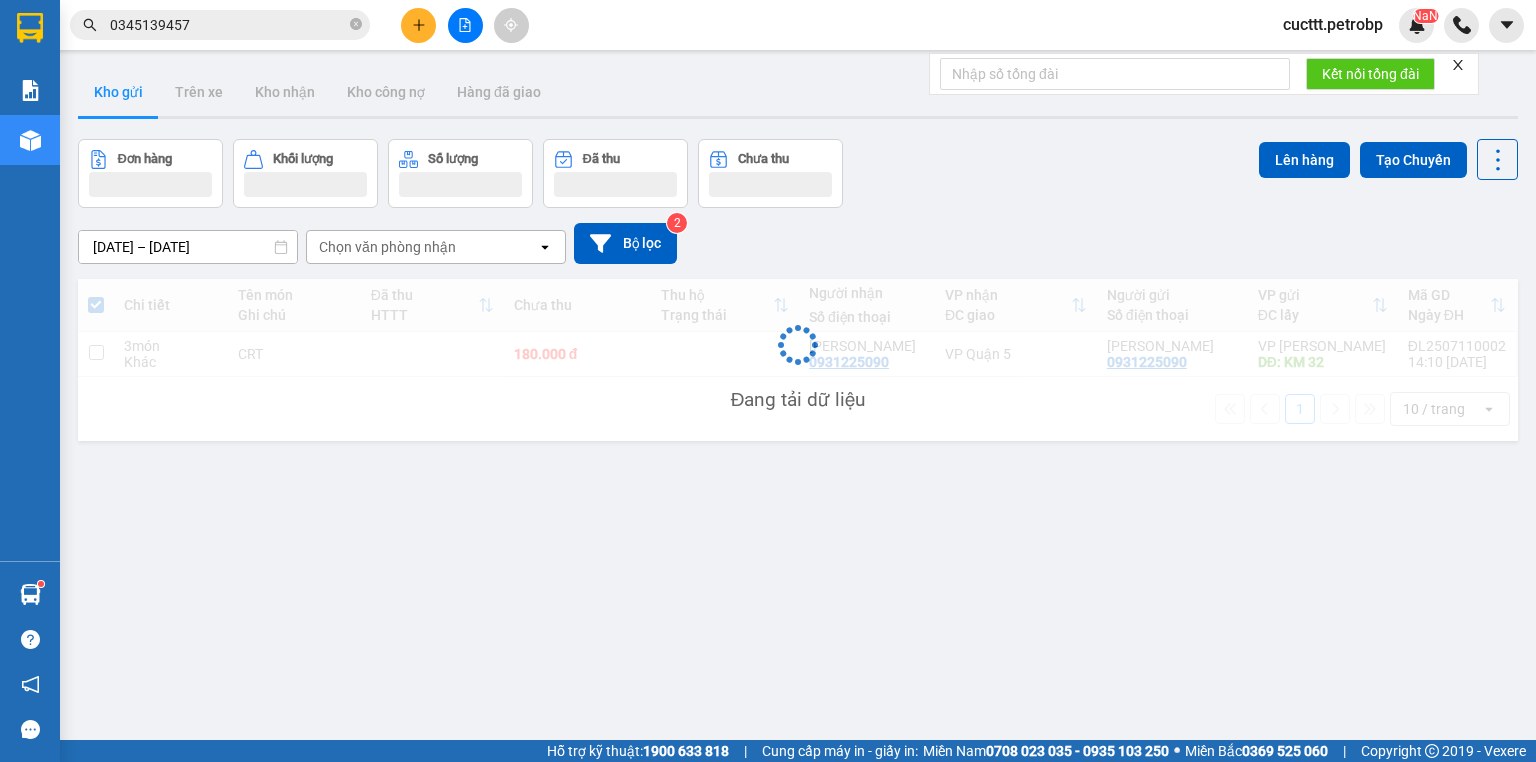 click on "Đơn hàng Khối lượng Số lượng Đã thu Chưa thu Lên hàng Tạo Chuyến" at bounding box center (798, 173) 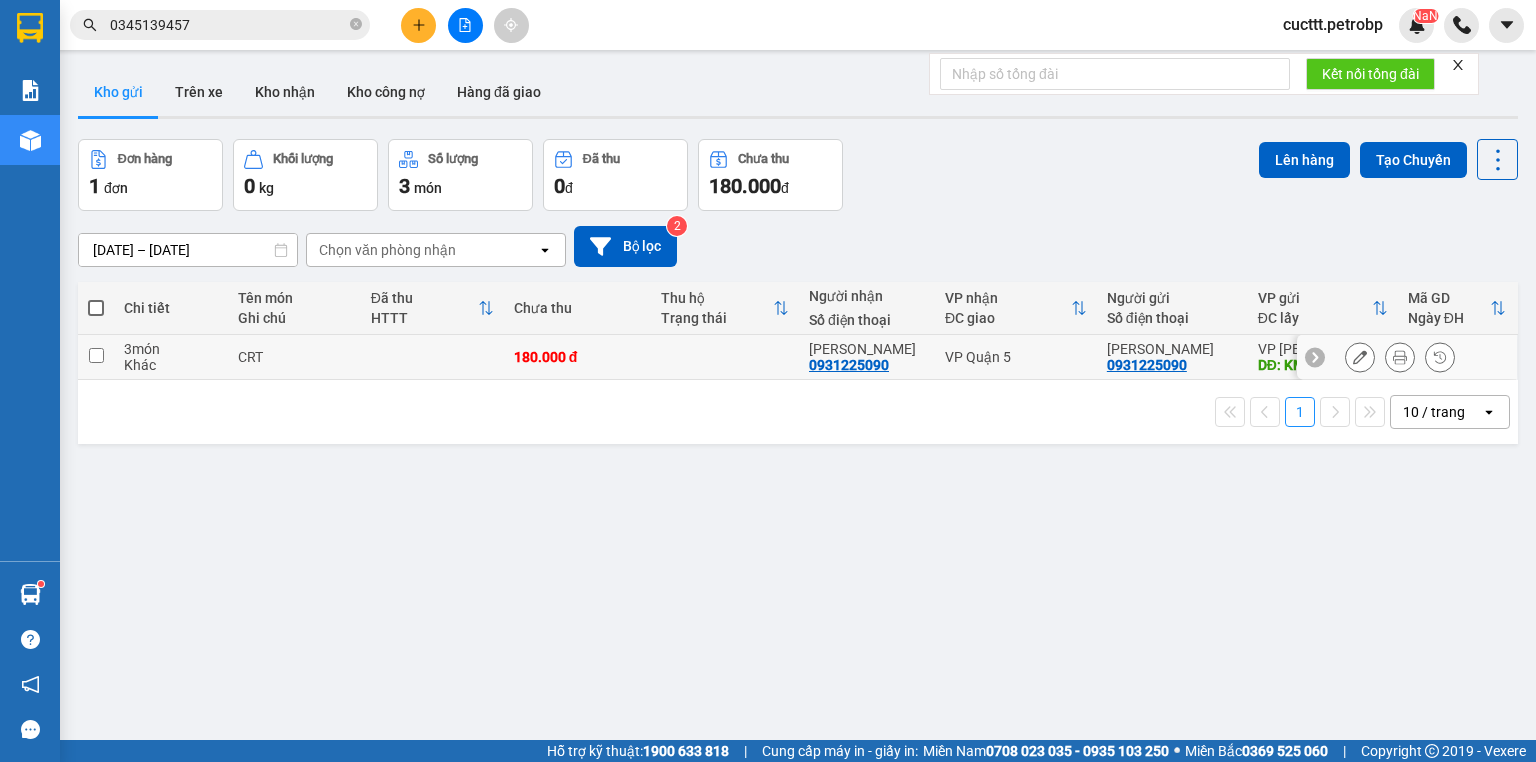 click on "3  món Khác" at bounding box center (171, 357) 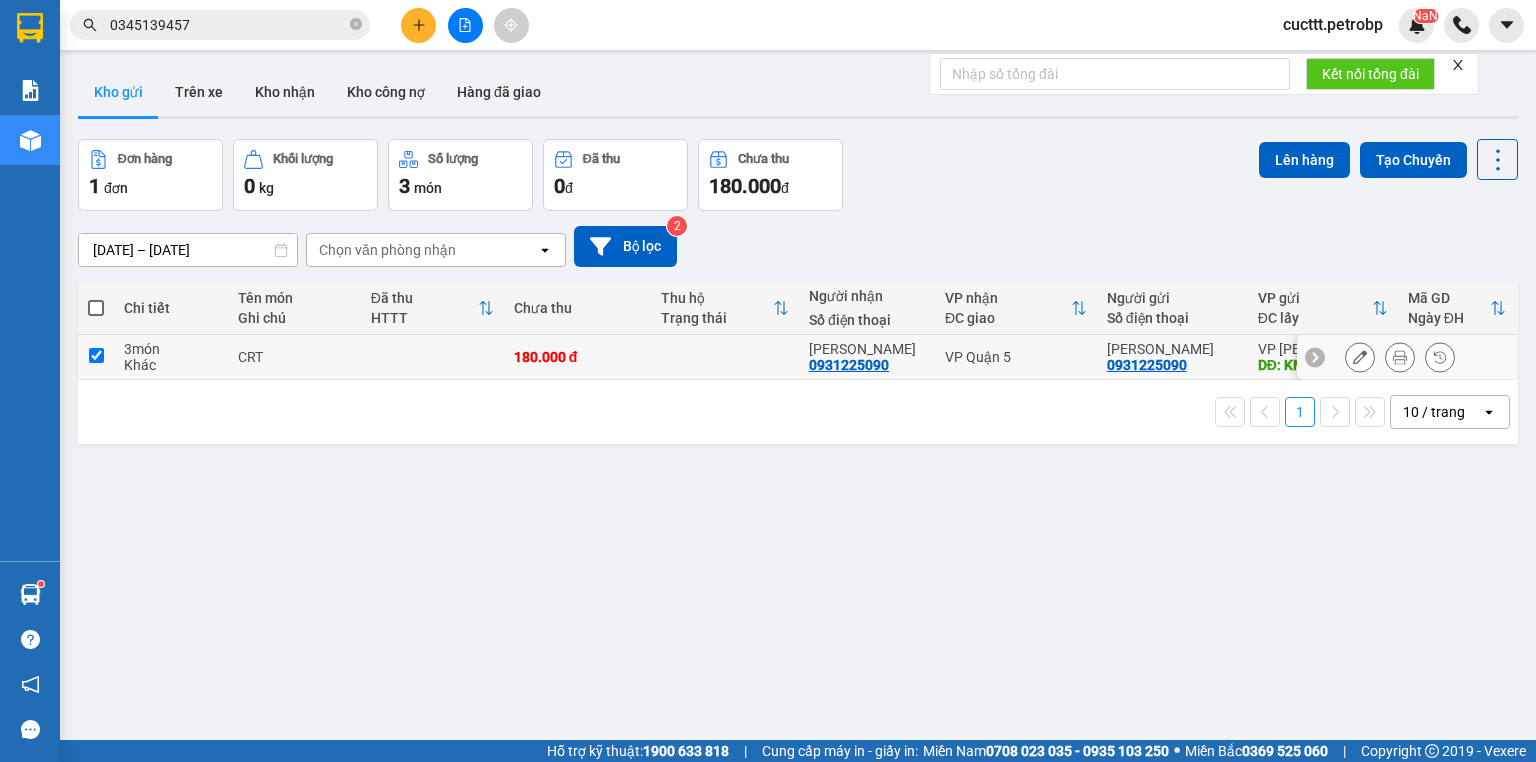checkbox on "true" 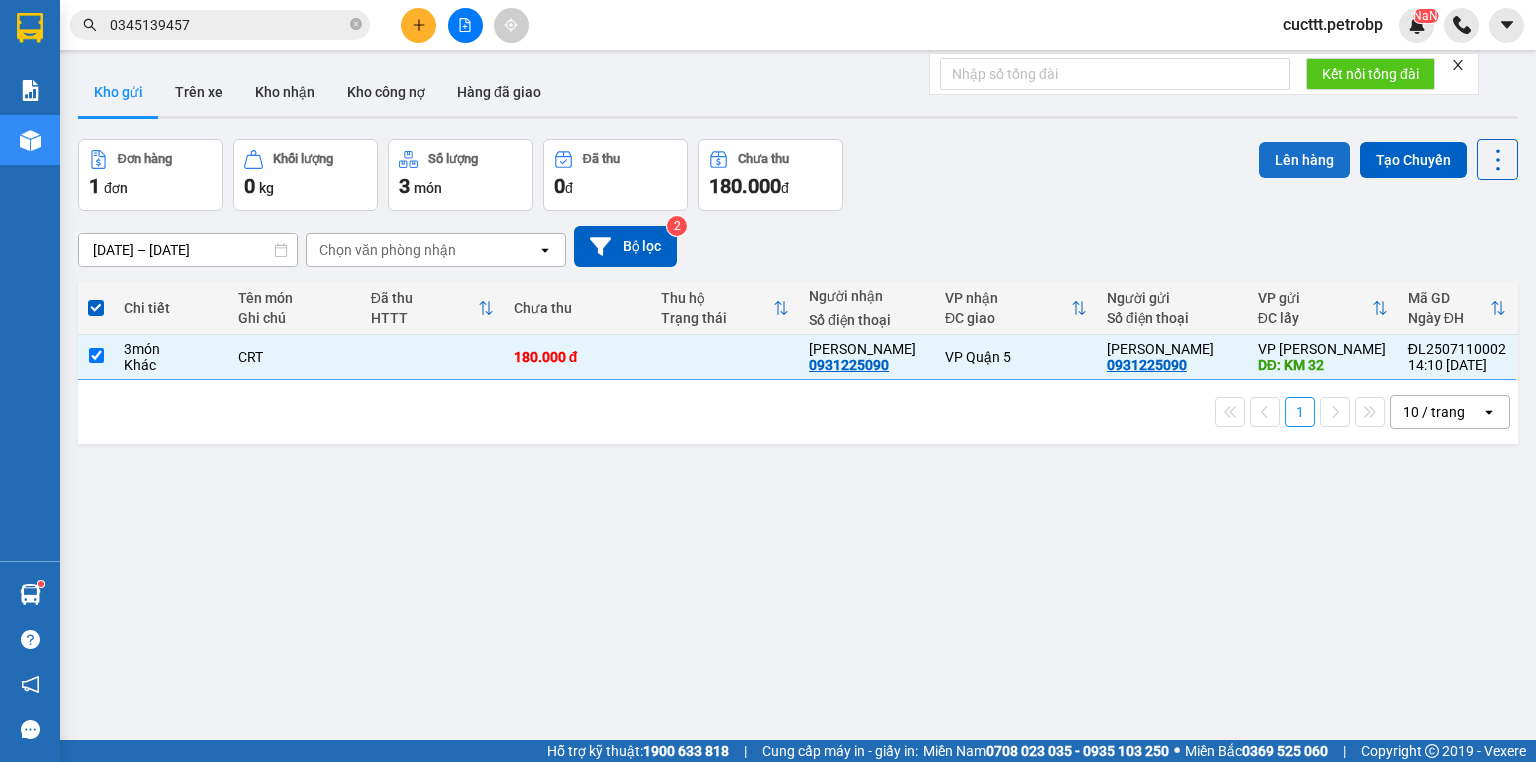 click on "Lên hàng" at bounding box center [1304, 160] 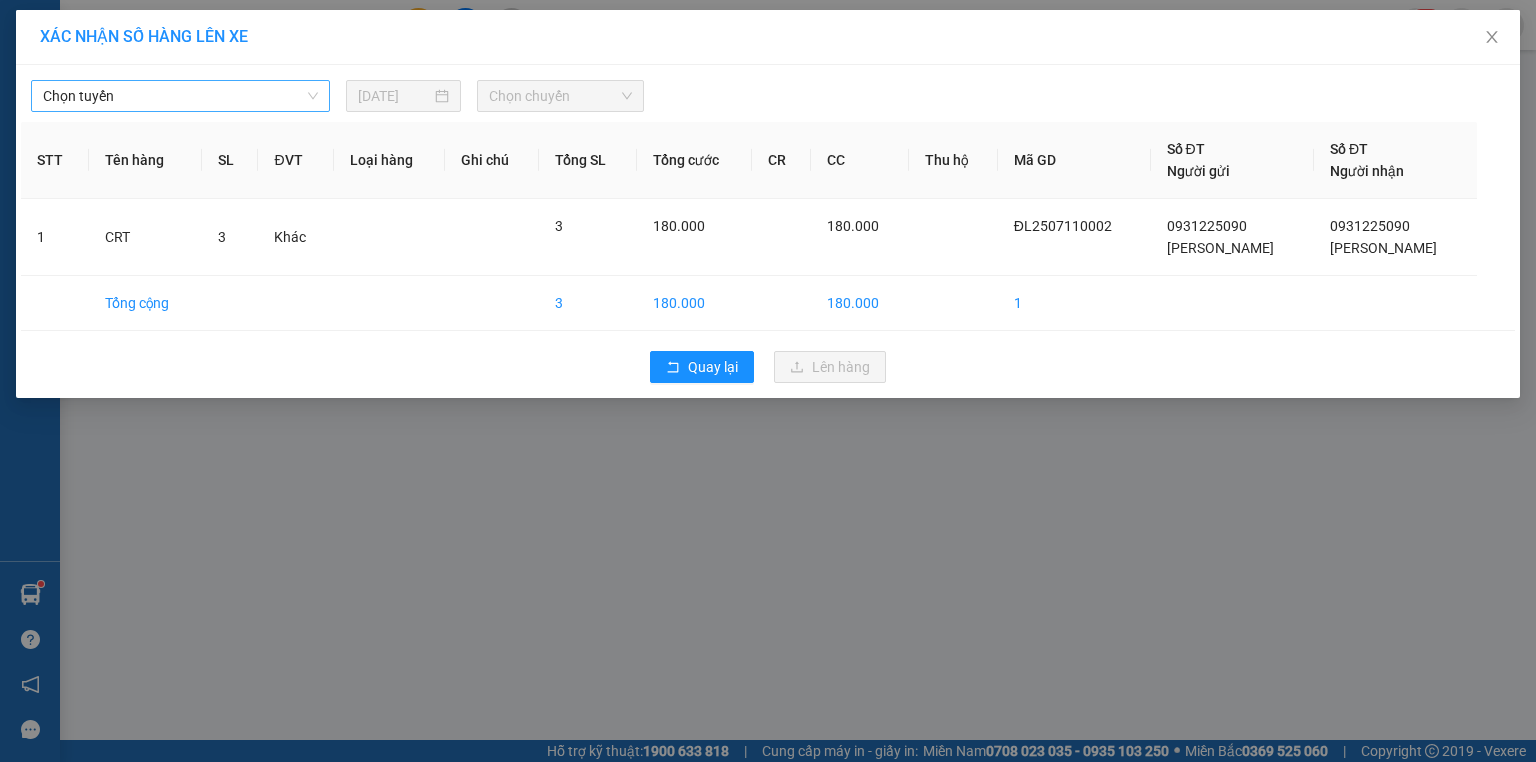 click on "Chọn tuyến" at bounding box center [180, 96] 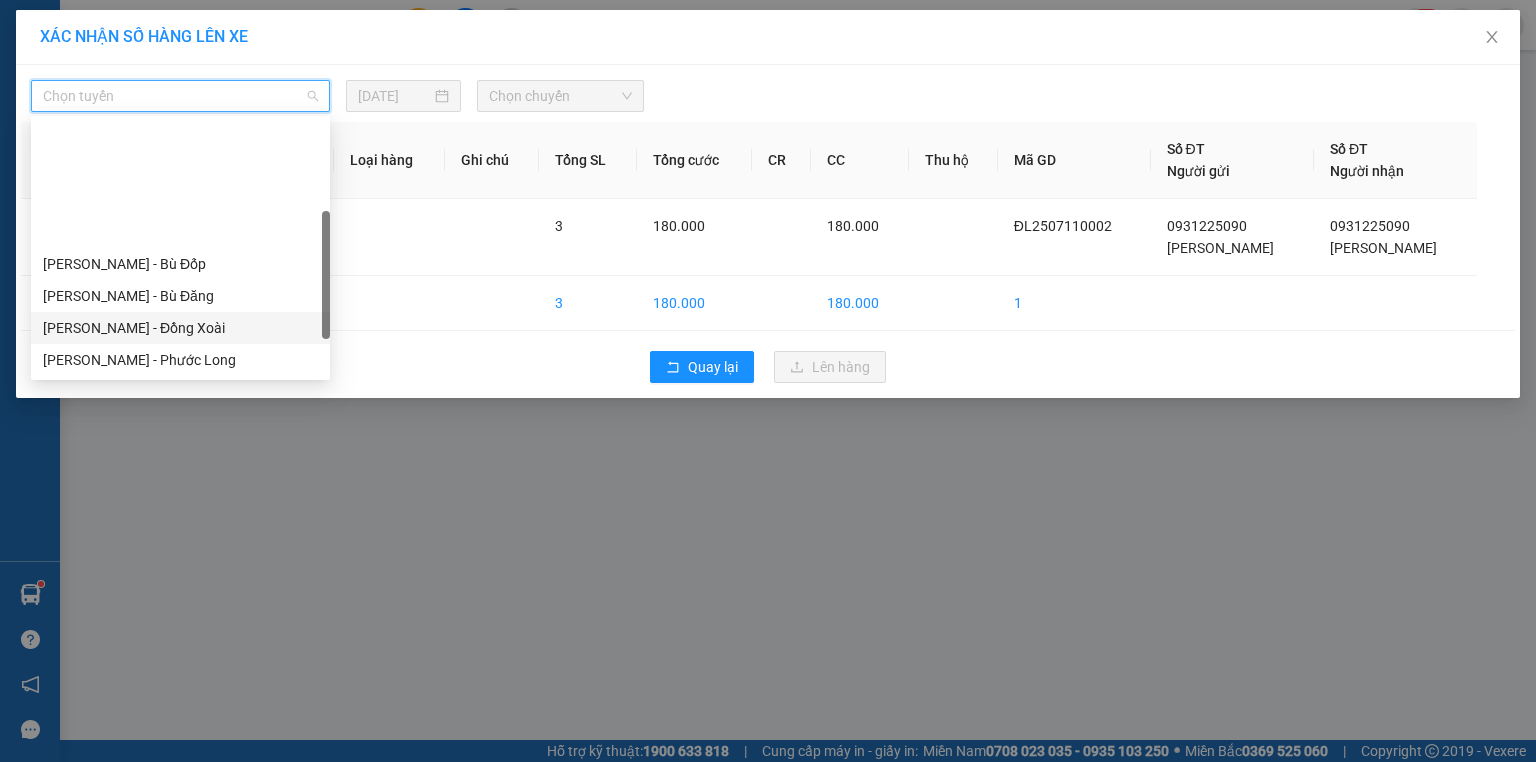 scroll, scrollTop: 256, scrollLeft: 0, axis: vertical 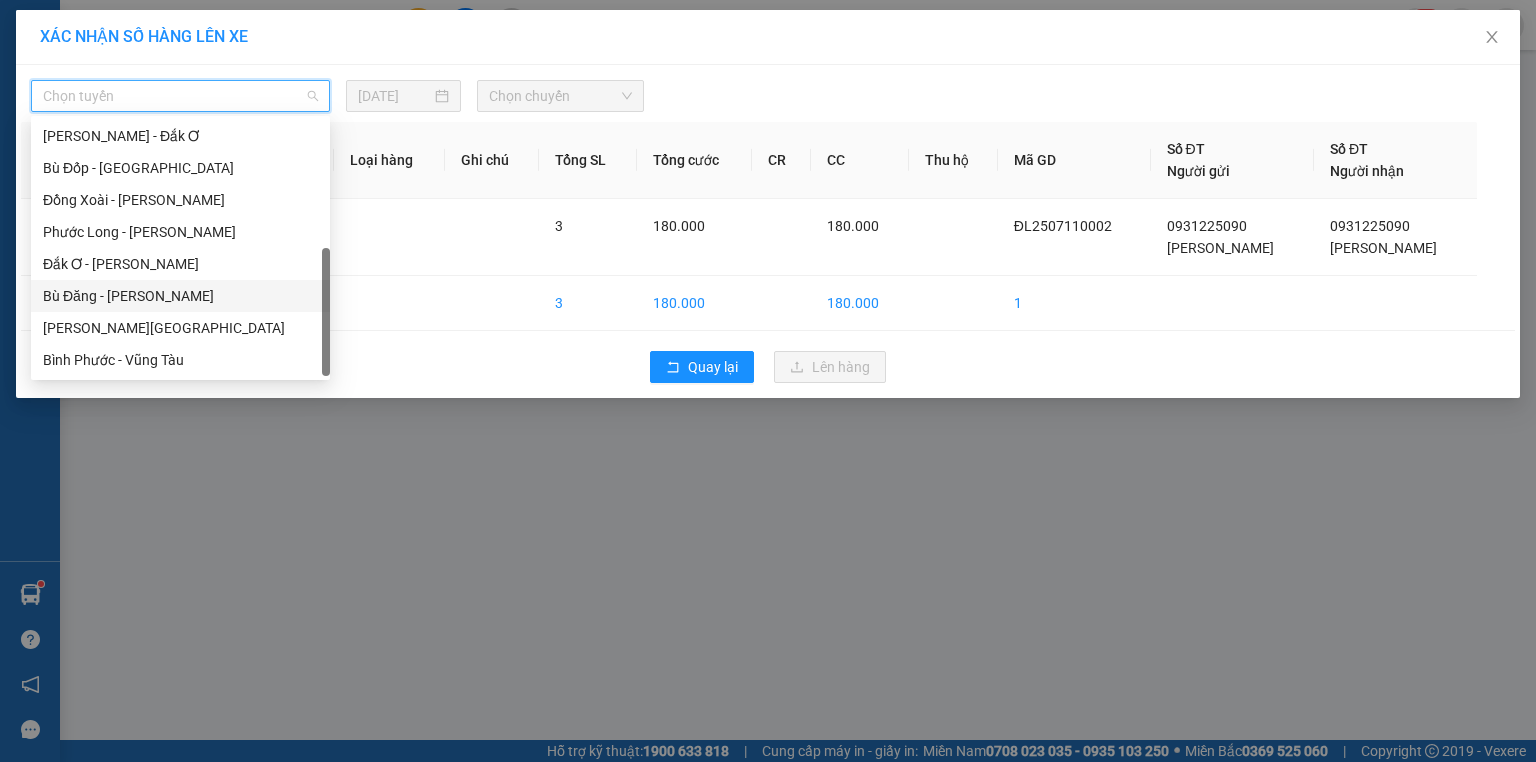 click on "Bù Đăng - [PERSON_NAME]" at bounding box center (180, 296) 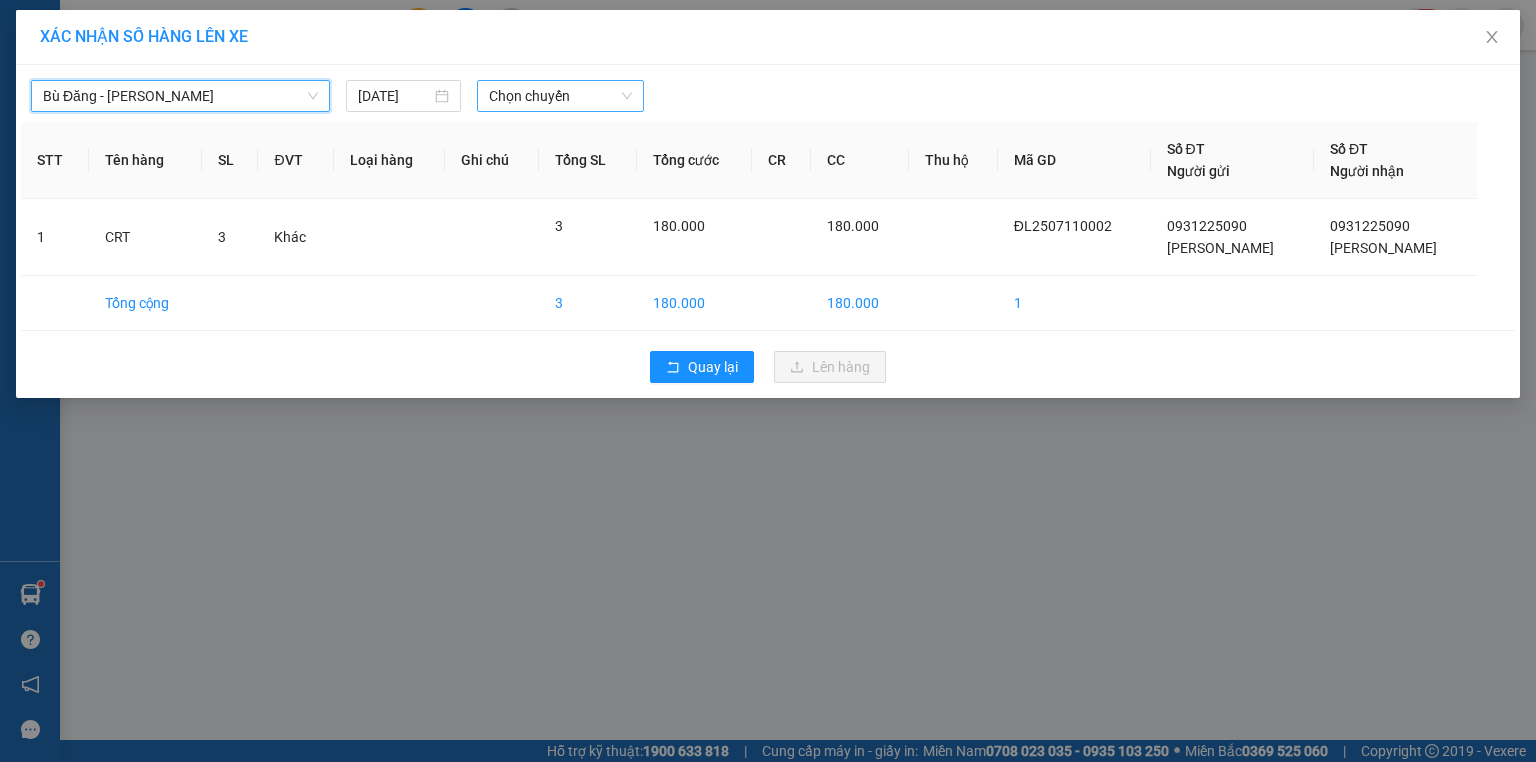 click on "Chọn chuyến" at bounding box center [561, 96] 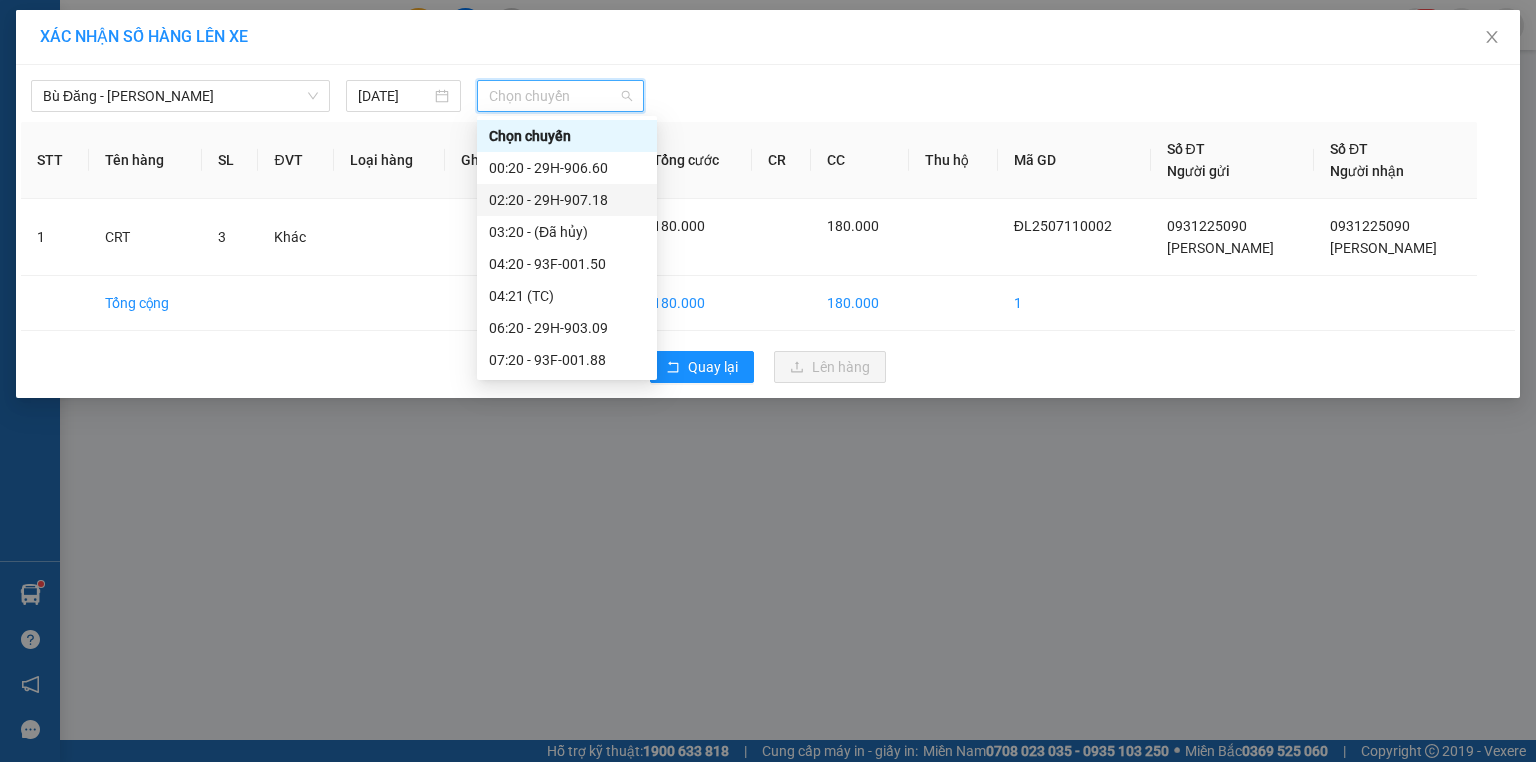scroll, scrollTop: 224, scrollLeft: 0, axis: vertical 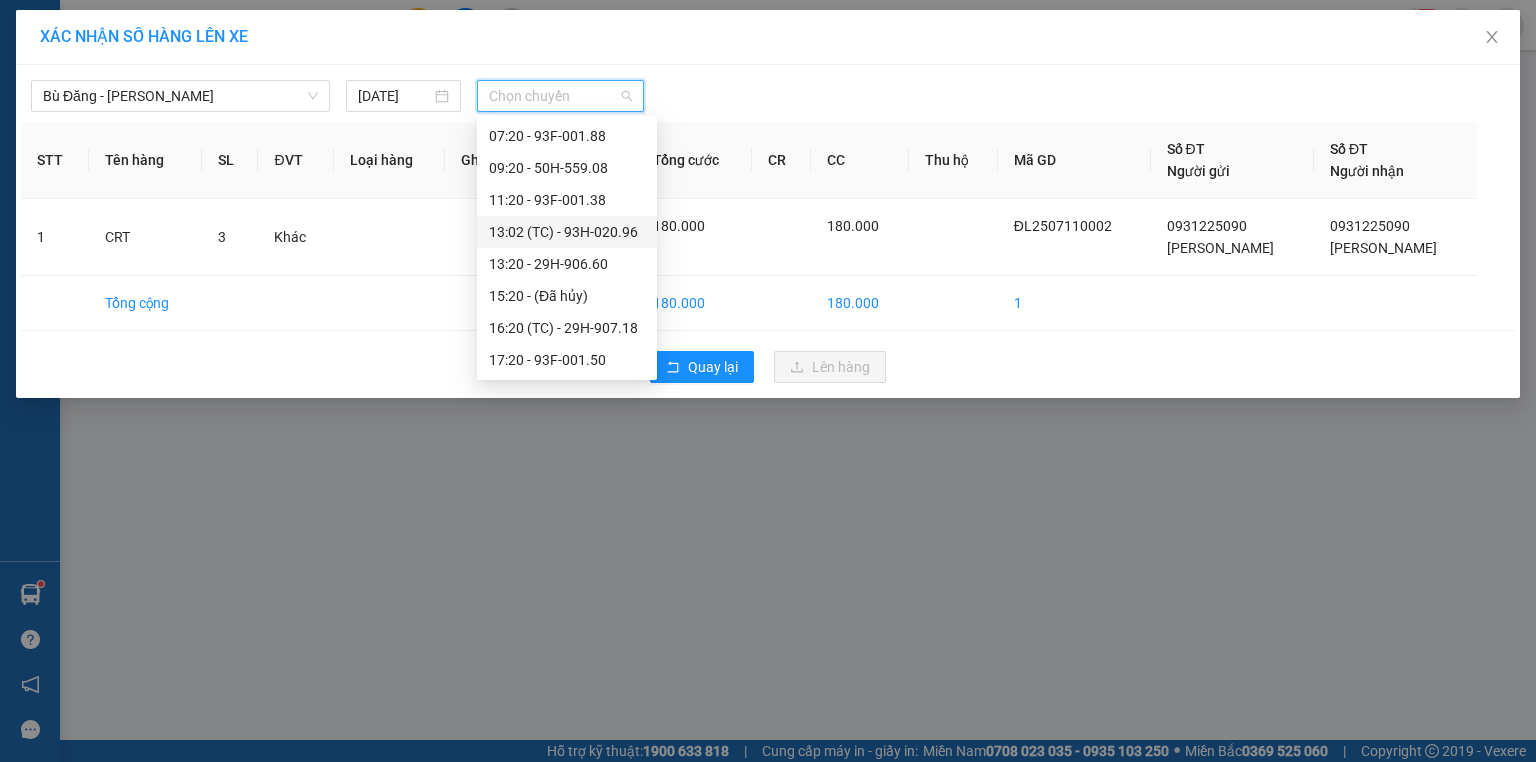click on "13:02   (TC)   - 93H-020.96" at bounding box center [567, 232] 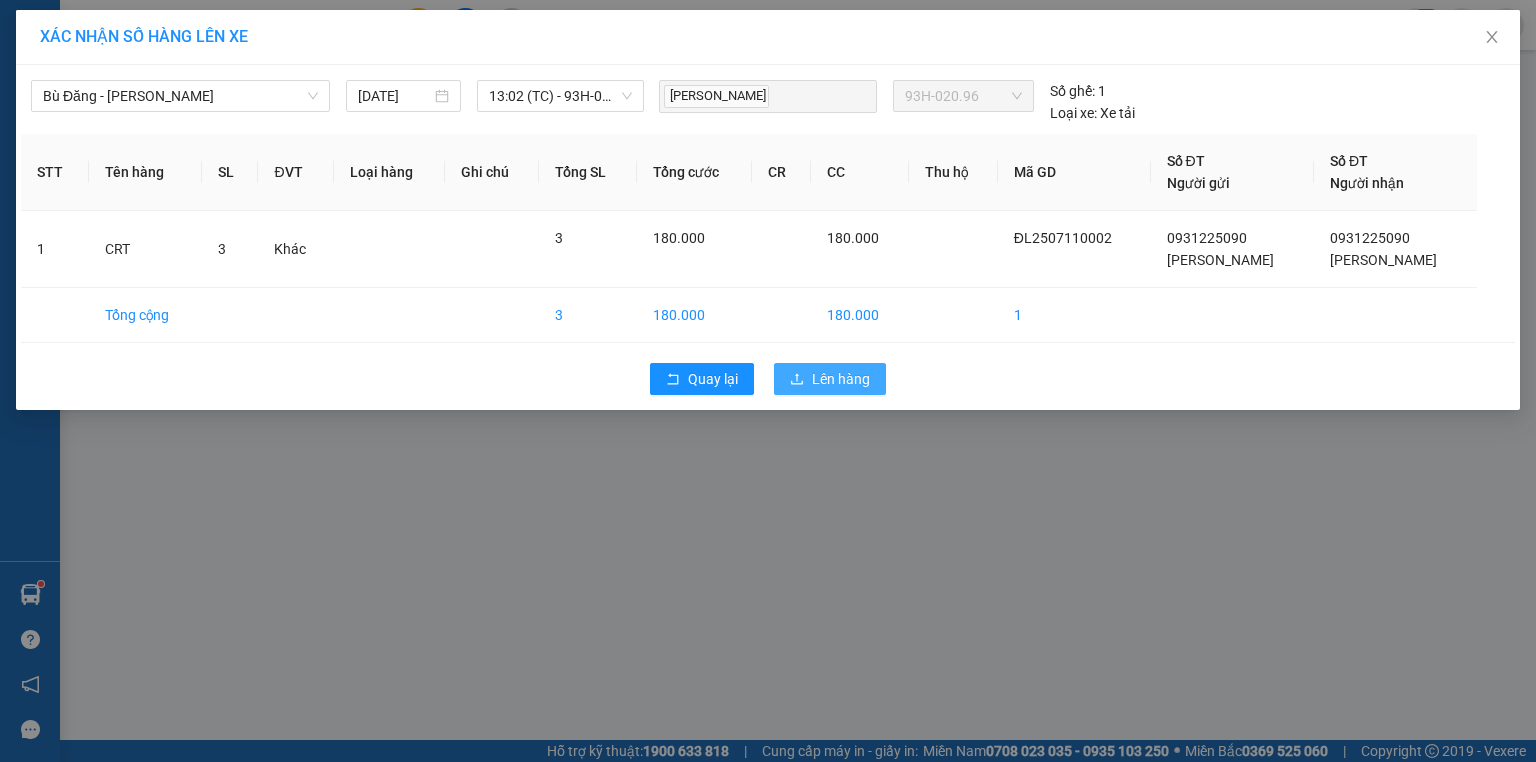 click on "Lên hàng" at bounding box center [841, 379] 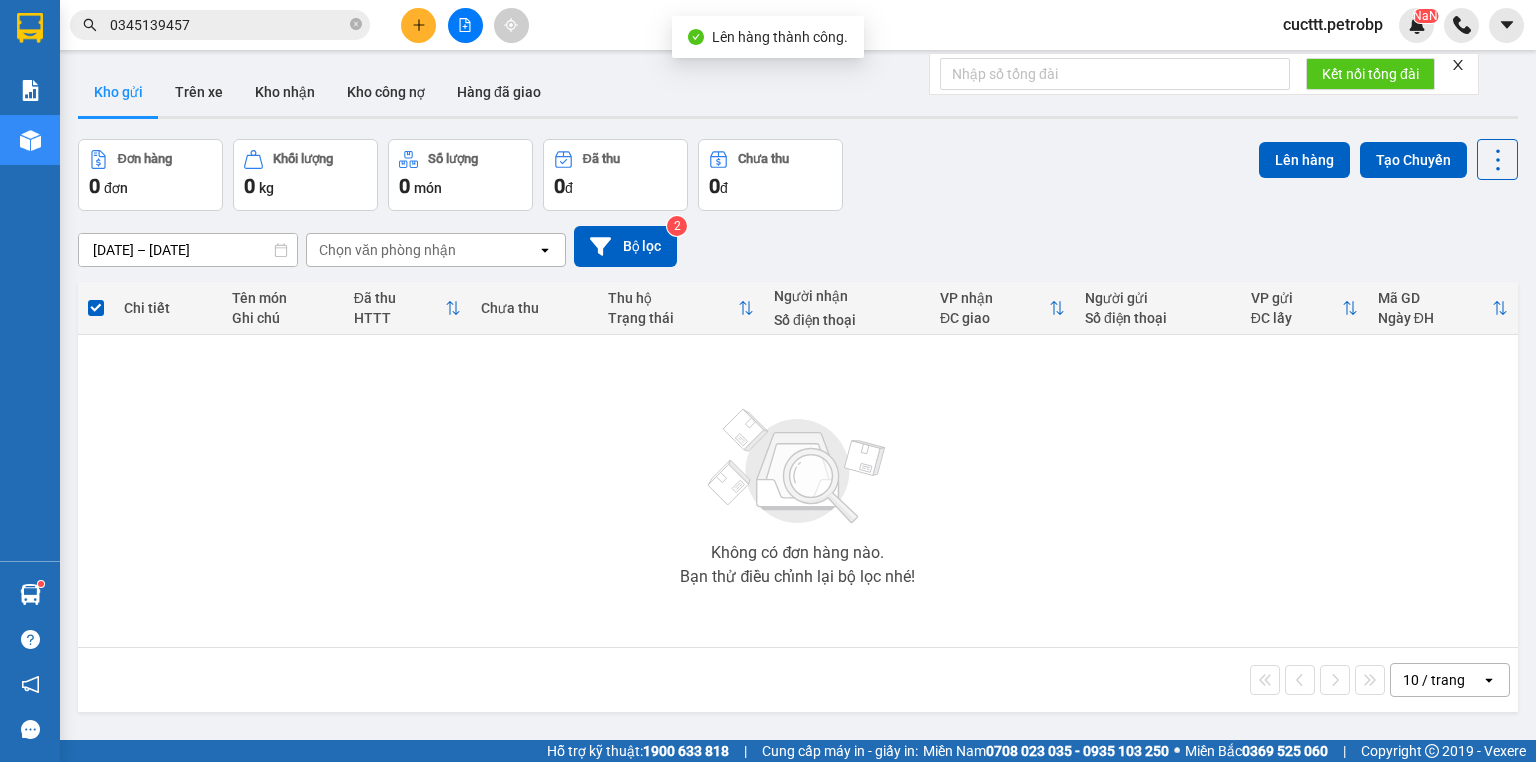 click on "[DATE] – [DATE] Press the down arrow key to interact with the calendar and select a date. Press the escape button to close the calendar. Selected date range is from [DATE] to [DATE]. Chọn văn phòng nhận open Bộ lọc 2" at bounding box center [798, 246] 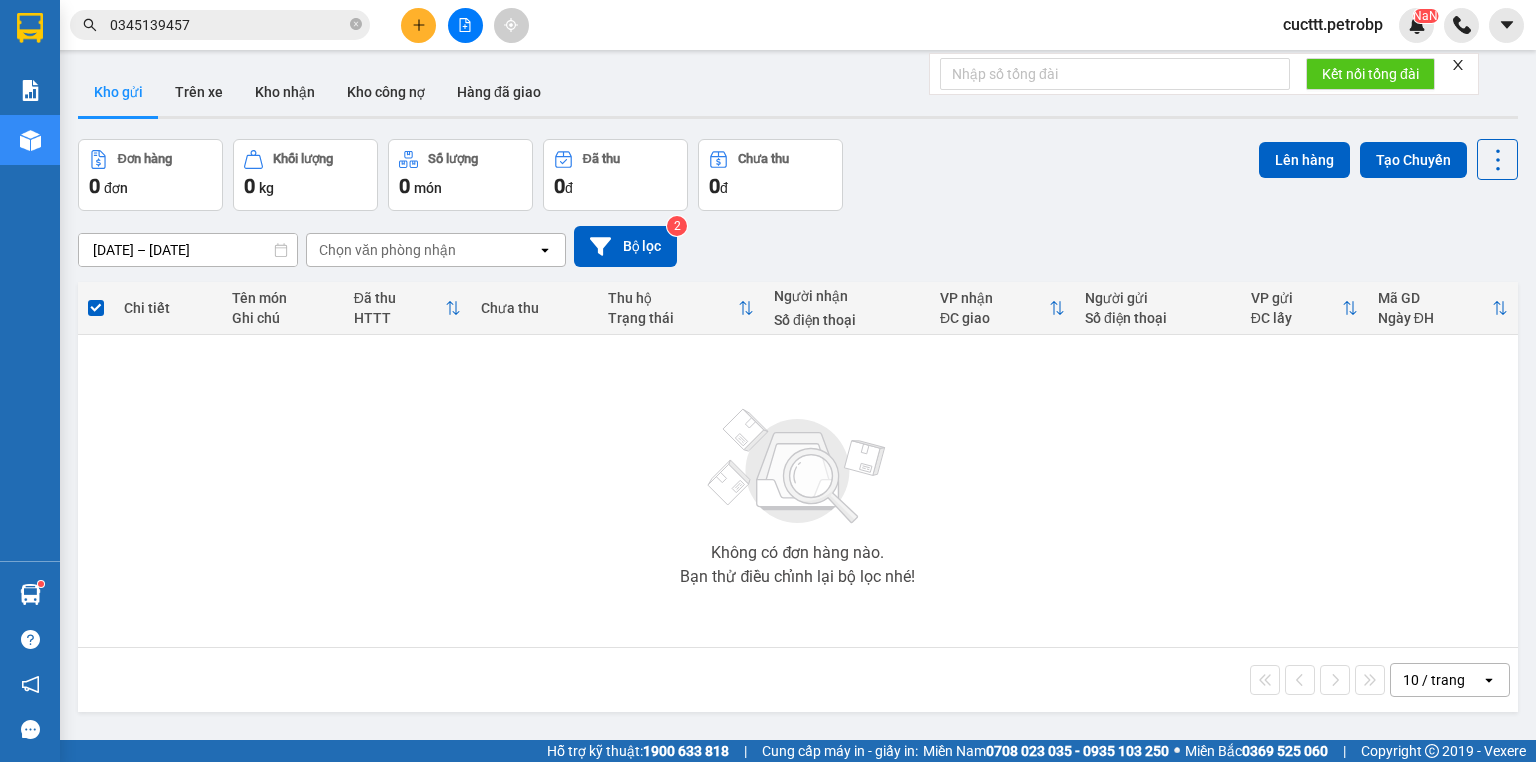 click on "Không có đơn hàng nào. Bạn thử điều chỉnh lại bộ lọc nhé!" at bounding box center [798, 491] 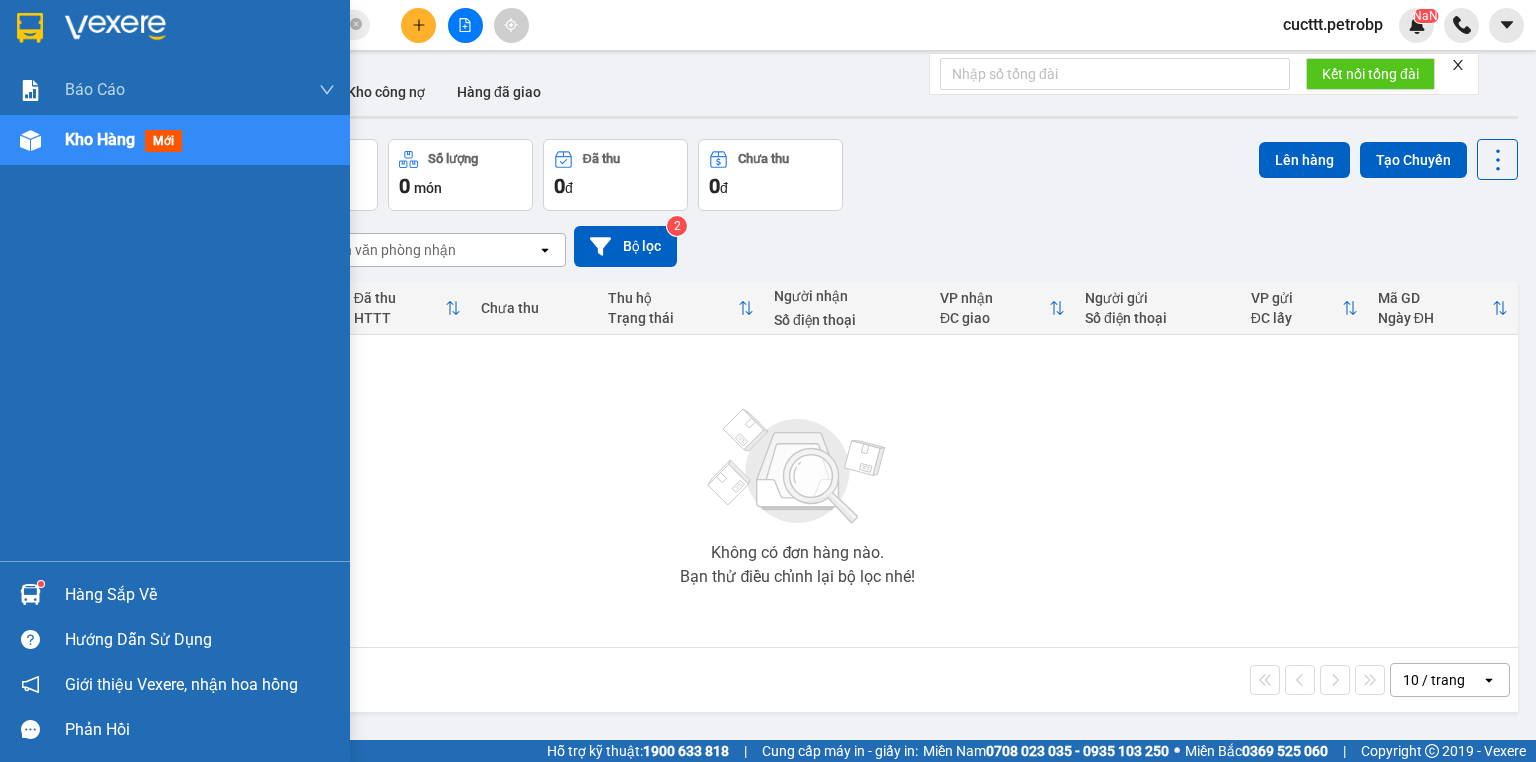 click at bounding box center (30, 594) 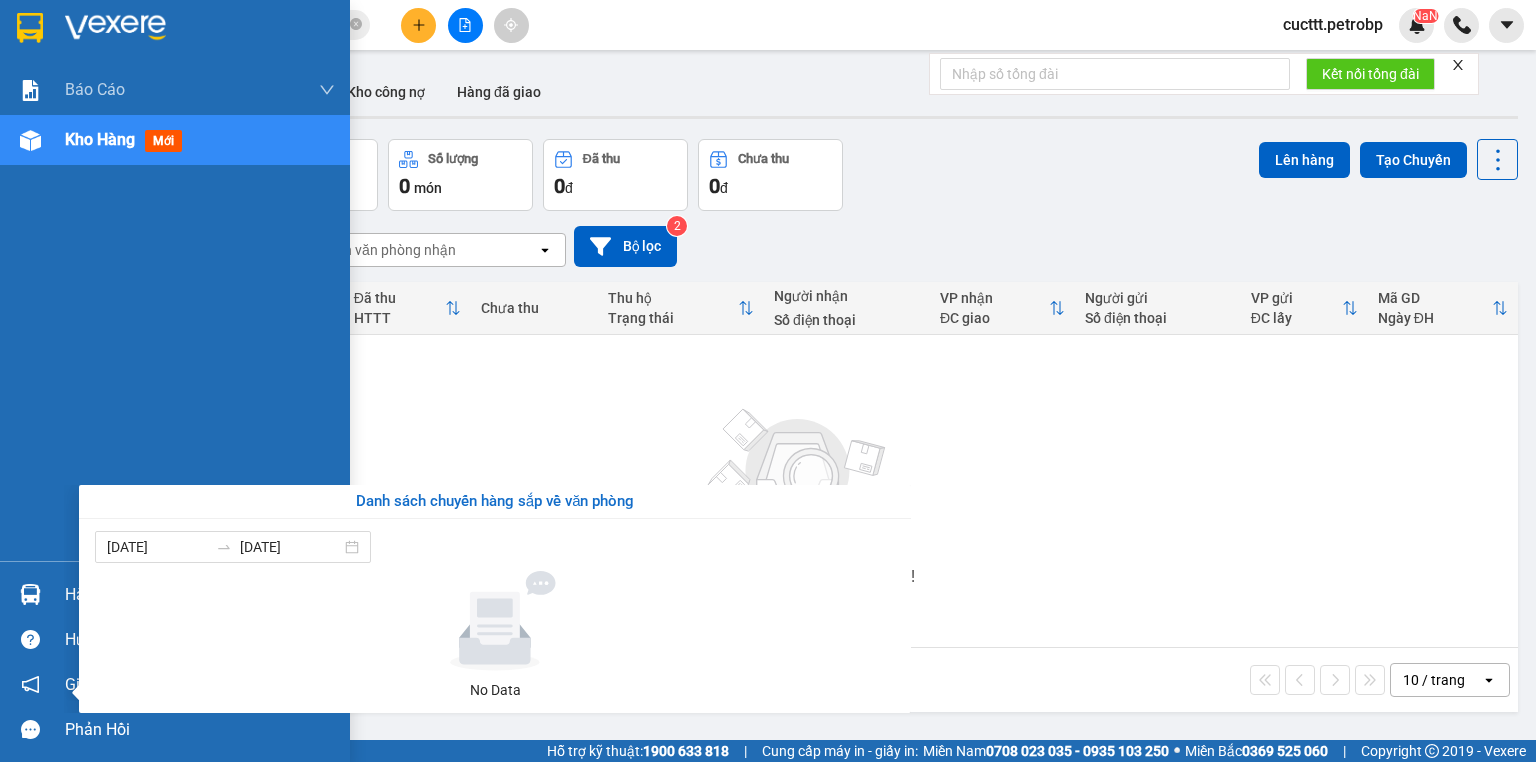 click on "Báo cáo BC tiền tận nơi (nhân viên) Báo cáo 1 (nv): Số tiền đã thu của văn phòng  Báo cáo 1: Số tiền đã thu của văn phòng  Báo cáo dòng tiền (nhân viên) Doanh số tạo đơn theo VP gửi (nhân viên) Mẫu 1: Báo cáo dòng tiền theo nhân viên (nhà xe) Mẫu 1: Báo cáo dòng tiền theo nhân viên (trưởng trạm) Mẫu 2: Thống kê đơn hàng theo nhân viên Mẫu 3.1: Thống kê đơn hàng văn phòng gửi Mẫu 3.1: Thống kê đơn hàng văn phòng gửi ( các trạm xem ) Mẫu 3: Báo cáo dòng tiền theo văn phòng     Kho hàng mới Hàng sắp về Hướng dẫn sử dụng Giới thiệu Vexere, nhận hoa hồng Phản hồi Phần mềm hỗ trợ bạn tốt chứ?" at bounding box center [175, 381] 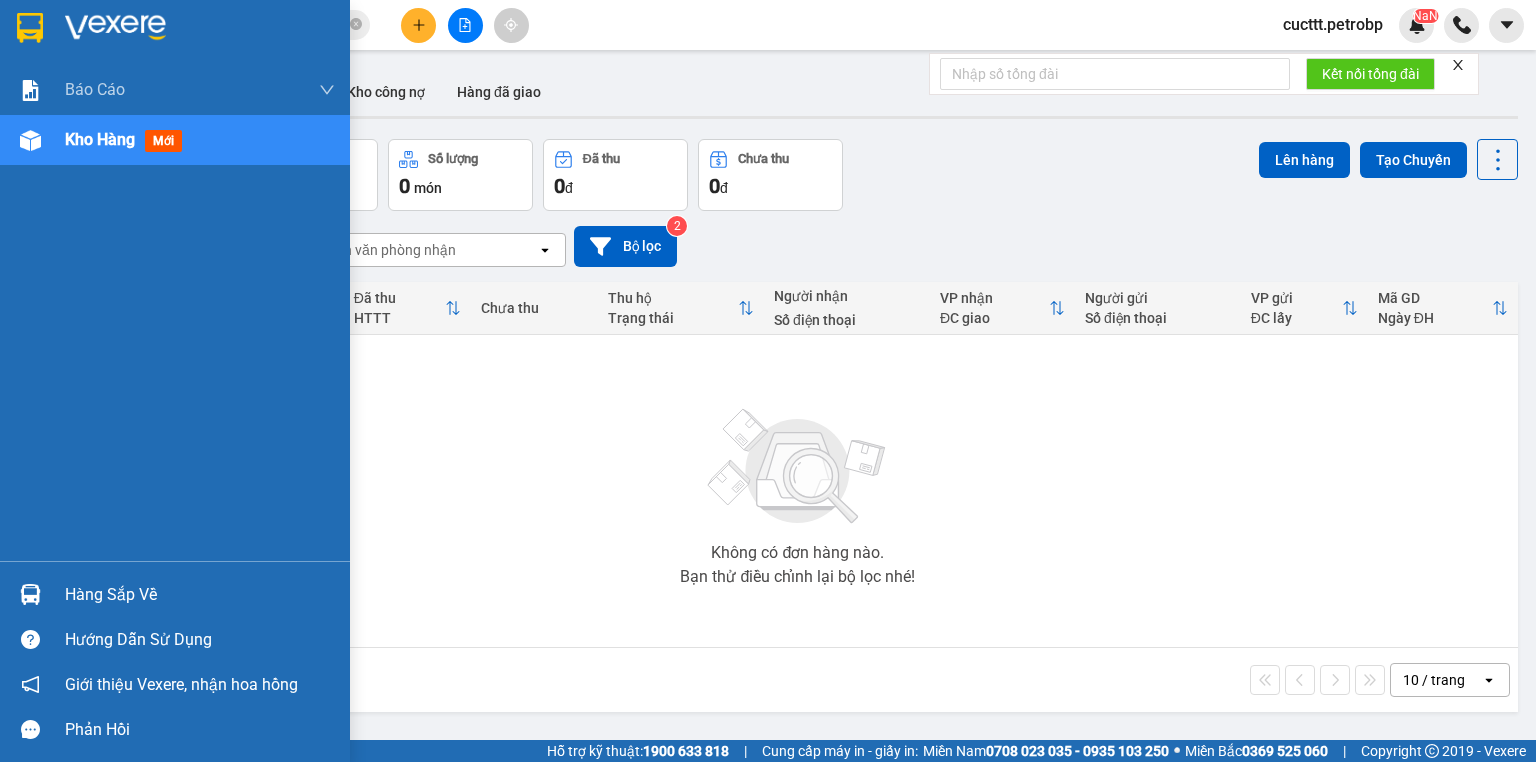 click at bounding box center (30, 594) 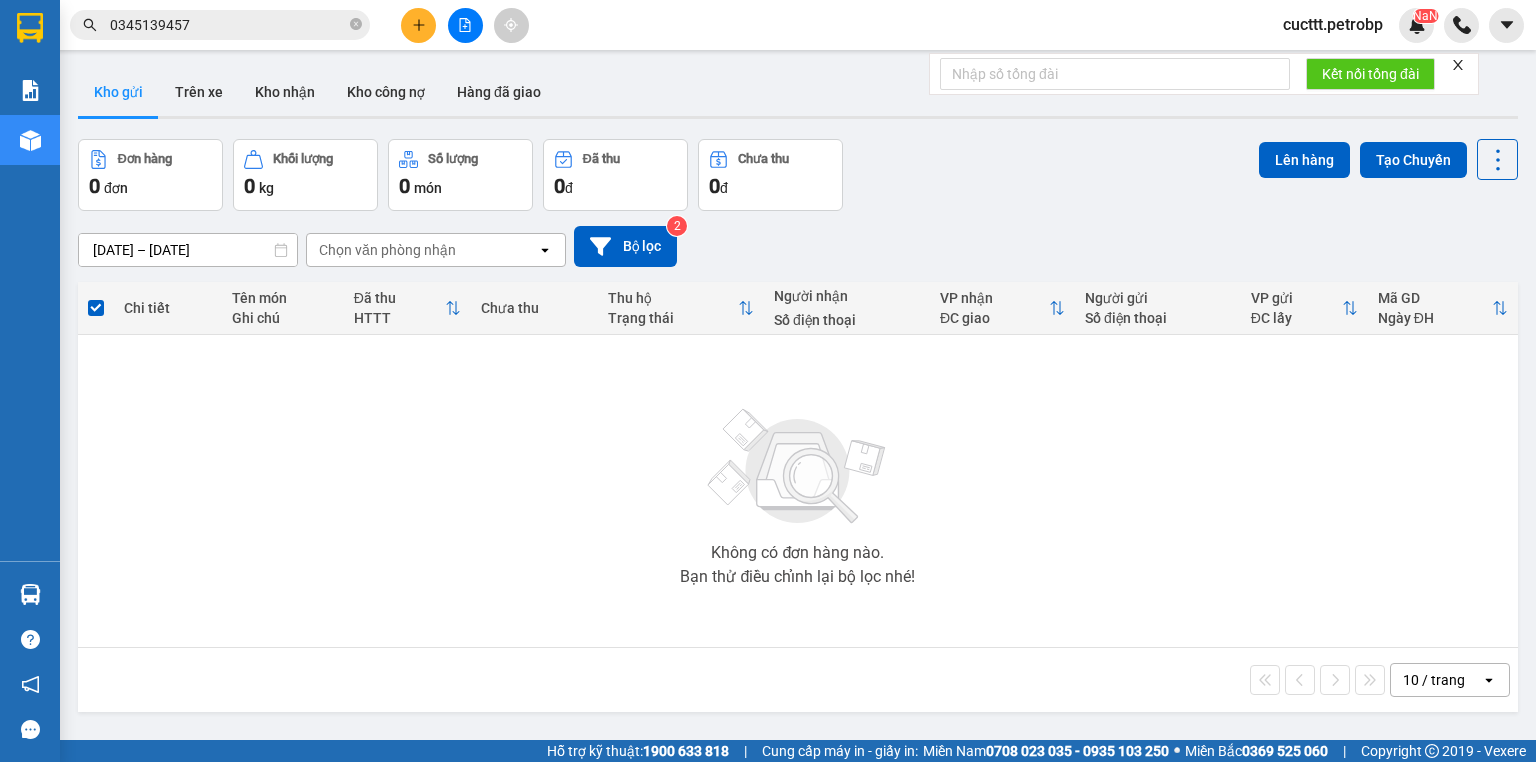 drag, startPoint x: 809, startPoint y: 556, endPoint x: 834, endPoint y: 481, distance: 79.05694 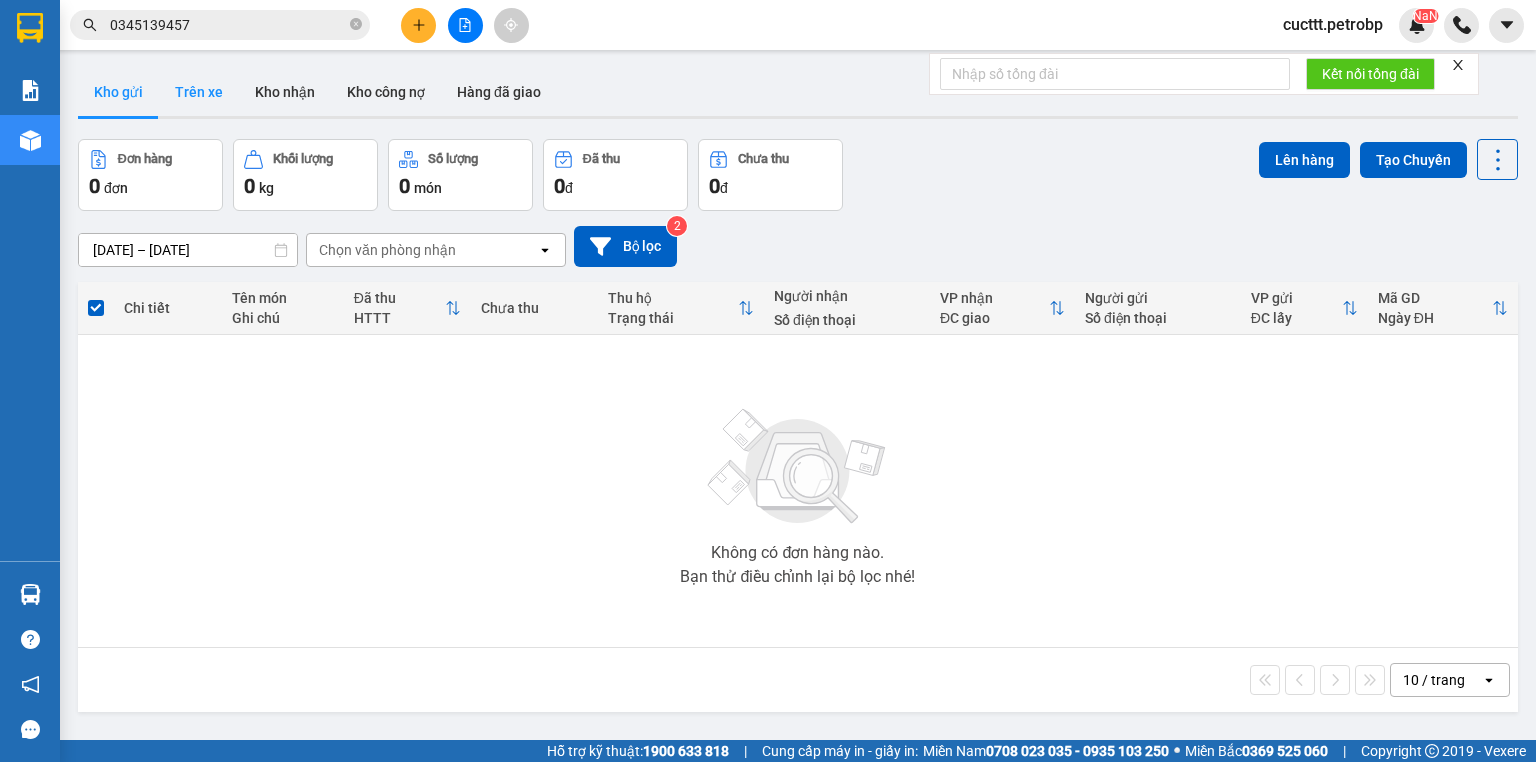 click on "Trên xe" at bounding box center [199, 92] 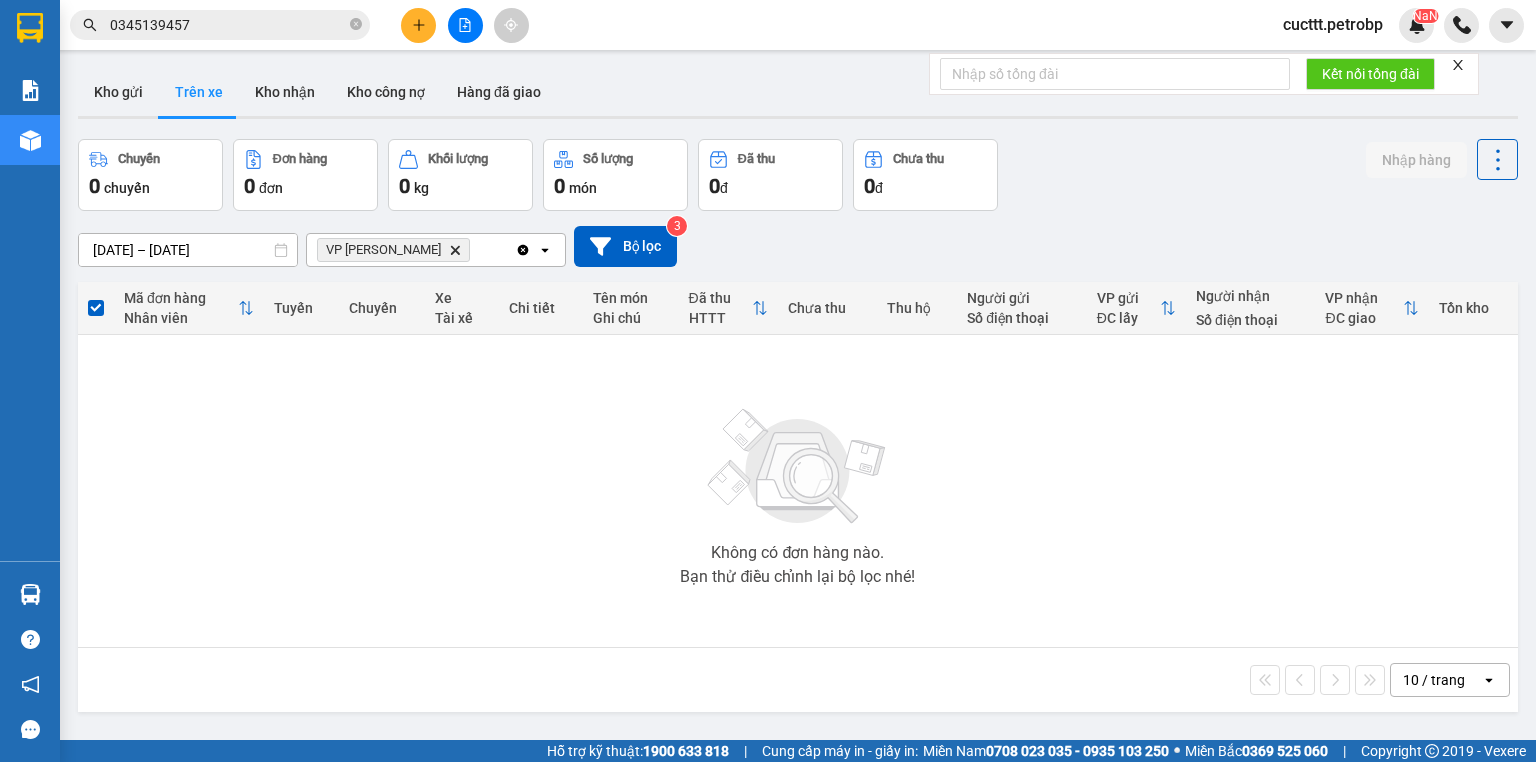 drag, startPoint x: 1122, startPoint y: 216, endPoint x: 0, endPoint y: 328, distance: 1127.5762 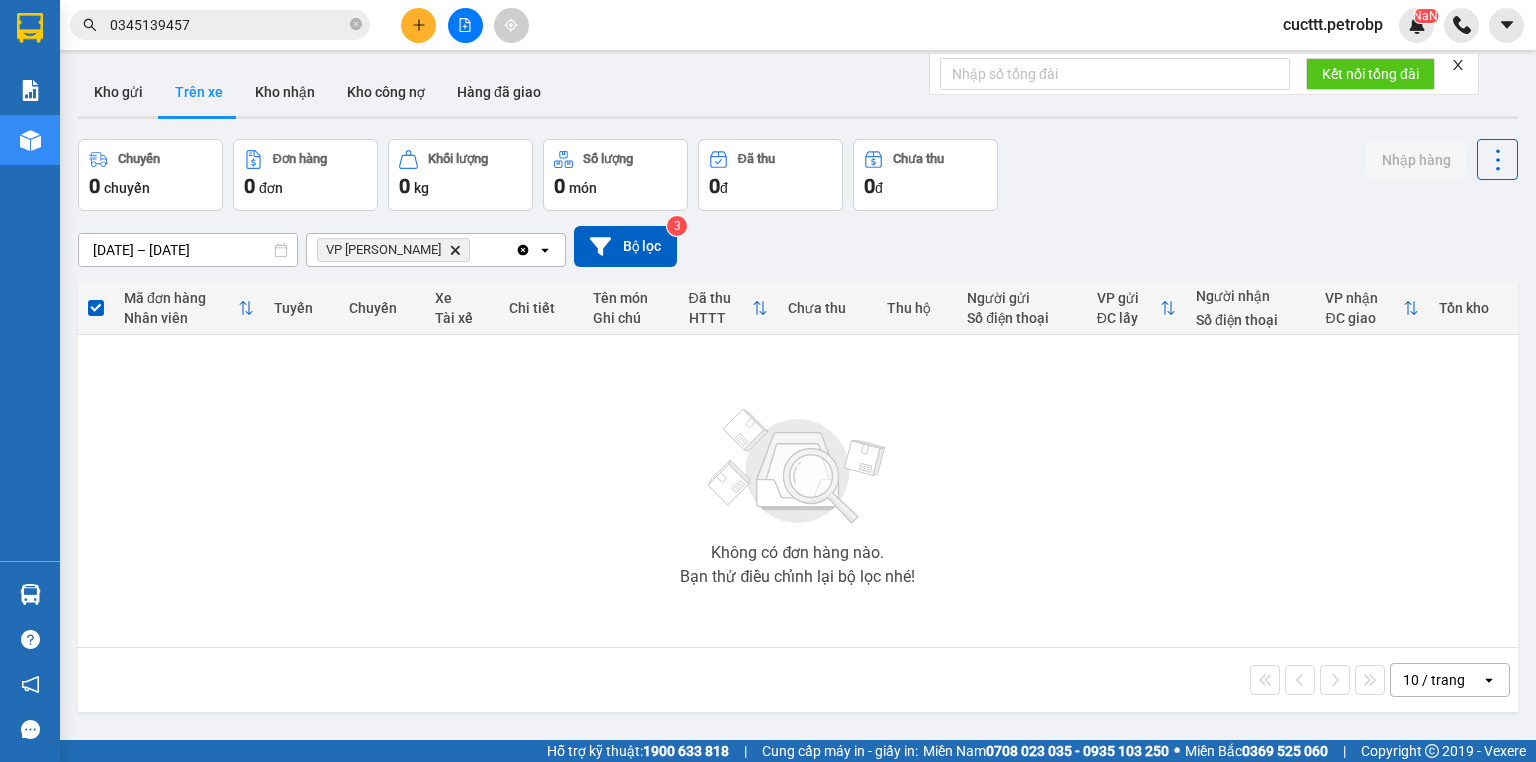 click on "10/07/2025 – 18/07/2025 Press the down arrow key to interact with the calendar and select a date. Press the escape button to close the calendar. Selected date range is from 10/07/2025 to 18/07/2025. VP Đức Liễu Delete Clear all open Bộ lọc 3" at bounding box center (798, 246) 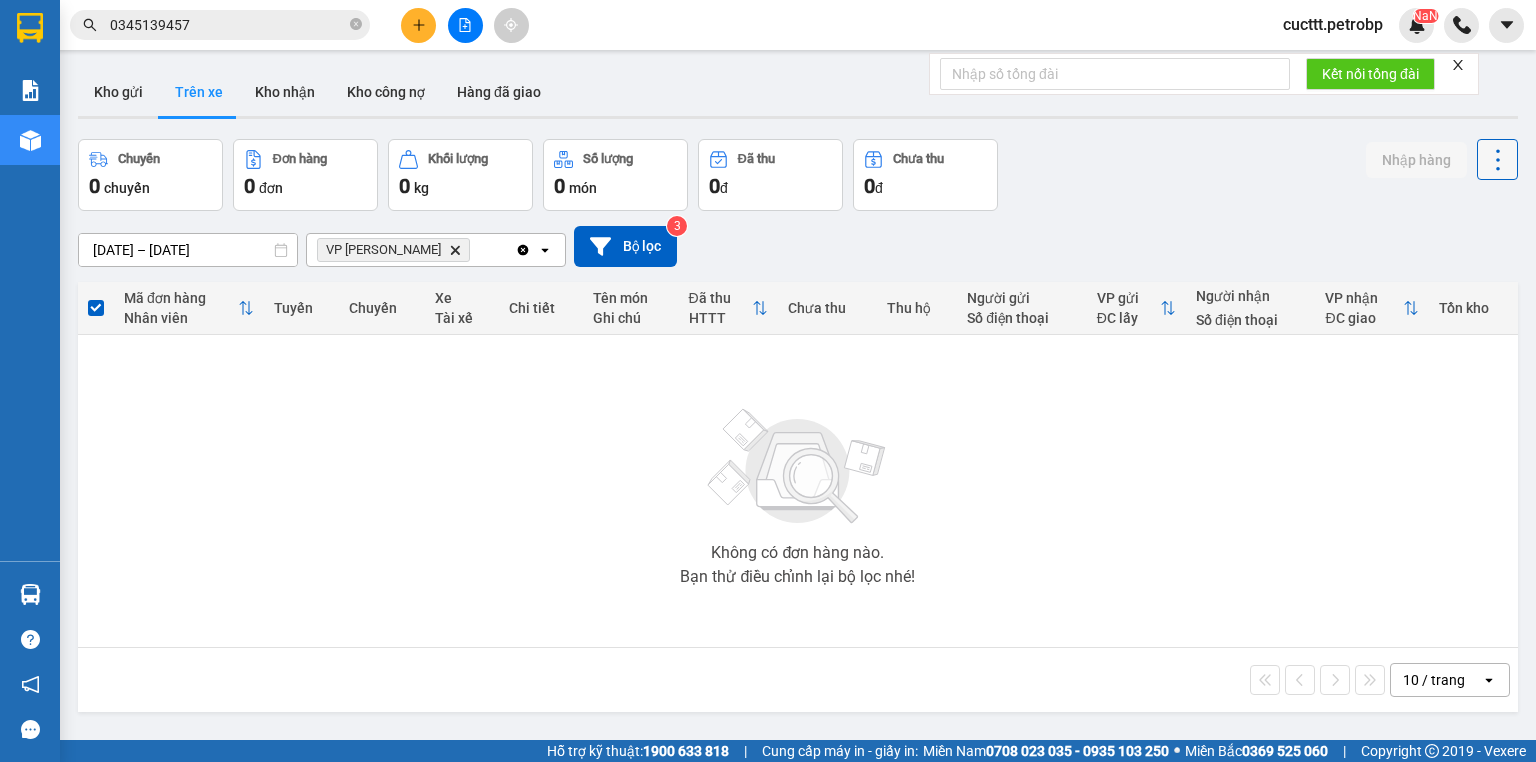 click 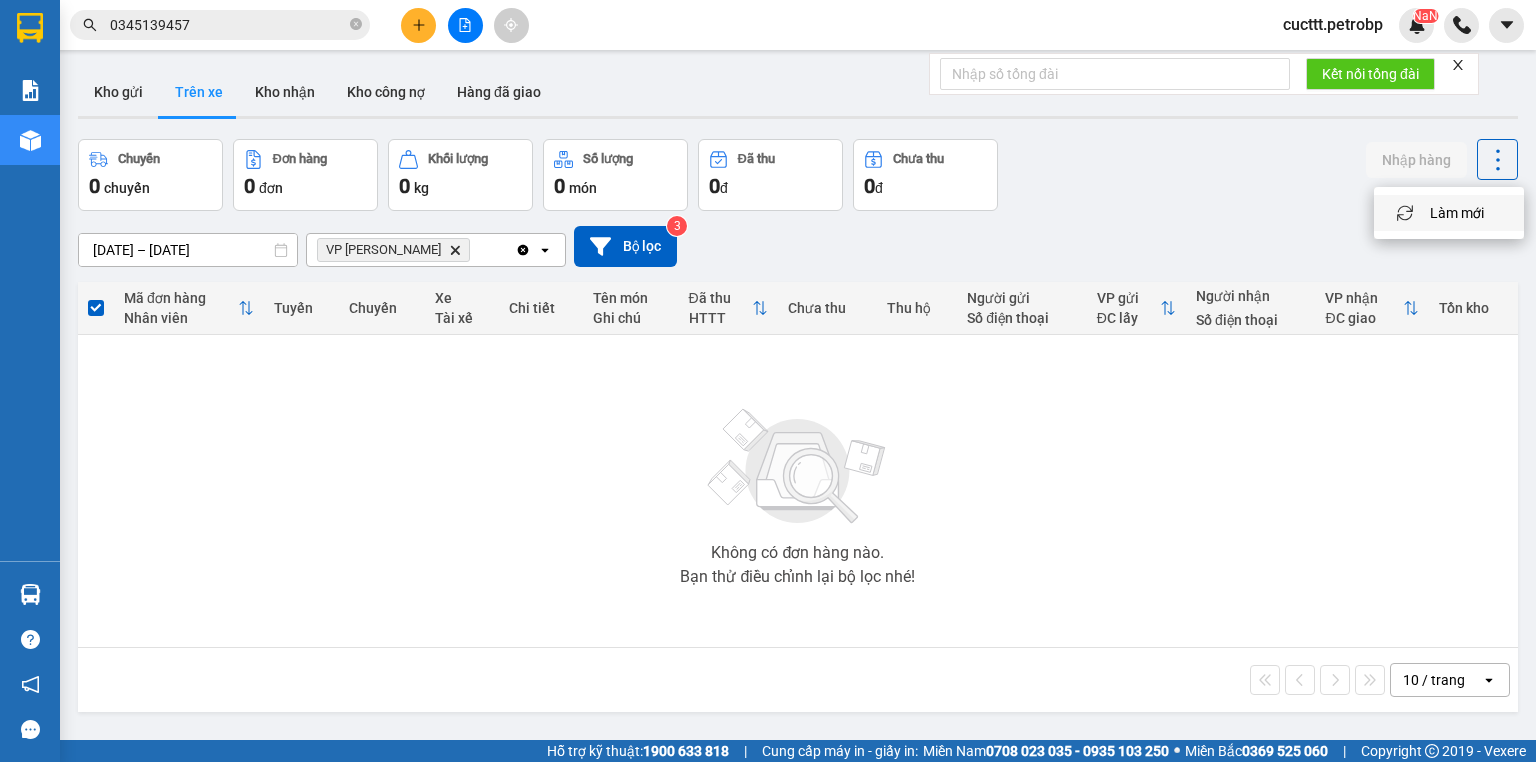 click on "Làm mới" at bounding box center (1457, 213) 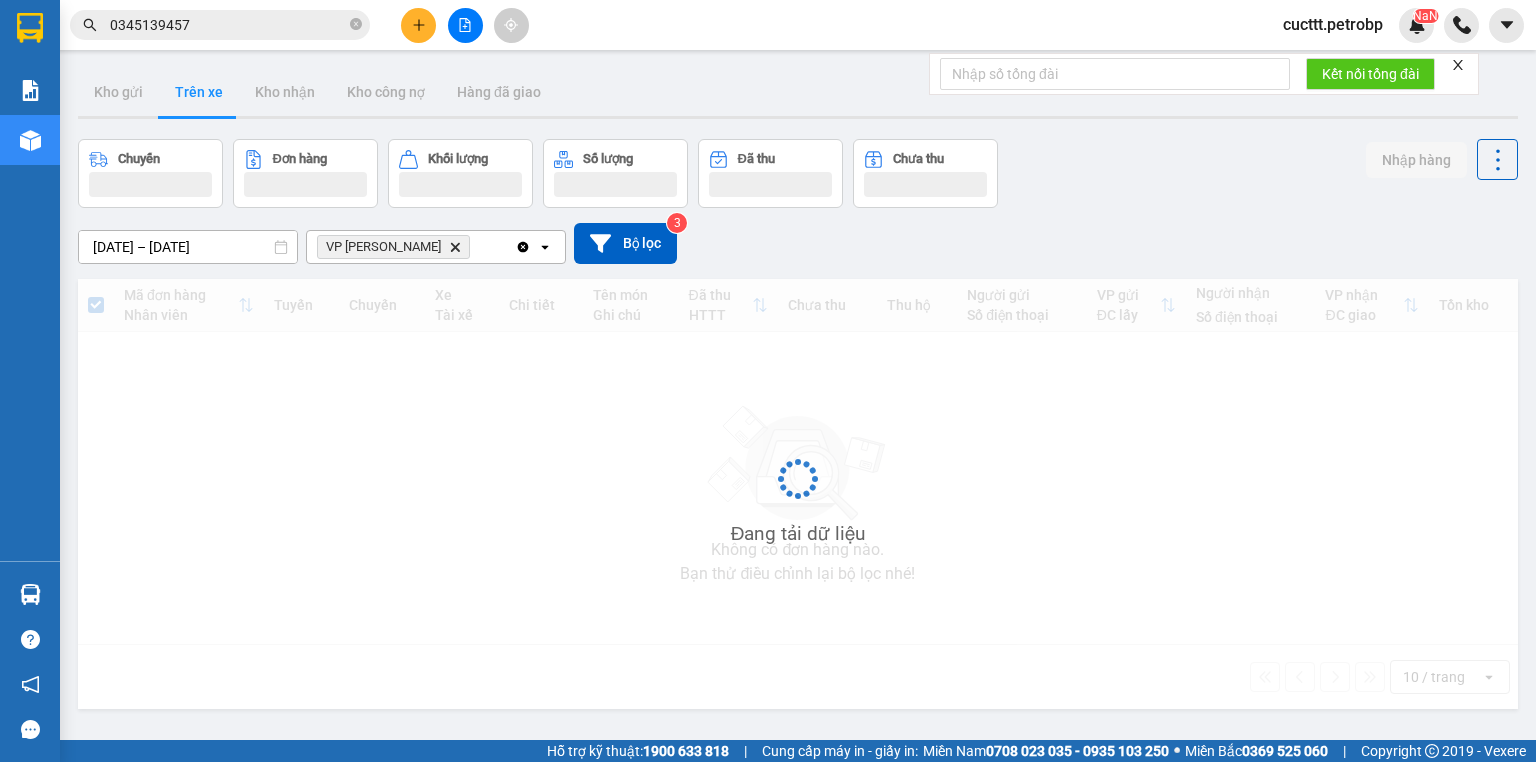 click on "10/07/2025 – 18/07/2025 Press the down arrow key to interact with the calendar and select a date. Press the escape button to close the calendar. Selected date range is from 10/07/2025 to 18/07/2025. VP Đức Liễu Delete Clear all open Bộ lọc 3" at bounding box center [798, 243] 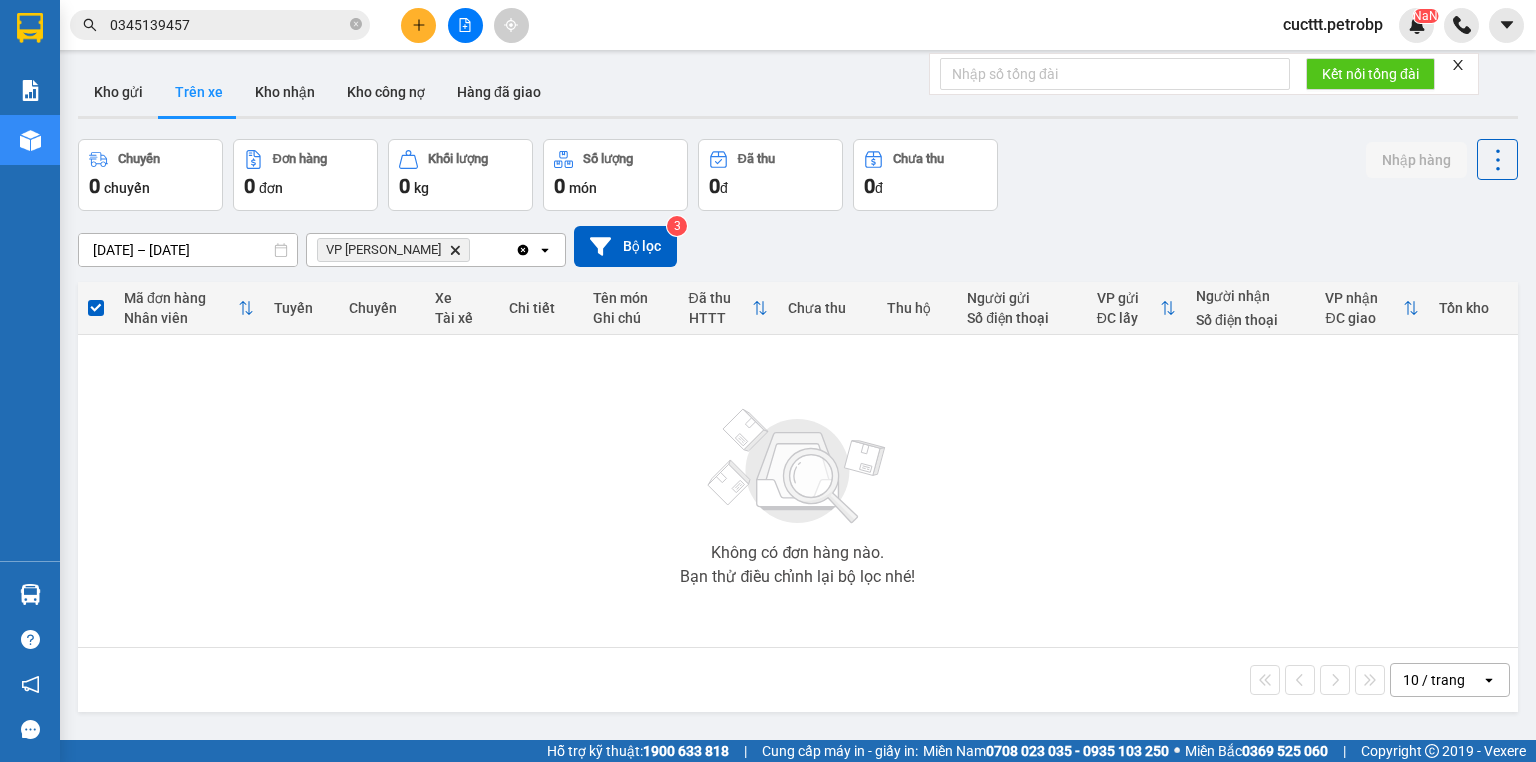 click on "10/07/2025 – 18/07/2025 Press the down arrow key to interact with the calendar and select a date. Press the escape button to close the calendar. Selected date range is from 10/07/2025 to 18/07/2025. VP Đức Liễu Delete Clear all open Bộ lọc 3" at bounding box center [798, 246] 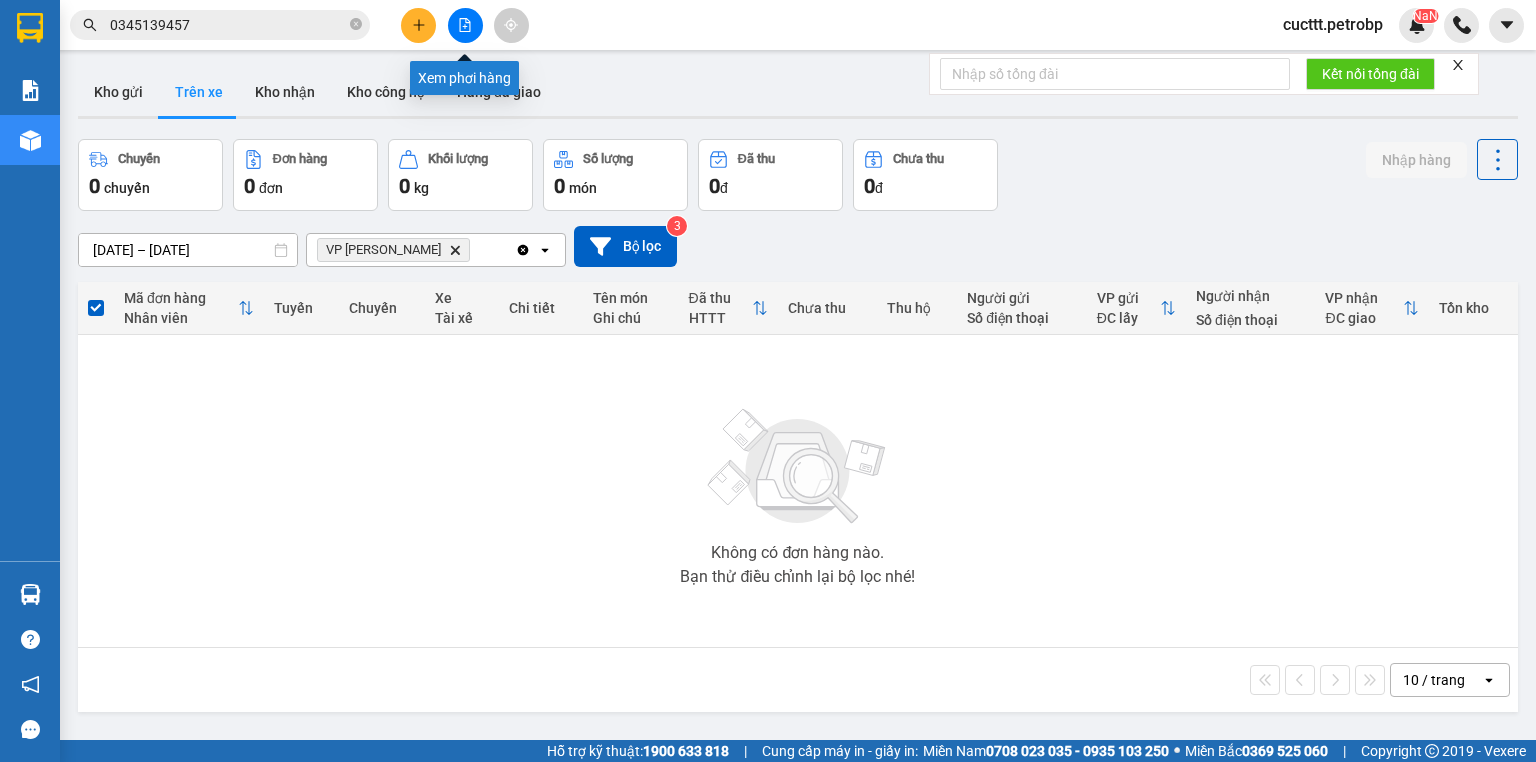 click 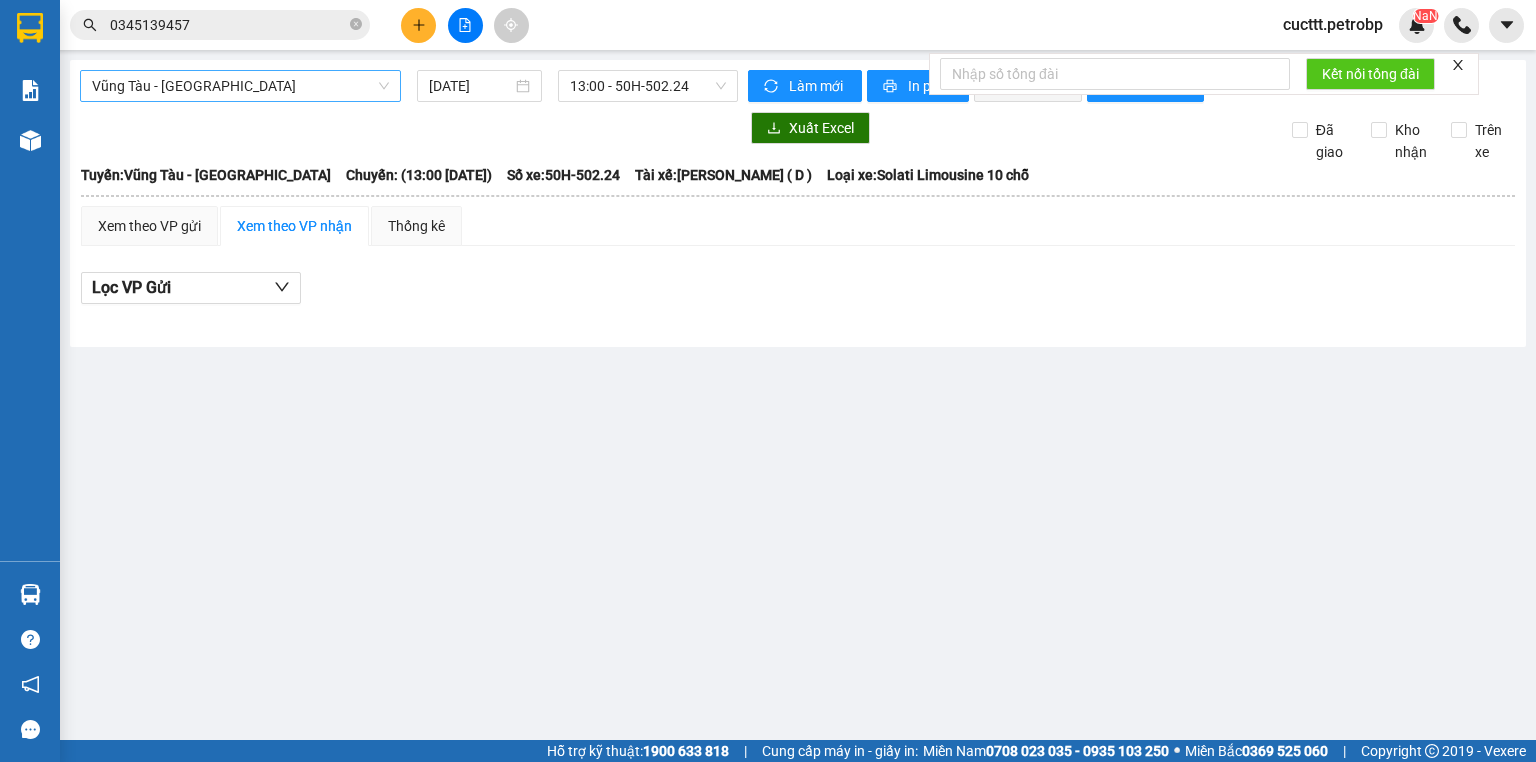 click on "Vũng Tàu - Bình Phước" at bounding box center (240, 86) 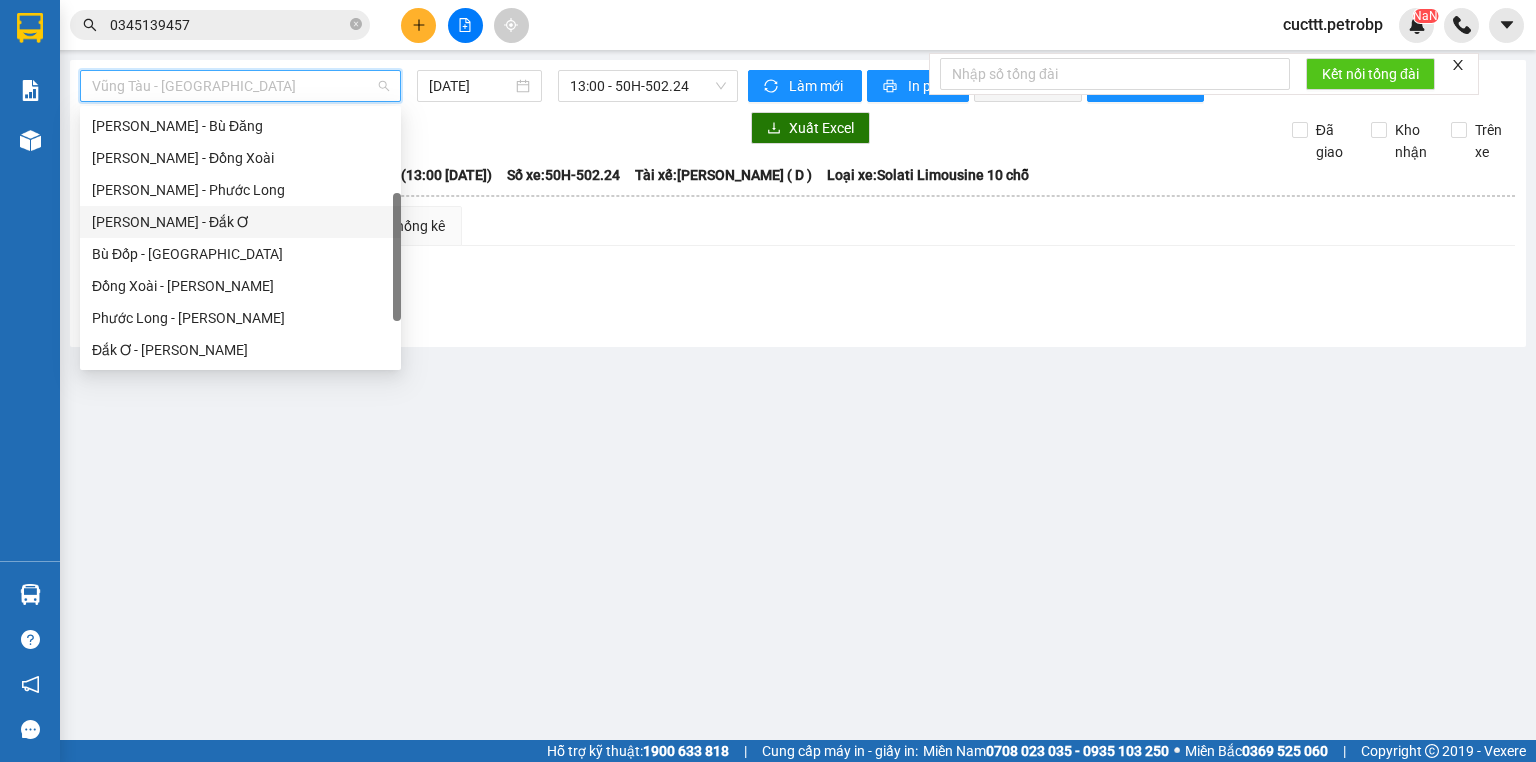 scroll, scrollTop: 240, scrollLeft: 0, axis: vertical 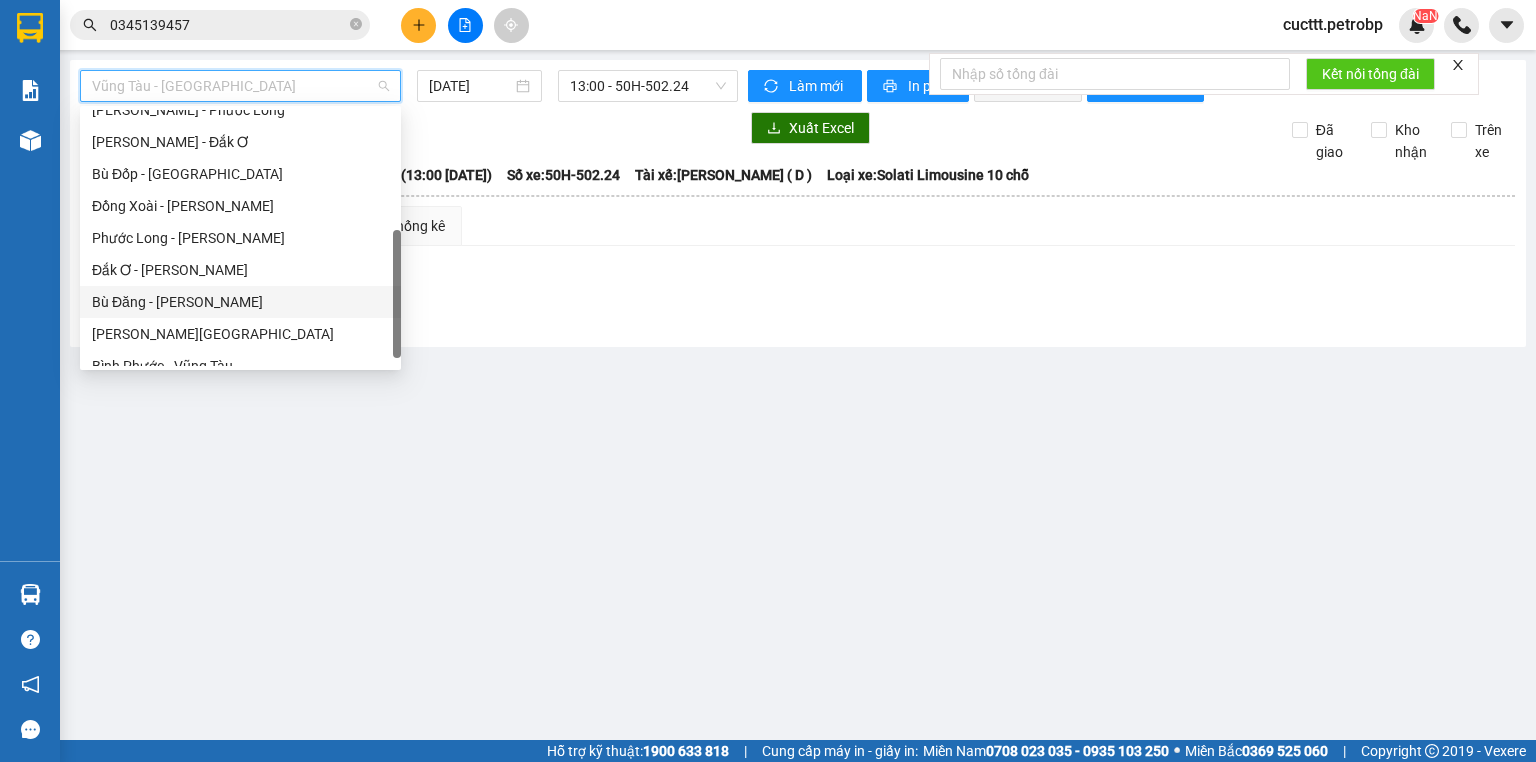 click on "Bù Đăng - [PERSON_NAME]" at bounding box center (240, 302) 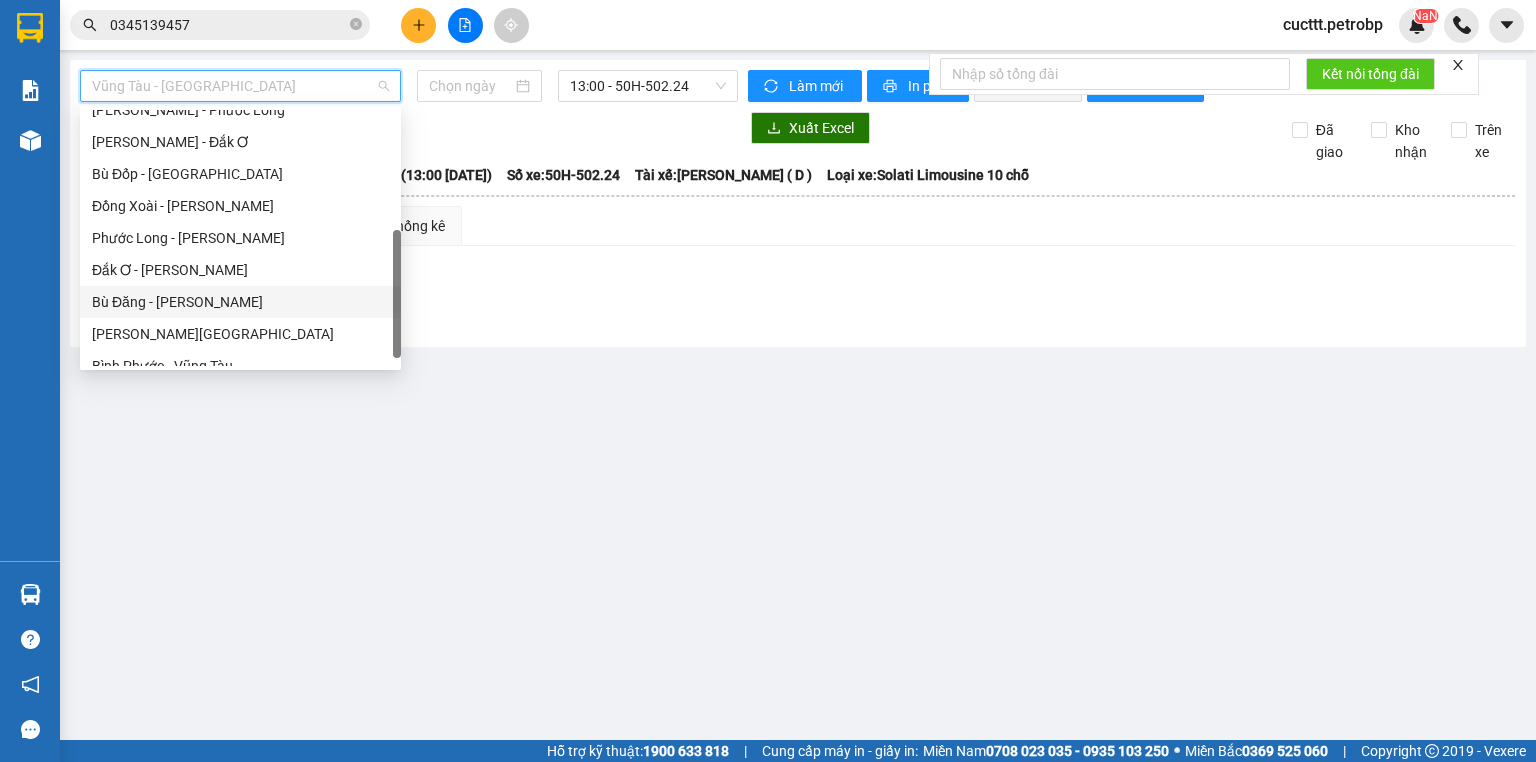 type on "[DATE]" 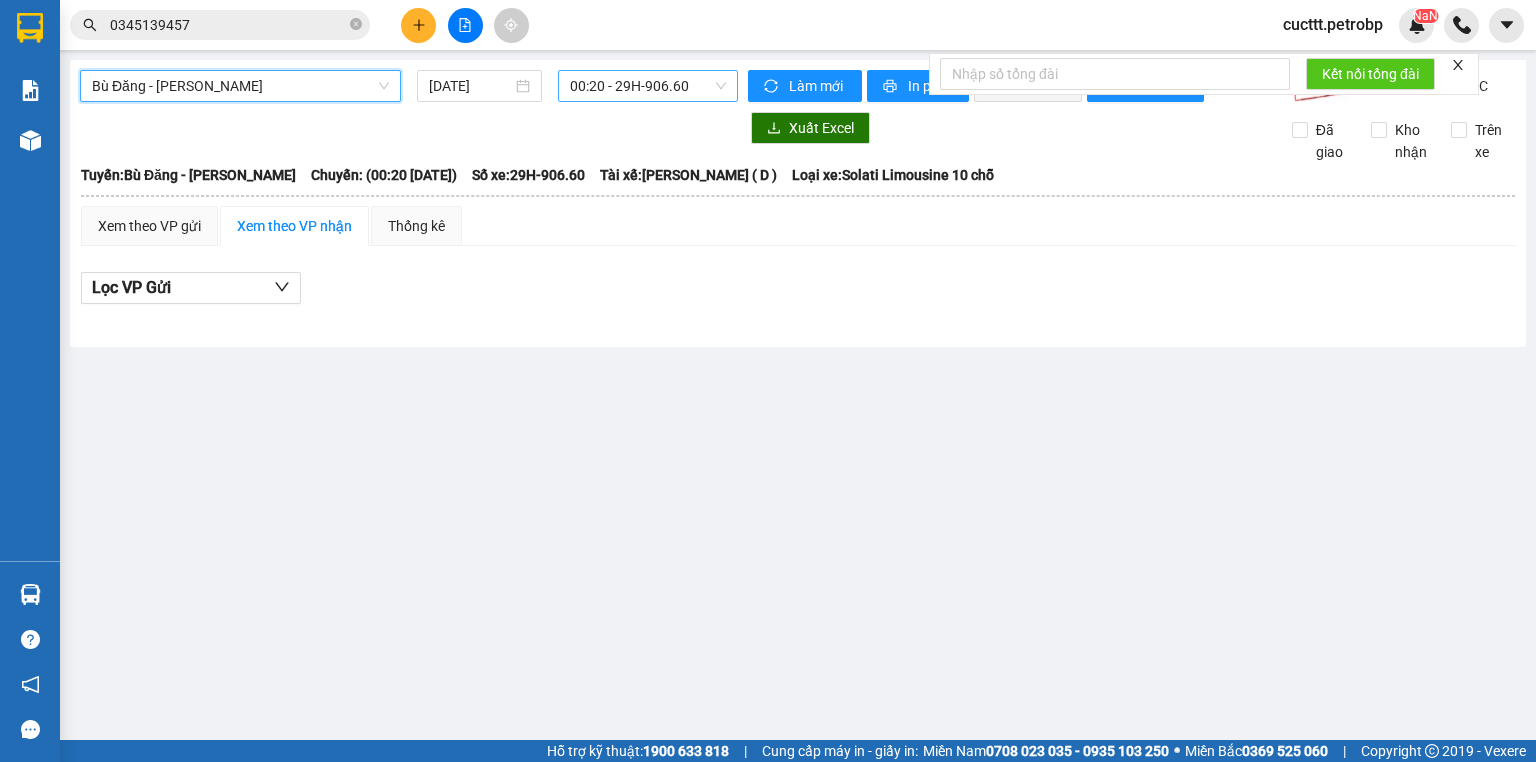 click on "00:20     - 29H-906.60" at bounding box center [648, 86] 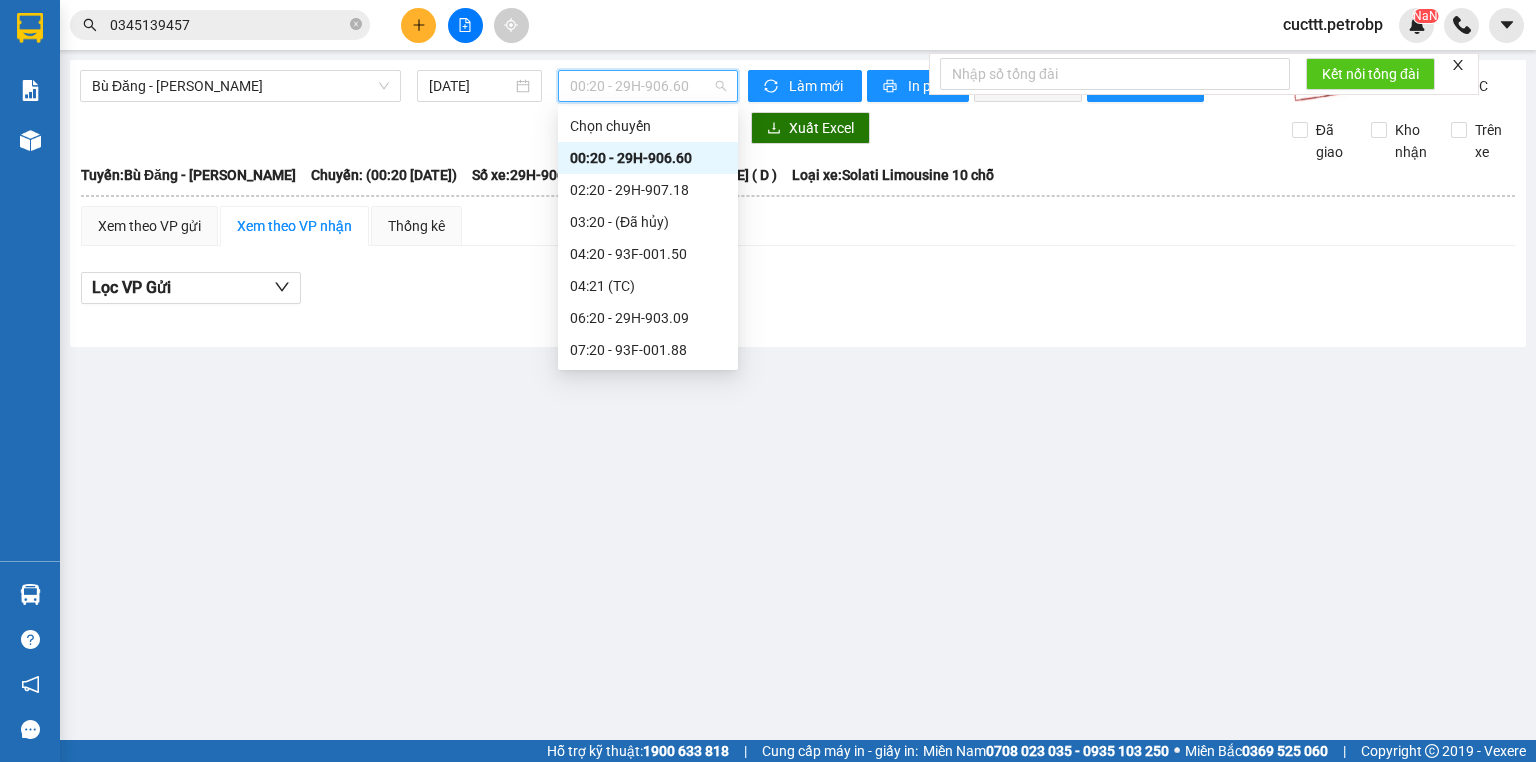 scroll, scrollTop: 224, scrollLeft: 0, axis: vertical 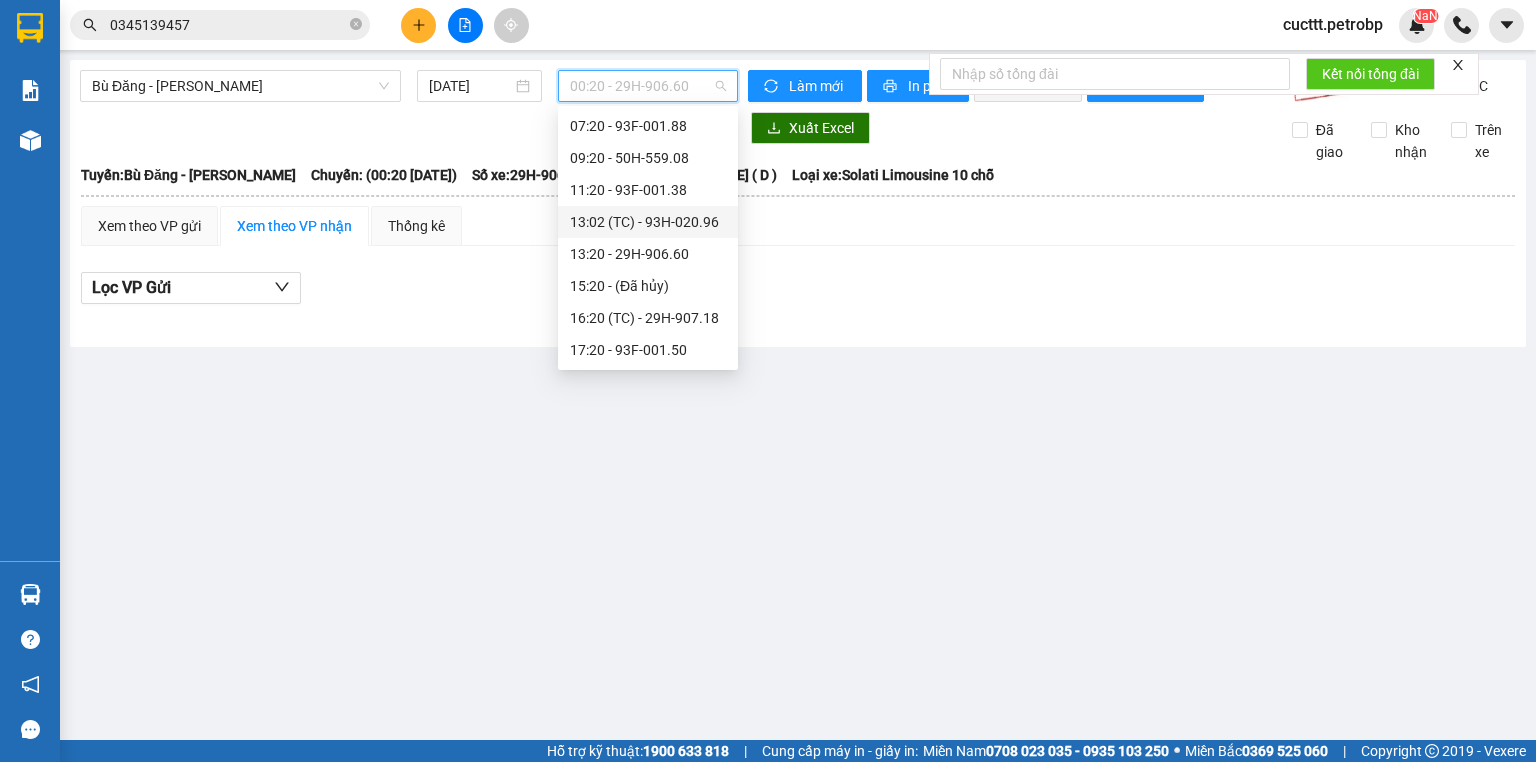 click on "13:02   (TC)   - 93H-020.96" at bounding box center (648, 222) 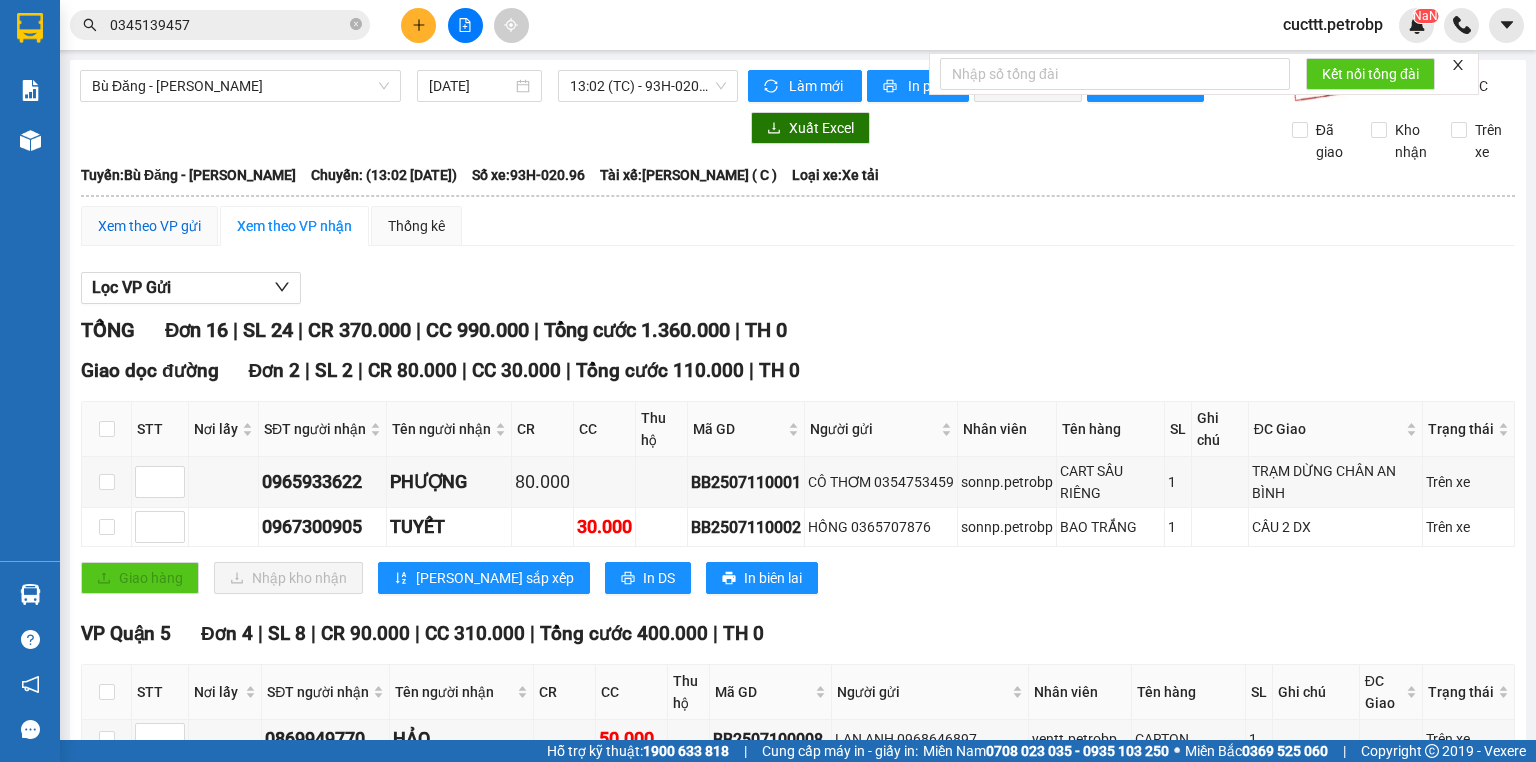 click on "Xem theo VP gửi" at bounding box center (149, 226) 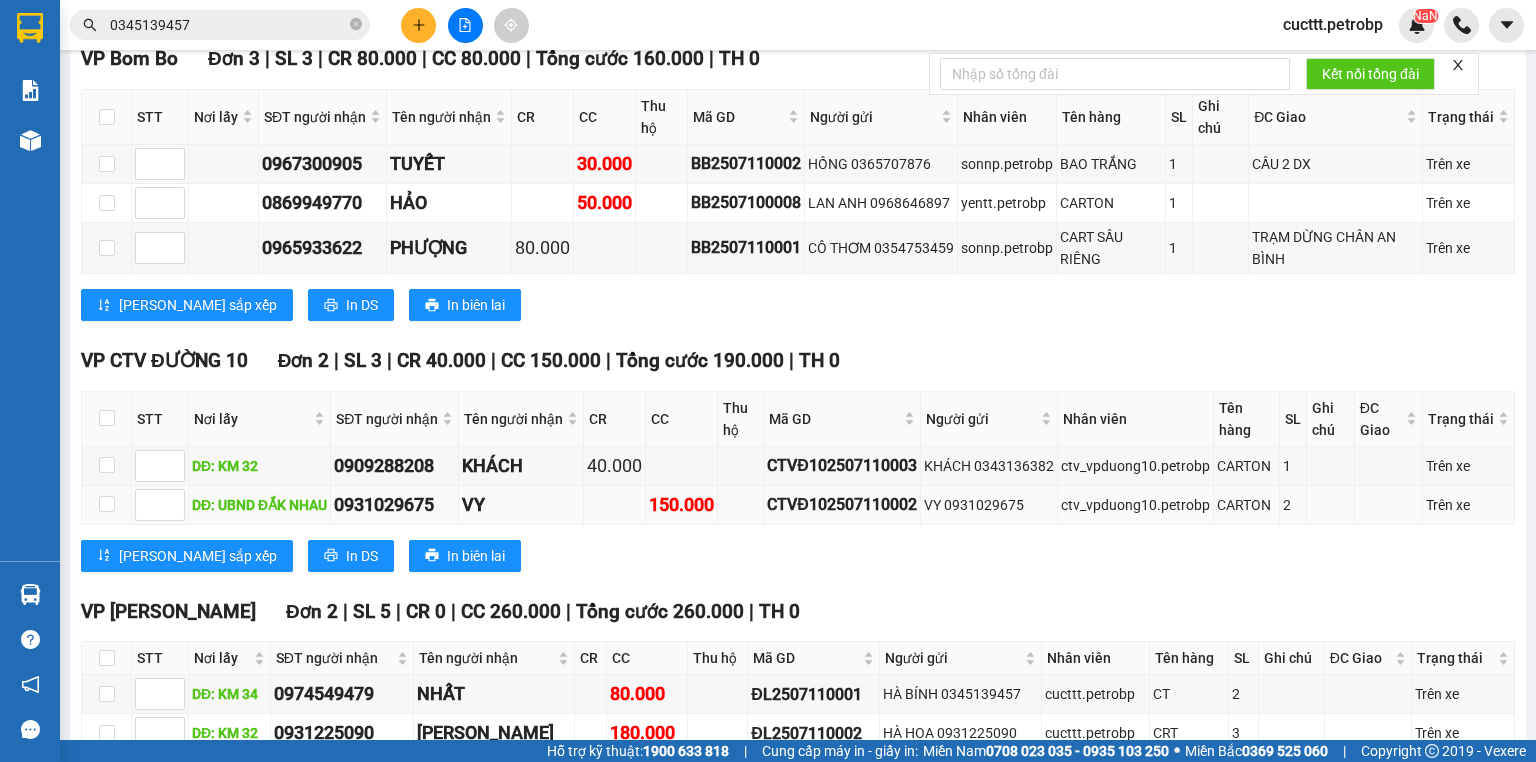 scroll, scrollTop: 1800, scrollLeft: 0, axis: vertical 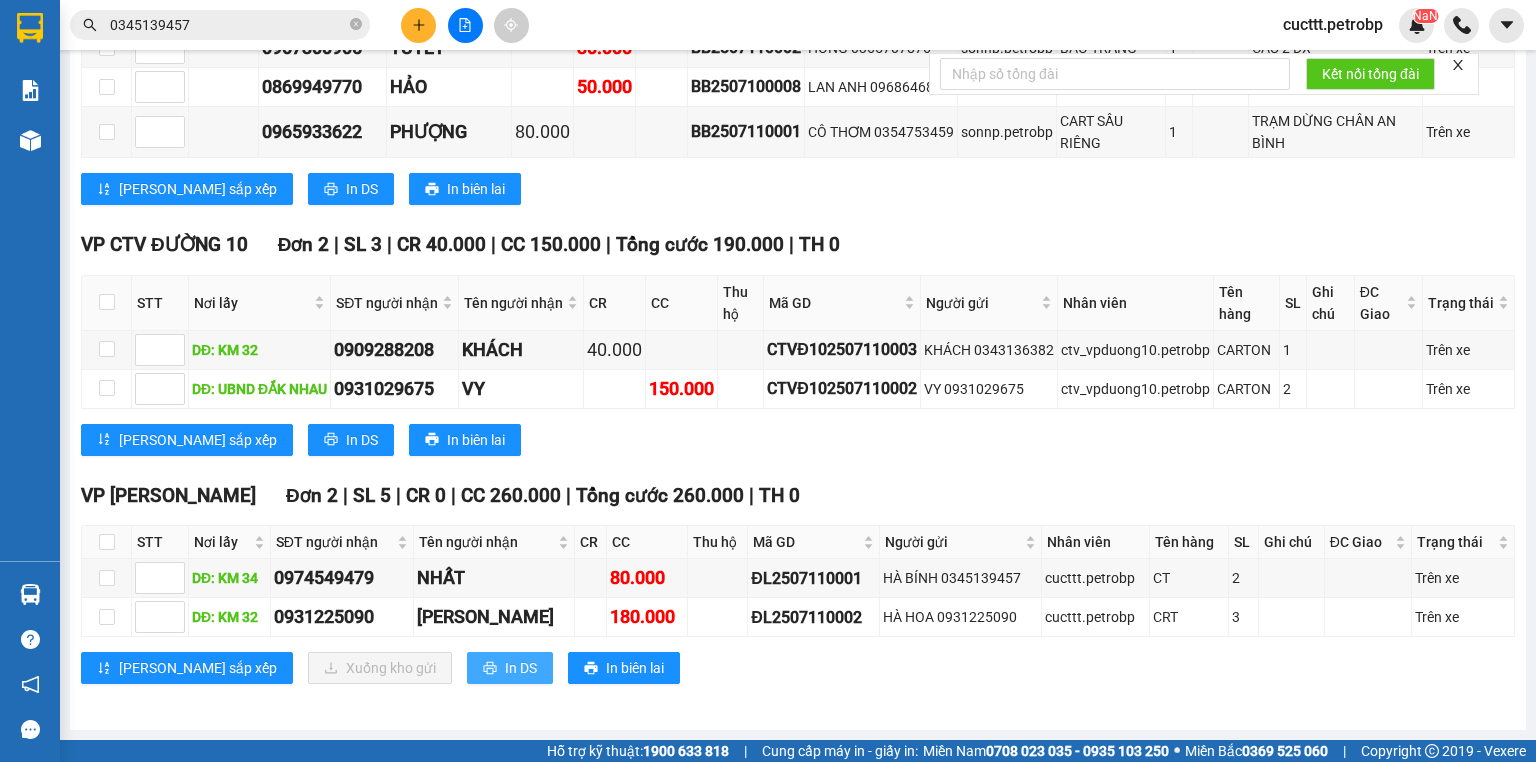 click on "In DS" at bounding box center [521, 668] 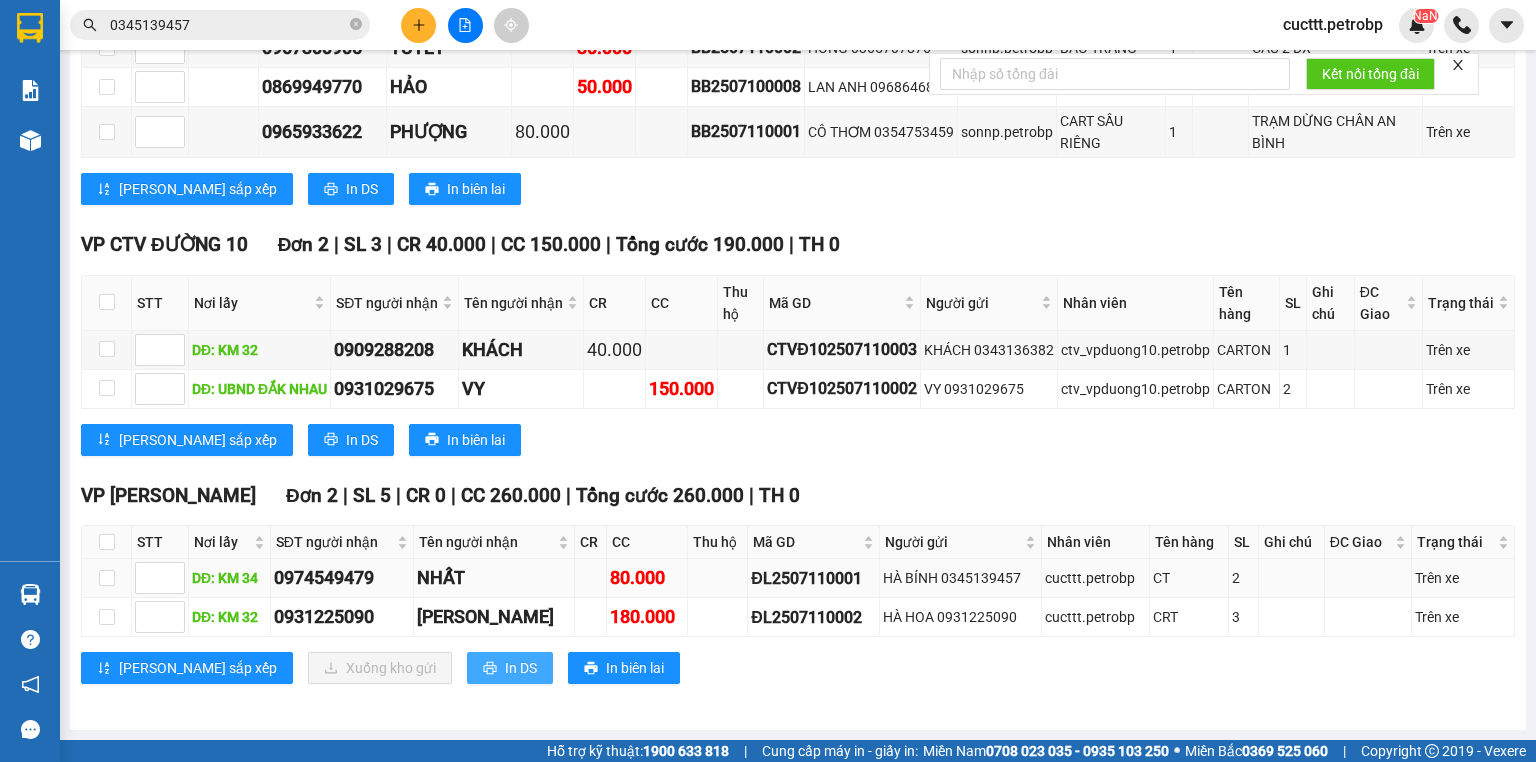 scroll, scrollTop: 0, scrollLeft: 0, axis: both 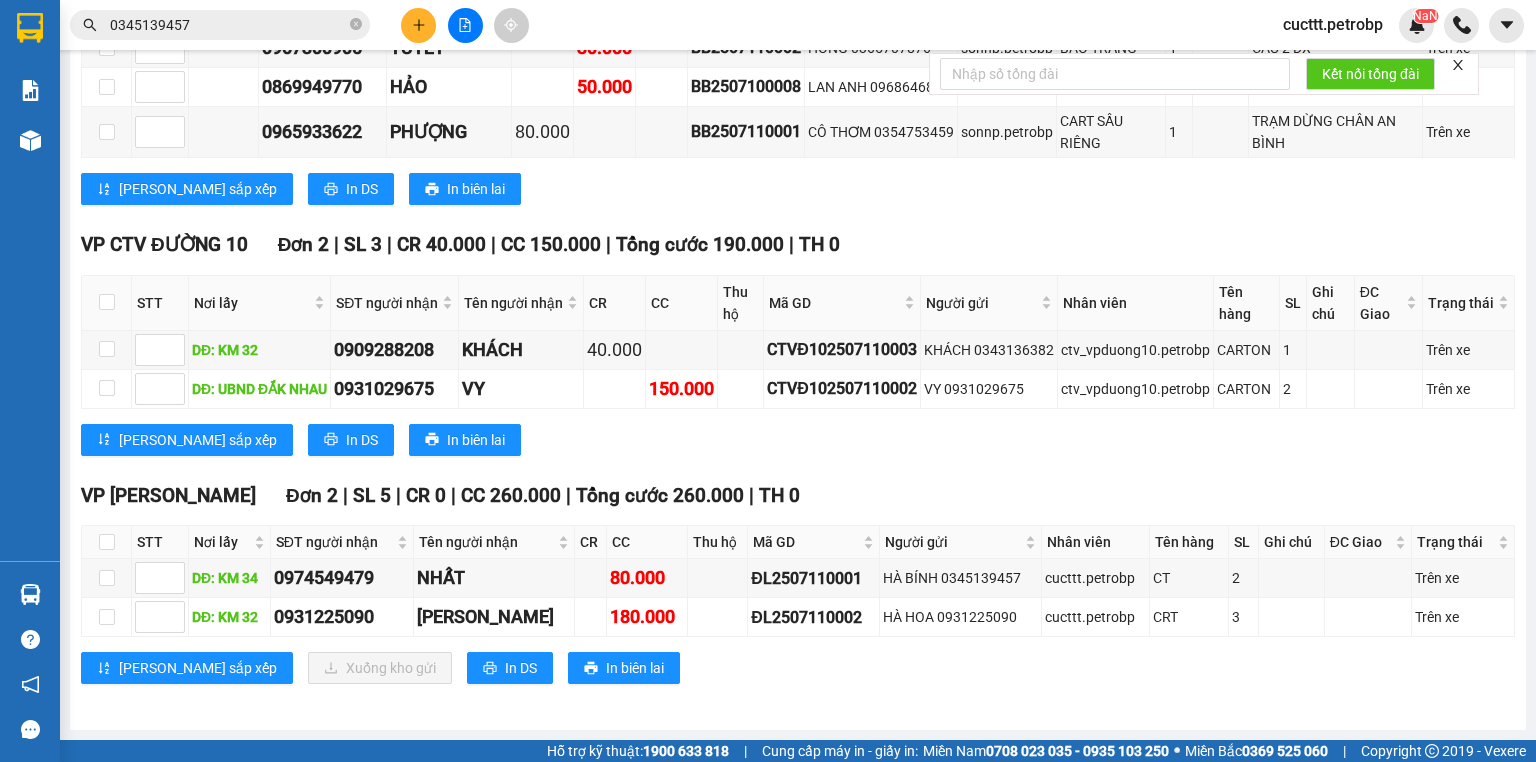 click on "Lưu sắp xếp In DS In biên lai" at bounding box center [798, 440] 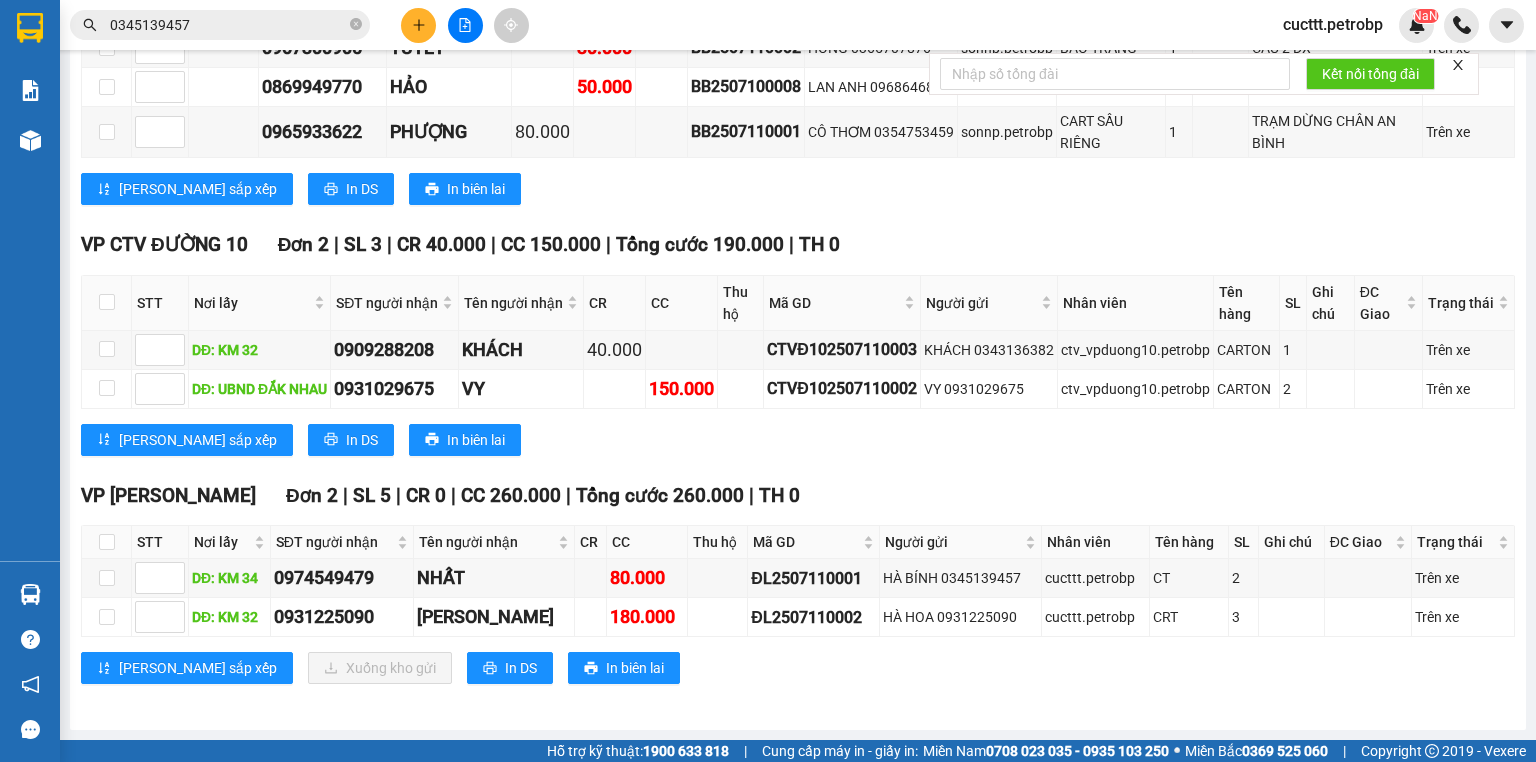 drag, startPoint x: 921, startPoint y: 179, endPoint x: 497, endPoint y: 0, distance: 460.2358 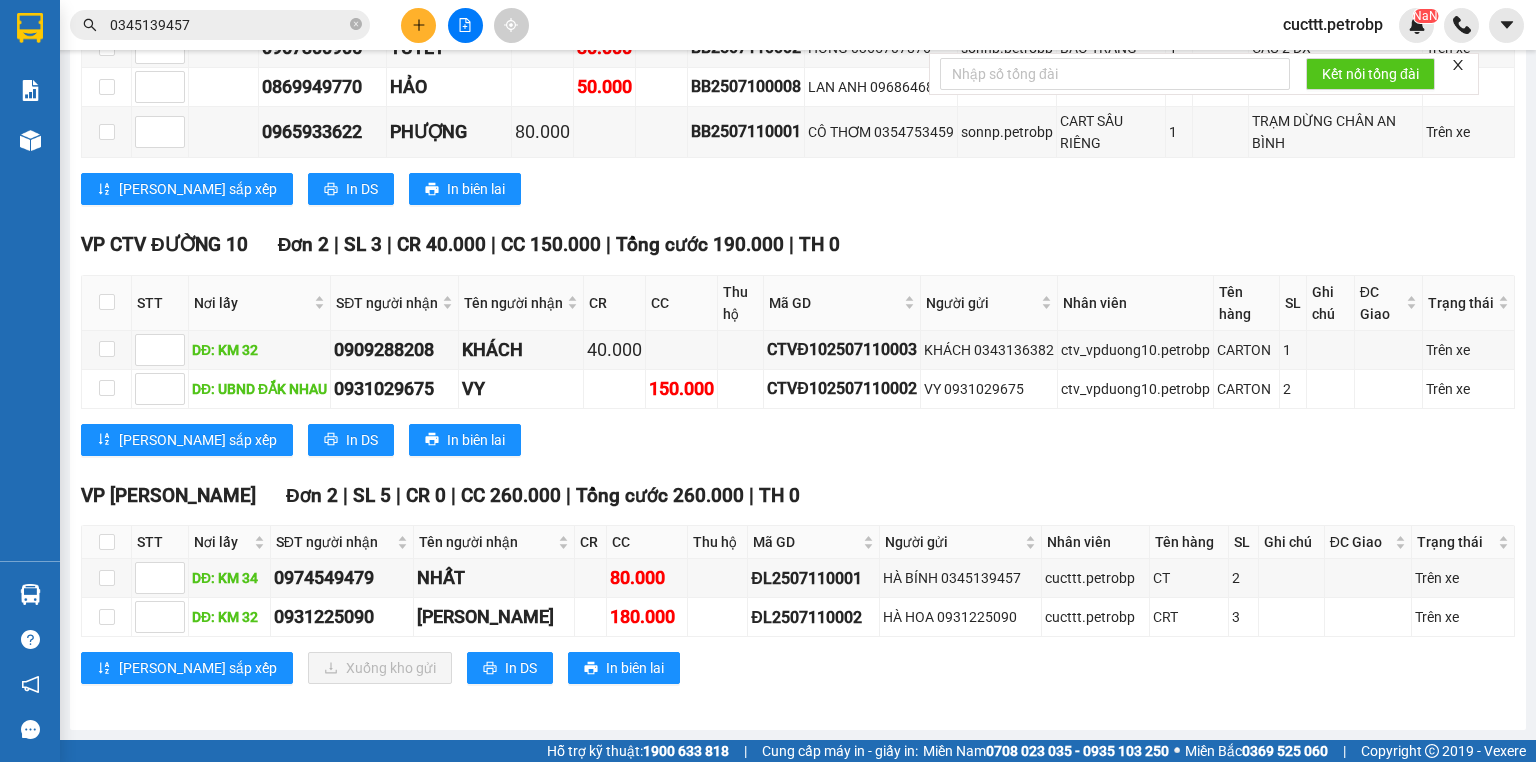 click on "Lưu sắp xếp In DS In biên lai" at bounding box center (798, 440) 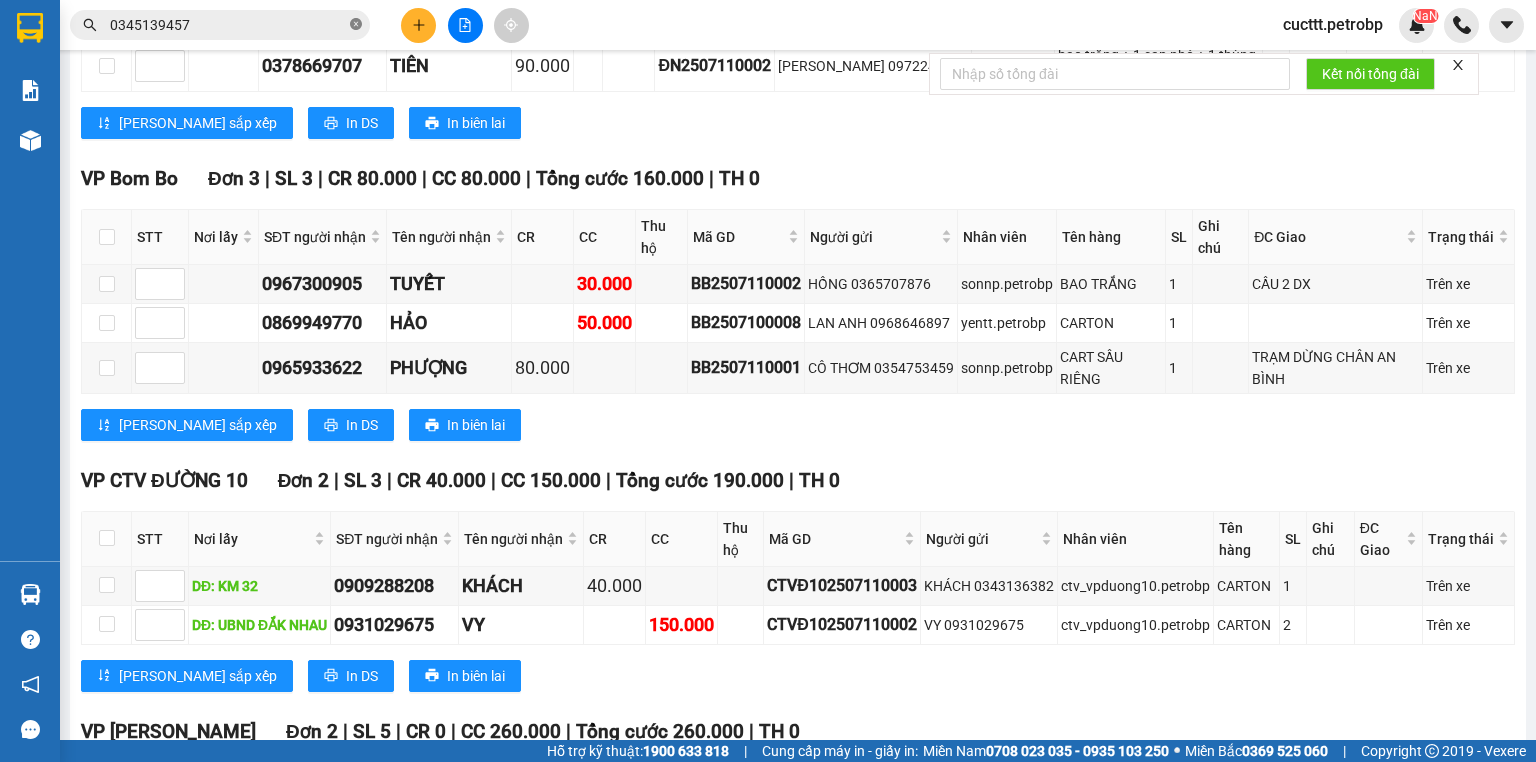 scroll, scrollTop: 1240, scrollLeft: 0, axis: vertical 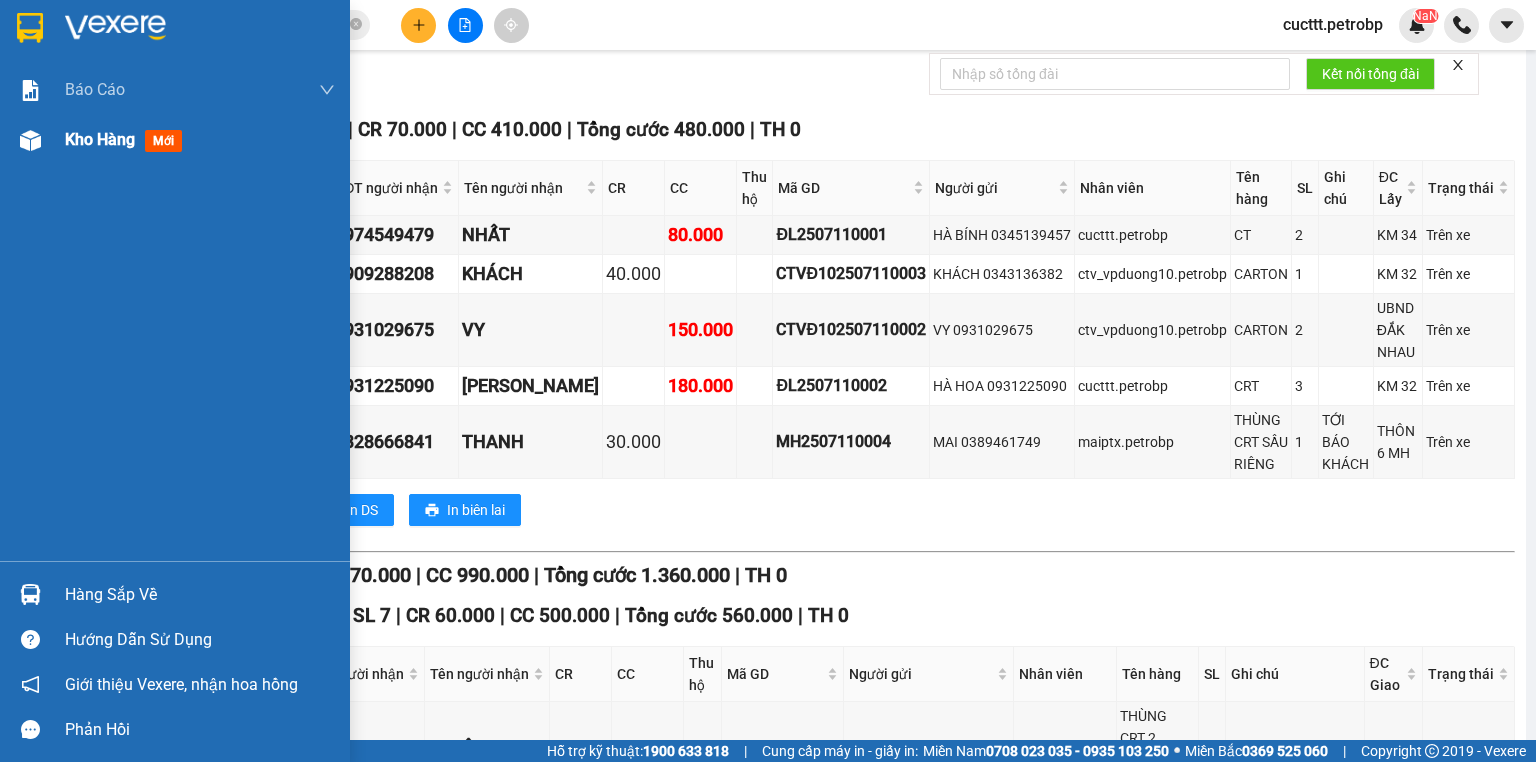 click on "Kho hàng mới" at bounding box center [175, 140] 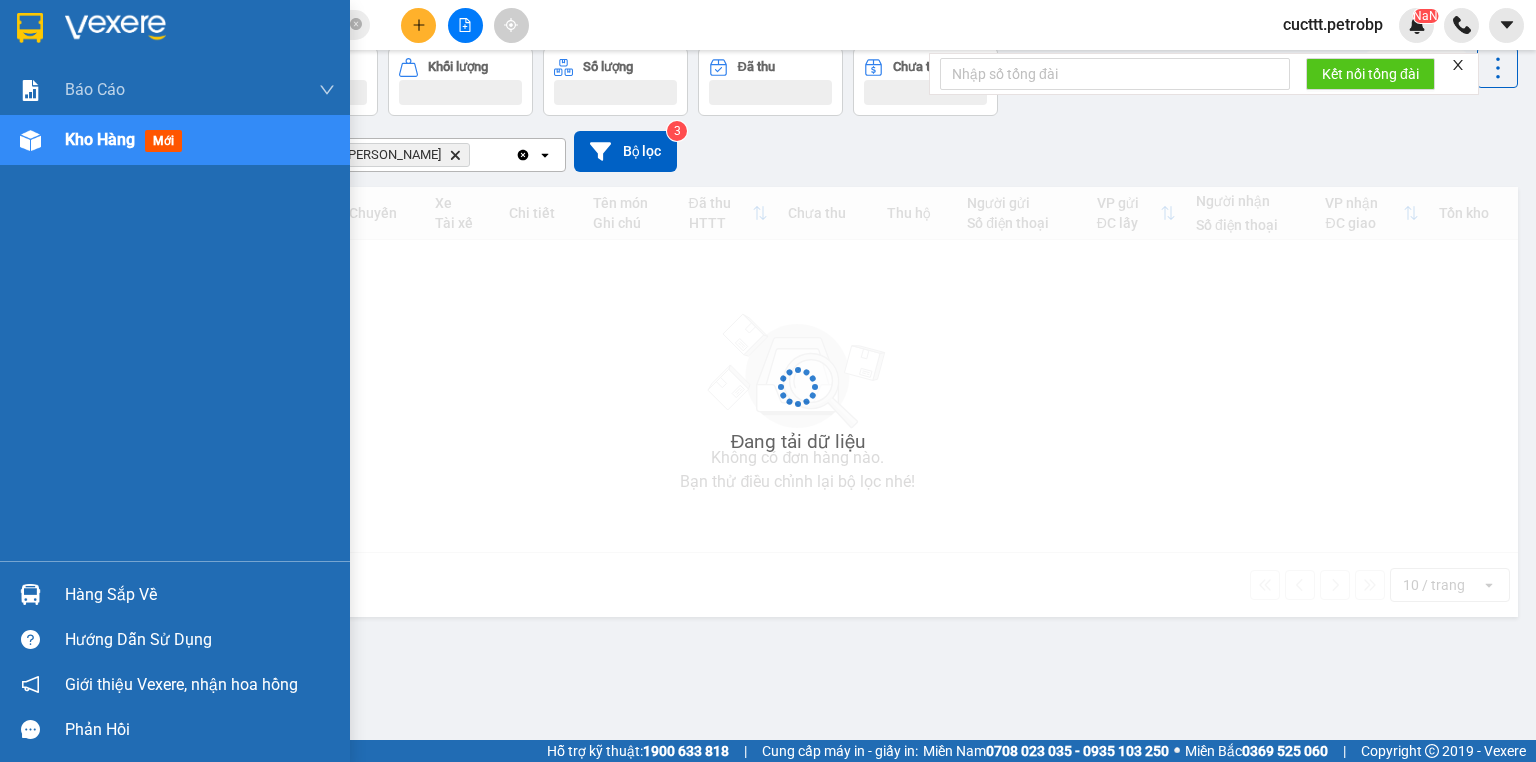 scroll, scrollTop: 92, scrollLeft: 0, axis: vertical 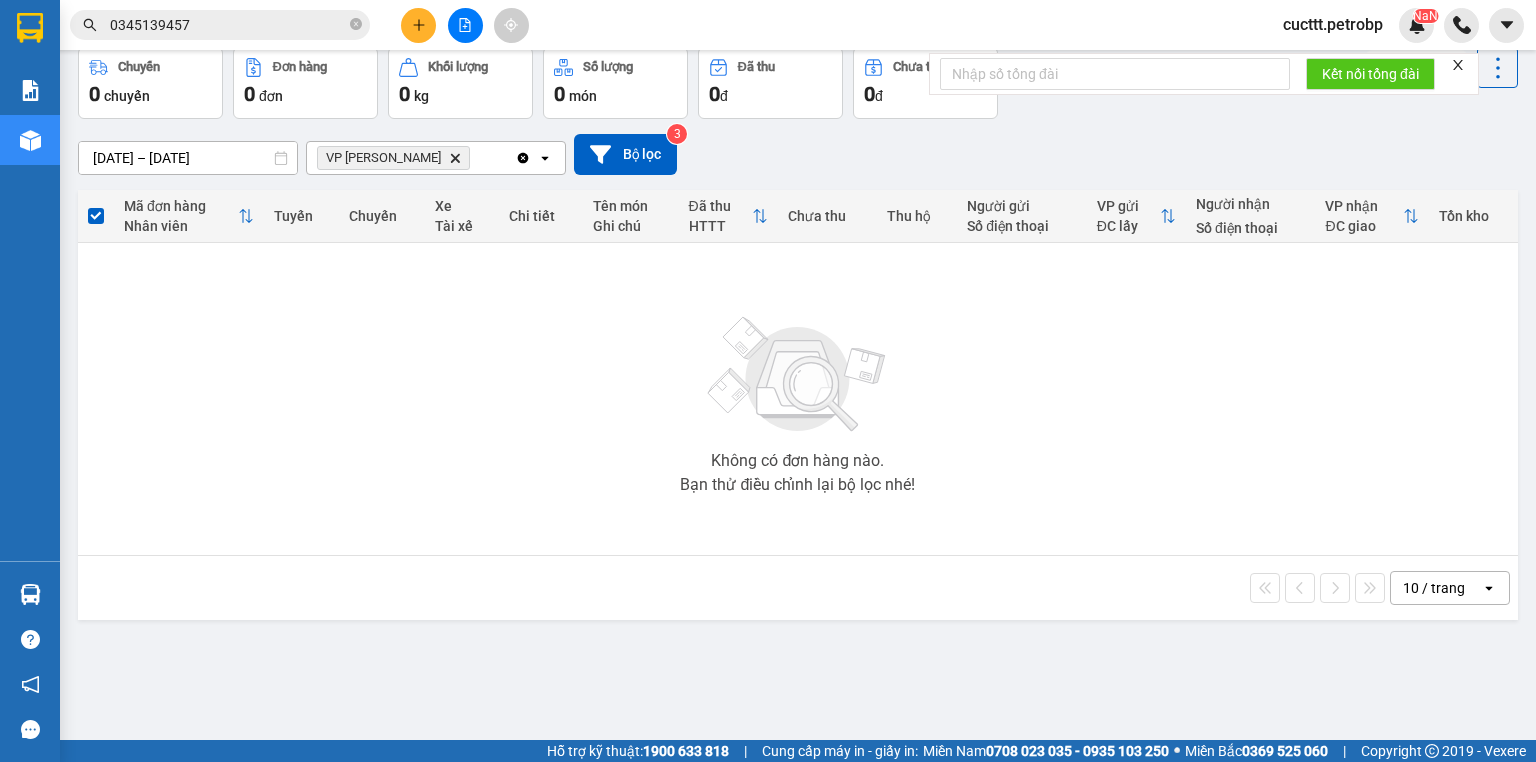 click on "10/07/2025 – 18/07/2025 Press the down arrow key to interact with the calendar and select a date. Press the escape button to close the calendar. Selected date range is from 10/07/2025 to 18/07/2025. VP Đức Liễu Delete Clear all open Bộ lọc 3" at bounding box center [798, 154] 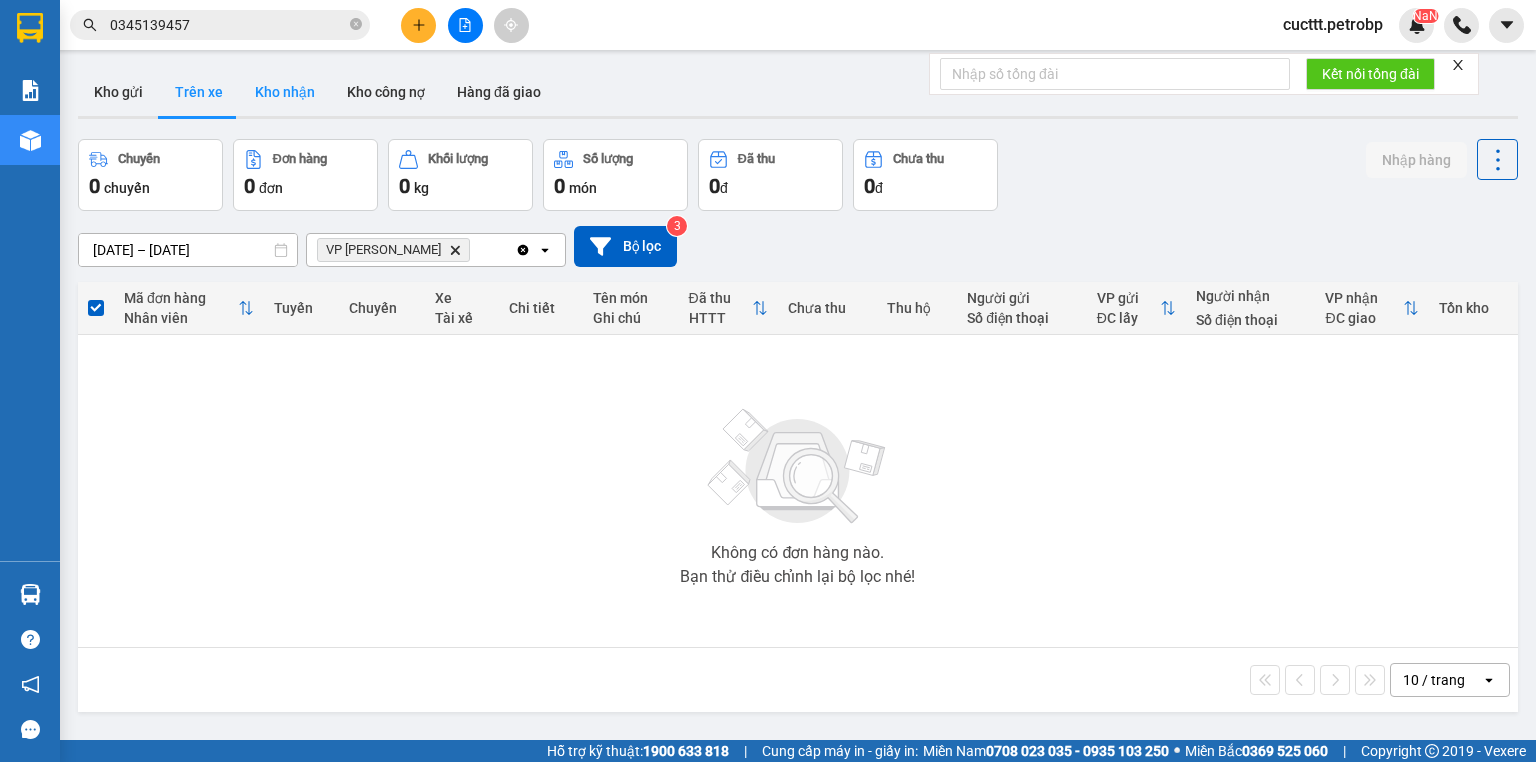 click on "Kho nhận" at bounding box center [285, 92] 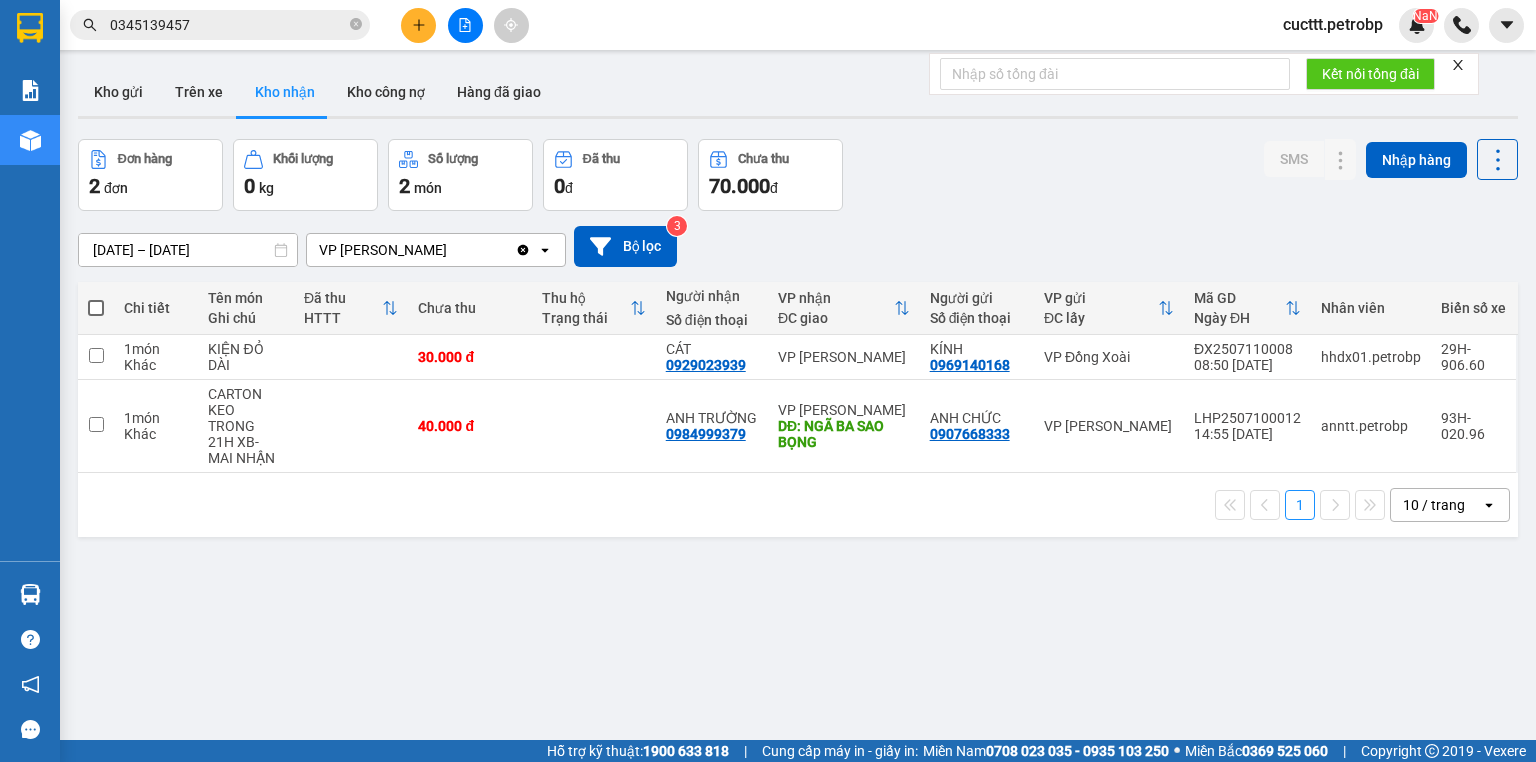 click on "09/07/2025 – 11/07/2025 Press the down arrow key to interact with the calendar and select a date. Press the escape button to close the calendar. Selected date range is from 09/07/2025 to 11/07/2025. VP Đức Liễu Clear value open Bộ lọc 3" at bounding box center [798, 246] 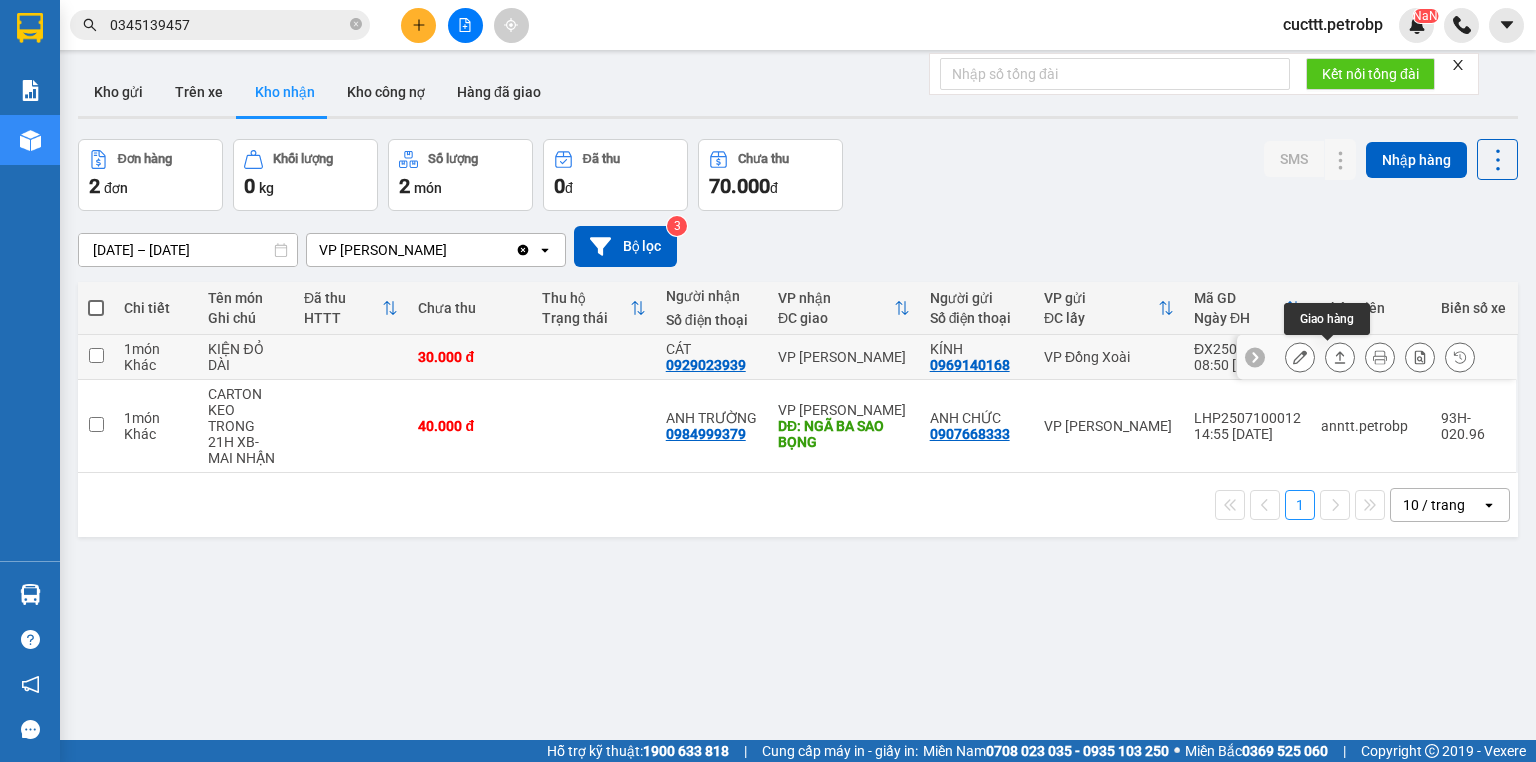 click 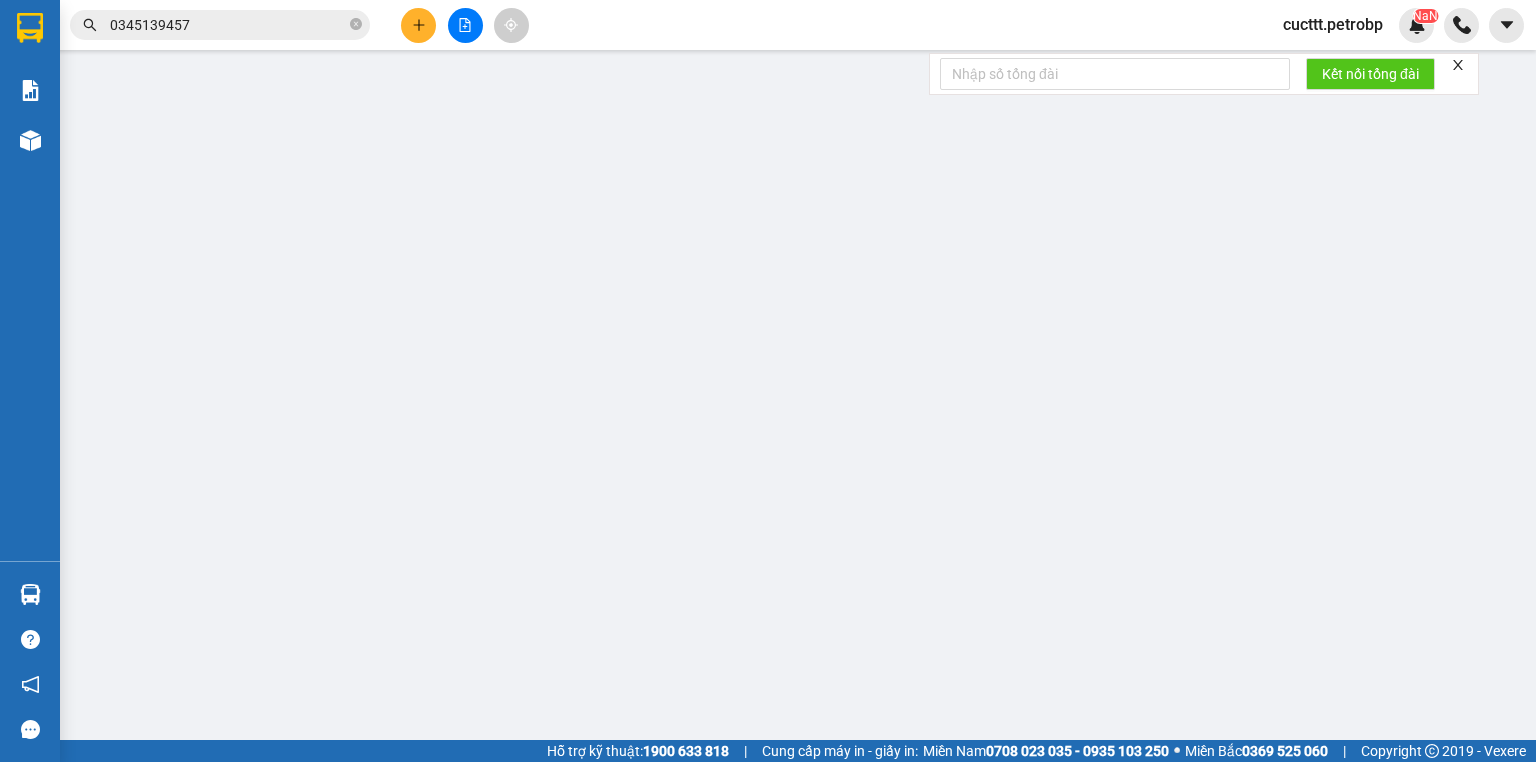 type on "0969140168" 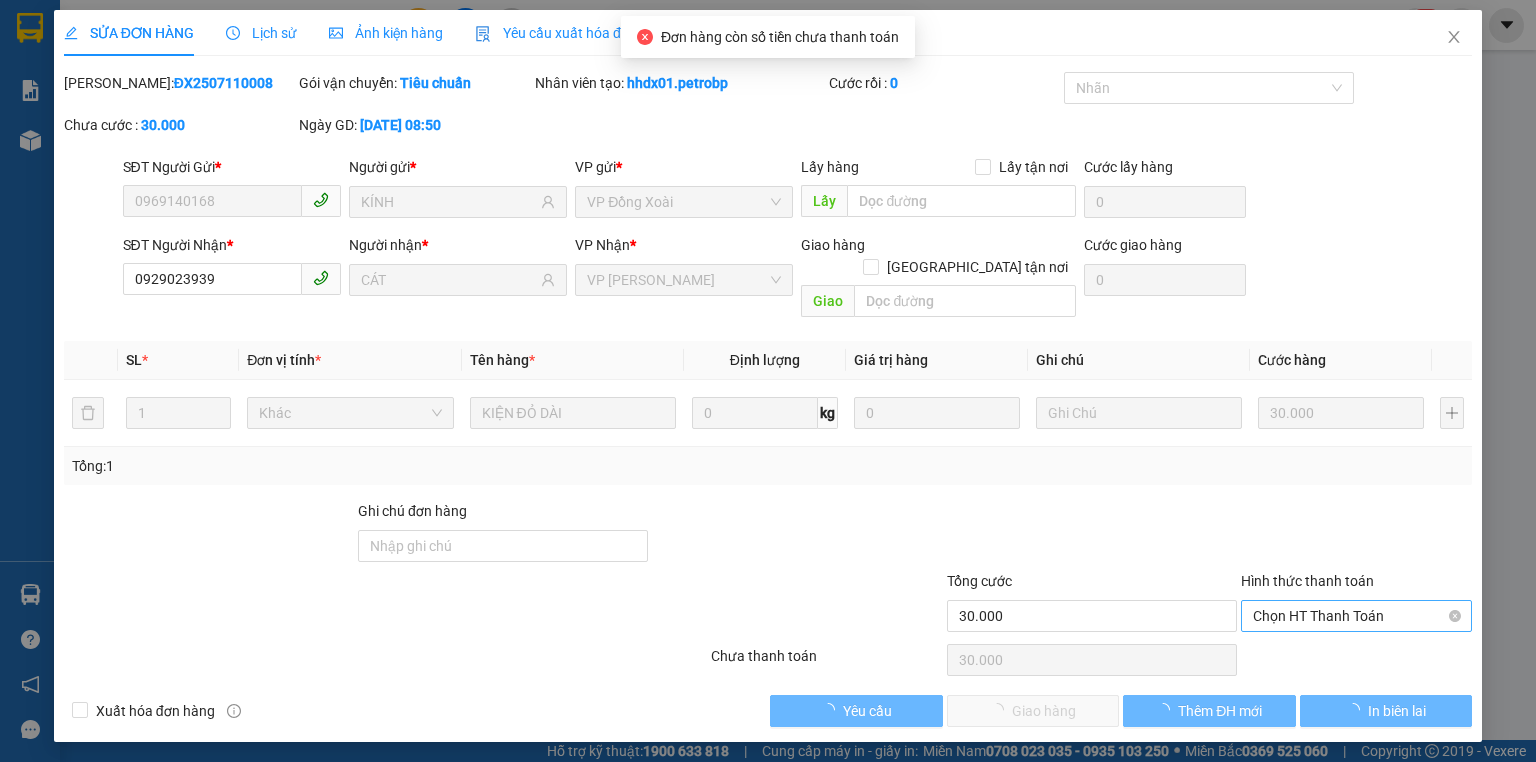 click on "Chọn HT Thanh Toán" at bounding box center [1356, 616] 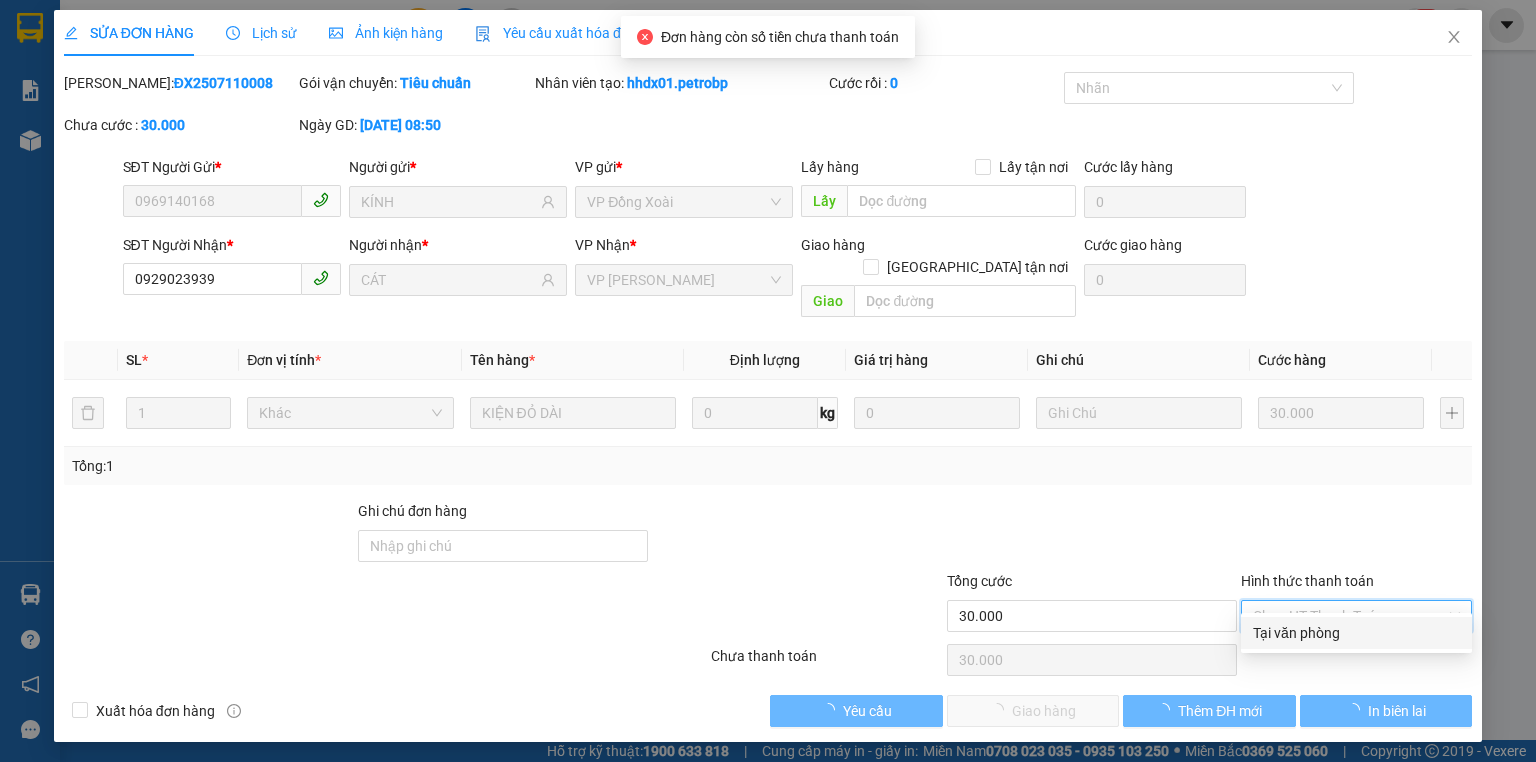 click on "Tại văn phòng" at bounding box center (1356, 633) 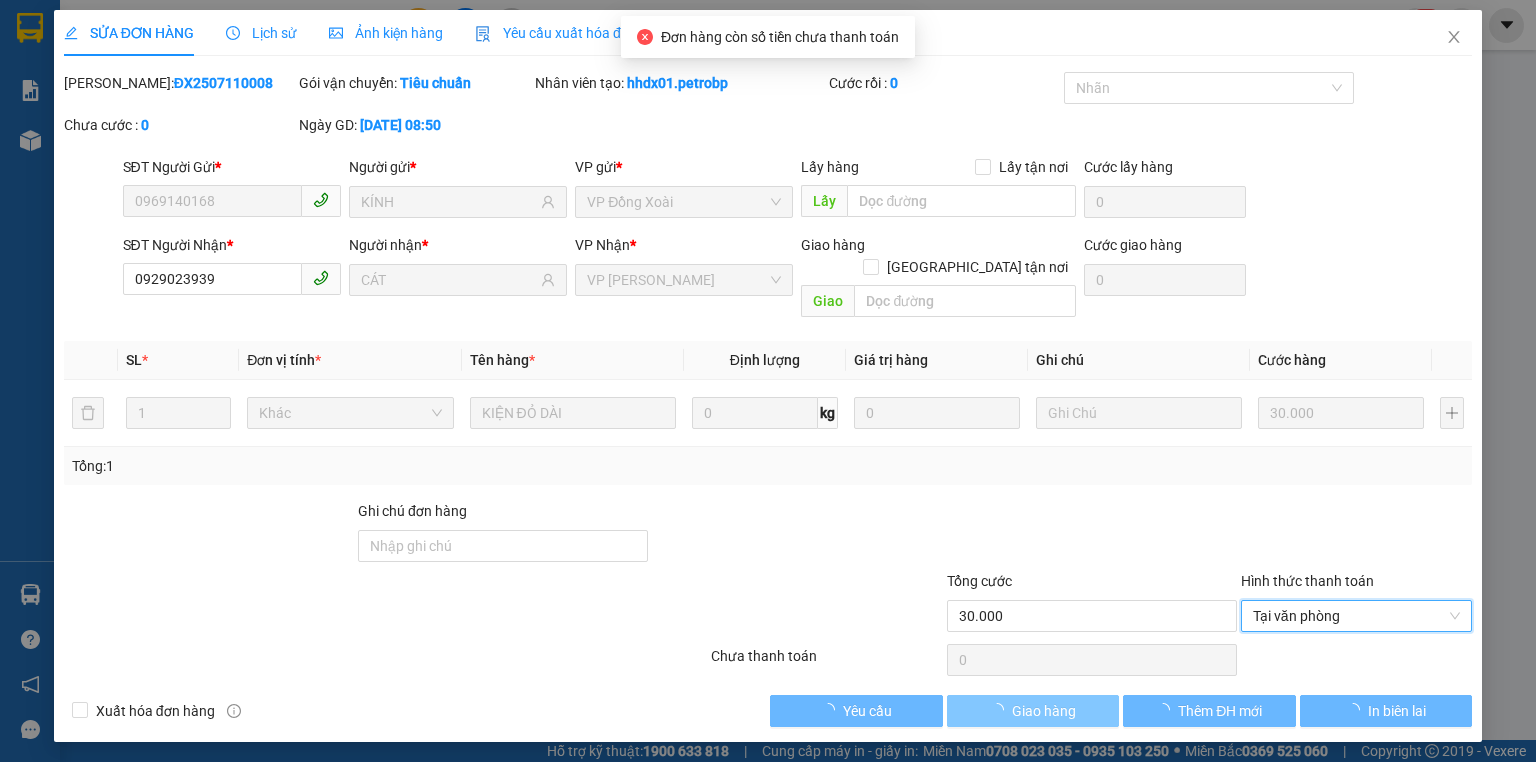 click on "Giao hàng" at bounding box center (1033, 711) 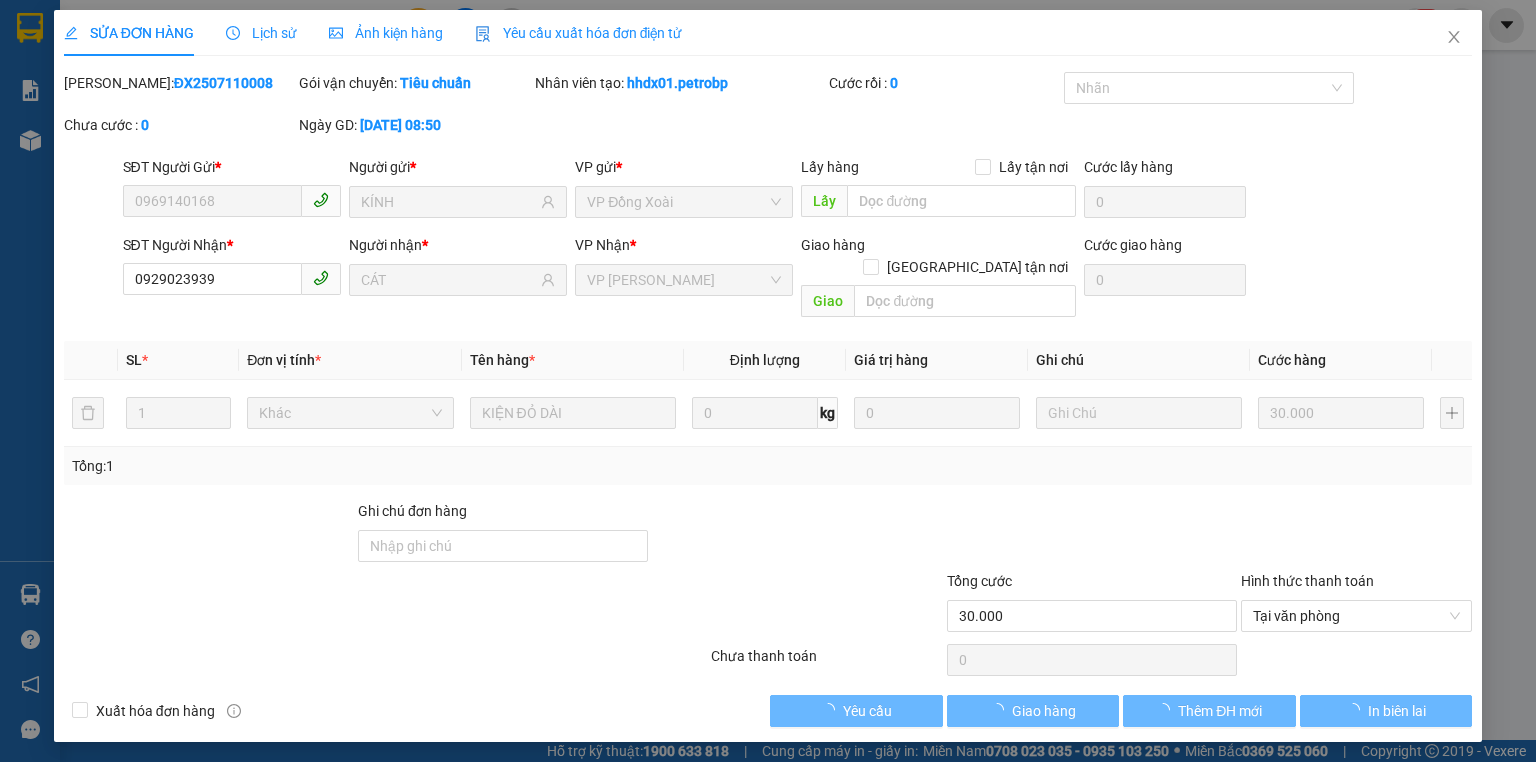 click on "ĐX2507110008" at bounding box center [223, 83] 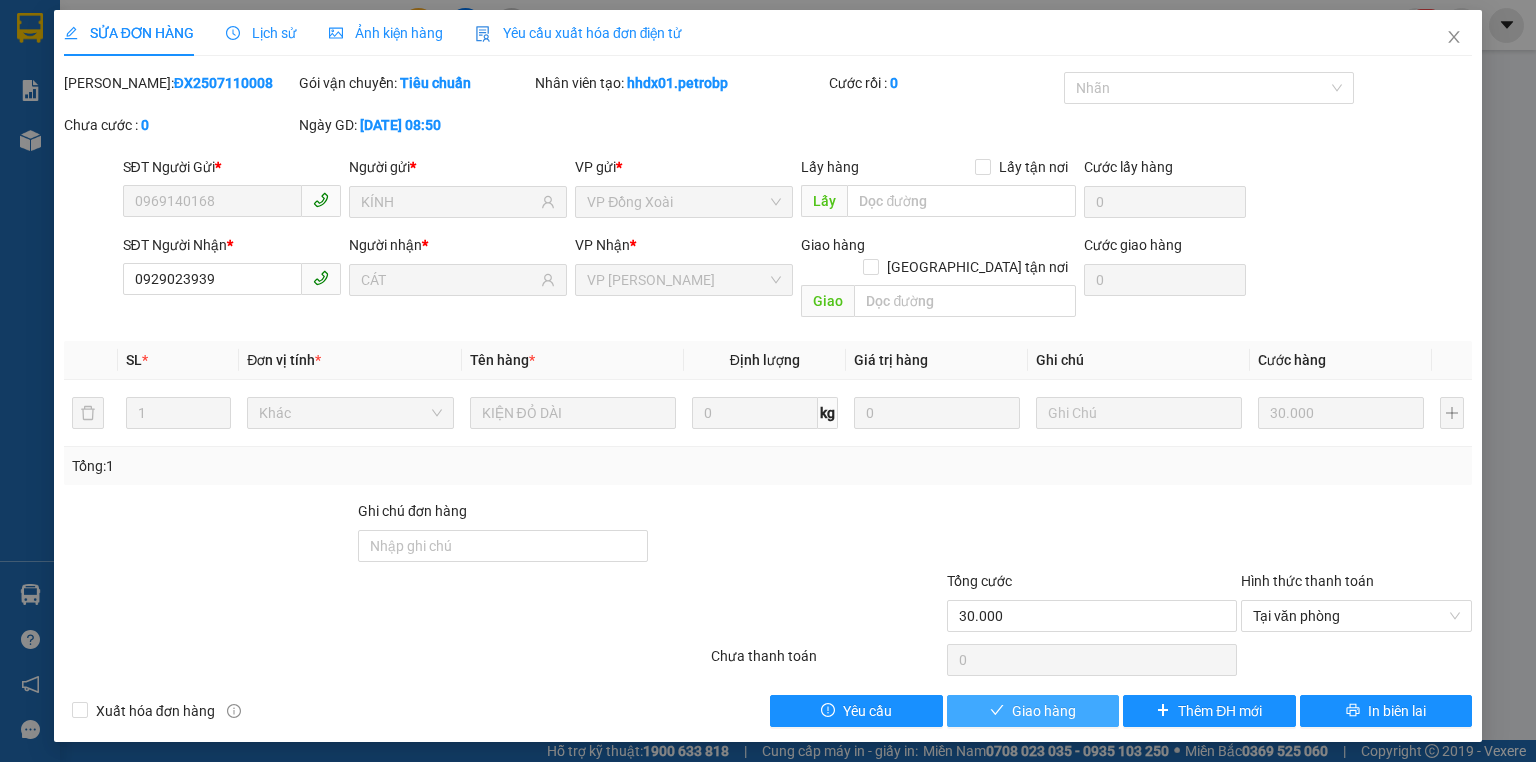 click on "Giao hàng" at bounding box center (1033, 711) 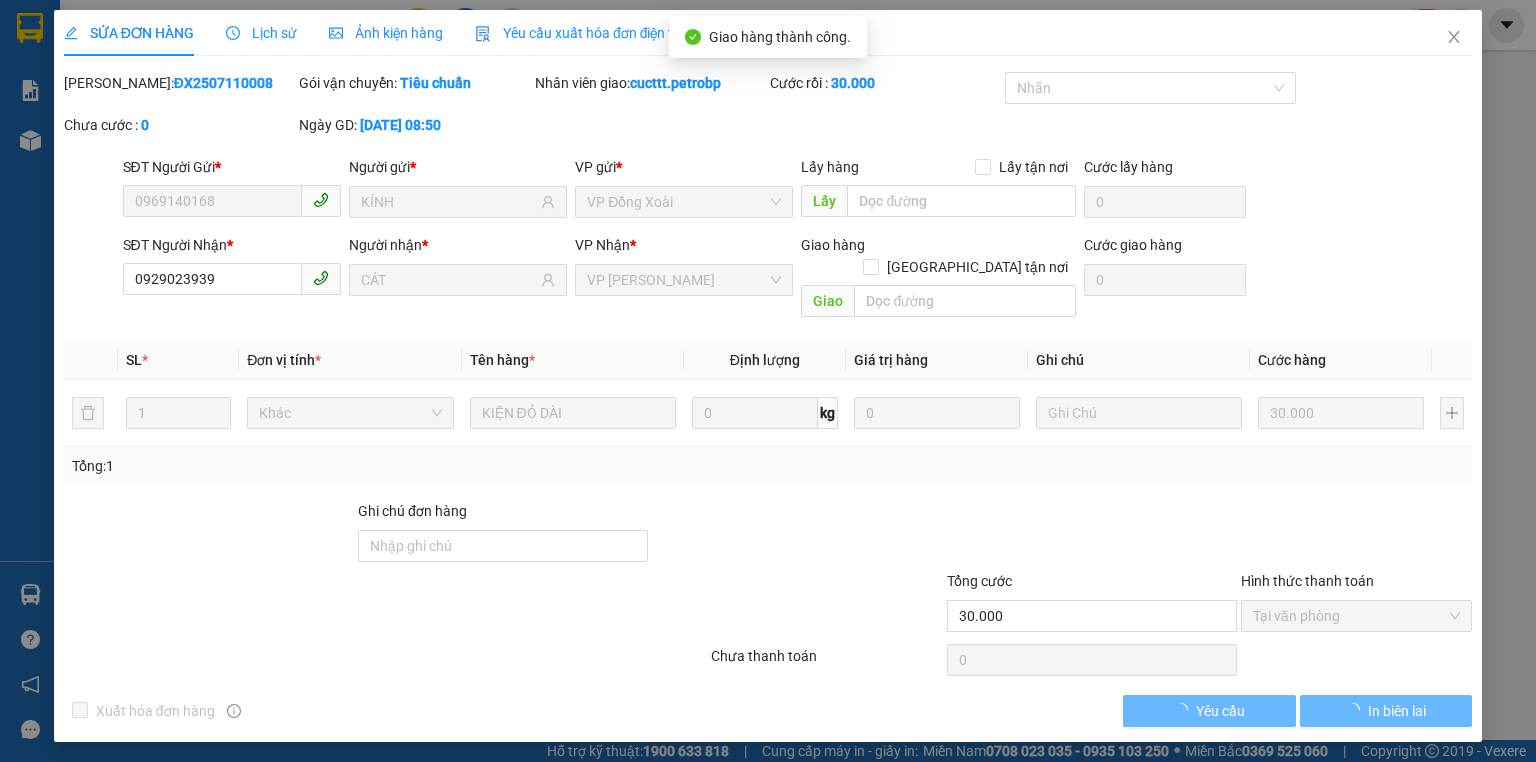 click on "Total Paid Fee 30.000 Total UnPaid Fee 0 Cash Collection Total Fee Mã ĐH:  ĐX2507110008 Gói vận chuyển:   Tiêu chuẩn Nhân viên giao: cucttt.petrobp Cước rồi :   30.000   Nhãn Chưa cước :   0 Ngày GD:   11-07-2025 lúc 08:50 SĐT Người Gửi  * 0969140168 Người gửi  * KÍNH VP gửi  * VP Đồng Xoài Lấy hàng Lấy tận nơi Lấy Cước lấy hàng 0 SĐT Người Nhận  * 0929023939 Người nhận  * CÁT VP Nhận  * VP Đức Liễu Giao hàng Giao tận nơi Giao Cước giao hàng 0 SL  * Đơn vị tính  * Tên hàng  * Định lượng Giá trị hàng Ghi chú Cước hàng                   1 Khác KIỆN ĐỎ DÀI 0 kg 0 30.000 Tổng:  1 Ghi chú đơn hàng Tổng cước 30.000 Hình thức thanh toán Tại văn phòng Số tiền thu trước 30.000 Chọn HT Thanh Toán Chưa thanh toán 0 Chọn HT Thanh Toán Xuất hóa đơn hàng Yêu cầu In biên lai Tại văn phòng Tại văn phòng" at bounding box center (768, 399) 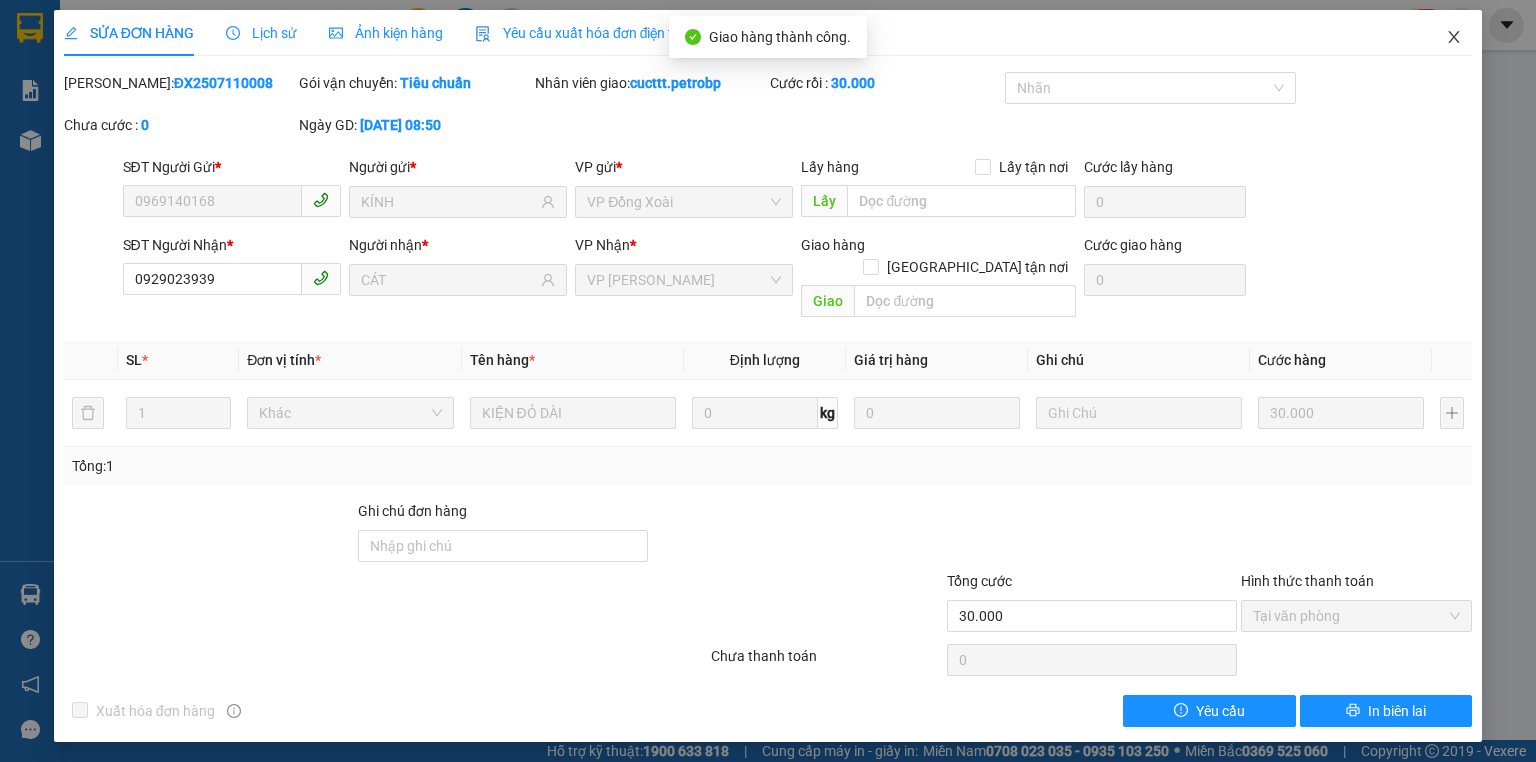 click 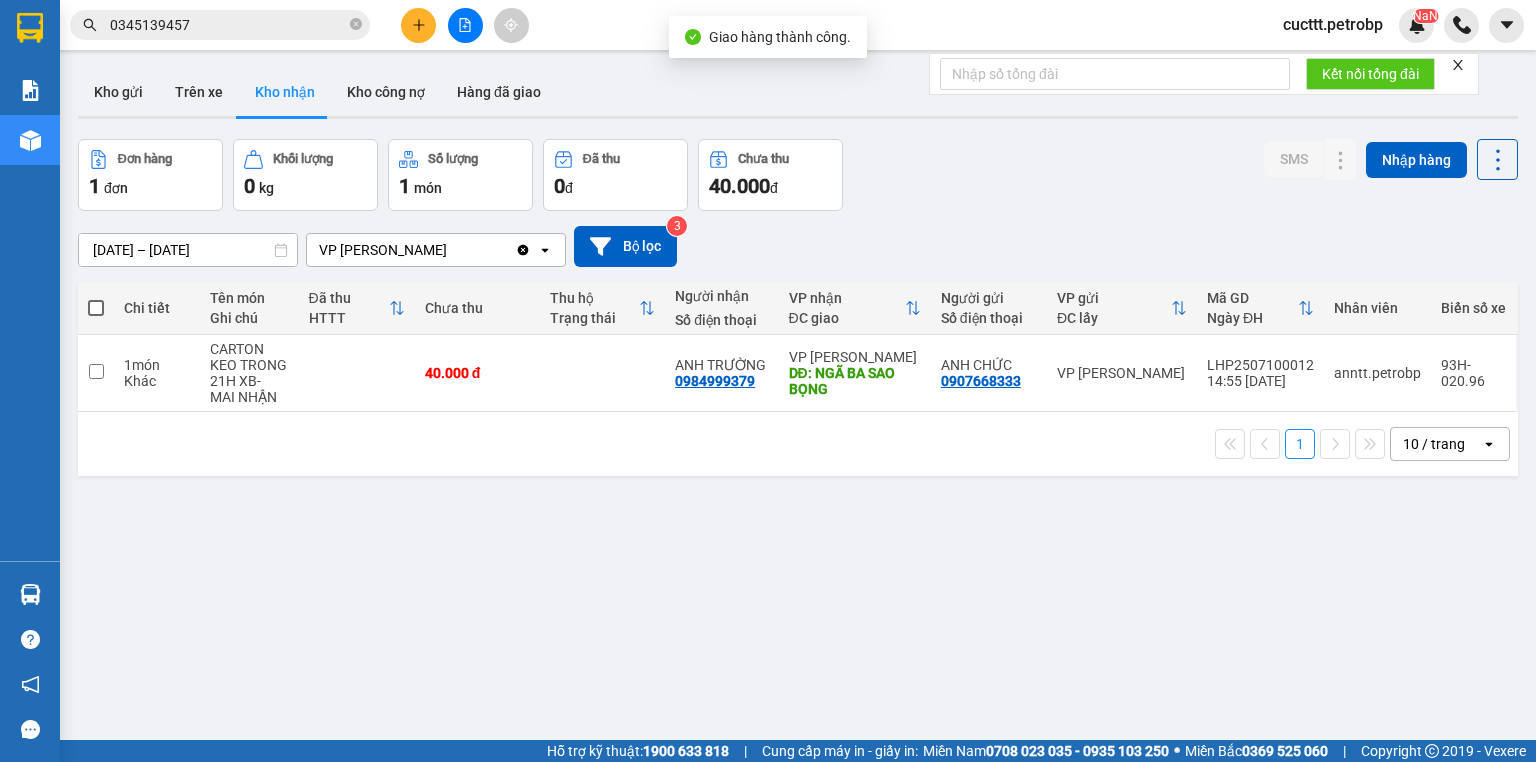 click on "Đơn hàng 1 đơn Khối lượng 0 kg Số lượng 1 món Đã thu 0  đ Chưa thu 40.000  đ SMS Nhập hàng" at bounding box center (798, 175) 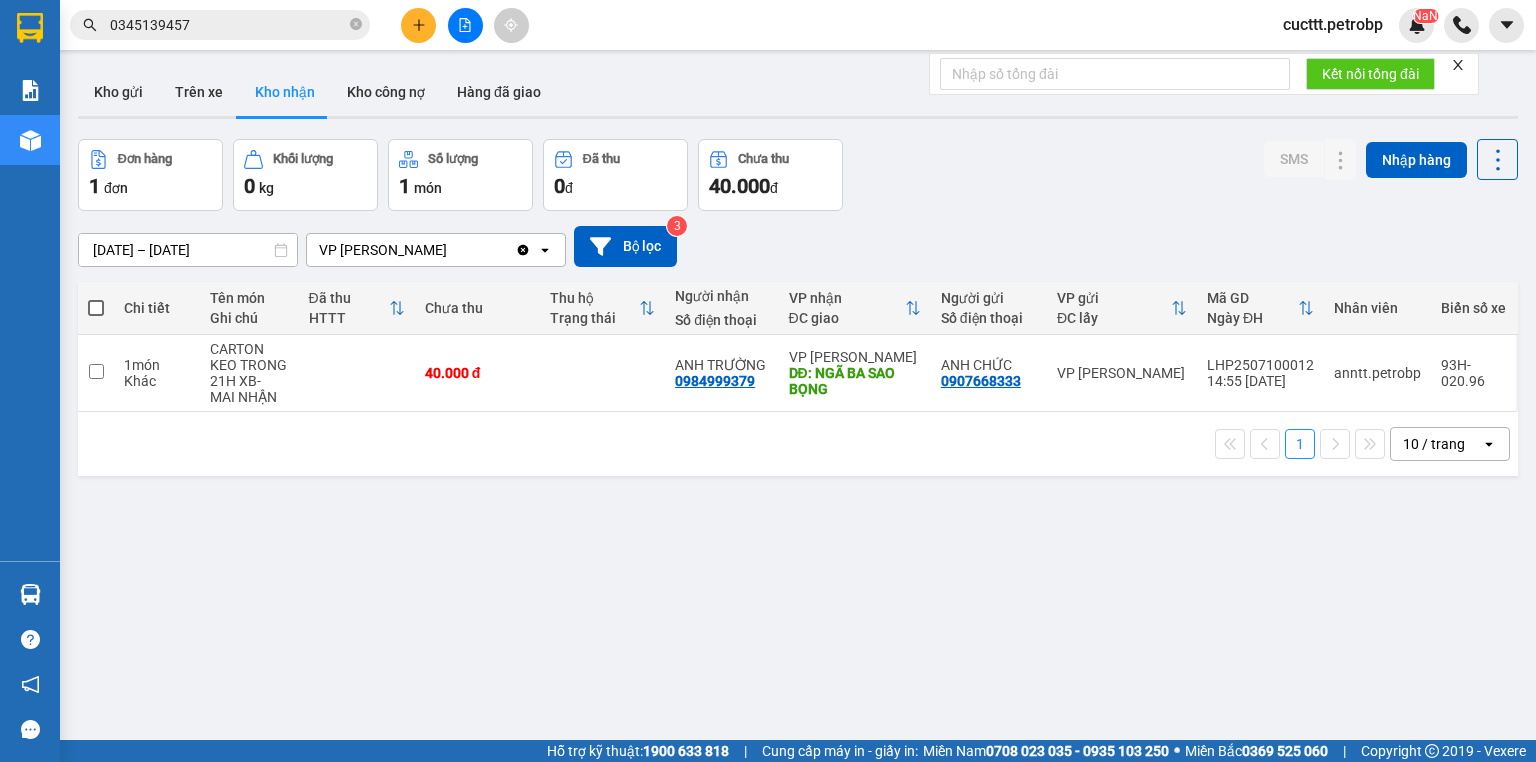 click on "09/07/2025 – 11/07/2025 Press the down arrow key to interact with the calendar and select a date. Press the escape button to close the calendar. Selected date range is from 09/07/2025 to 11/07/2025. VP Đức Liễu Clear value open Bộ lọc 3" at bounding box center (798, 246) 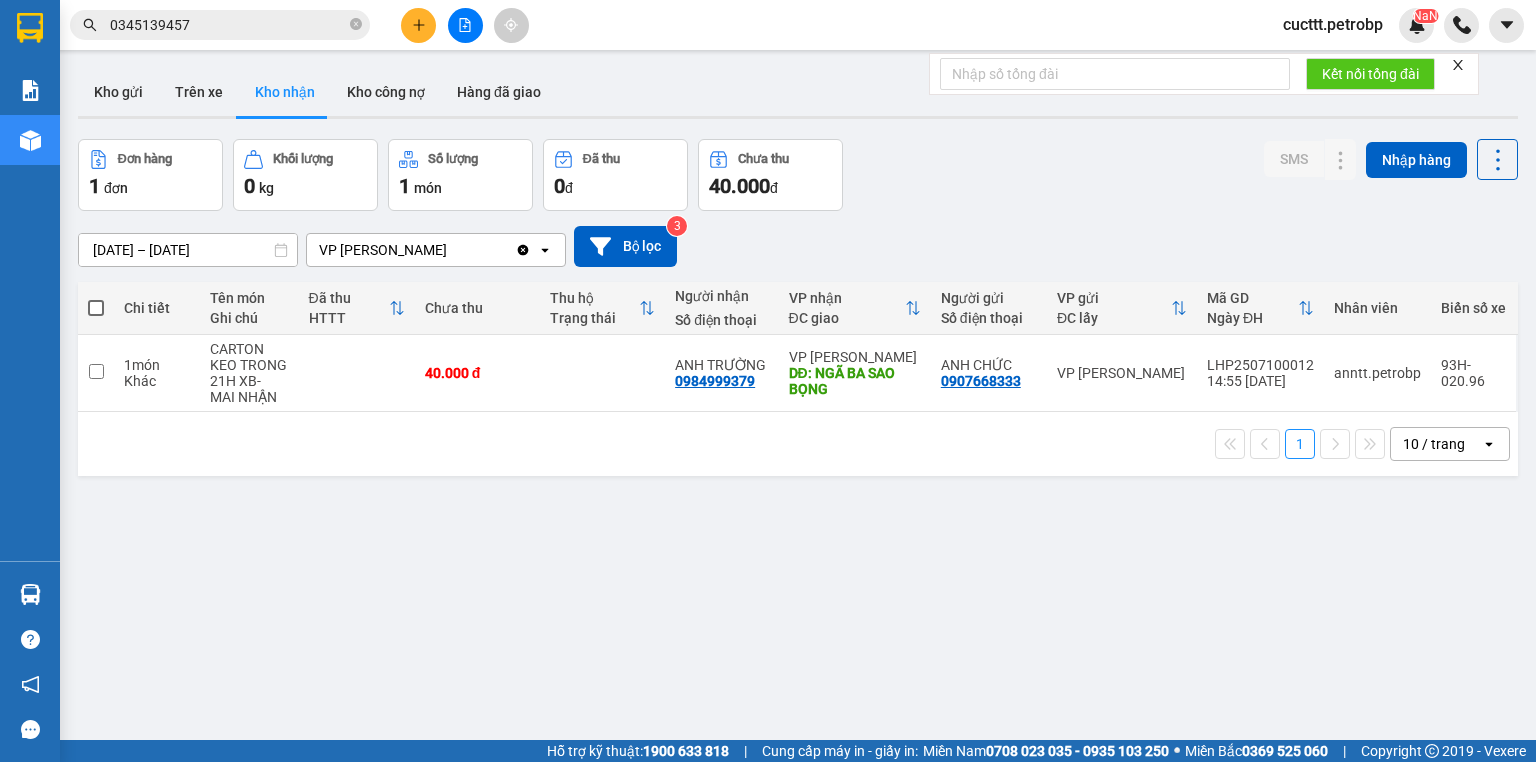 click on "Đơn hàng 1 đơn Khối lượng 0 kg Số lượng 1 món Đã thu 0  đ Chưa thu 40.000  đ SMS Nhập hàng" at bounding box center (798, 175) 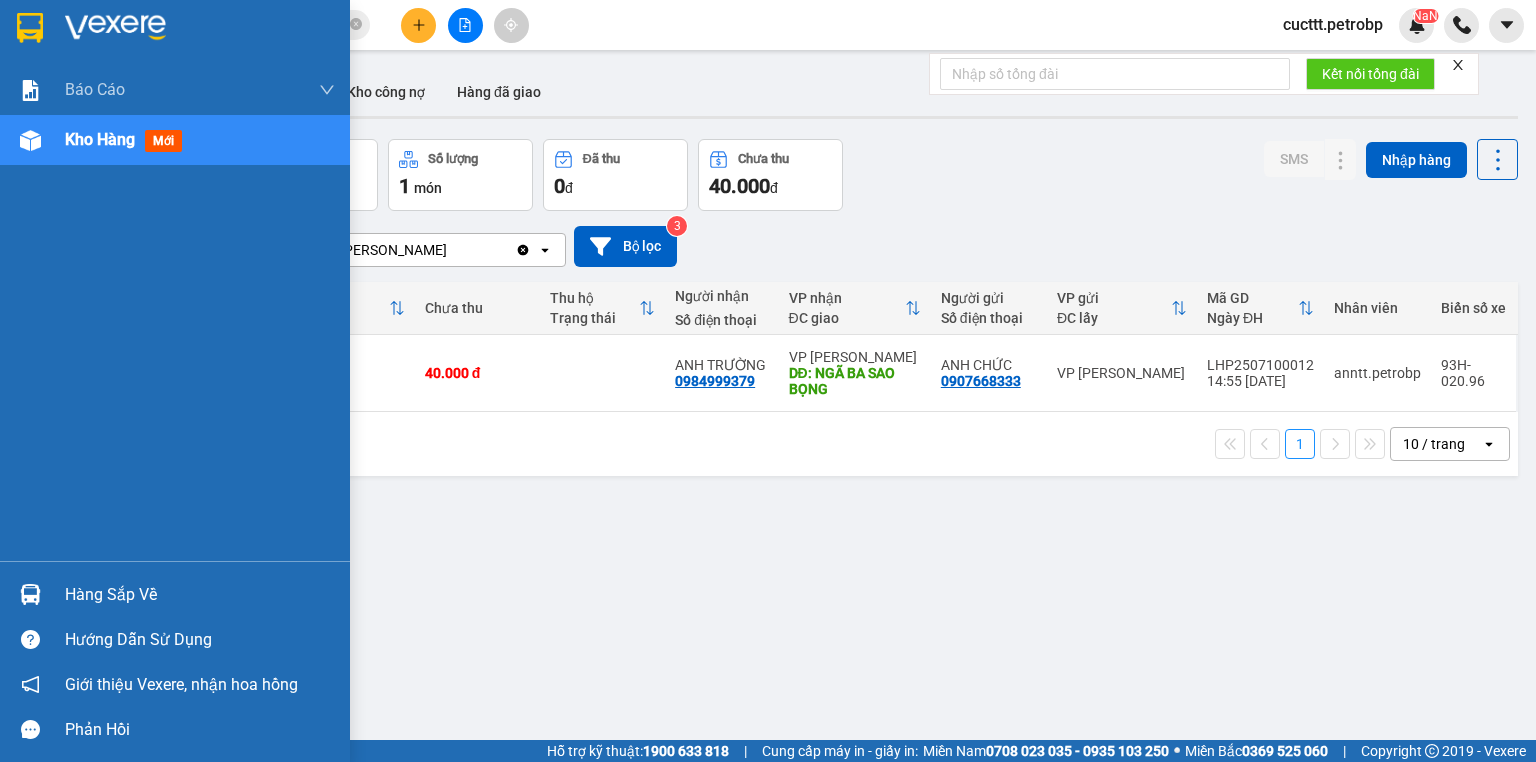 click at bounding box center (30, 594) 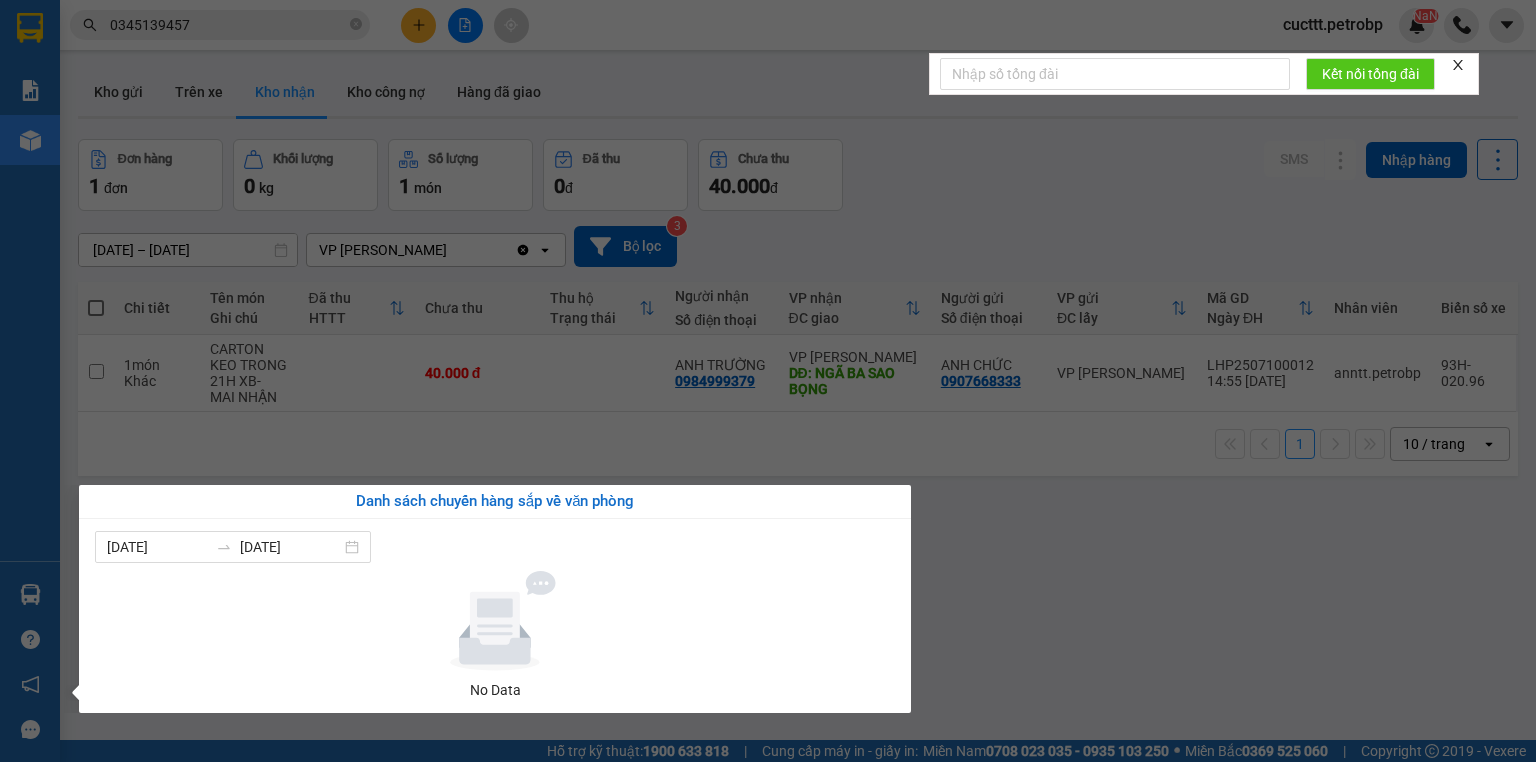 drag, startPoint x: 1061, startPoint y: 689, endPoint x: 1048, endPoint y: 635, distance: 55.542778 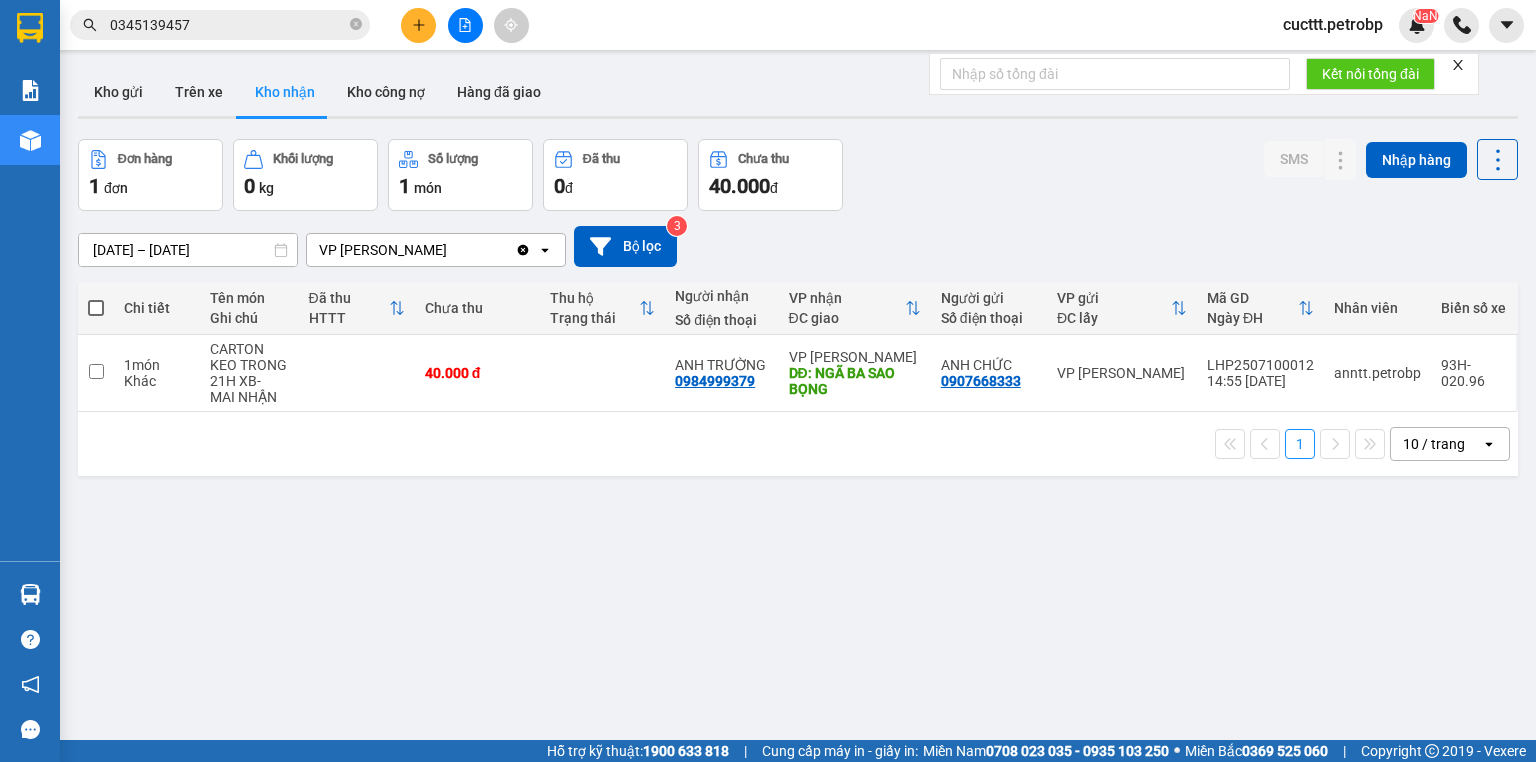 click on "09/07/2025 – 11/07/2025 Press the down arrow key to interact with the calendar and select a date. Press the escape button to close the calendar. Selected date range is from 09/07/2025 to 11/07/2025. VP Đức Liễu Clear value open Bộ lọc 3" at bounding box center (798, 246) 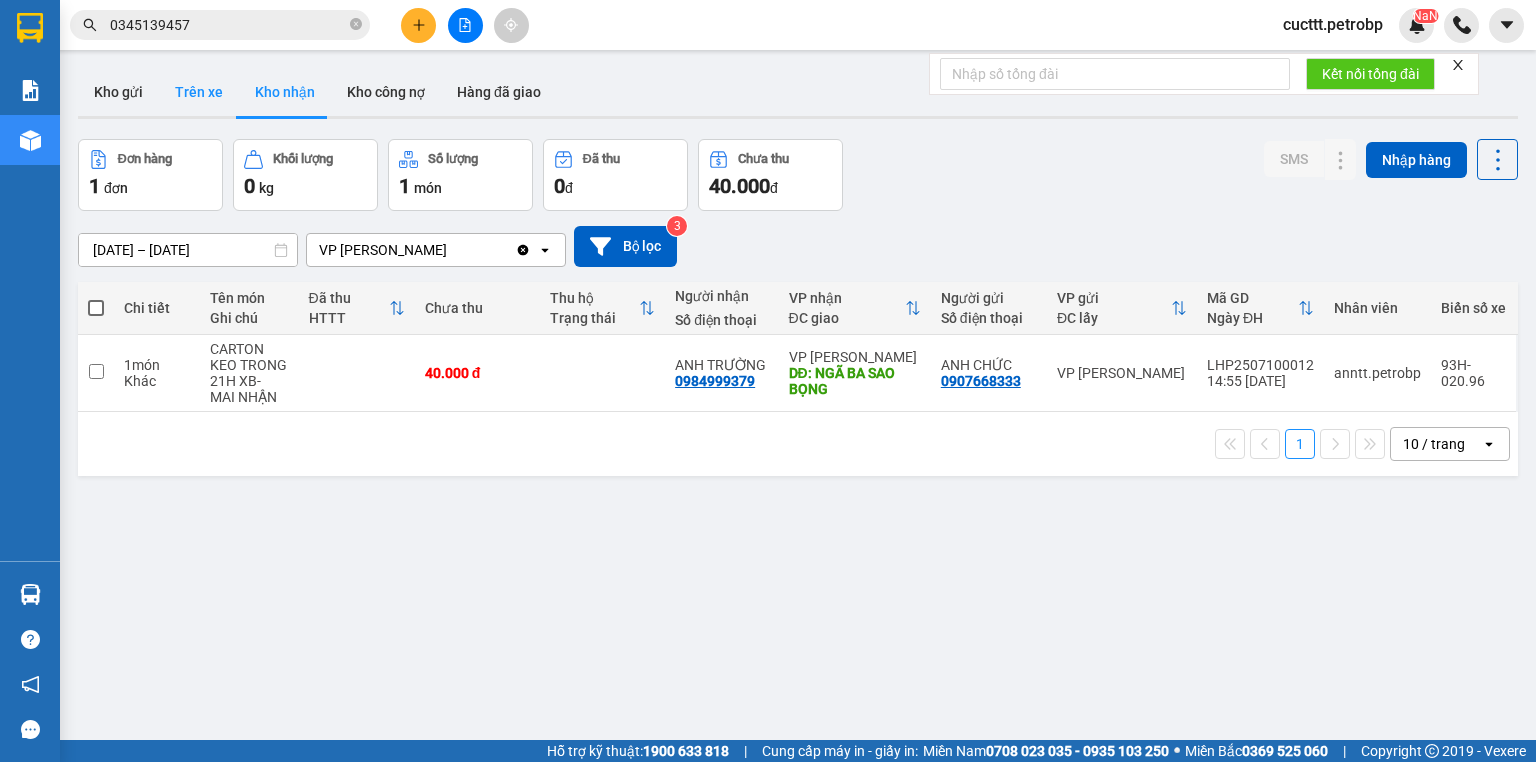 click on "Trên xe" at bounding box center (199, 92) 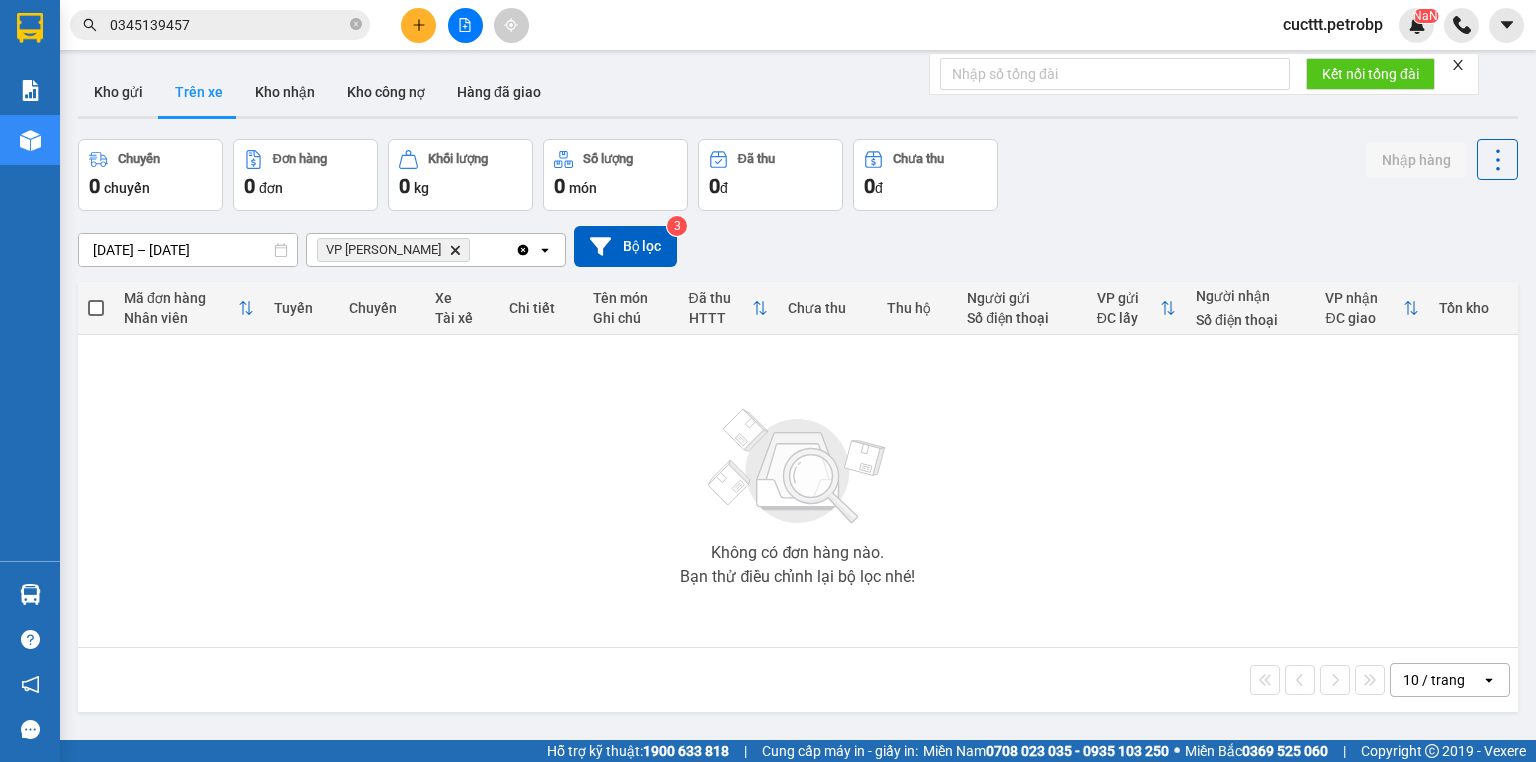 click on "10/07/2025 – 18/07/2025 Press the down arrow key to interact with the calendar and select a date. Press the escape button to close the calendar. Selected date range is from 10/07/2025 to 18/07/2025. VP Đức Liễu Delete Clear all open Bộ lọc 3" at bounding box center (798, 246) 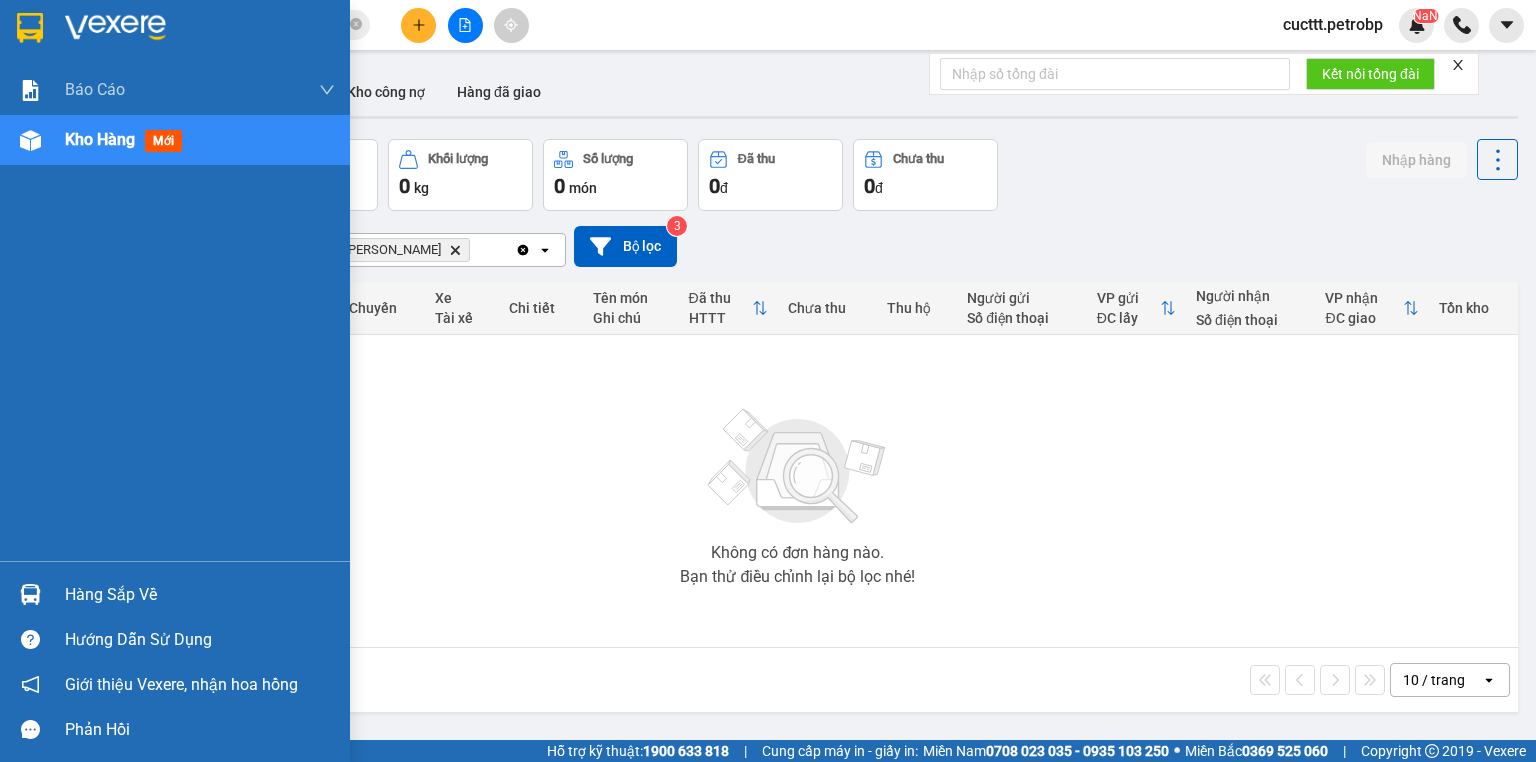 drag, startPoint x: 110, startPoint y: 145, endPoint x: 986, endPoint y: 184, distance: 876.86774 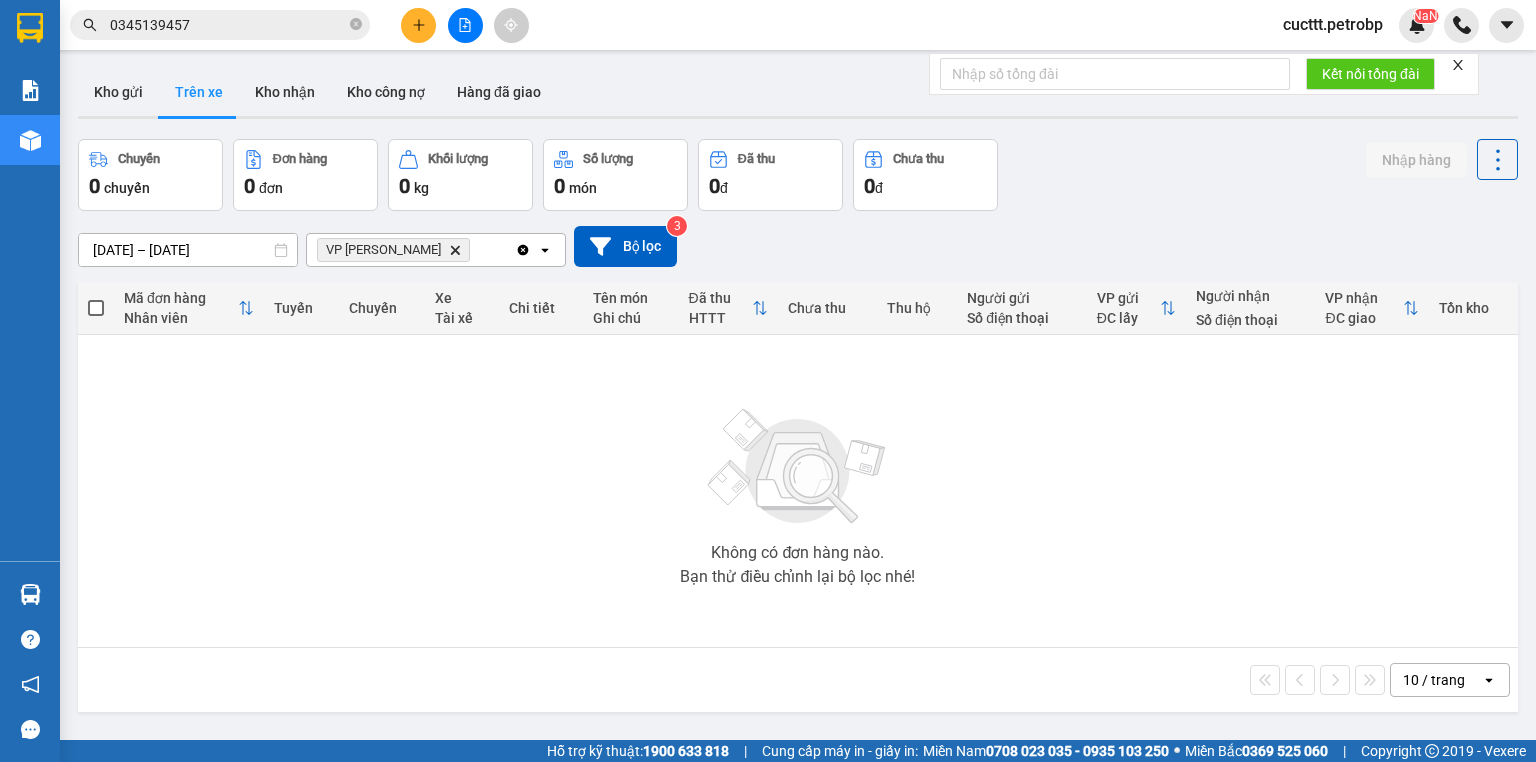 click on "Chuyến 0 chuyến Đơn hàng 0 đơn Khối lượng 0 kg Số lượng 0 món Đã thu 0  đ Chưa thu 0  đ Nhập hàng" at bounding box center (798, 175) 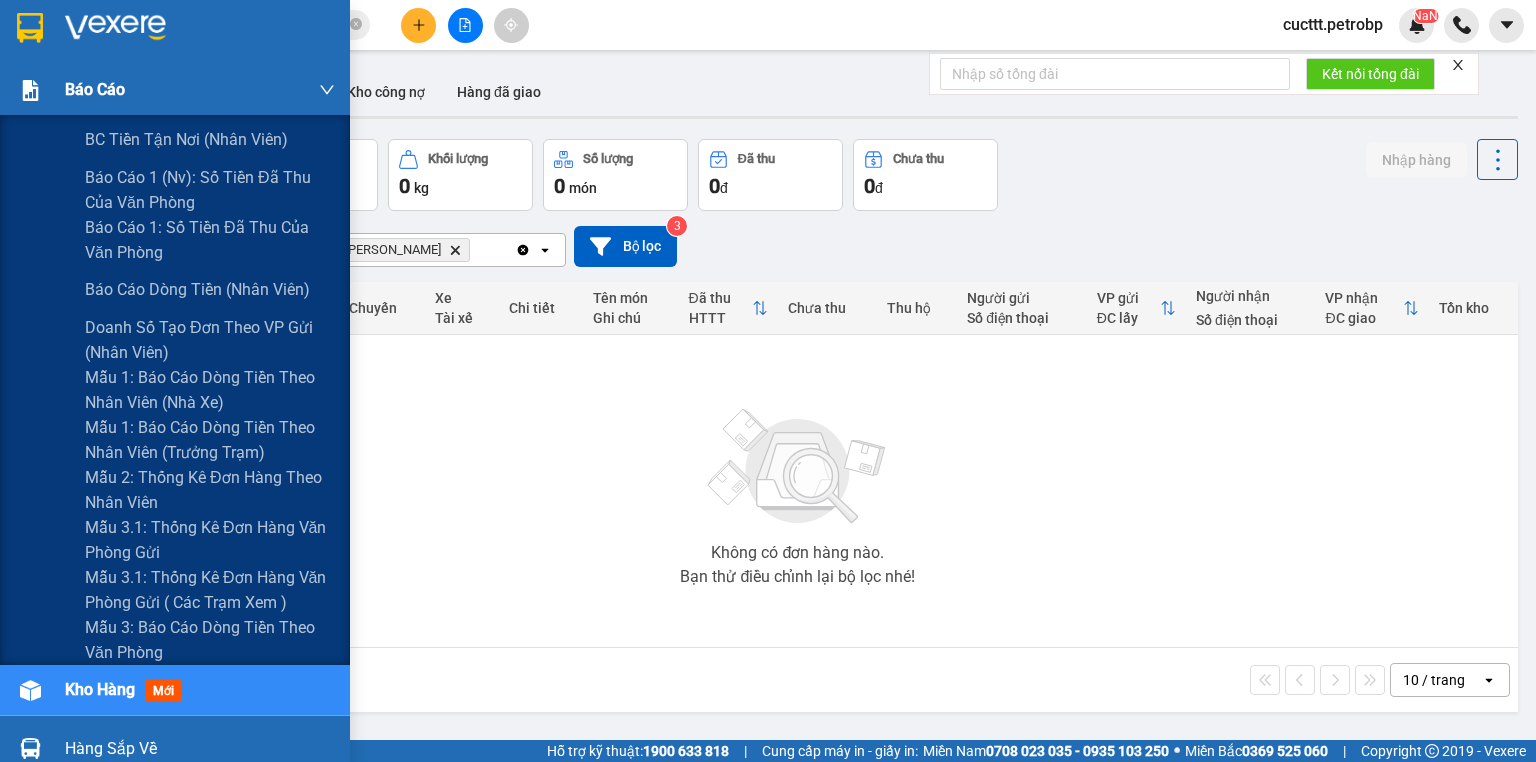 click on "Báo cáo" at bounding box center (175, 90) 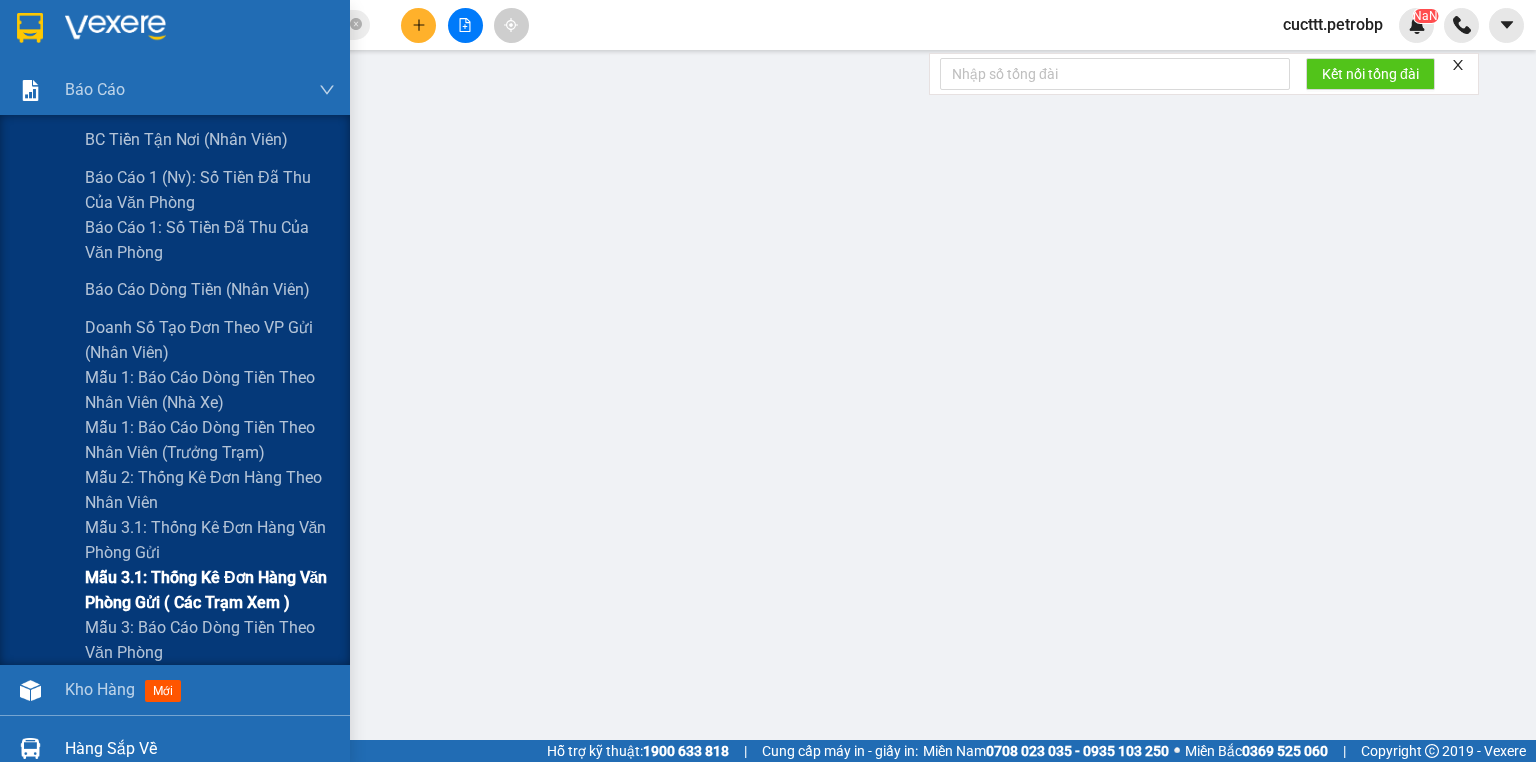 click on "Mẫu 3.1: Thống kê đơn hàng văn phòng gửi ( các trạm xem )" at bounding box center [210, 590] 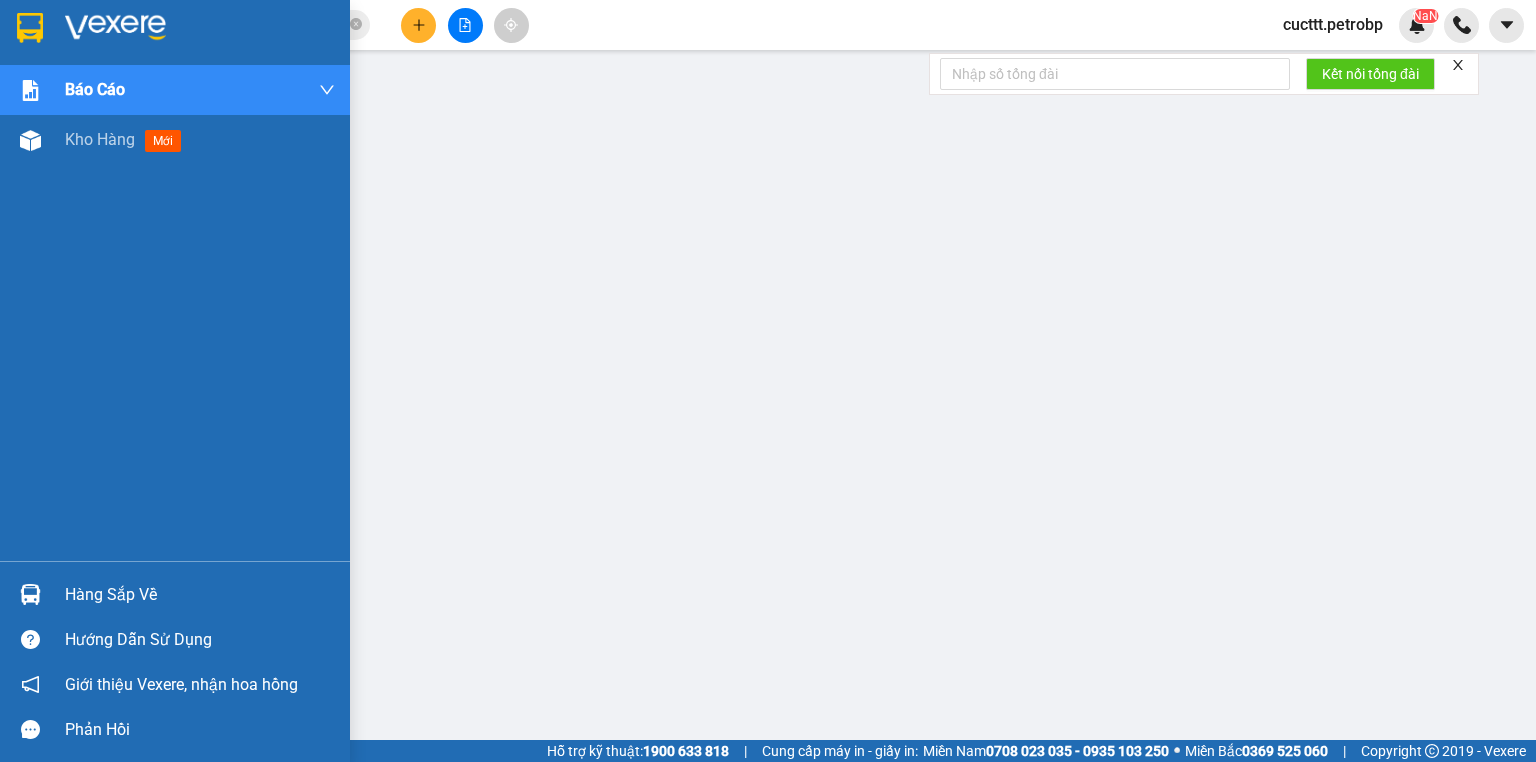 click at bounding box center (30, 594) 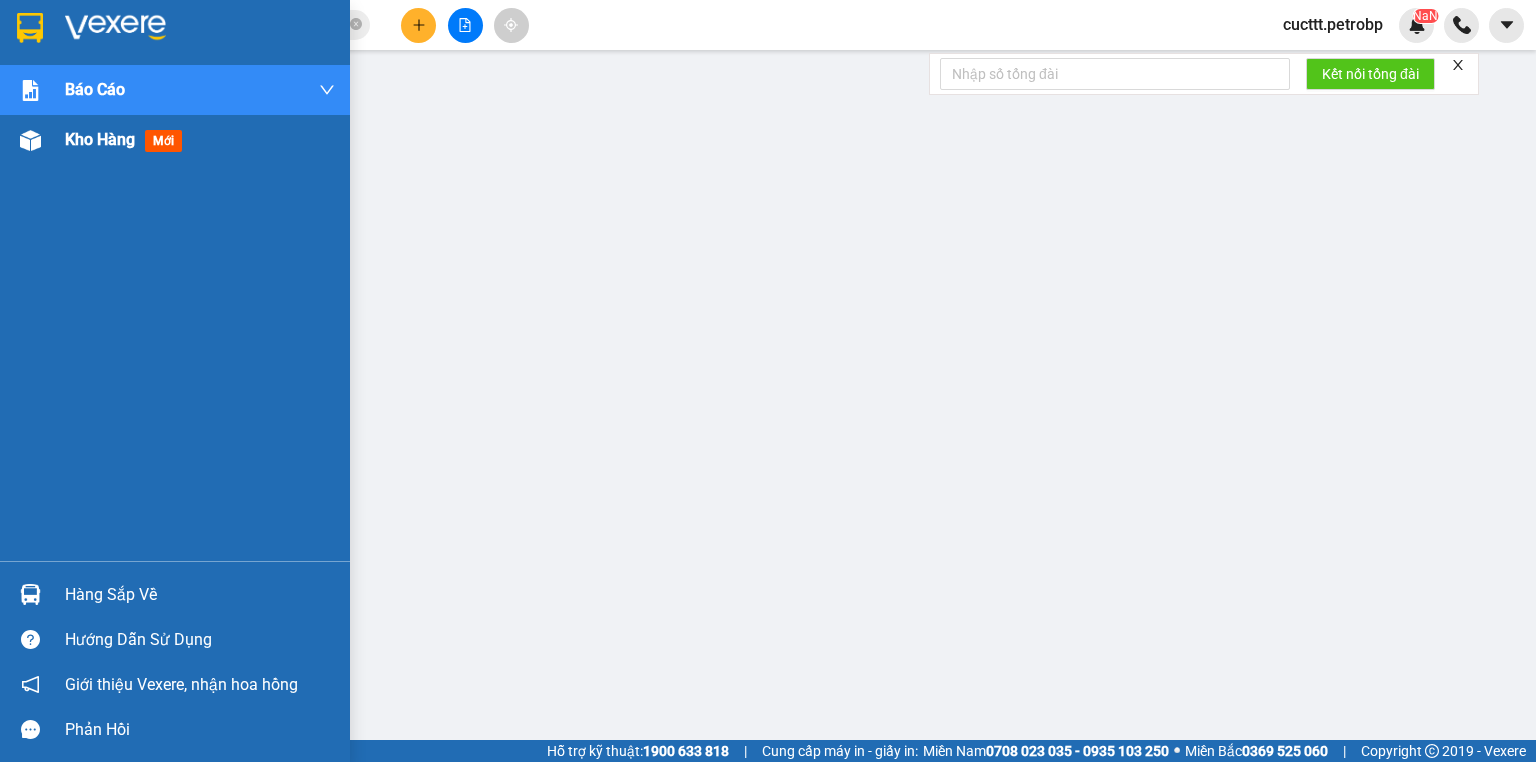 click at bounding box center (30, 140) 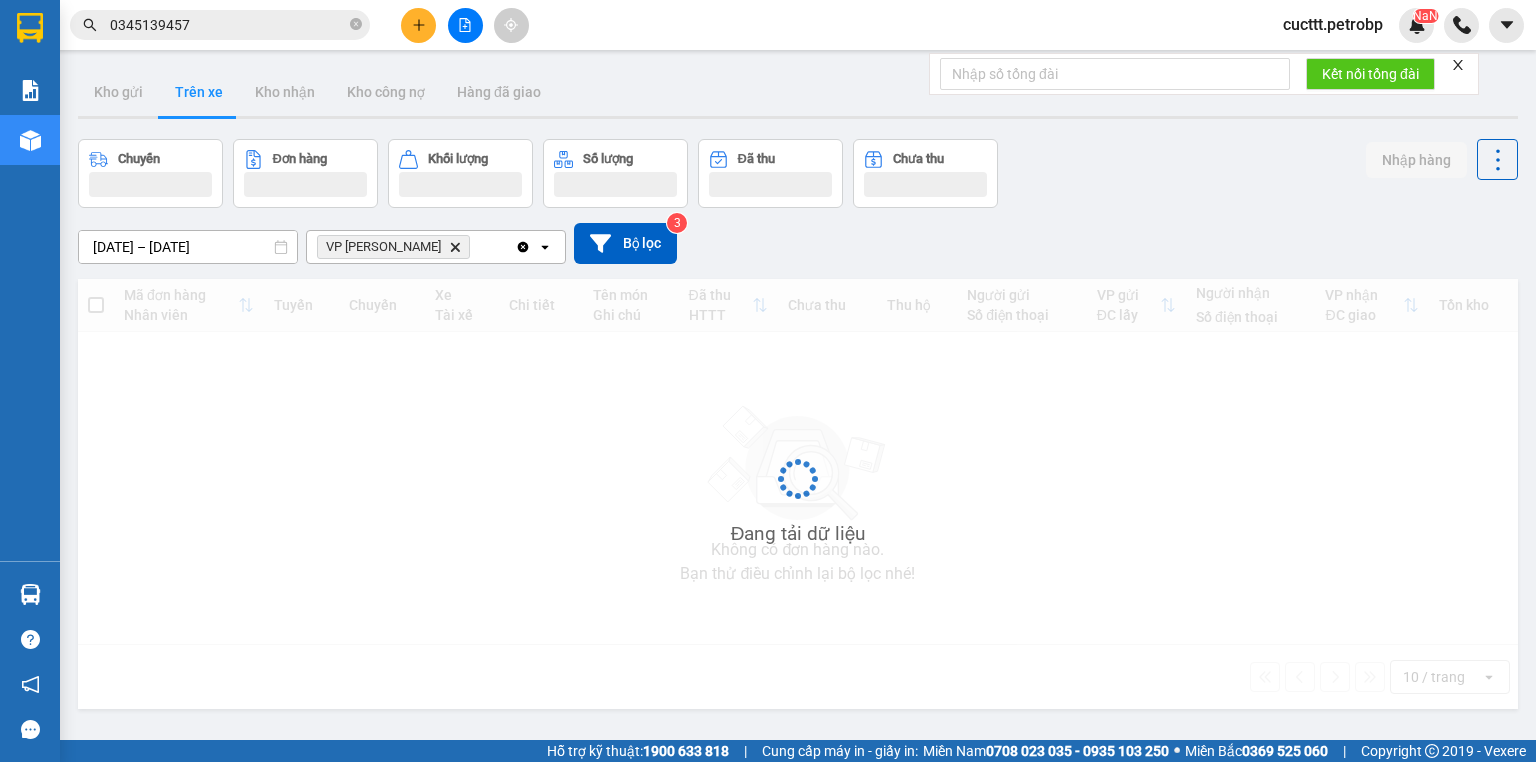 click on "Chuyến Đơn hàng Khối lượng Số lượng Đã thu Chưa thu Nhập hàng" at bounding box center [798, 173] 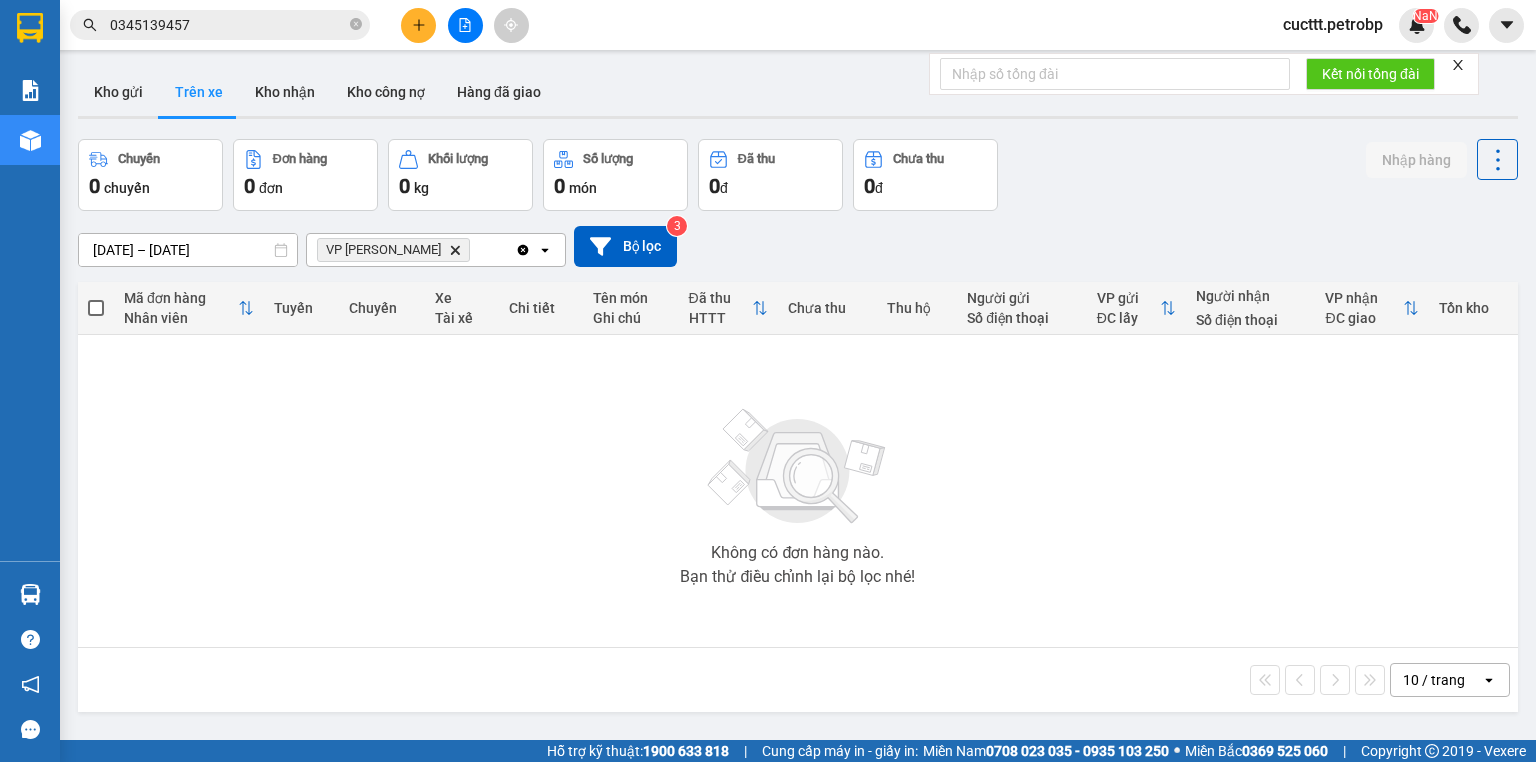 click on "Trên xe" at bounding box center (199, 92) 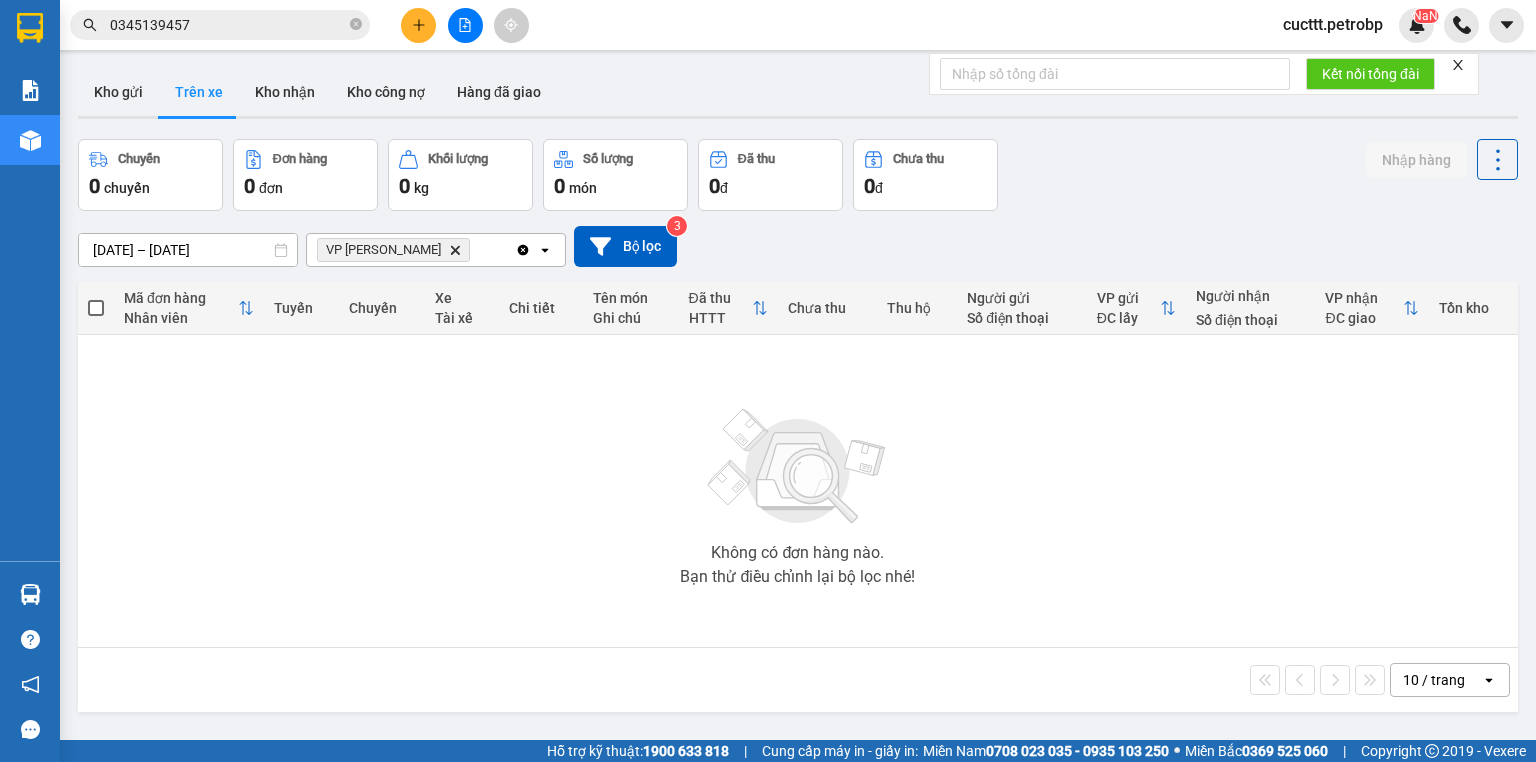 click on "10/07/2025 – 18/07/2025 Press the down arrow key to interact with the calendar and select a date. Press the escape button to close the calendar. Selected date range is from 10/07/2025 to 18/07/2025. VP Đức Liễu Delete Clear all open Bộ lọc 3" at bounding box center [798, 246] 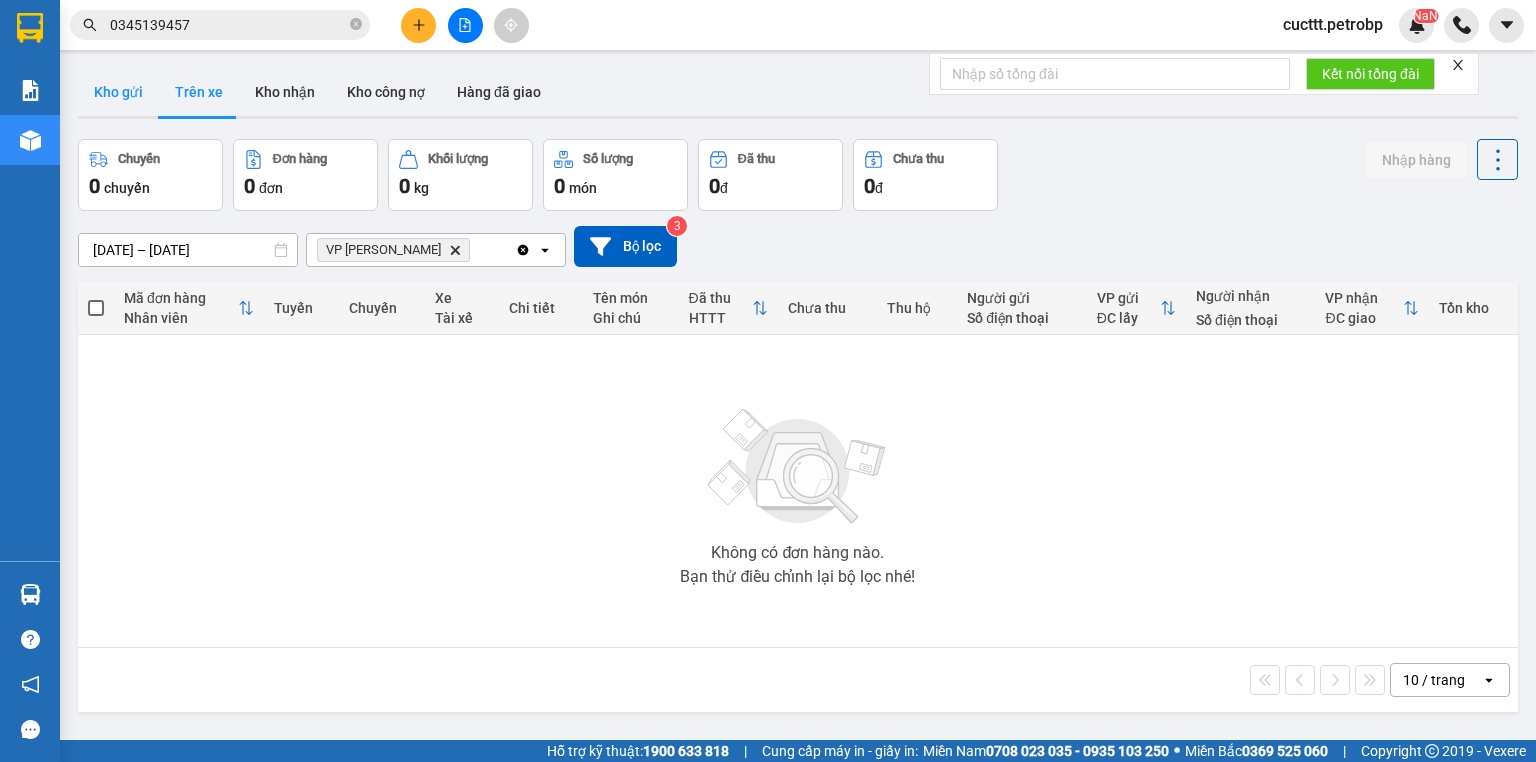 click on "Kho gửi" at bounding box center [118, 92] 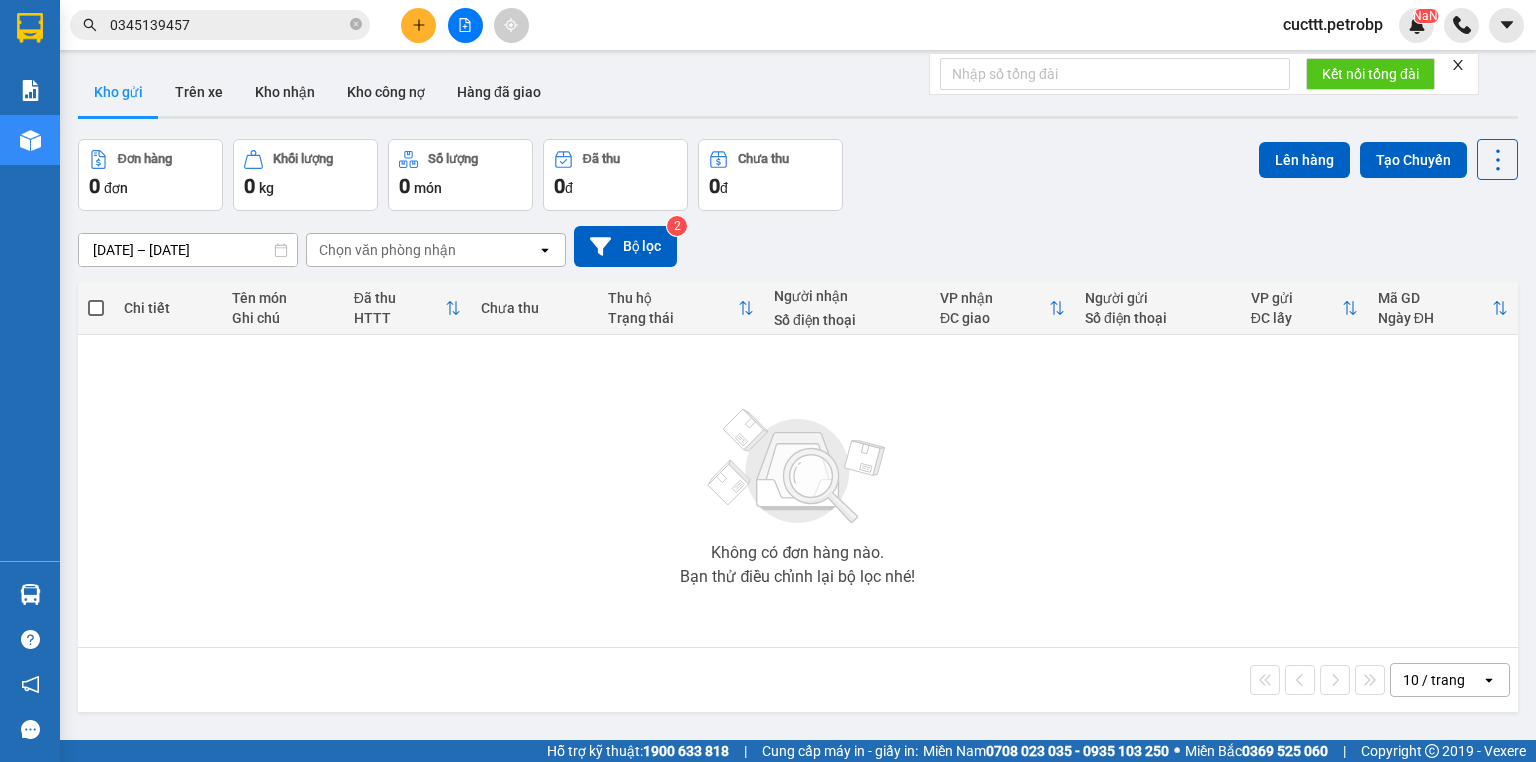 click on "[DATE] – [DATE] Press the down arrow key to interact with the calendar and select a date. Press the escape button to close the calendar. Selected date range is from [DATE] to [DATE]. Chọn văn phòng nhận open Bộ lọc 2" at bounding box center (798, 246) 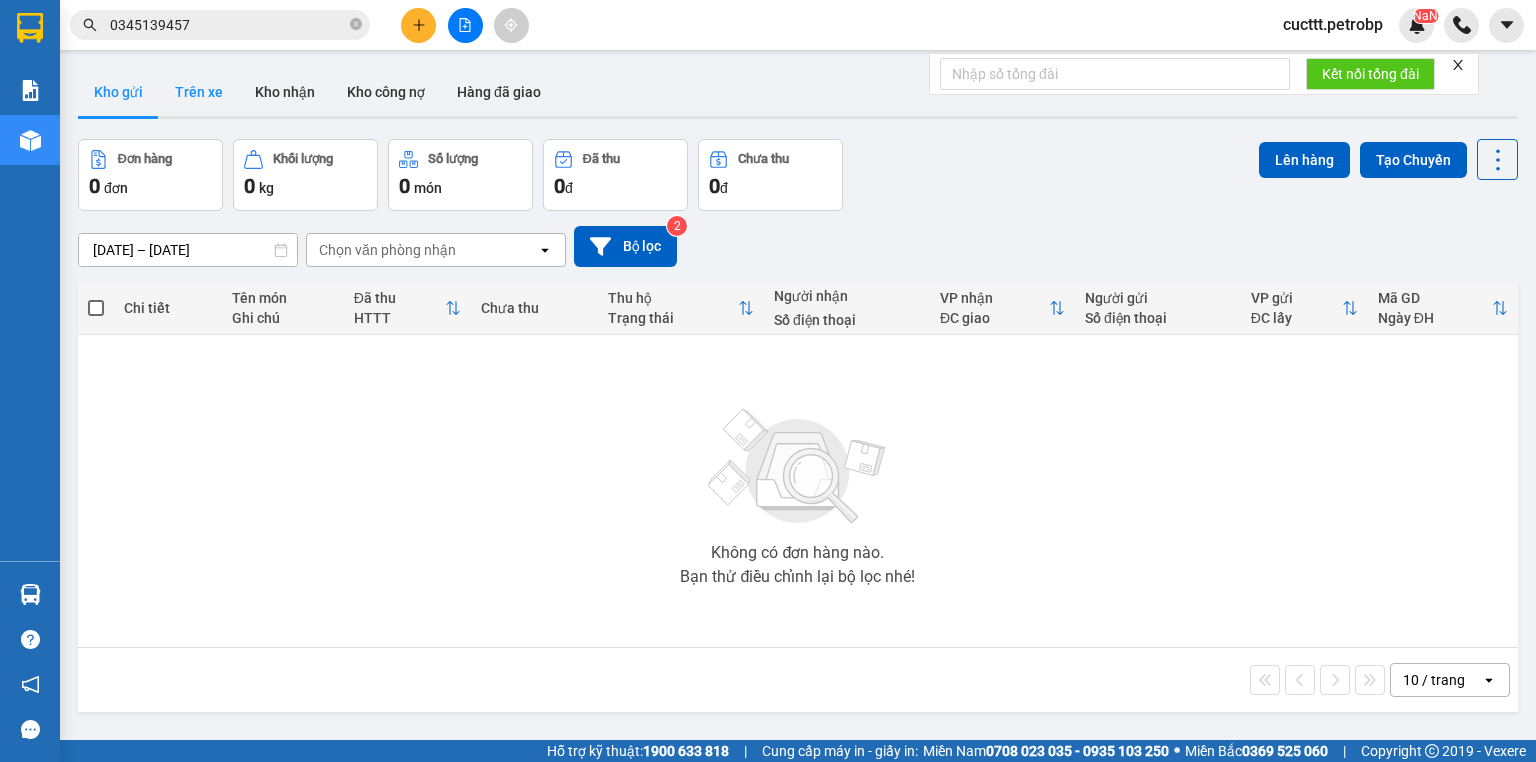 click on "Trên xe" at bounding box center [199, 92] 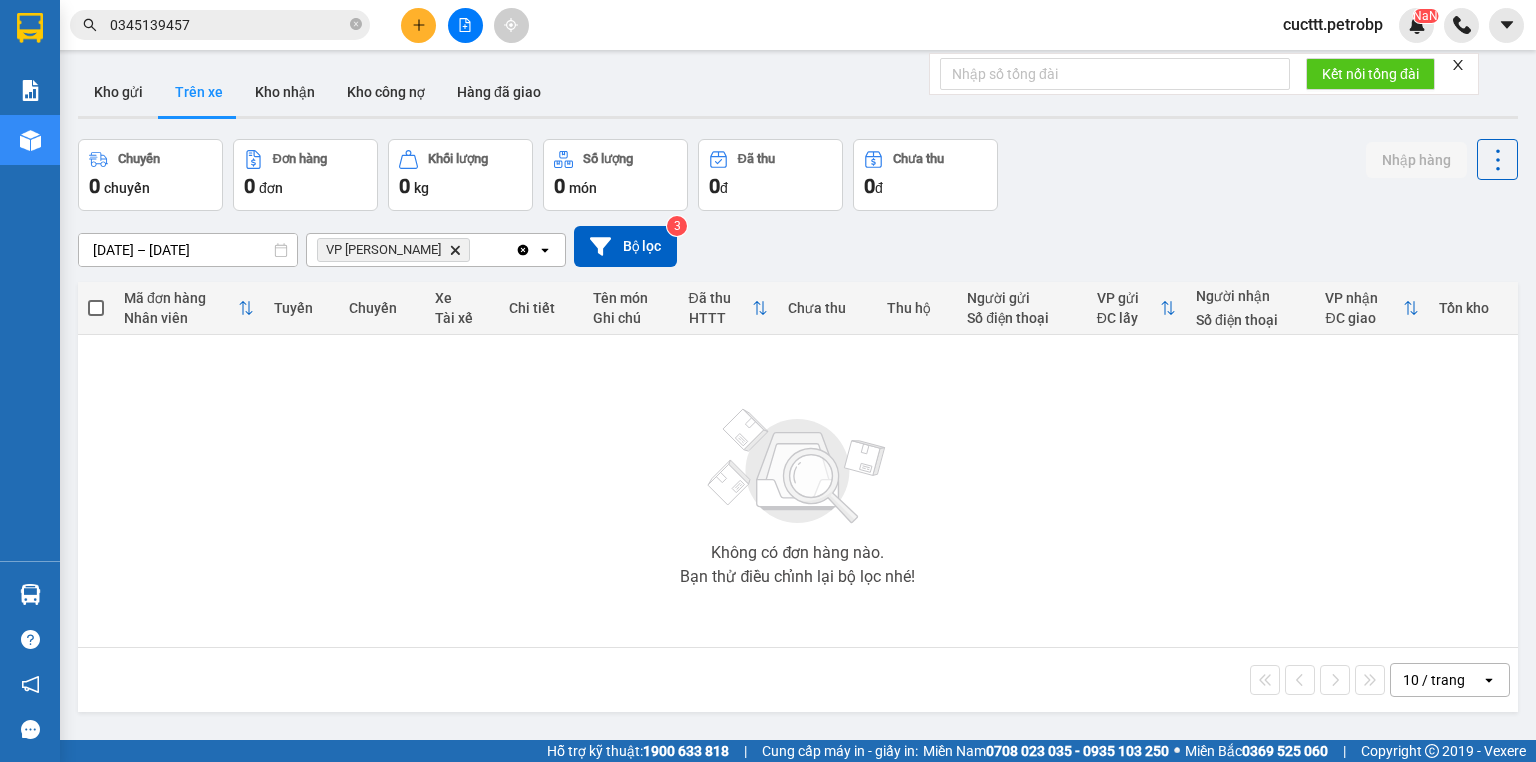 click on "10/07/2025 – 18/07/2025 Press the down arrow key to interact with the calendar and select a date. Press the escape button to close the calendar. Selected date range is from 10/07/2025 to 18/07/2025. VP Đức Liễu Delete Clear all open Bộ lọc 3" at bounding box center [798, 246] 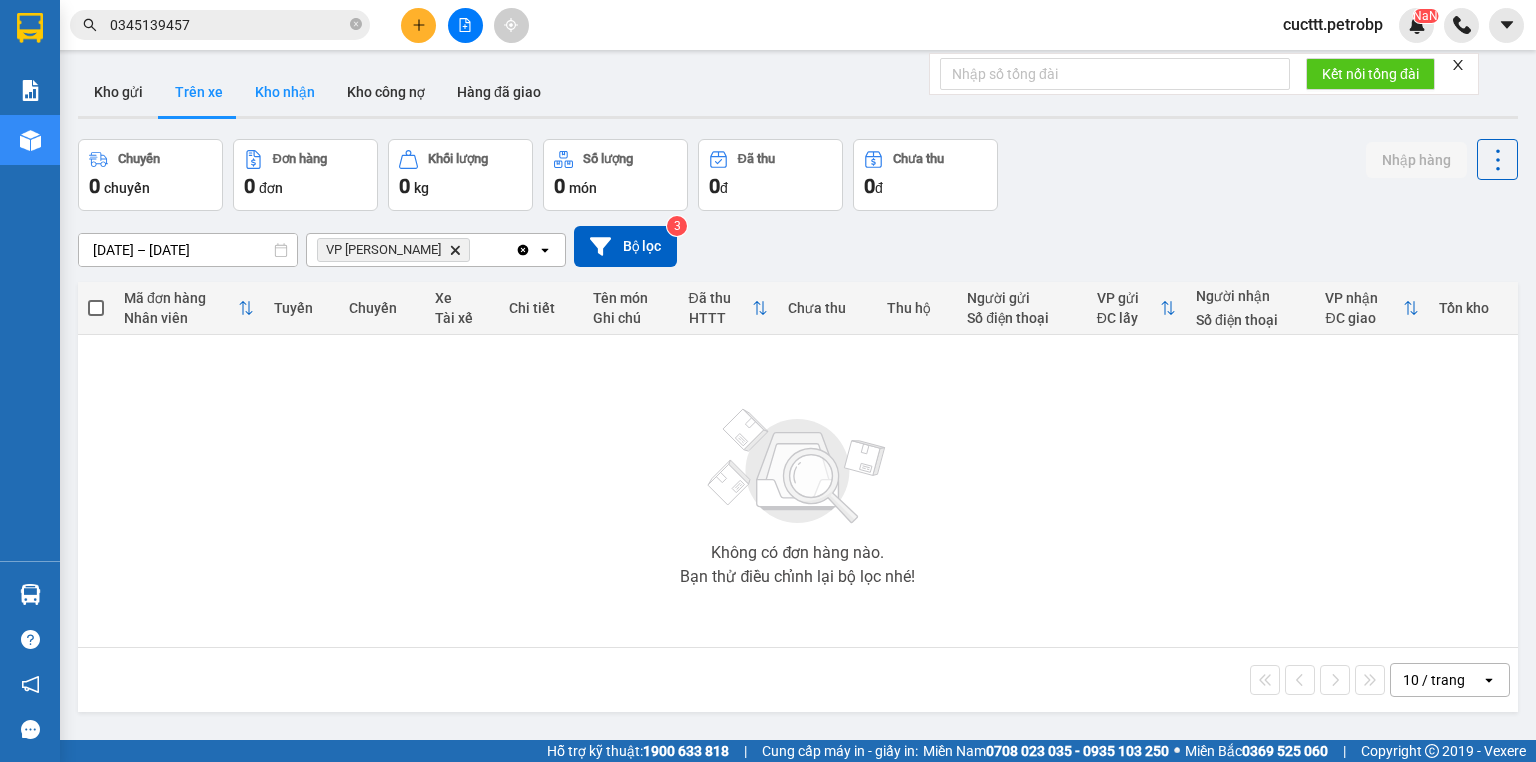 click on "Kho nhận" at bounding box center (285, 92) 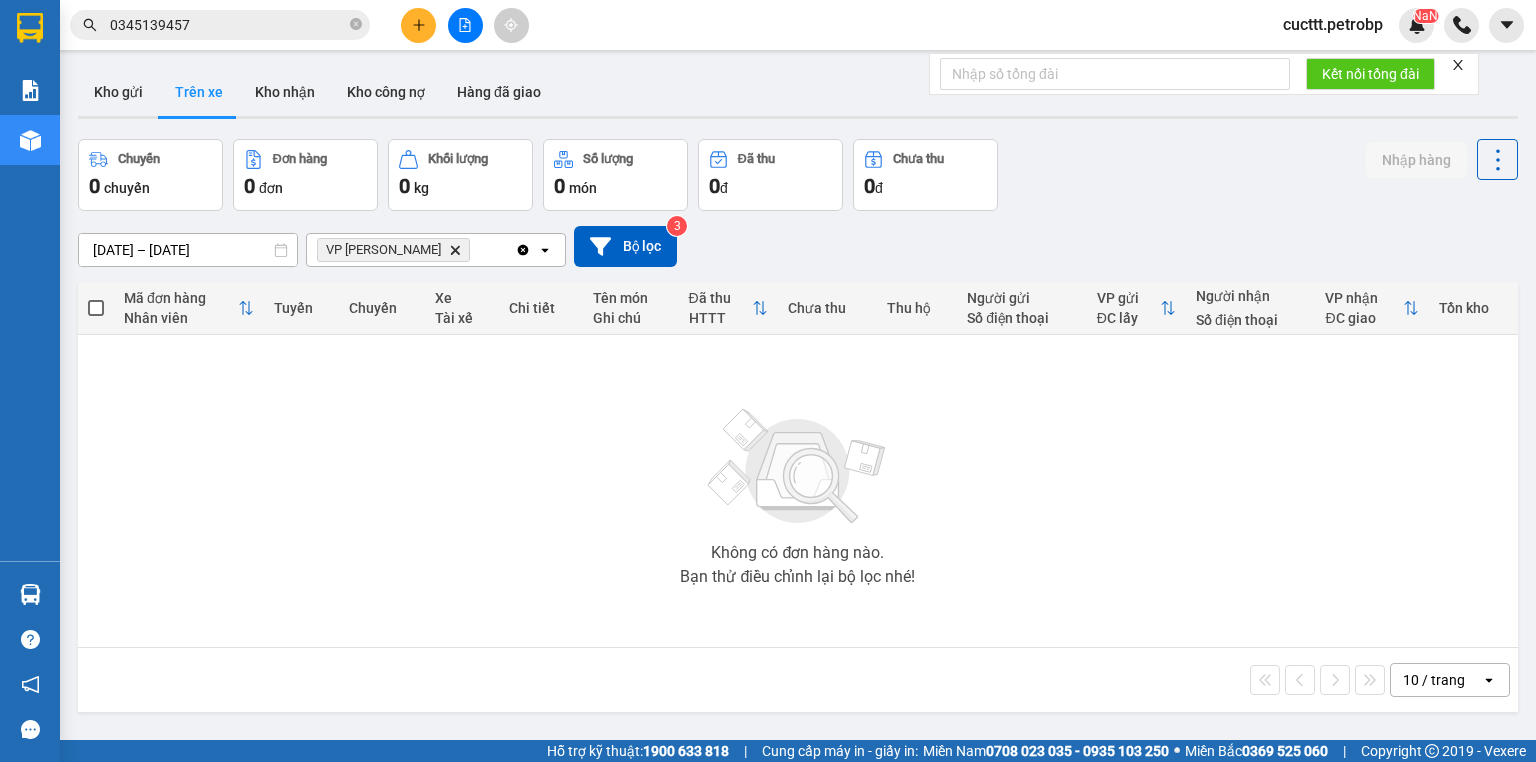 type on "09/07/2025 – 11/07/2025" 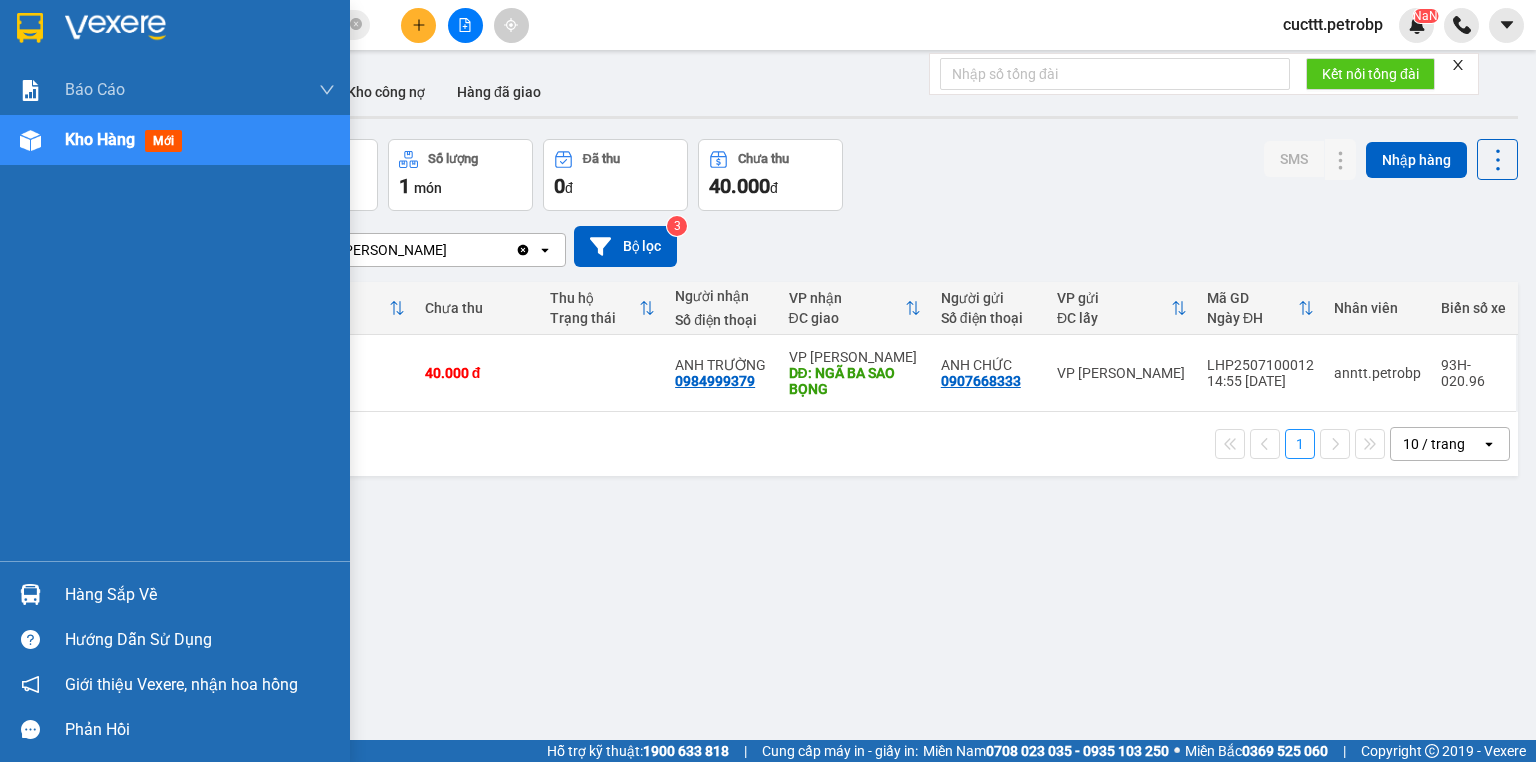 click on "Kho hàng" at bounding box center [100, 139] 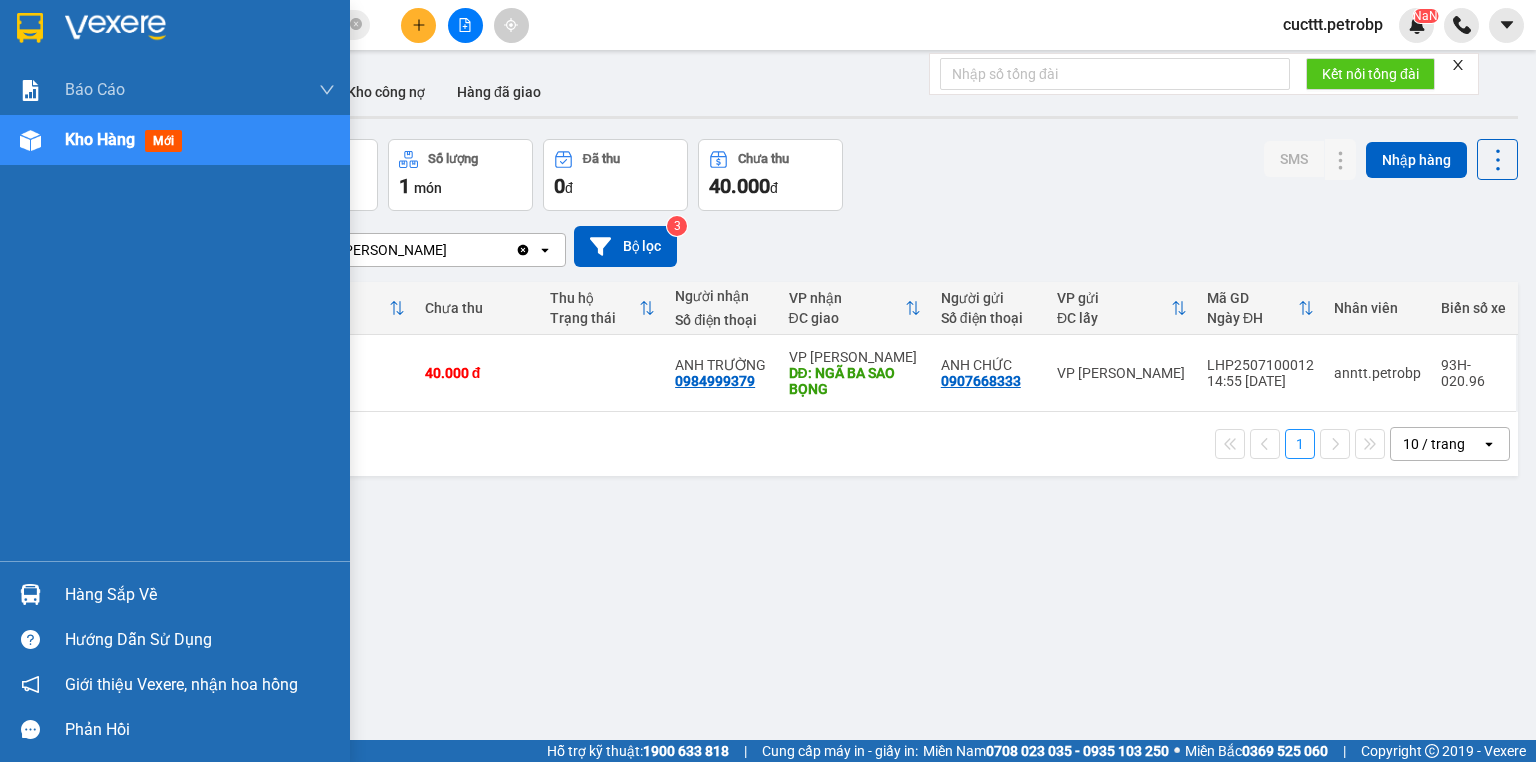 click on "Hàng sắp về" at bounding box center (175, 594) 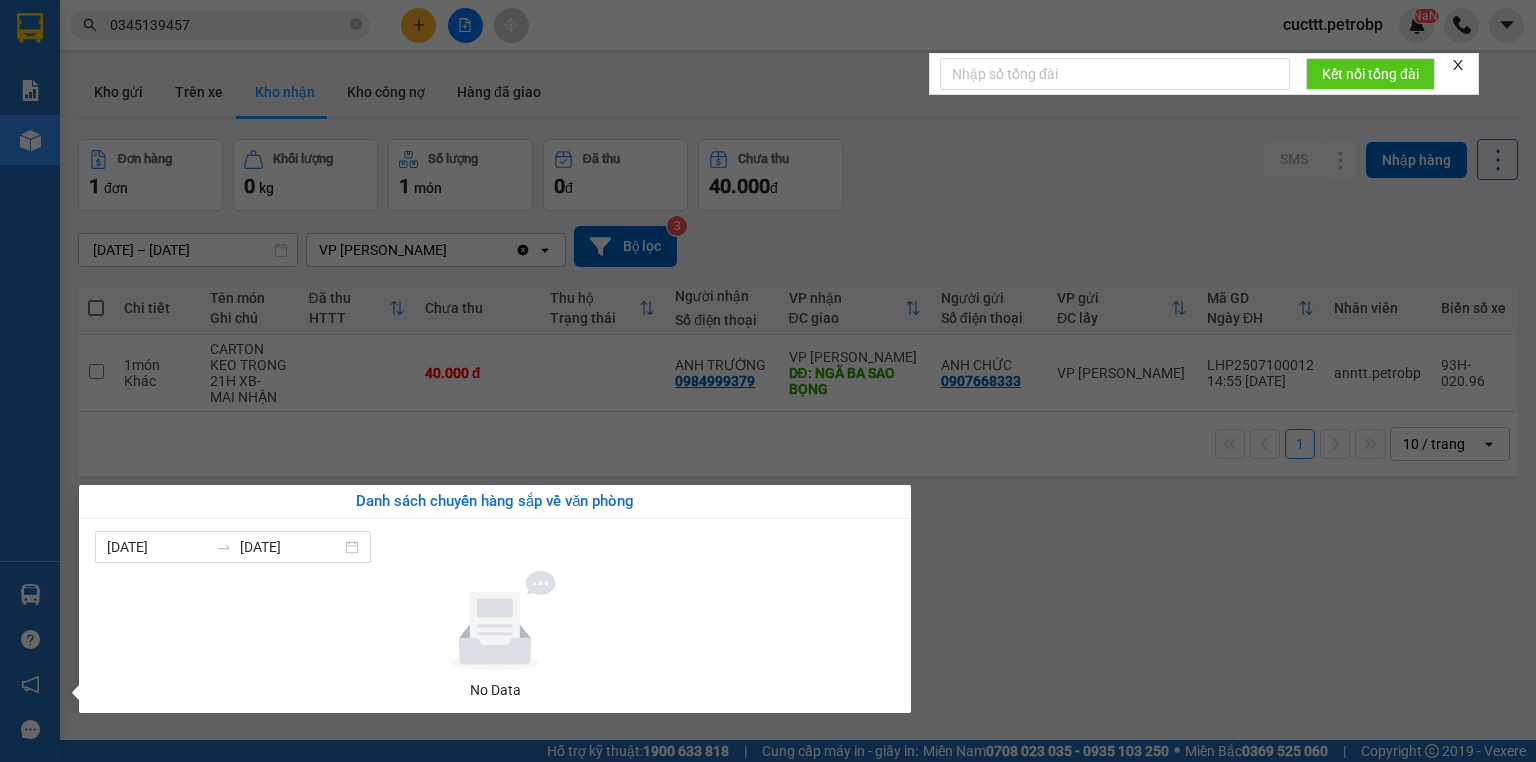 click on "Kết quả tìm kiếm ( 356 )  Bộ lọc  Mã ĐH Trạng thái Món hàng Tổng cước Chưa cước Người gửi VP Gửi Người nhận VP Nhận ĐL2502130002 15:18 - 13/02 Trên xe   93H-020.96 13:00  -   13/02 THÙNG ĐIỀU SL:  1 30.000 0345139457 HÀ BÍNH VP Đức Liễu DĐ: KM 34 0984855474 MINH VP Đồng Xoài Giao DĐ: BÙ NA ĐL2501110005 14:42 - 11/01 Trên xe   93H-020.96 13:00  -   11/01 CARTON ĐIỀU SL:  1 30.000 30.000 0345139457 HÀ BÍNH VP Đức Liễu DĐ: KM 34 0976799509 HẠ (Trống) Giao DĐ: CHỢ THANH LƯƠNG ĐL2411290002 15:02 - 29/11 Trên xe   93H-020.96 13:00  -   29/11 THÙNG CARTON SL:  1 40.000 40.000 0345139457 HÀ BÍNH  VP Đức Liễu DĐ: KM 34 0966446544 THẢO NGUYÊN VP Phước Bình Giao DĐ: CHỢ PHƯỚC BÌNH ĐL2411210001 14:41 - 21/11 Trên xe   93H-020.96 13:00  -   21/11 CARTON ĐIỀU SL:  1 40.000 40.000 0345139457 HÀ BÍNH VP Đức Liễu DĐ: KM 34 0976799509 HẠ (Trống) Giao DĐ: CHỢ THANH LƯƠNG ĐL2410040001 14:09 - 04/10" at bounding box center [768, 381] 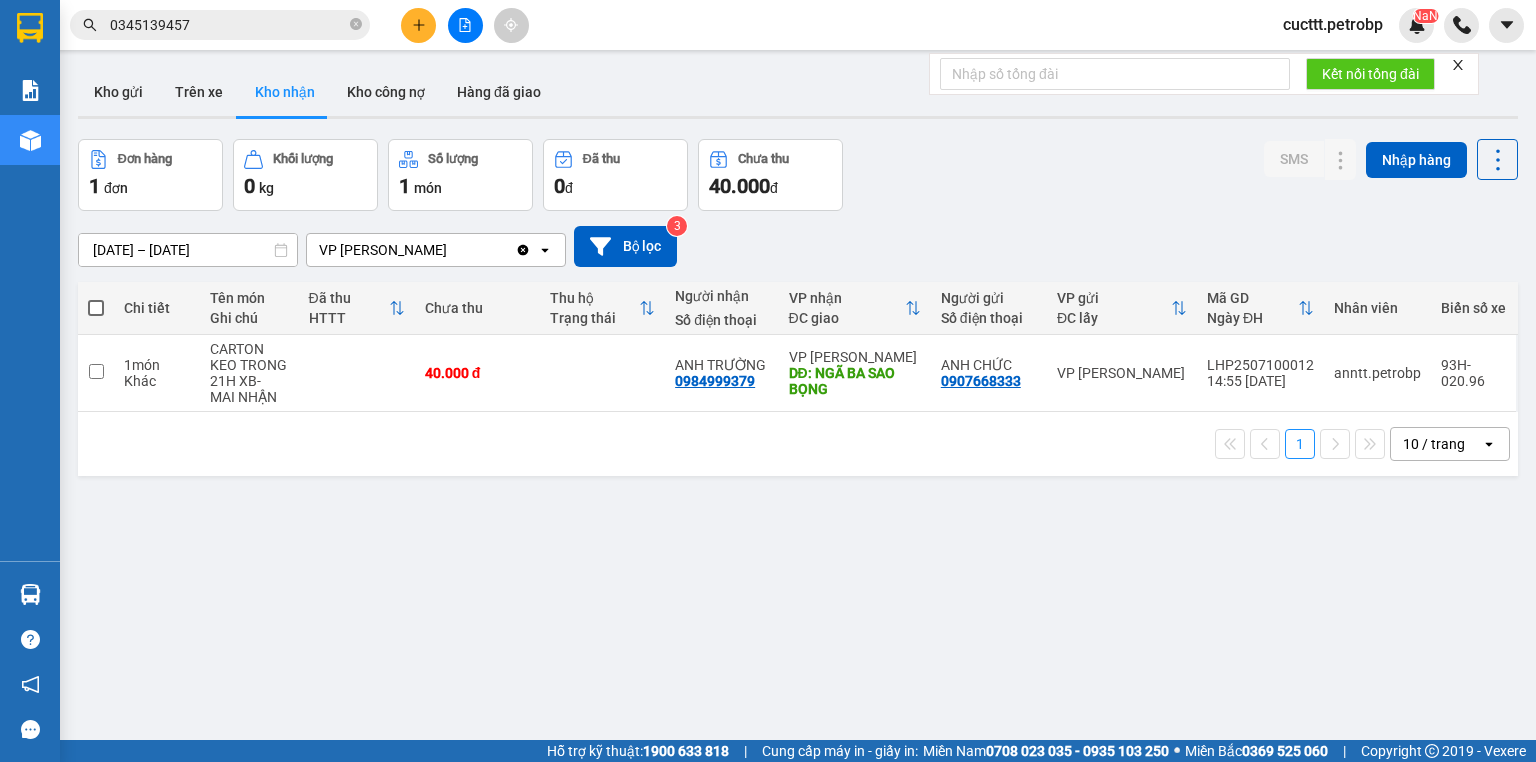 click on "09/07/2025 – 11/07/2025 Press the down arrow key to interact with the calendar and select a date. Press the escape button to close the calendar. Selected date range is from 09/07/2025 to 11/07/2025. VP Đức Liễu Clear value open Bộ lọc 3" at bounding box center [798, 246] 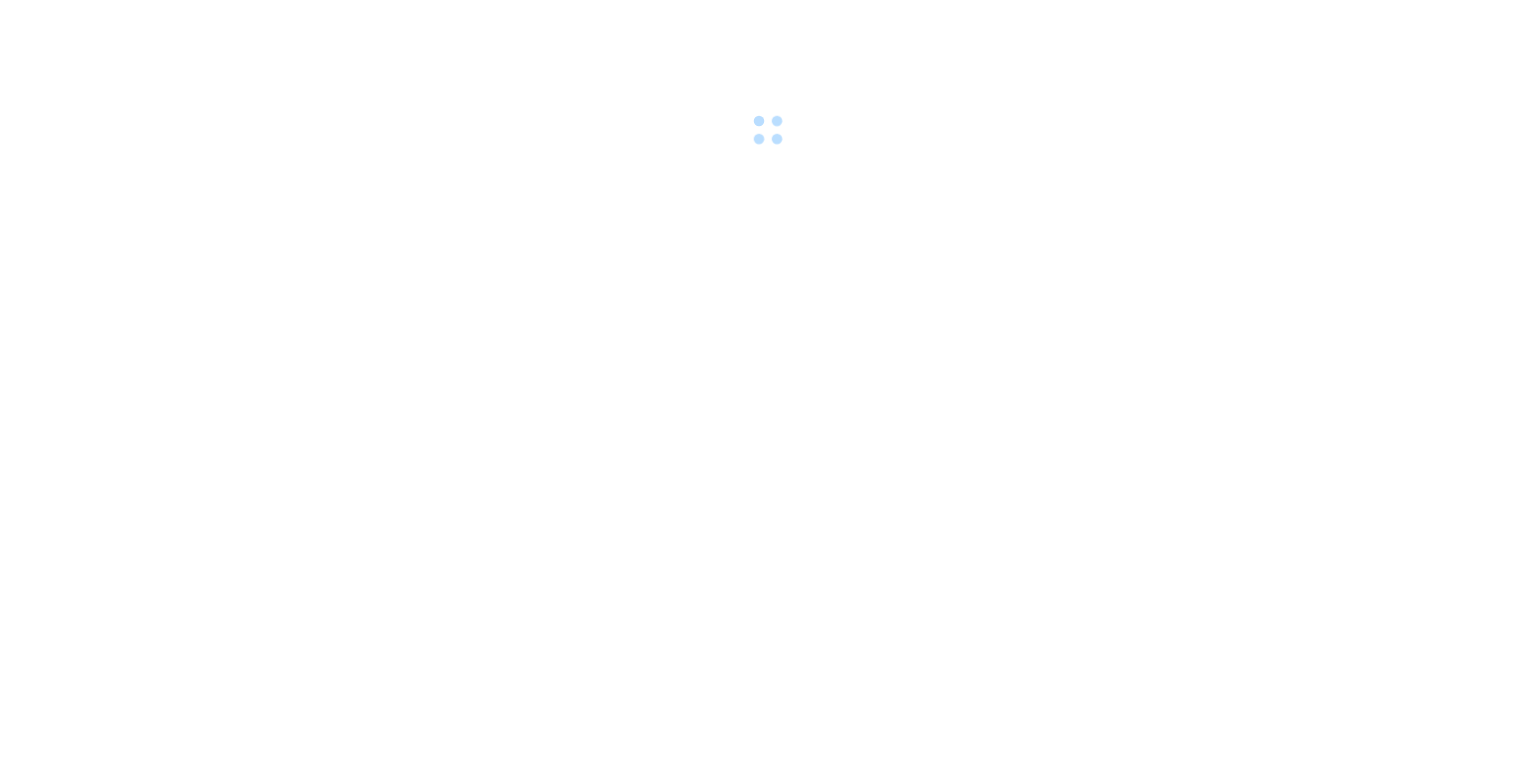 scroll, scrollTop: 0, scrollLeft: 0, axis: both 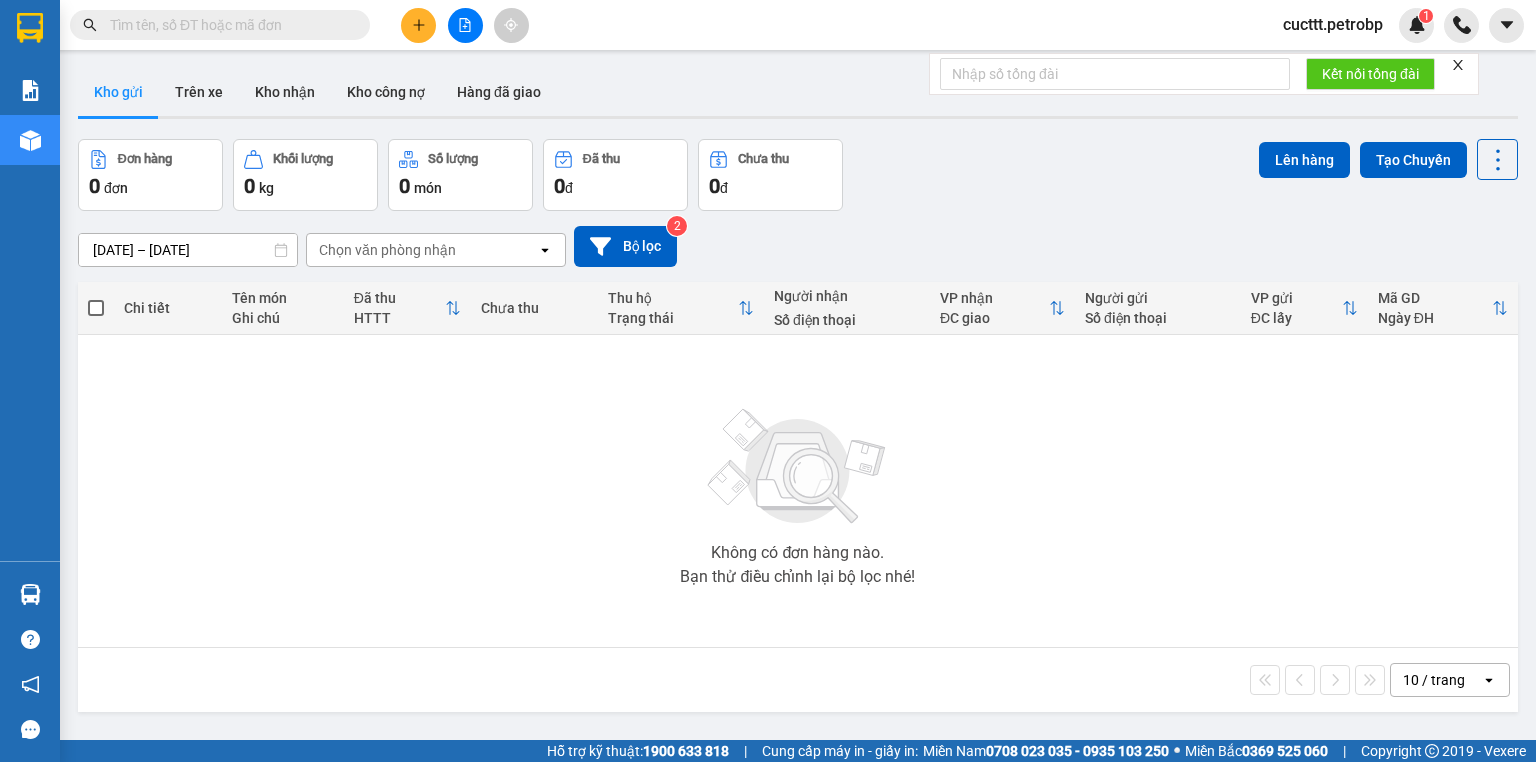 click on "Đơn hàng 0 đơn Khối lượng 0 kg Số lượng 0 món Đã thu 0  đ Chưa thu 0  đ Lên hàng Tạo Chuyến" at bounding box center [798, 175] 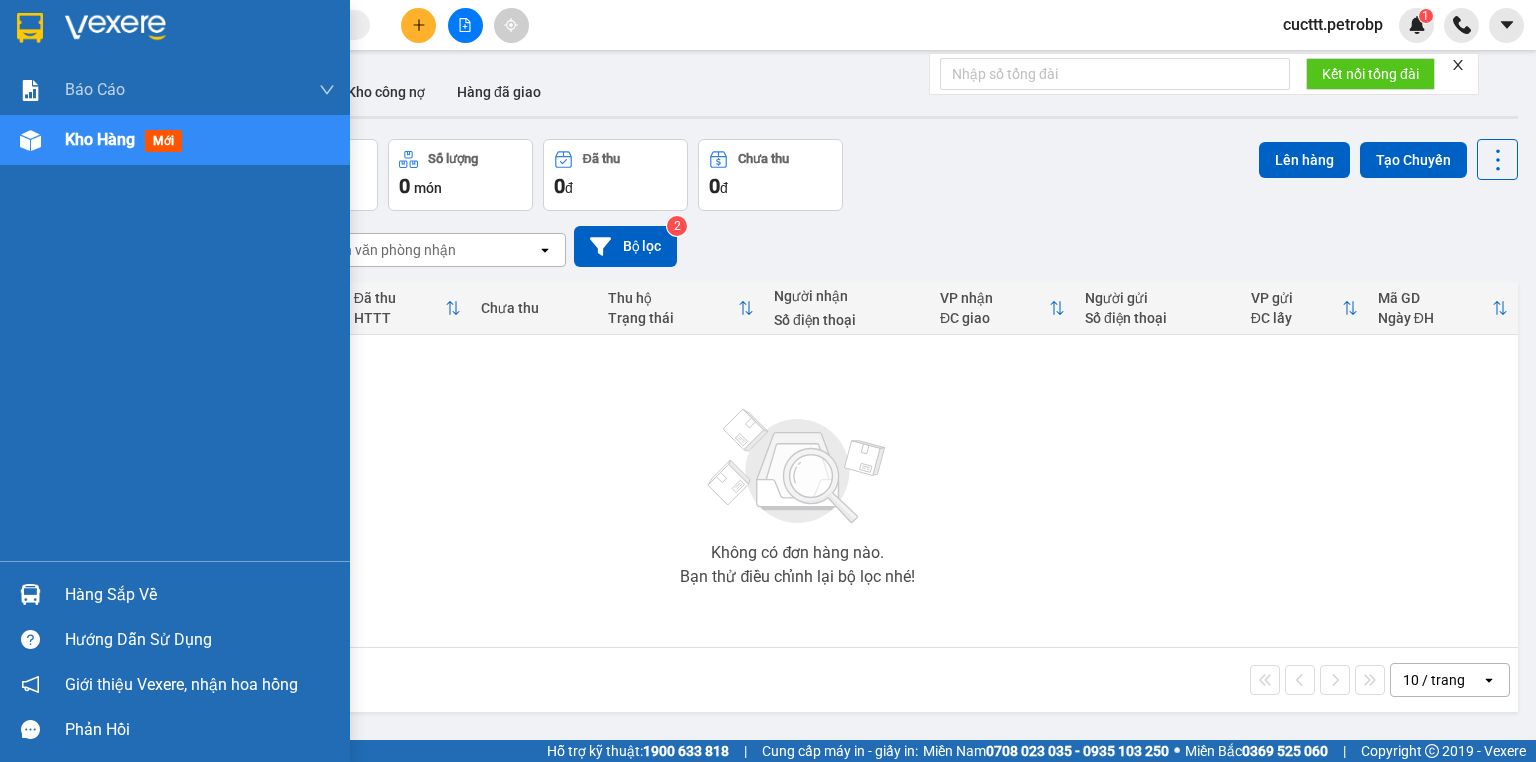 click on "Hàng sắp về" at bounding box center (200, 595) 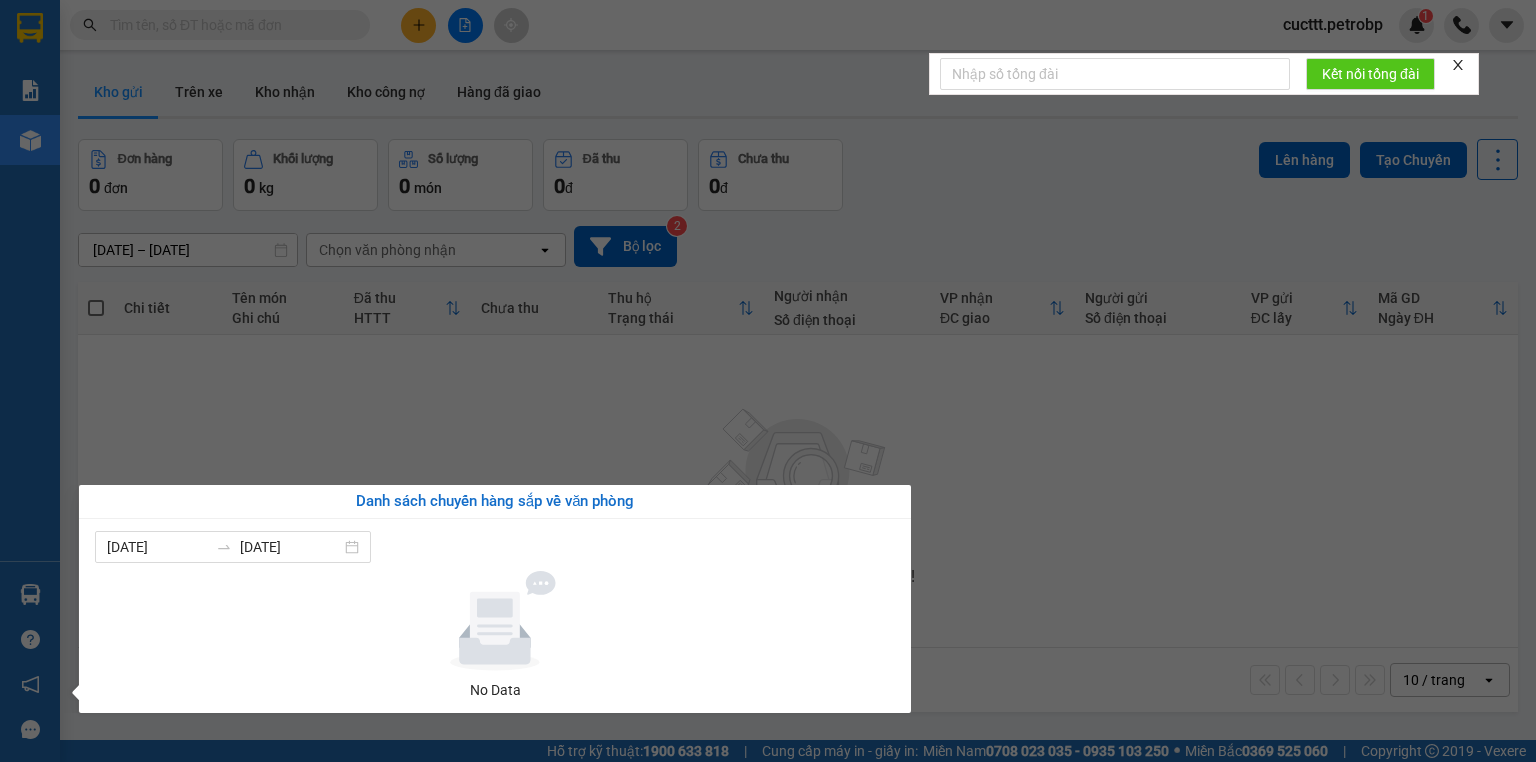 click on "Kết quả tìm kiếm ( 0 )  Bộ lọc  No Data cucttt.petrobp 1     Báo cáo BC tiền tận nơi (nhân viên) Báo cáo 1 (nv): Số tiền đã thu của văn phòng  Báo cáo 1: Số tiền đã thu của văn phòng  Báo cáo dòng tiền (nhân viên) Doanh số tạo đơn theo VP gửi (nhân viên) Mẫu 1: Báo cáo dòng tiền theo nhân viên (nhà xe) Mẫu 1: Báo cáo dòng tiền theo nhân viên (trưởng trạm) Mẫu 2: Thống kê đơn hàng theo nhân viên Mẫu 3.1: Thống kê đơn hàng văn phòng gửi Mẫu 3.1: Thống kê đơn hàng văn phòng gửi ( các trạm xem ) Mẫu 3: Báo cáo dòng tiền theo văn phòng     Kho hàng mới Hàng sắp về Hướng dẫn sử dụng Giới thiệu Vexere, nhận hoa hồng Phản hồi Phần mềm hỗ trợ bạn tốt chứ? ver  1.8.137 Kho gửi Trên xe Kho nhận Kho công nợ Hàng đã giao Đơn hàng 0 đơn Khối lượng 0 kg Số lượng 0 món Đã thu 0  đ Chưa thu 0  đ Lên hàng Tạo Chuyến 2" at bounding box center (768, 381) 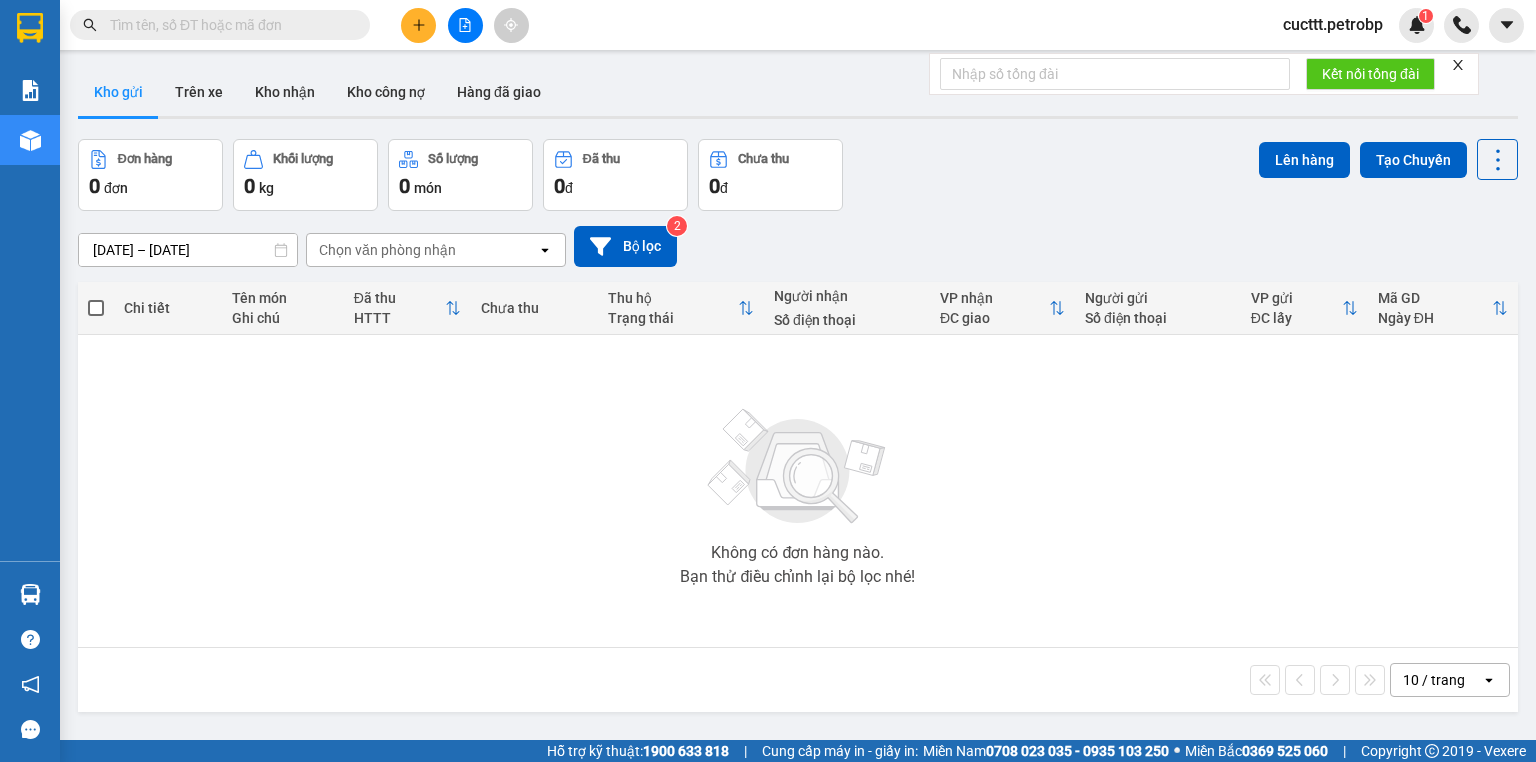 drag, startPoint x: 1088, startPoint y: 175, endPoint x: 352, endPoint y: 40, distance: 748.2787 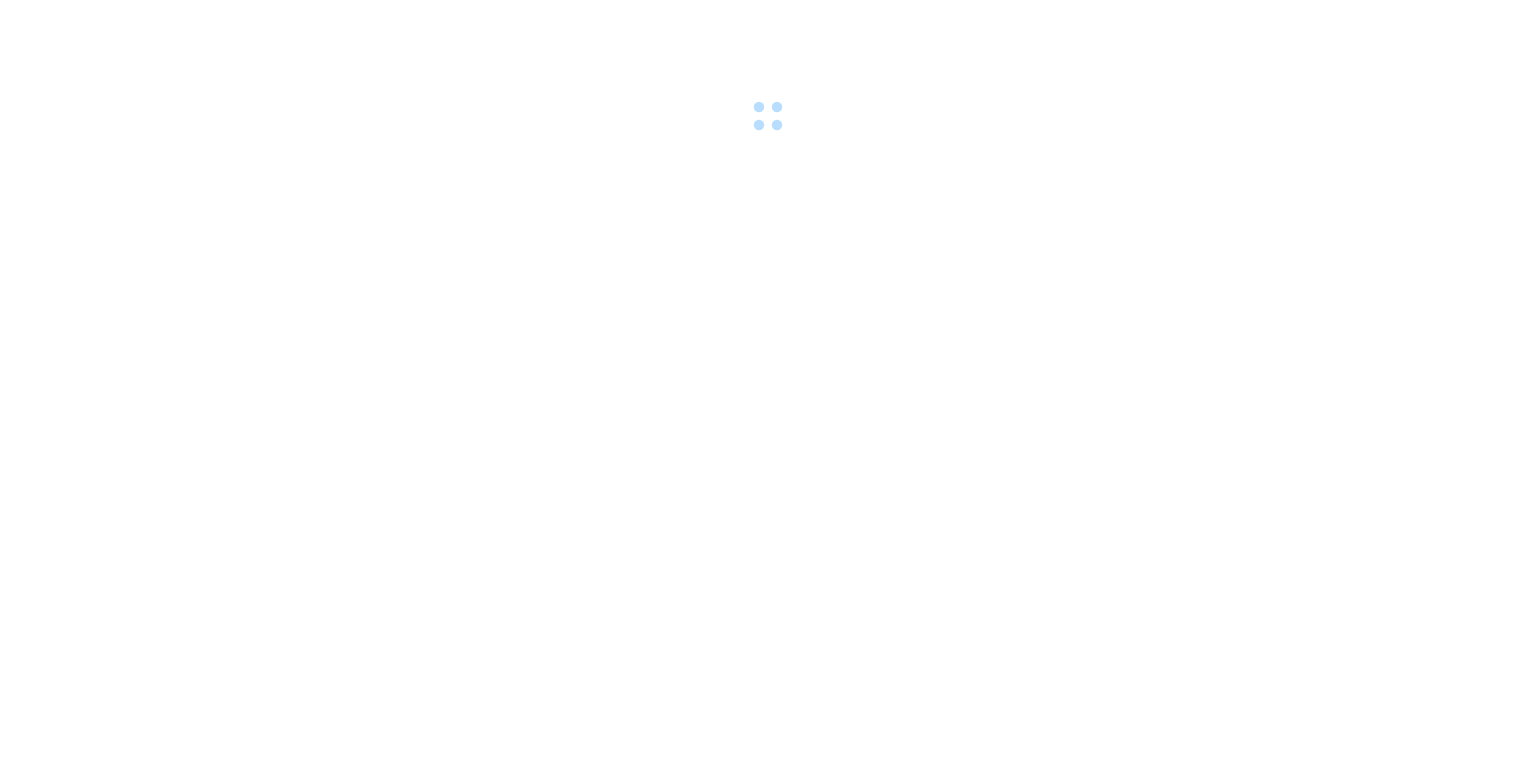 scroll, scrollTop: 0, scrollLeft: 0, axis: both 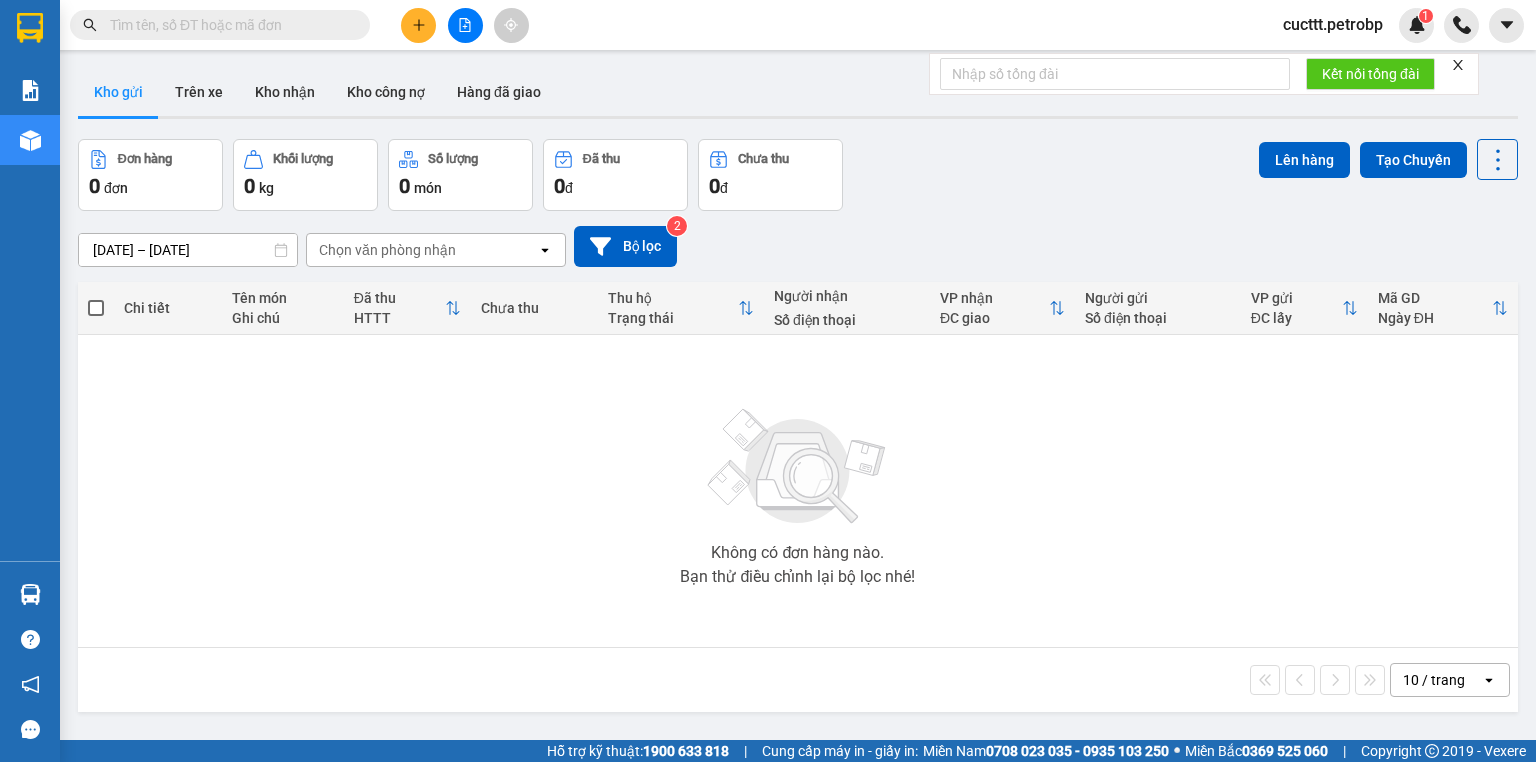 drag, startPoint x: 146, startPoint y: 551, endPoint x: 94, endPoint y: 570, distance: 55.362442 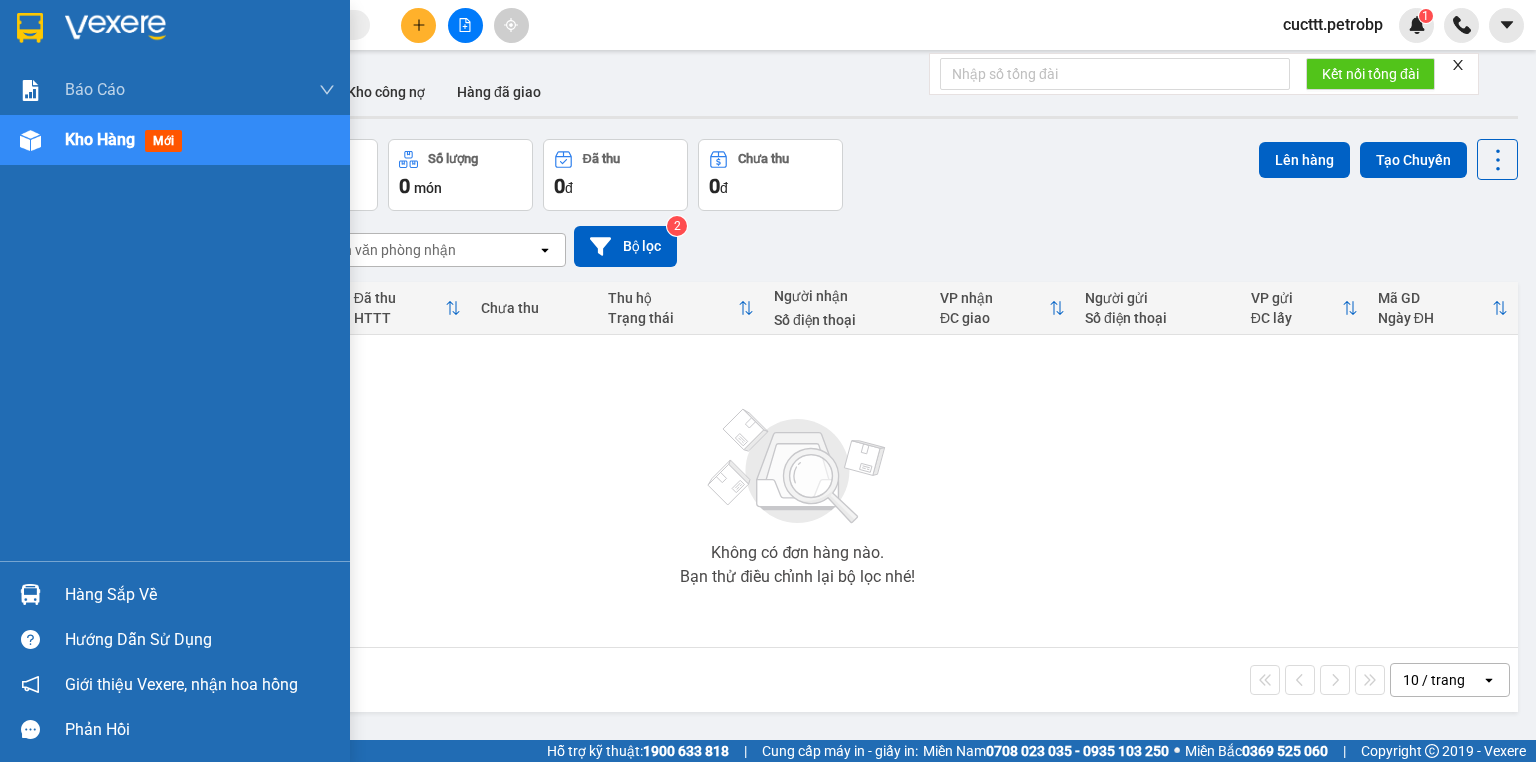 click at bounding box center [30, 594] 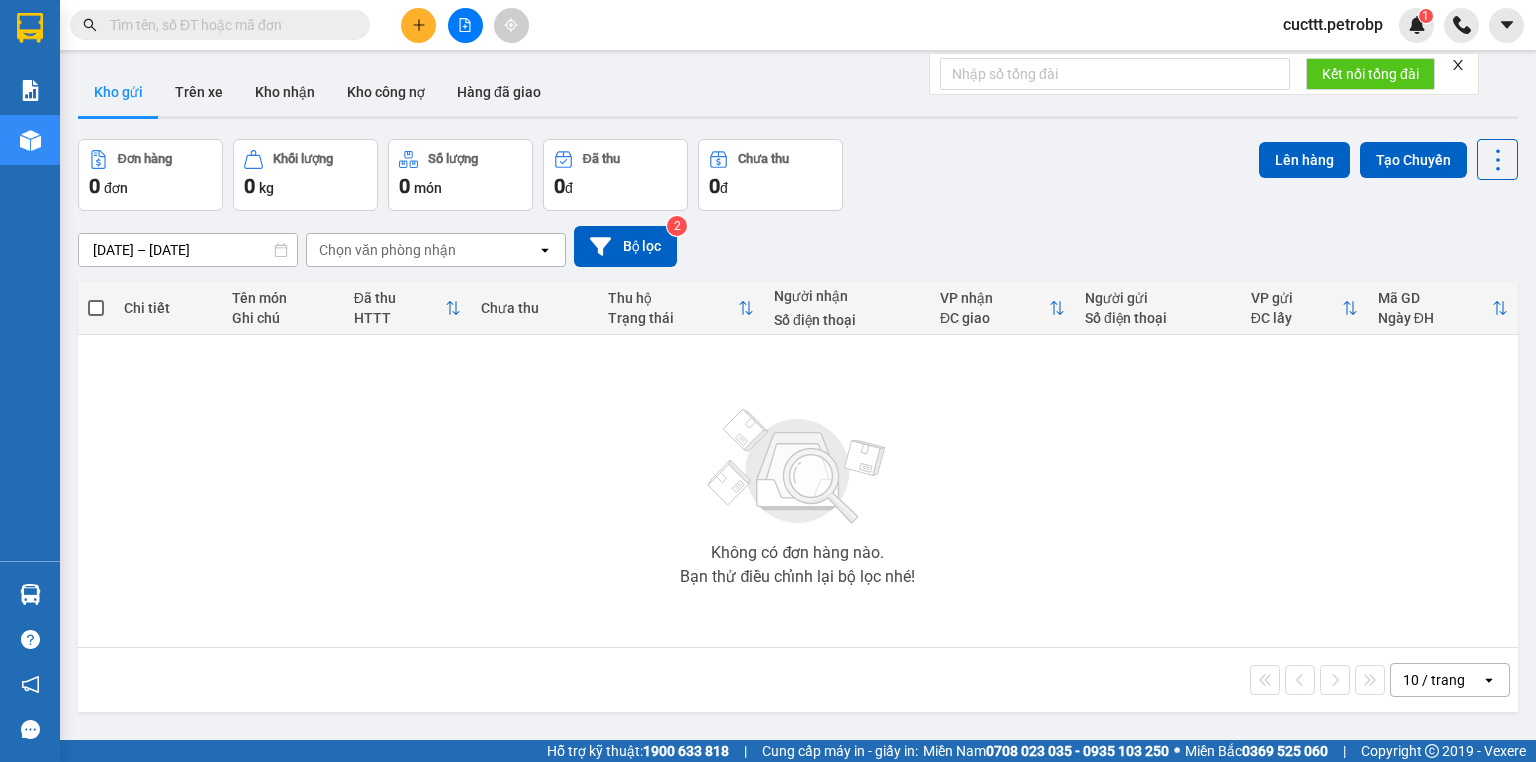 click on "Kết quả tìm kiếm ( 0 )  Bộ lọc  No Data cucttt.petrobp 1     Báo cáo BC tiền tận nơi (nhân viên) Báo cáo 1 (nv): Số tiền đã thu của văn phòng  Báo cáo 1: Số tiền đã thu của văn phòng  Báo cáo dòng tiền (nhân viên) Doanh số tạo đơn theo VP gửi (nhân viên) Mẫu 1: Báo cáo dòng tiền theo nhân viên (nhà xe) Mẫu 1: Báo cáo dòng tiền theo nhân viên (trưởng trạm) Mẫu 2: Thống kê đơn hàng theo nhân viên Mẫu 3.1: Thống kê đơn hàng văn phòng gửi Mẫu 3.1: Thống kê đơn hàng văn phòng gửi ( các trạm xem ) Mẫu 3: Báo cáo dòng tiền theo văn phòng     Kho hàng mới Hàng sắp về Hướng dẫn sử dụng Giới thiệu Vexere, nhận hoa hồng Phản hồi Phần mềm hỗ trợ bạn tốt chứ? ver  1.8.137 Kho gửi Trên xe Kho nhận Kho công nợ Hàng đã giao Đơn hàng 0 đơn Khối lượng 0 kg Số lượng 0 món Đã thu 0  đ Chưa thu 0  đ Lên hàng Tạo Chuyến 2" at bounding box center [768, 381] 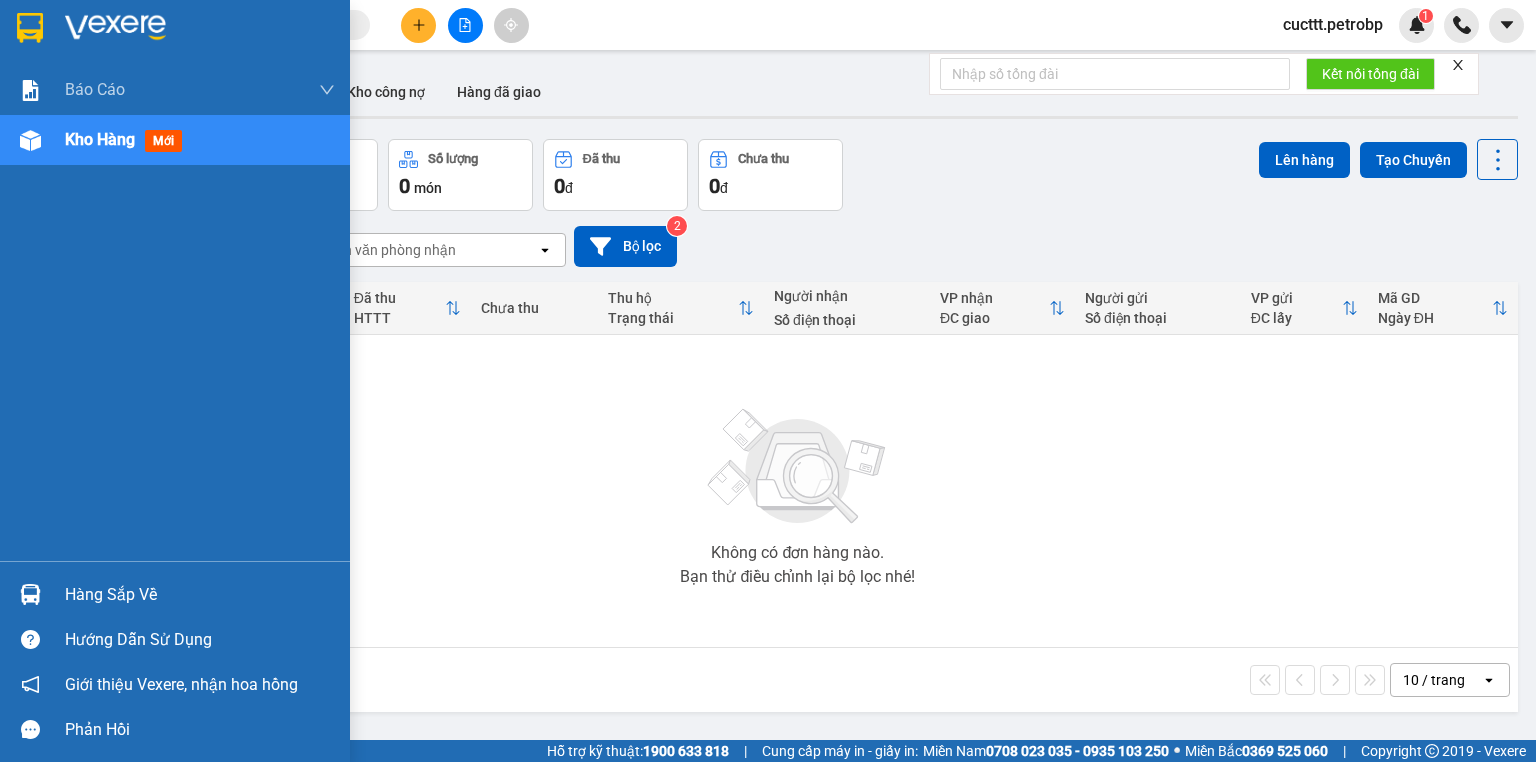 click at bounding box center [30, 594] 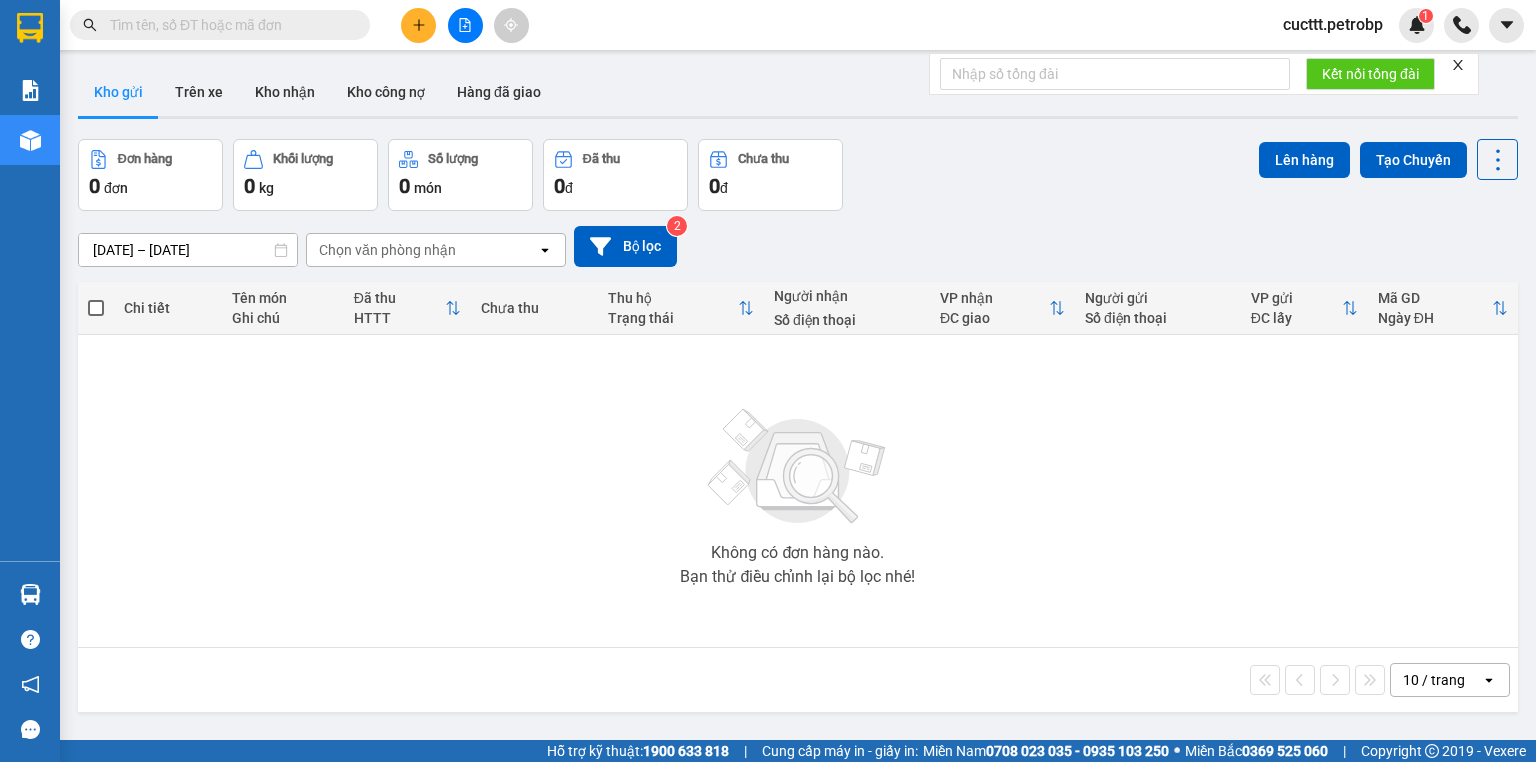 drag, startPoint x: 1041, startPoint y: 613, endPoint x: 948, endPoint y: 242, distance: 382.47876 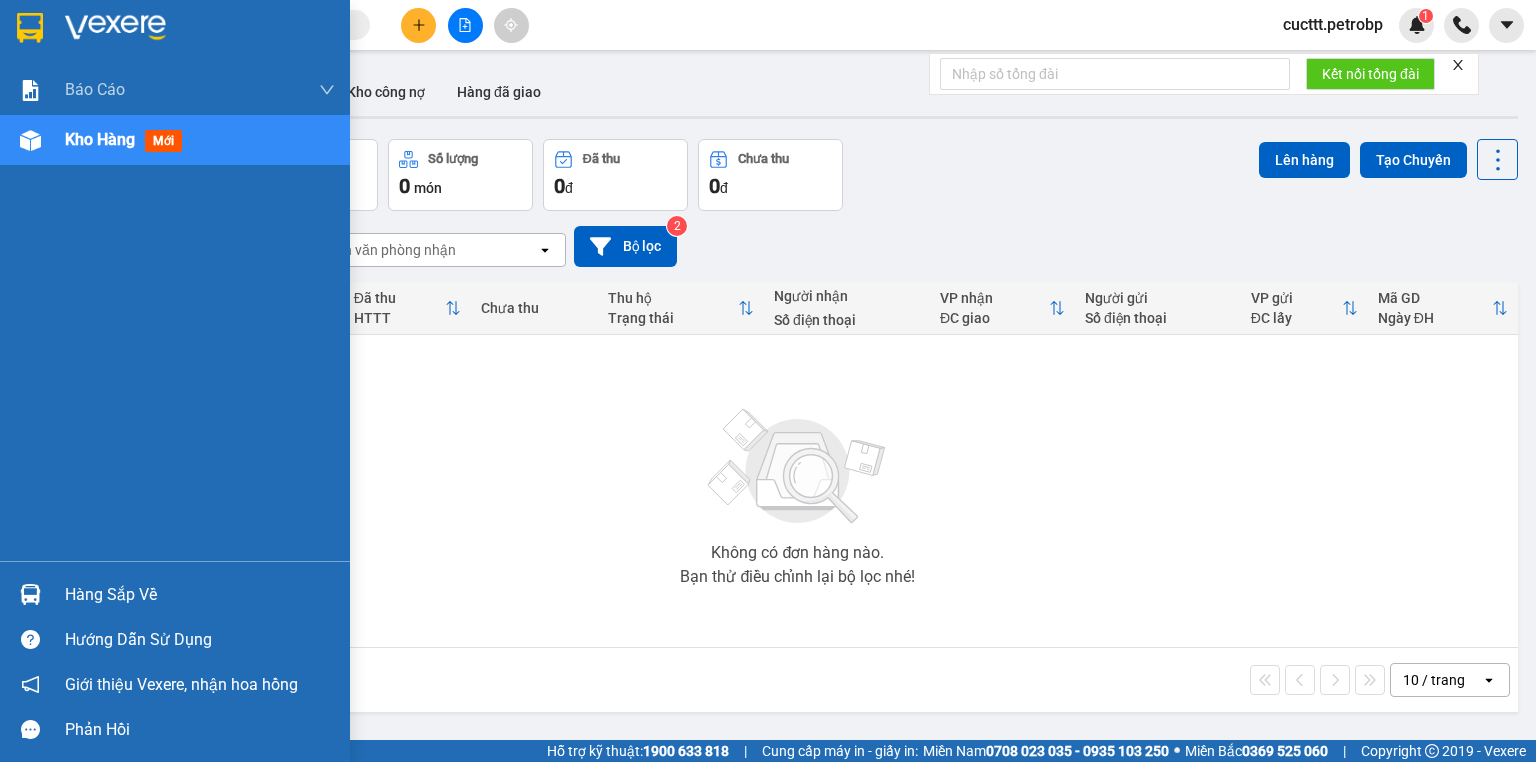 click on "Hàng sắp về" at bounding box center (175, 594) 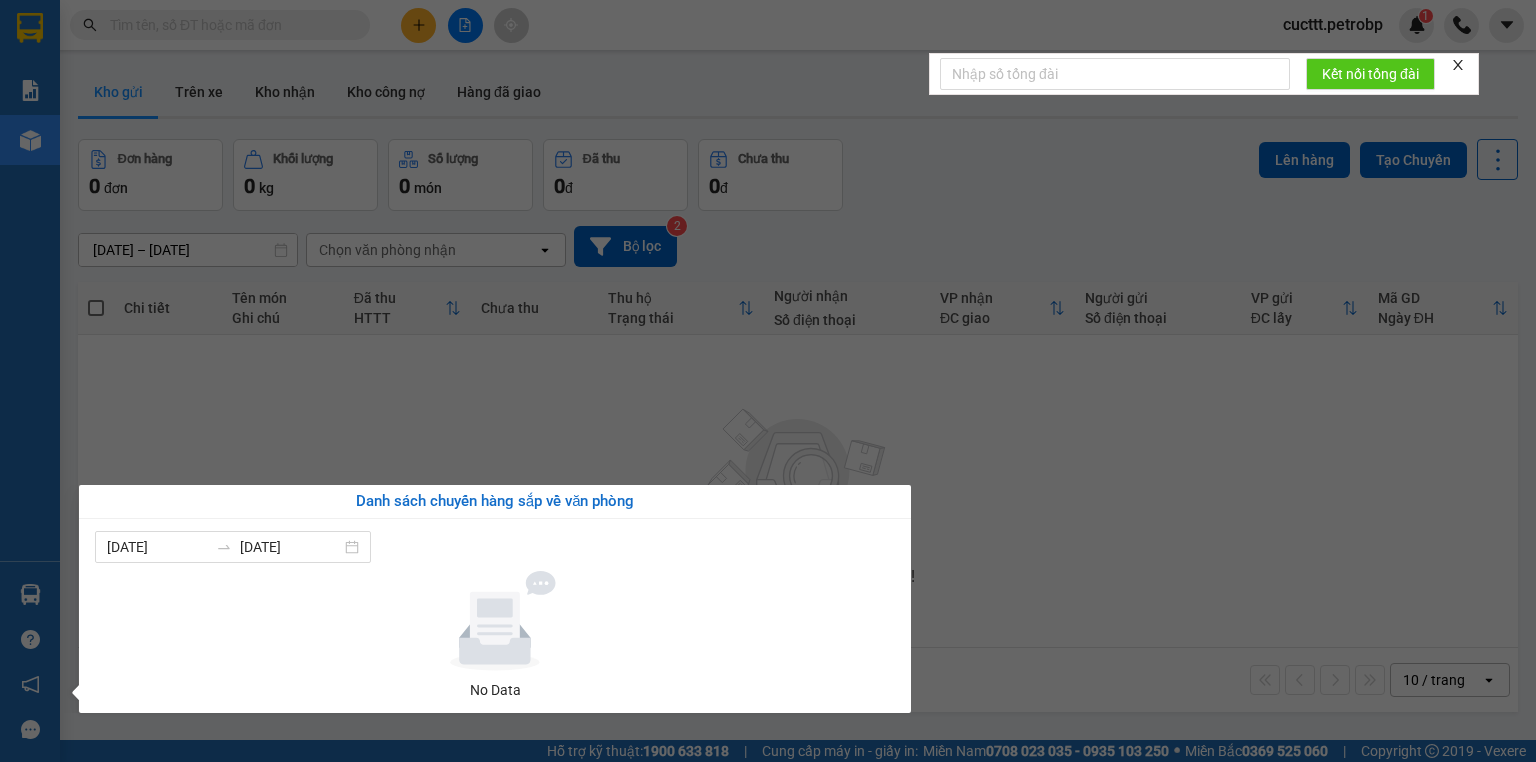 drag, startPoint x: 969, startPoint y: 483, endPoint x: 573, endPoint y: 104, distance: 548.1396 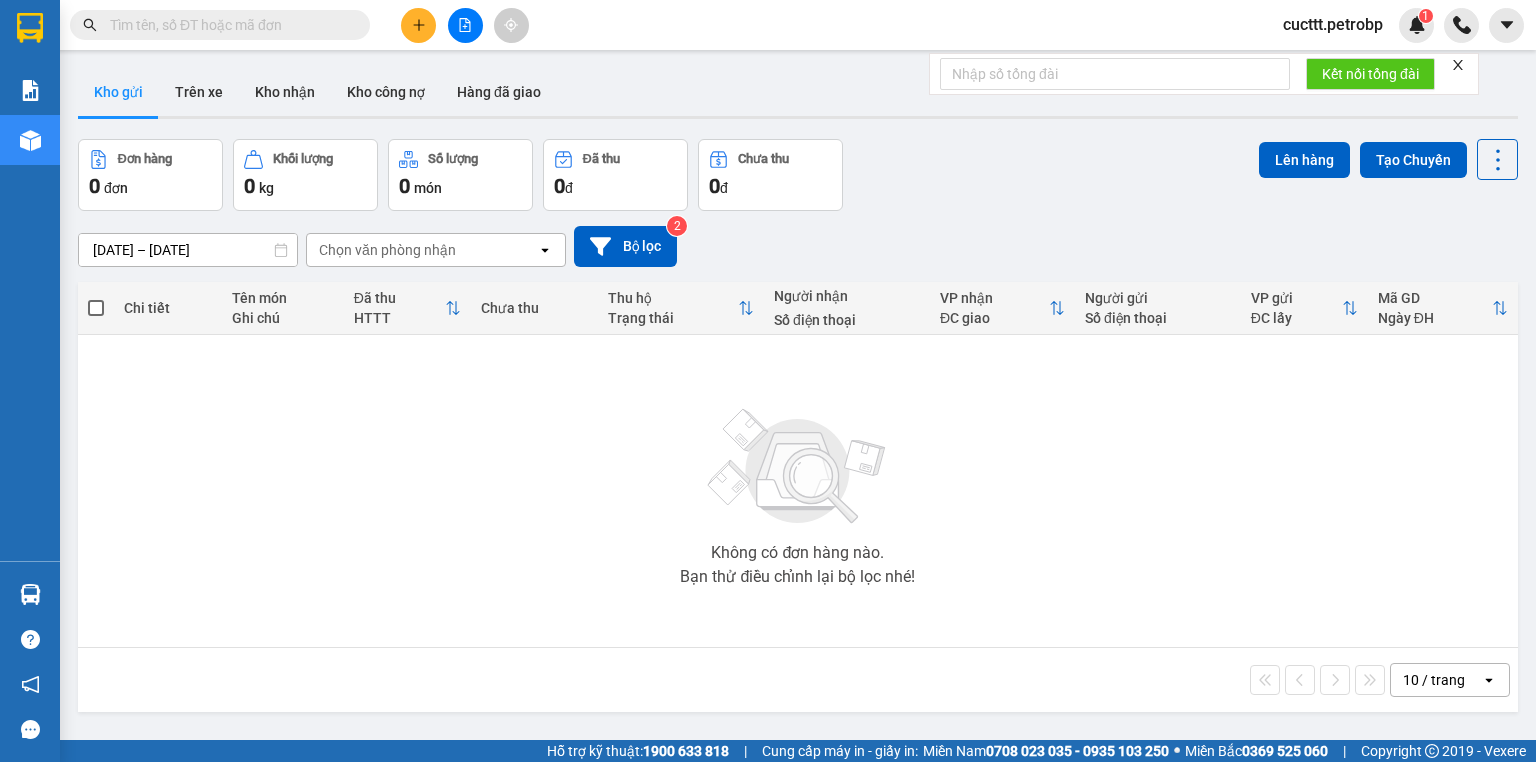click on "Không có đơn hàng nào. Bạn thử điều chỉnh lại bộ lọc nhé!" at bounding box center [798, 491] 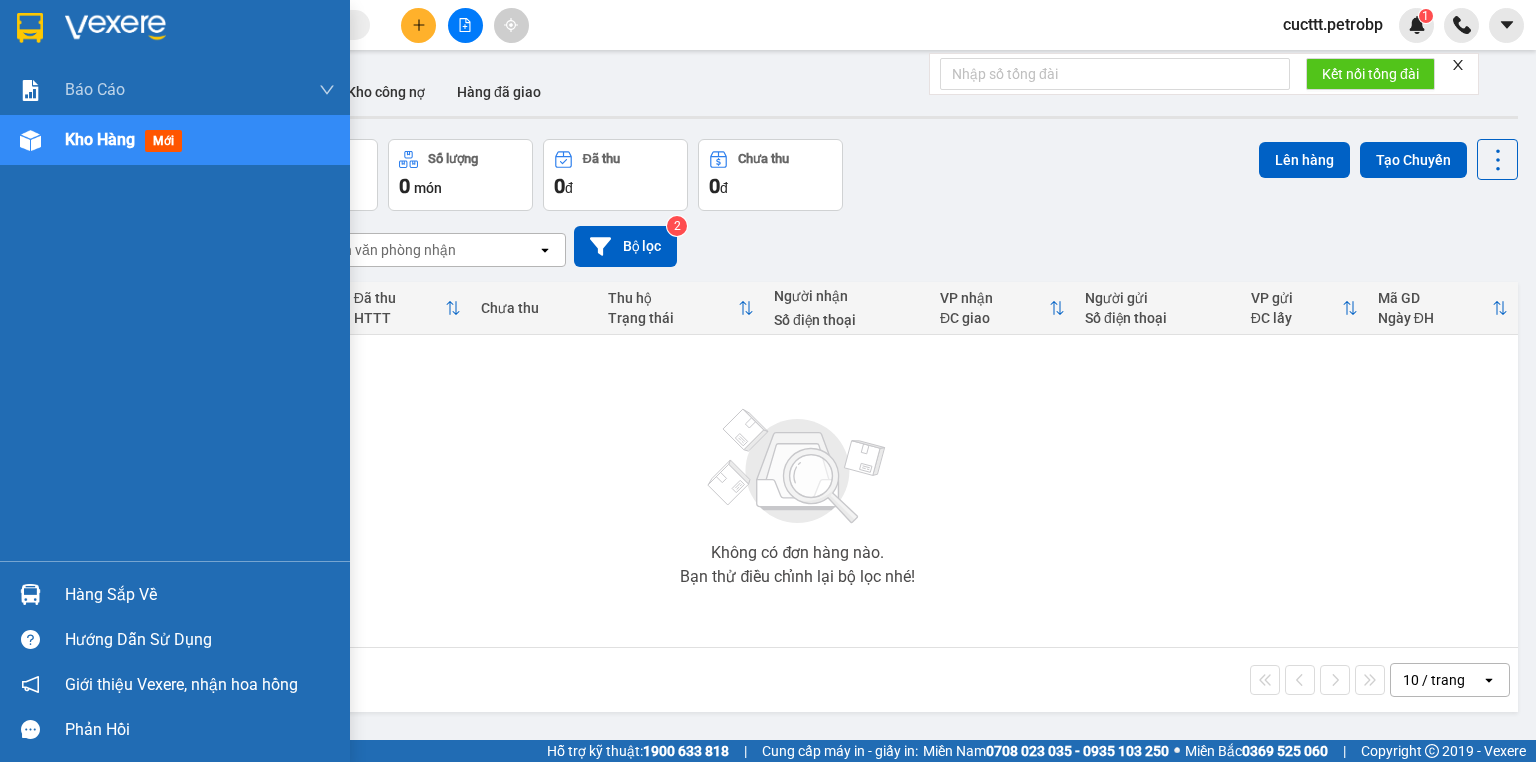 click at bounding box center (30, 594) 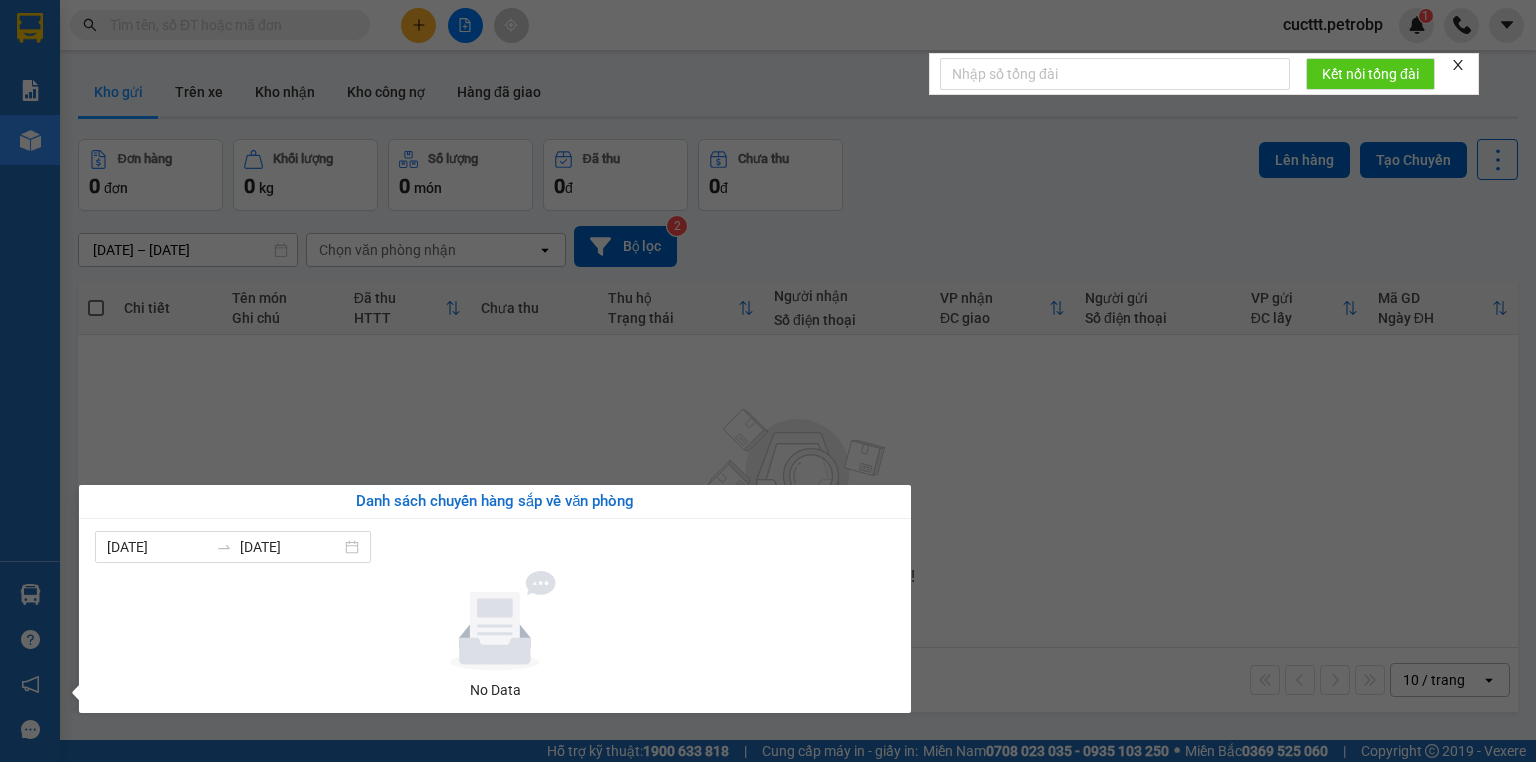drag, startPoint x: 668, startPoint y: 436, endPoint x: 812, endPoint y: 303, distance: 196.02296 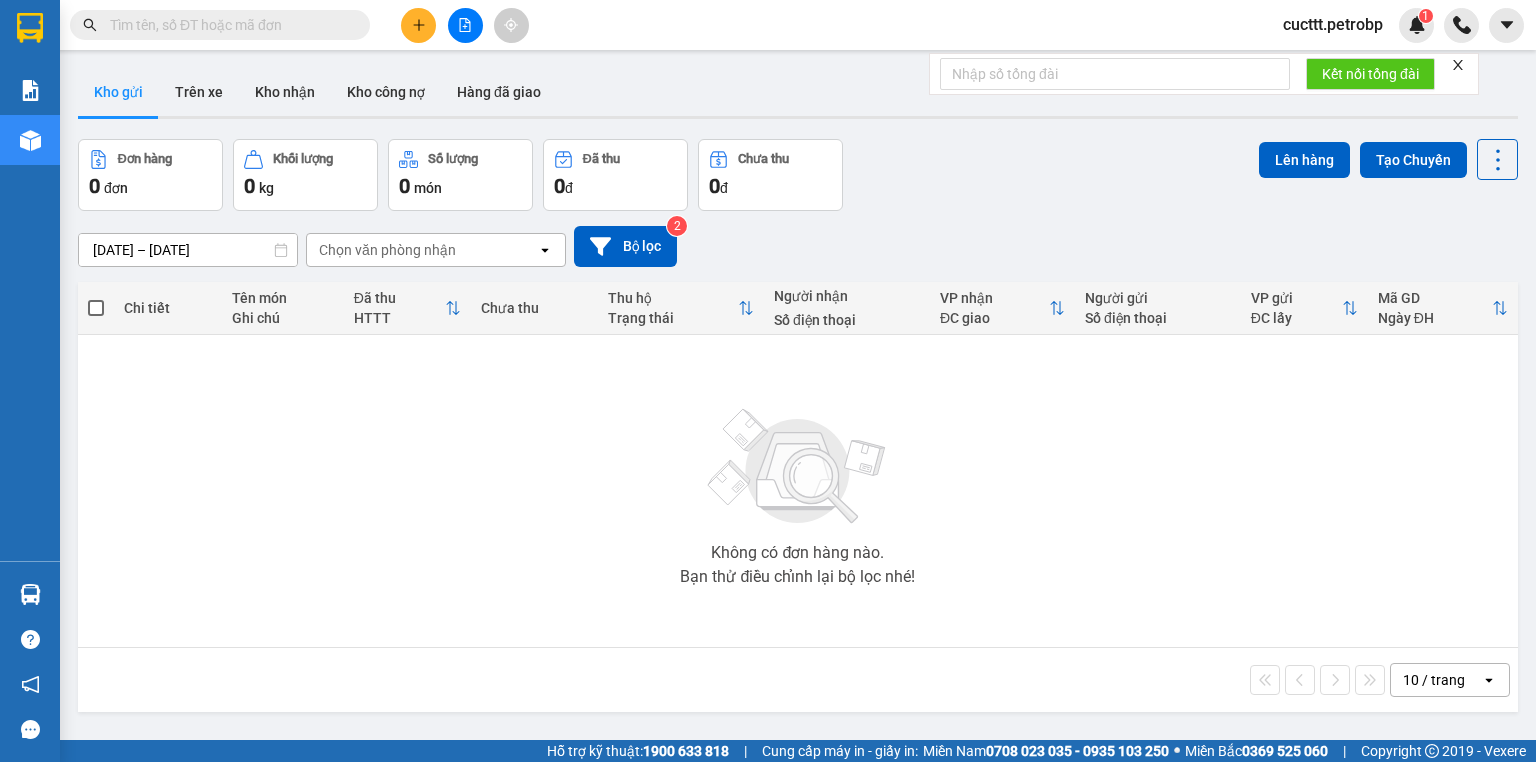 click on "Đơn hàng 0 đơn Khối lượng 0 kg Số lượng 0 món Đã thu 0  đ Chưa thu 0  đ Lên hàng Tạo Chuyến" at bounding box center (798, 175) 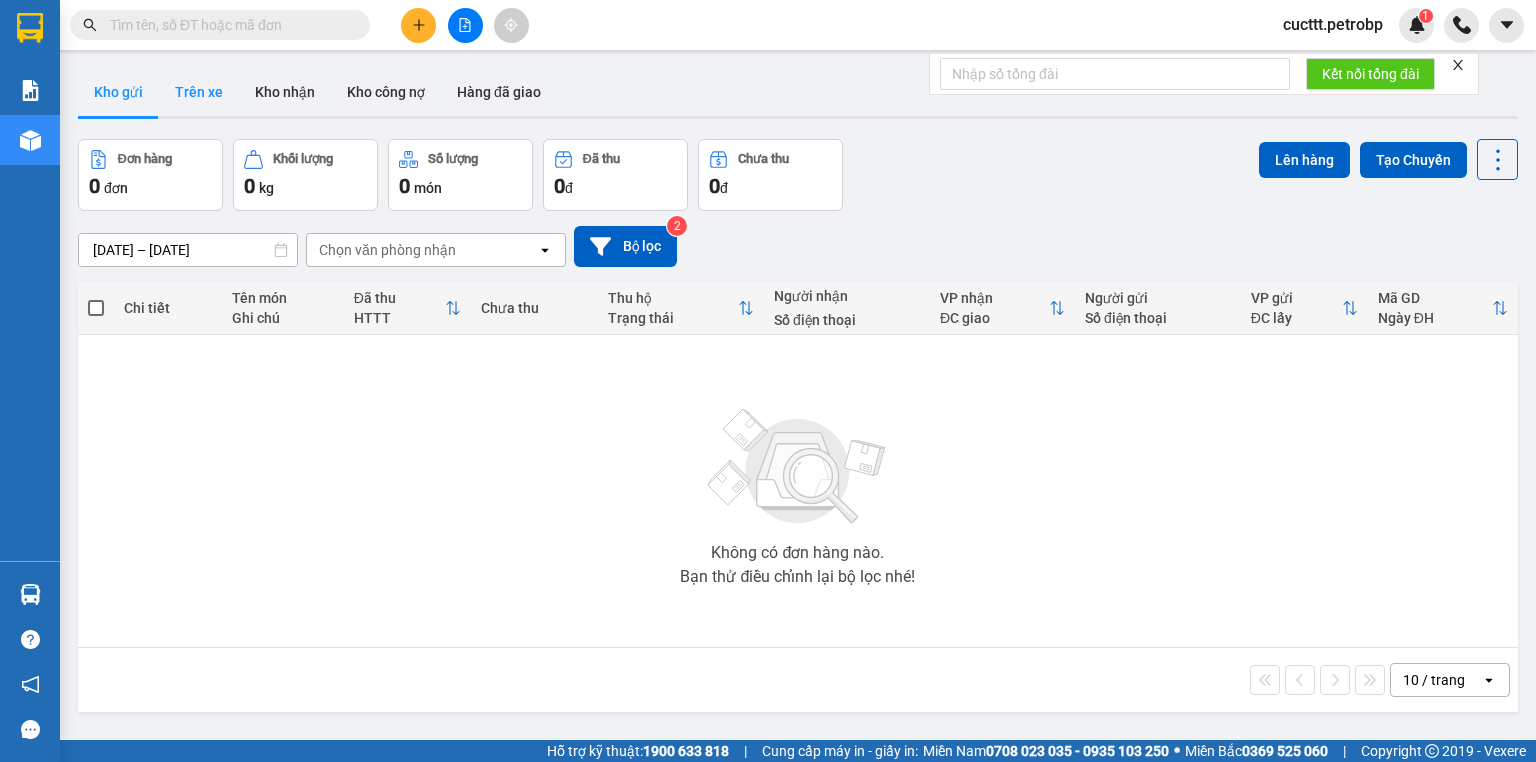 click on "Trên xe" at bounding box center [199, 92] 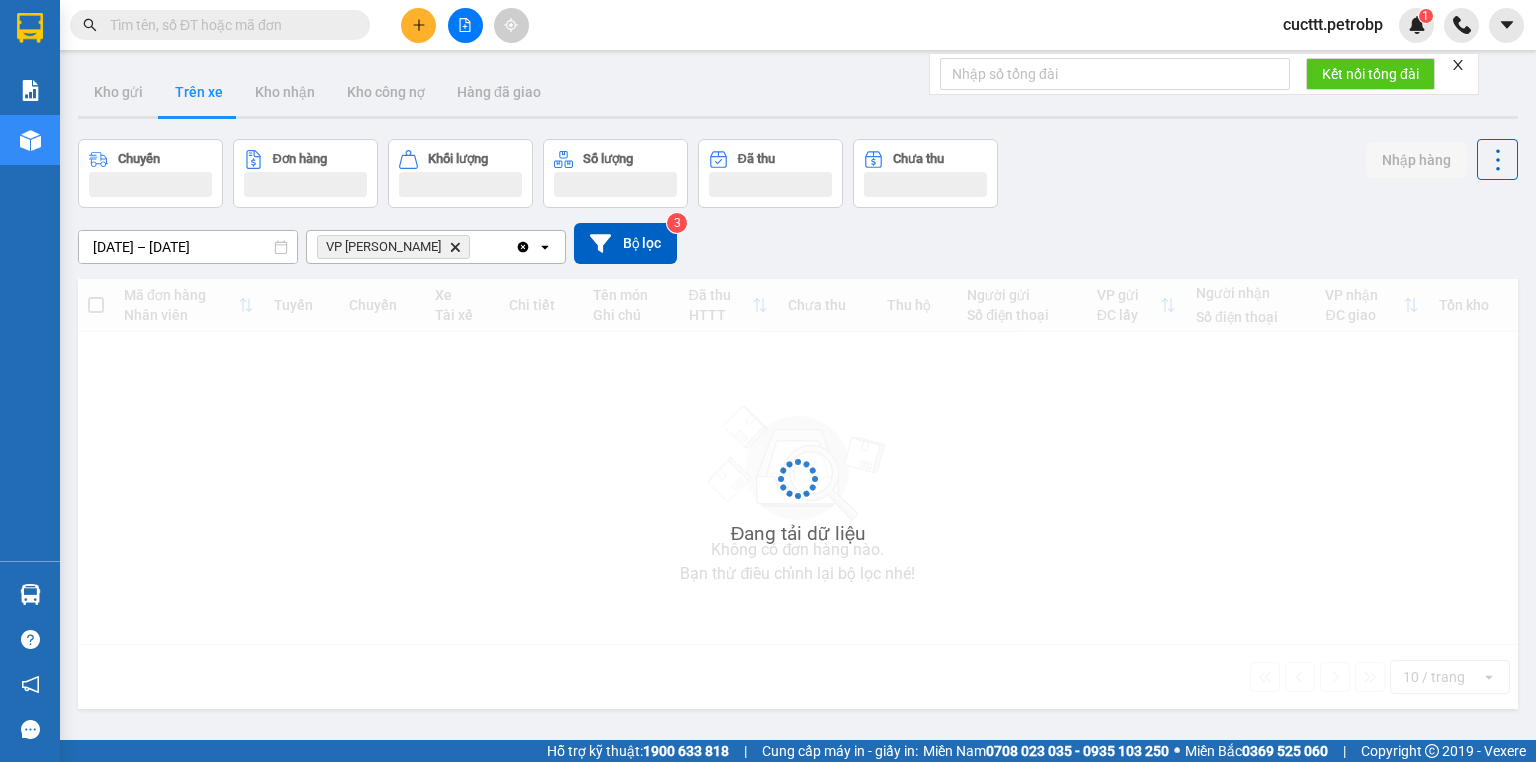 click on "10/07/2025 – 18/07/2025 Press the down arrow key to interact with the calendar and select a date. Press the escape button to close the calendar. Selected date range is from 10/07/2025 to 18/07/2025. VP Đức Liễu Delete Clear all open Bộ lọc 3" at bounding box center (798, 243) 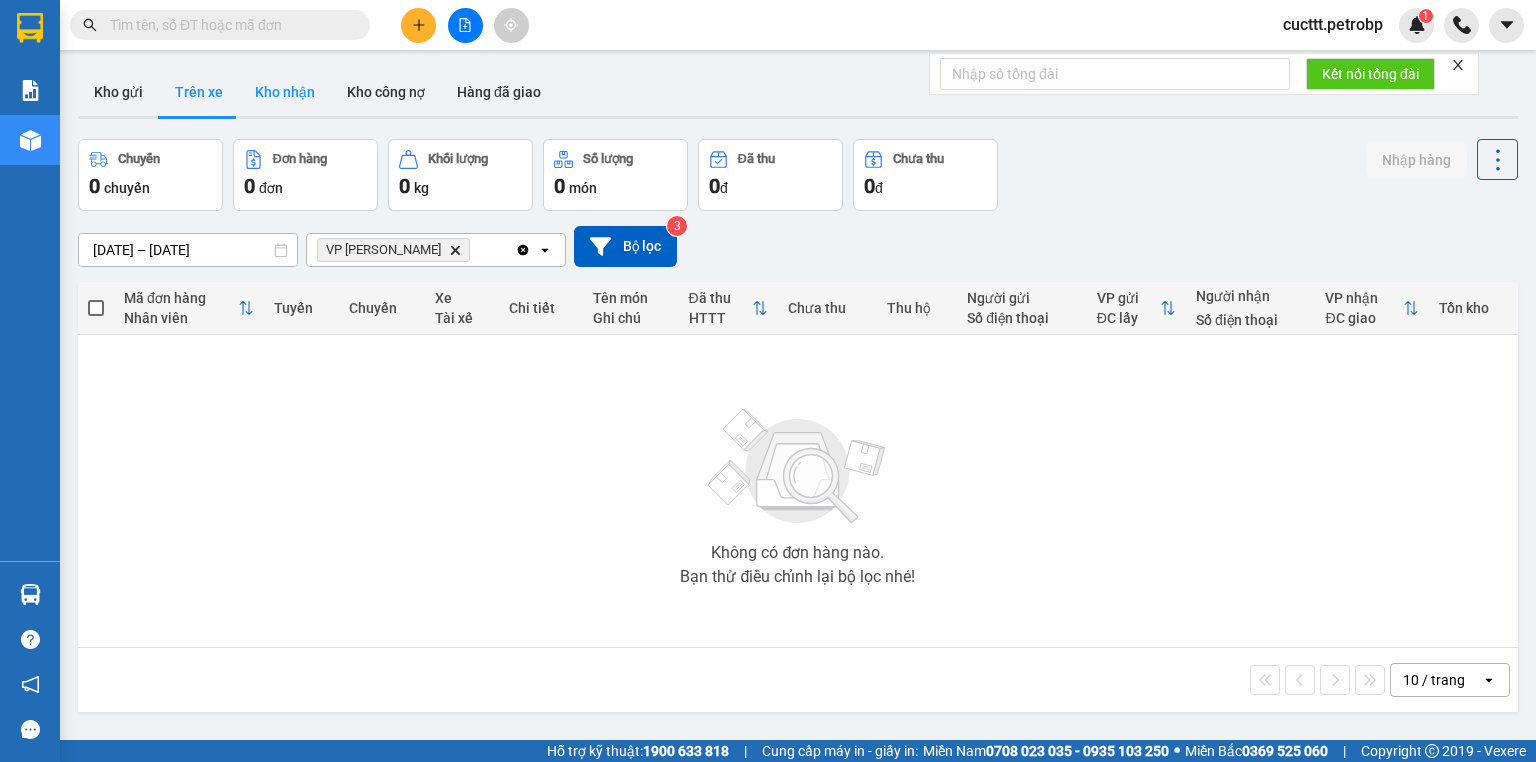 click on "Kho nhận" at bounding box center [285, 92] 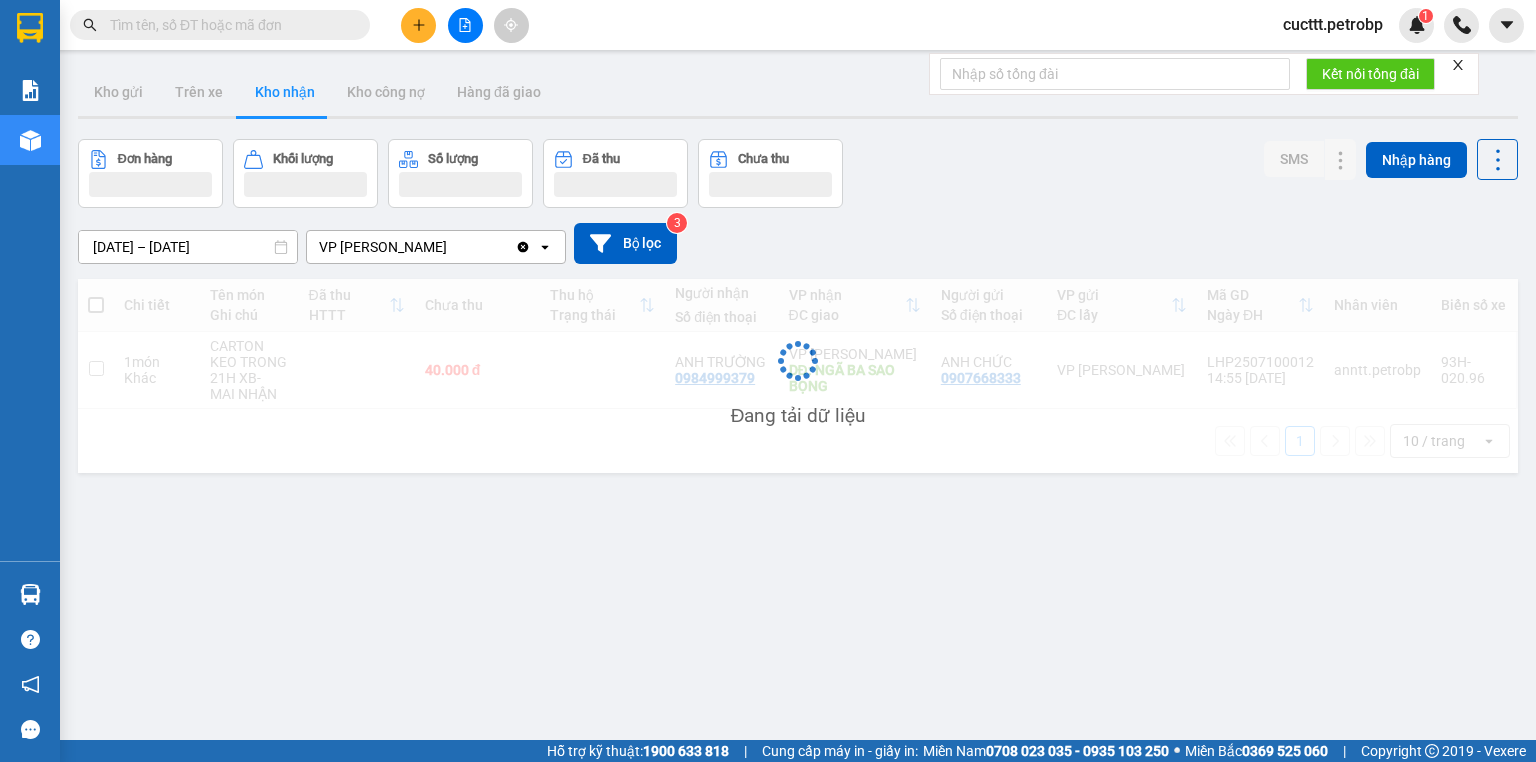 click on "Đơn hàng Khối lượng Số lượng Đã thu Chưa thu SMS Nhập hàng" at bounding box center [798, 173] 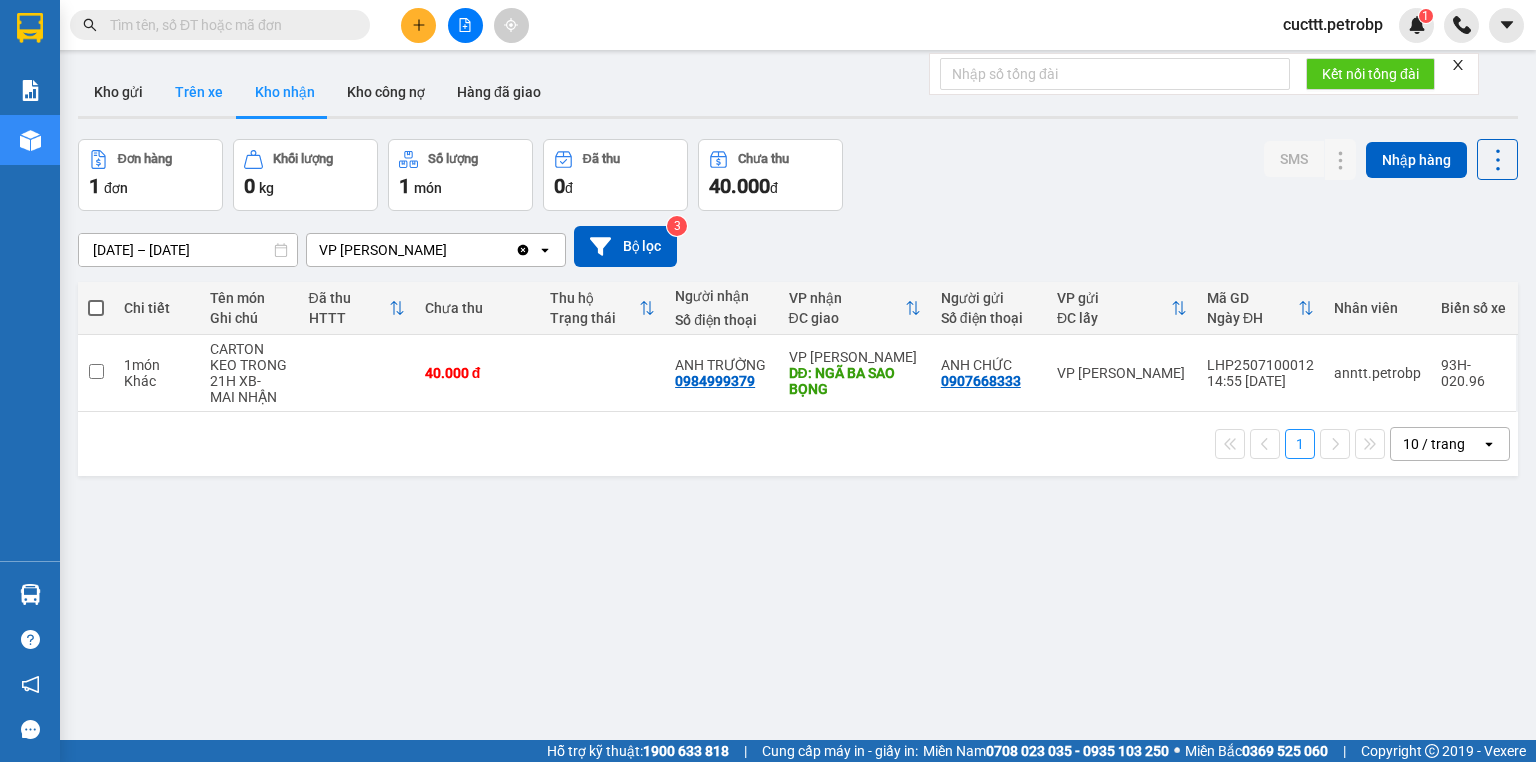 click on "Trên xe" at bounding box center (199, 92) 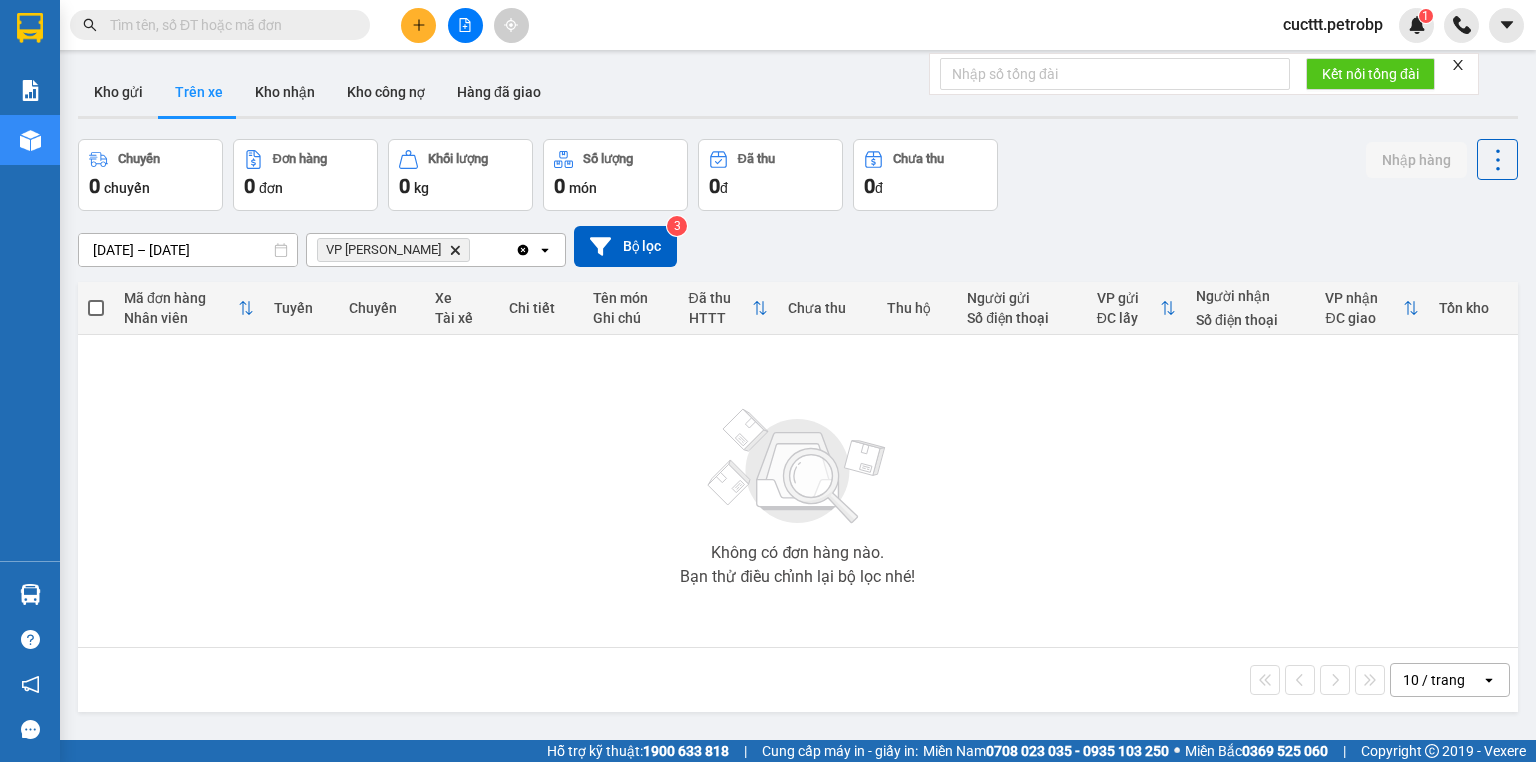 click on "Không có đơn hàng nào. Bạn thử điều chỉnh lại bộ lọc nhé!" at bounding box center [798, 491] 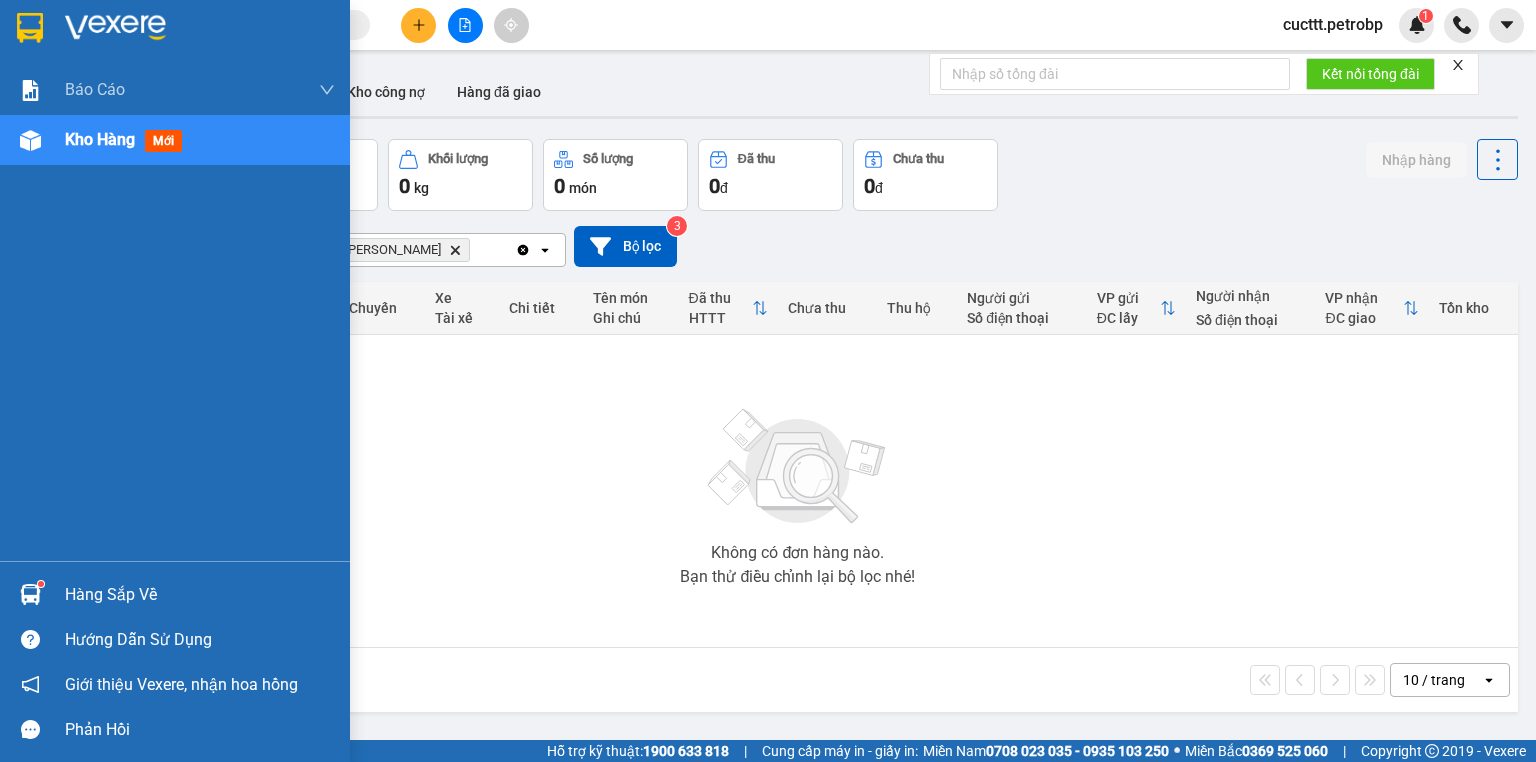 click at bounding box center [30, 594] 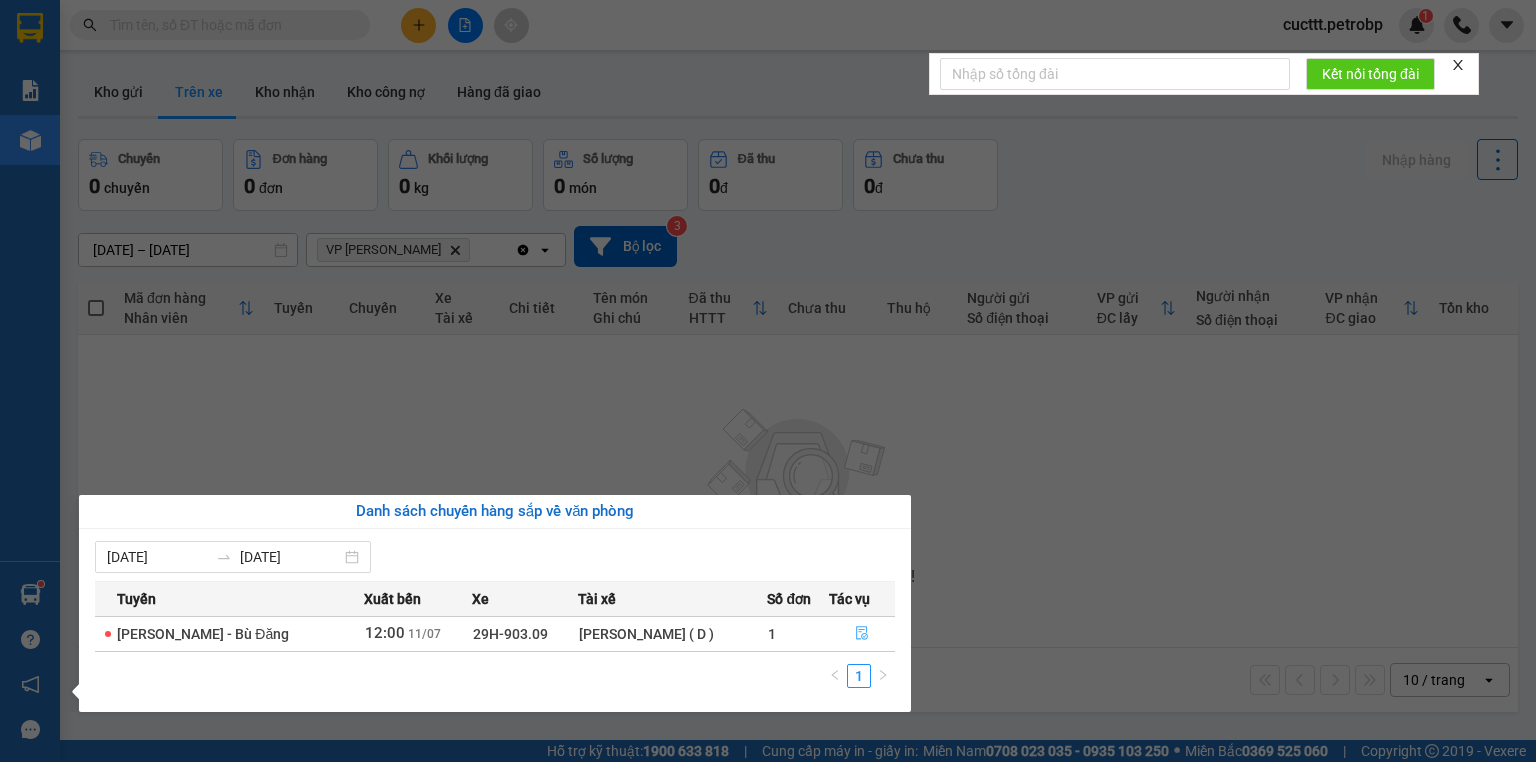 click 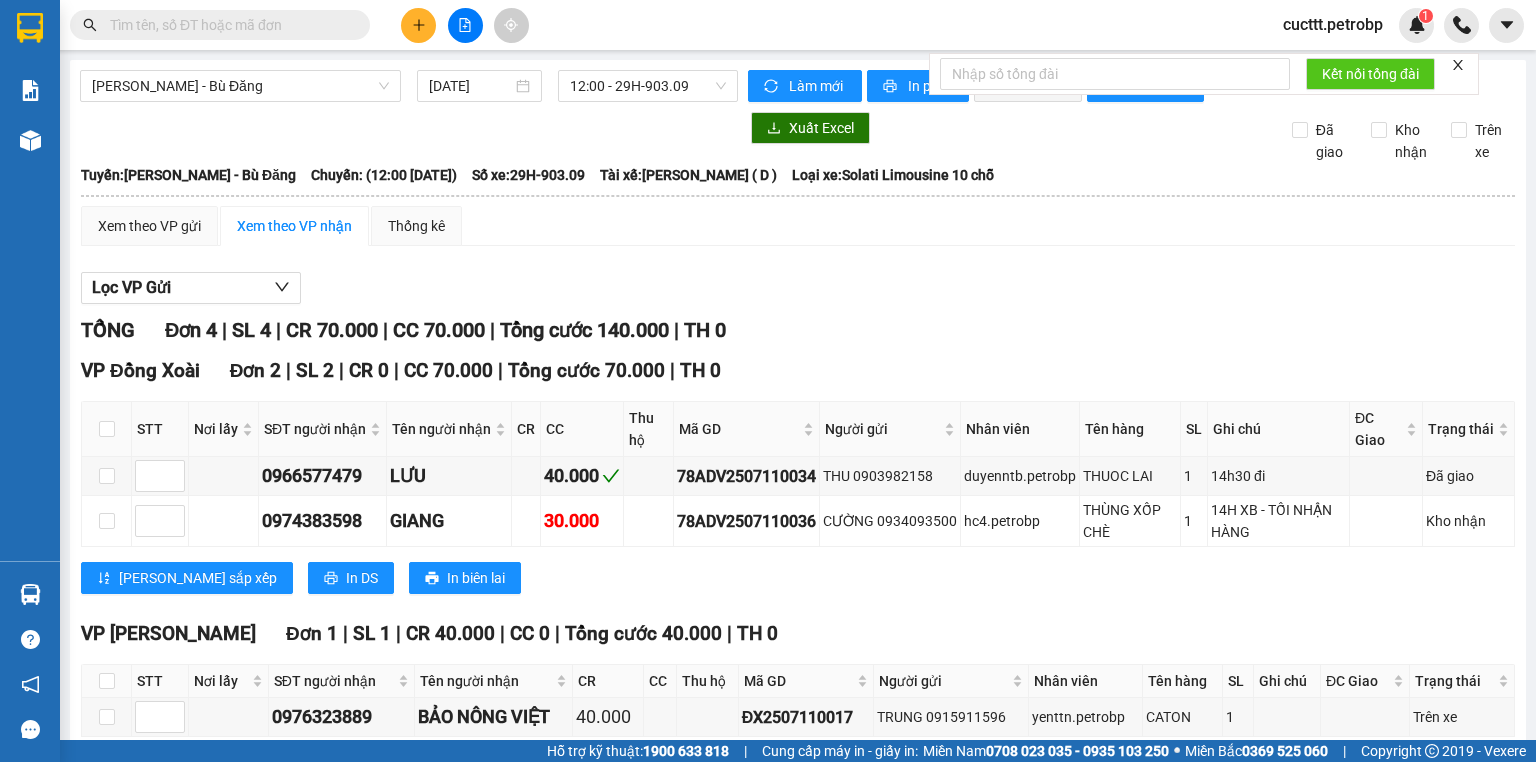 click on "Lọc VP Gửi" at bounding box center [798, 288] 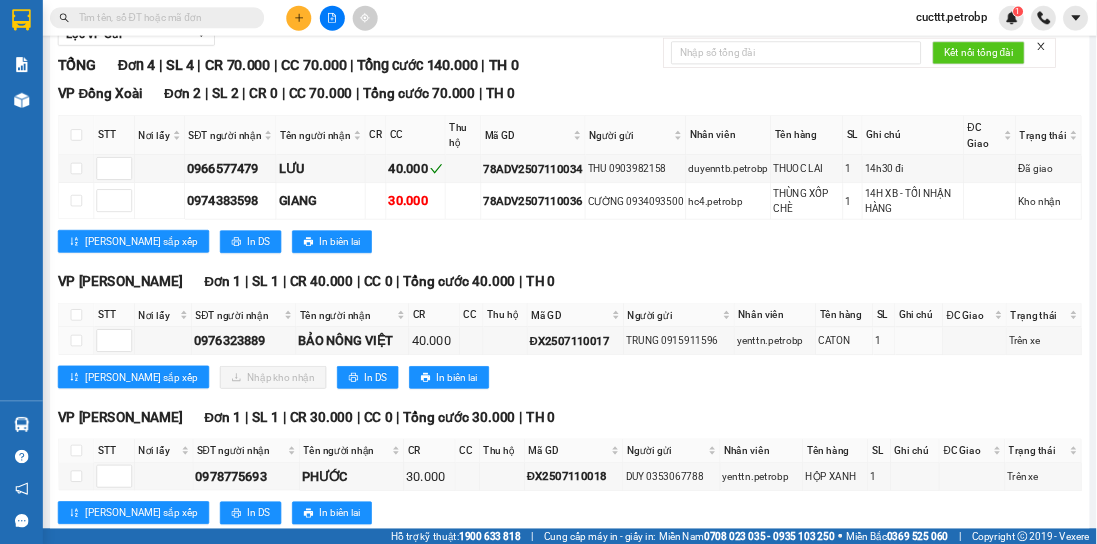 scroll, scrollTop: 302, scrollLeft: 0, axis: vertical 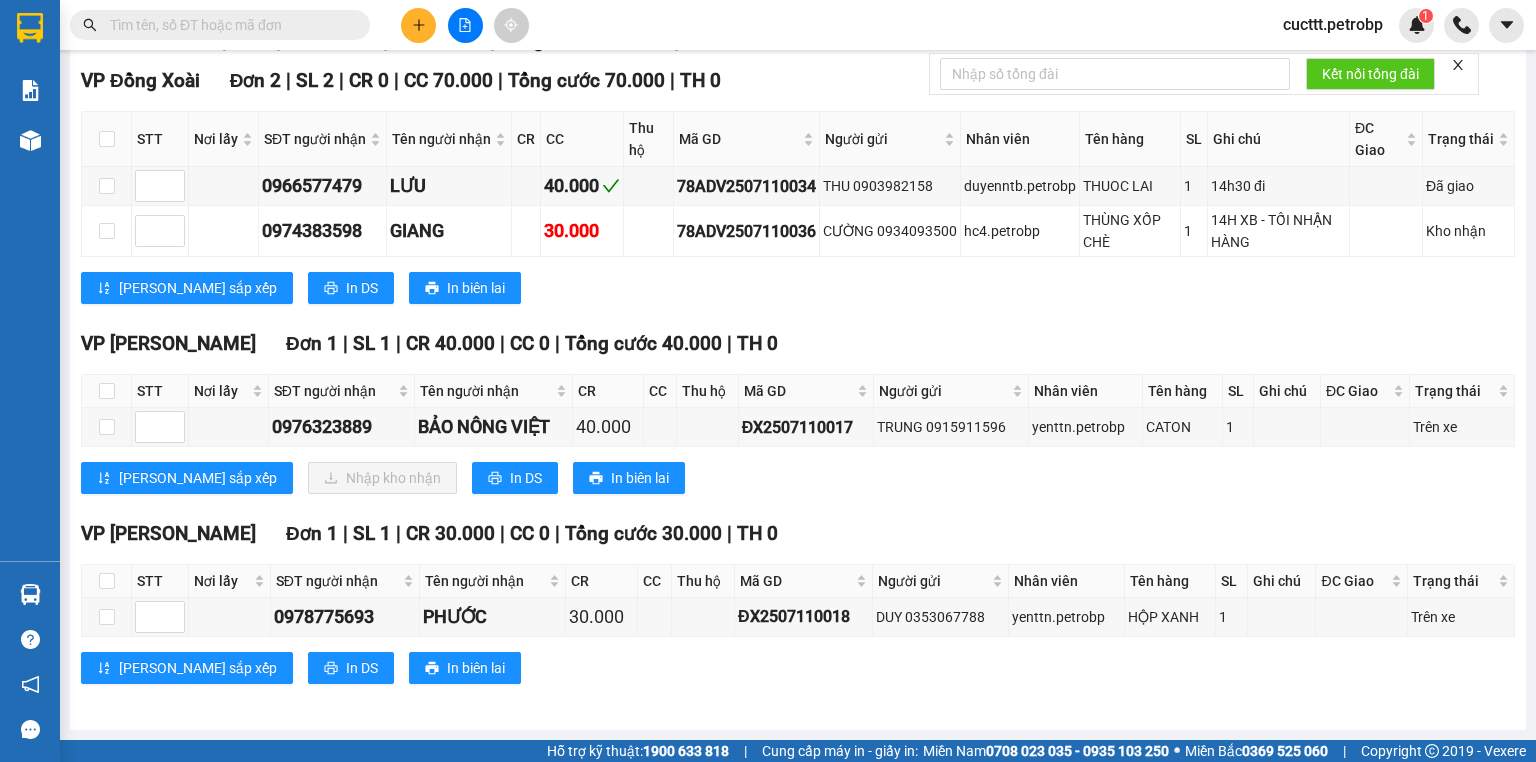 click on "VP Minh Hưng Đơn   1 | SL   1 | CR   30.000 | CC   0 | Tổng cước   30.000 | TH   0" at bounding box center (798, 534) 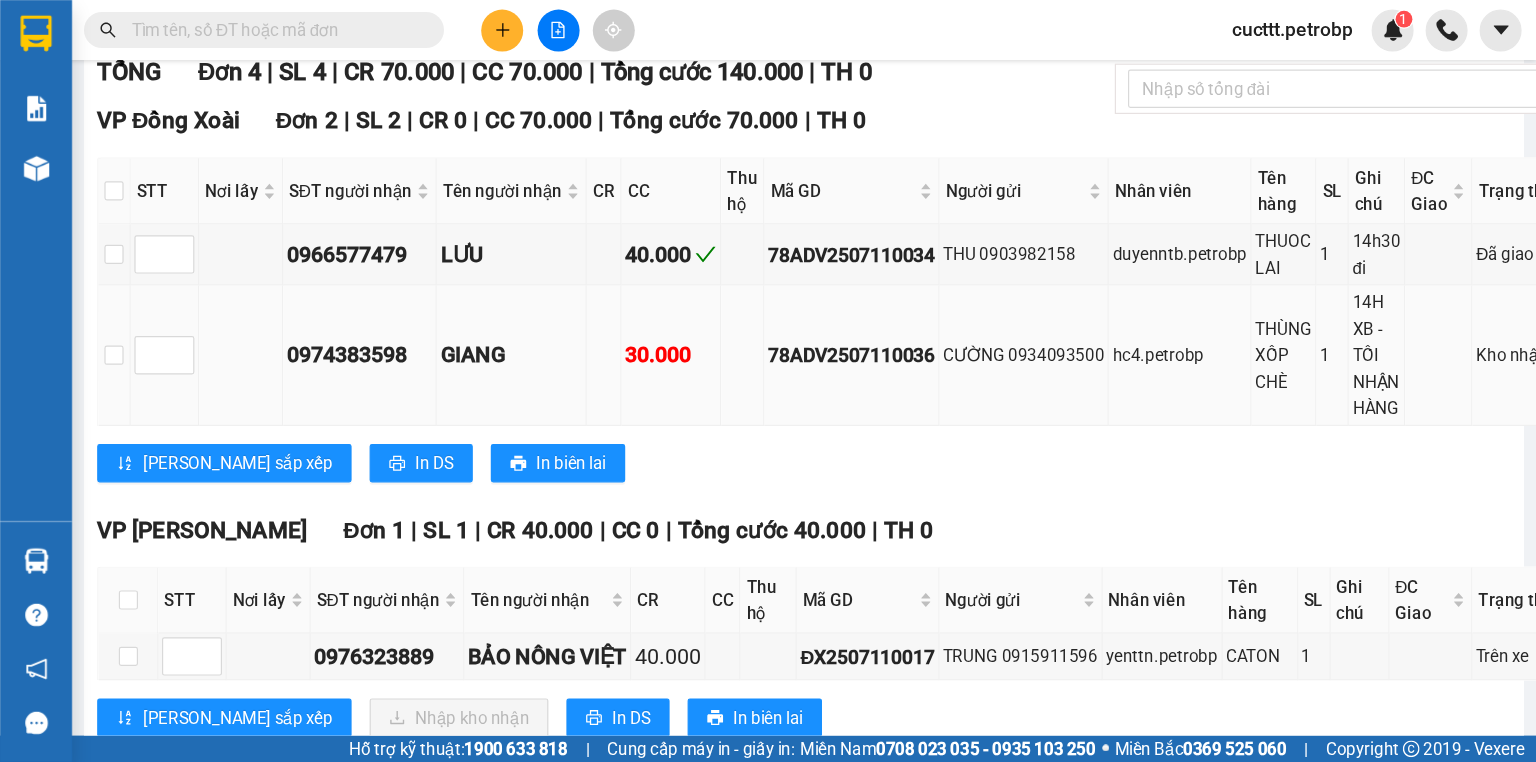 scroll, scrollTop: 302, scrollLeft: 0, axis: vertical 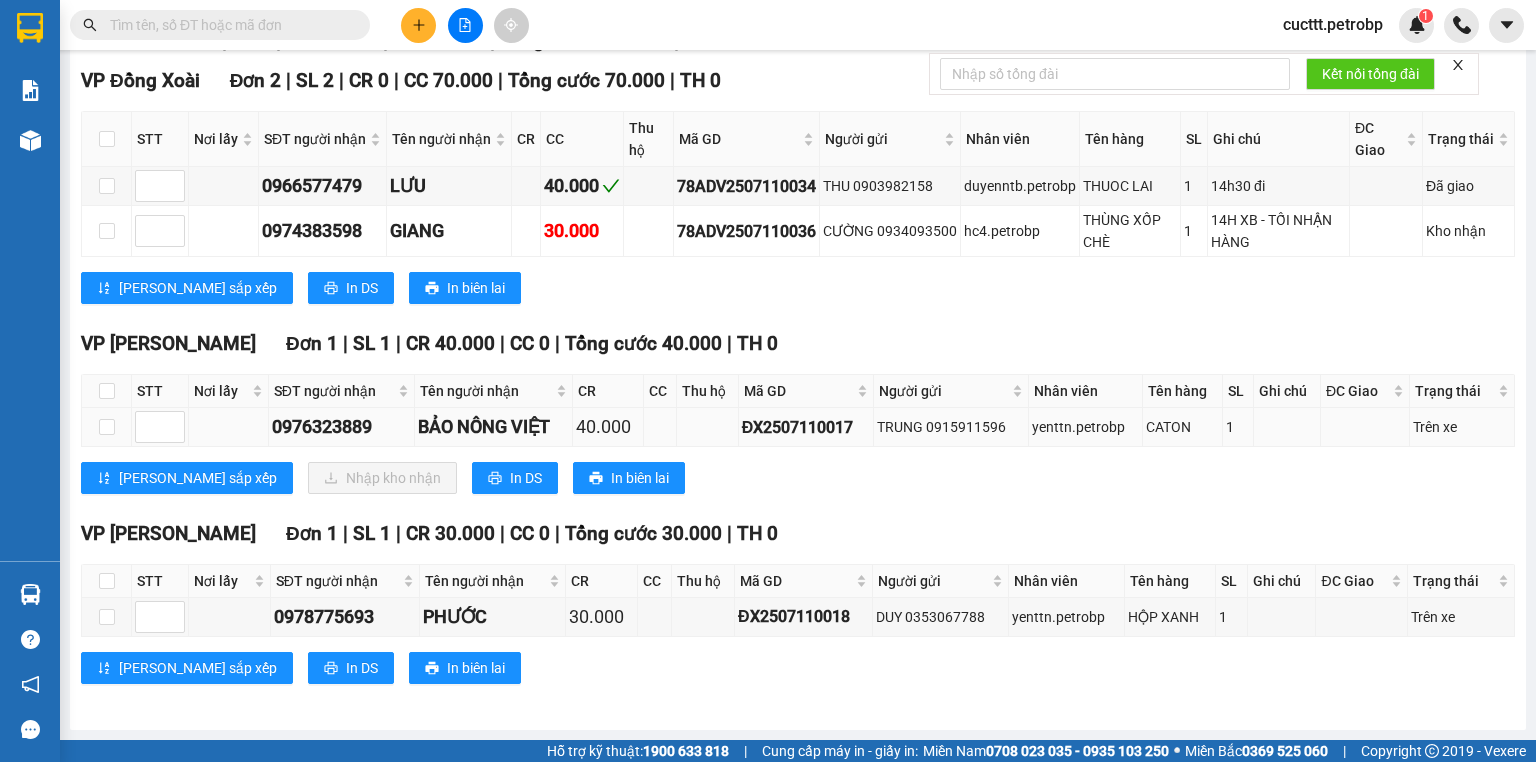click on "ĐX2507110017" at bounding box center [806, 427] 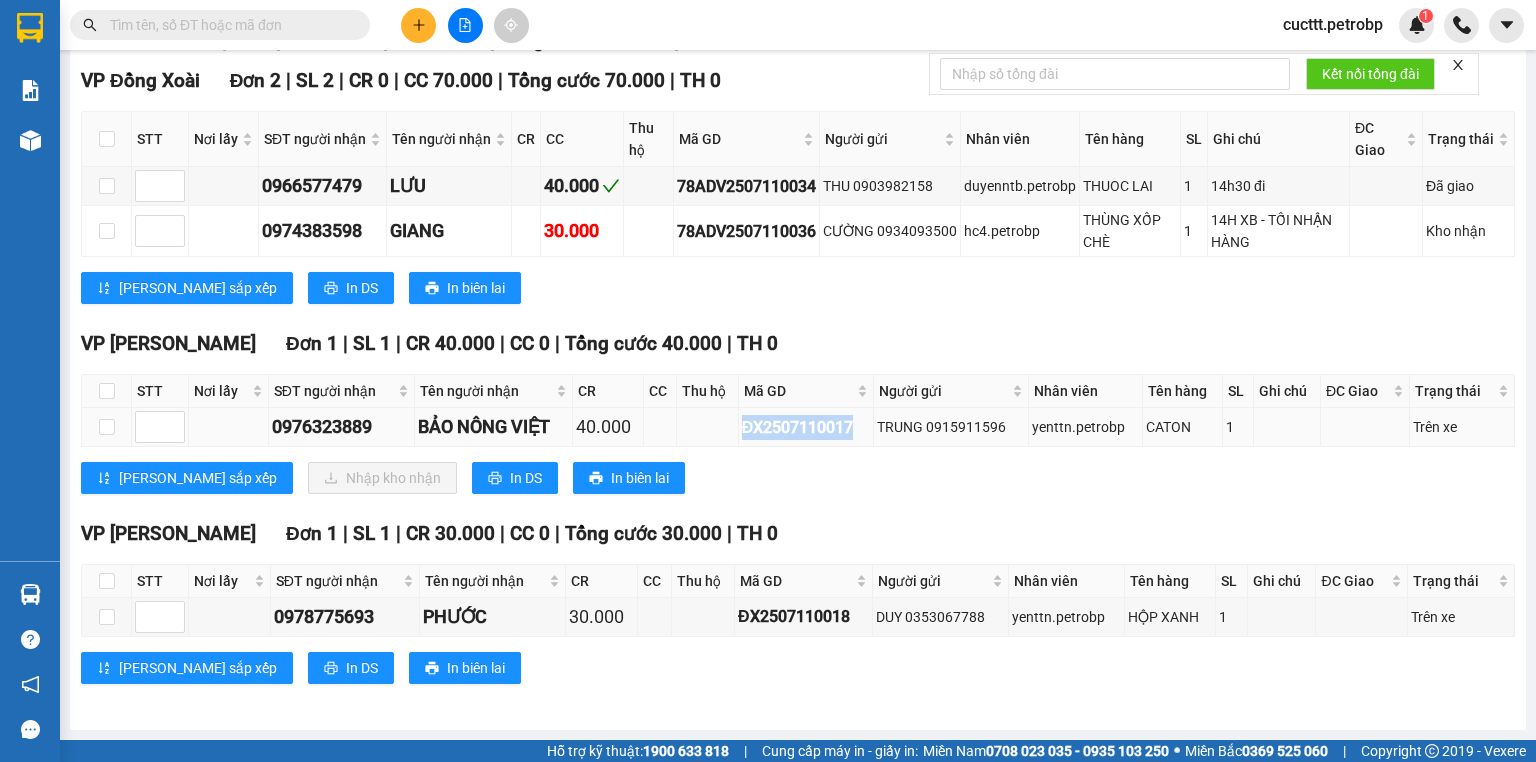 click on "ĐX2507110017" at bounding box center [806, 427] 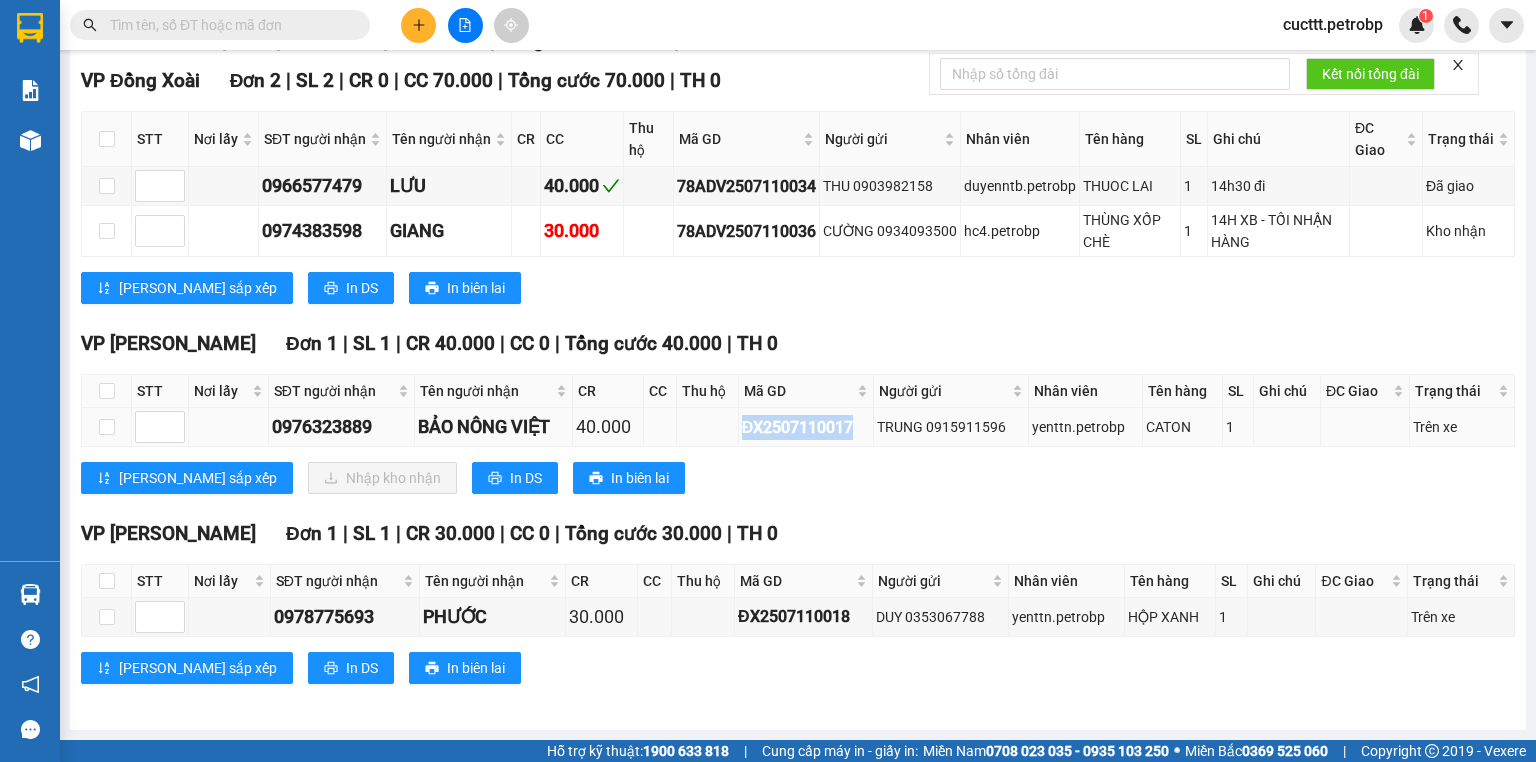 copy on "ĐX2507110017" 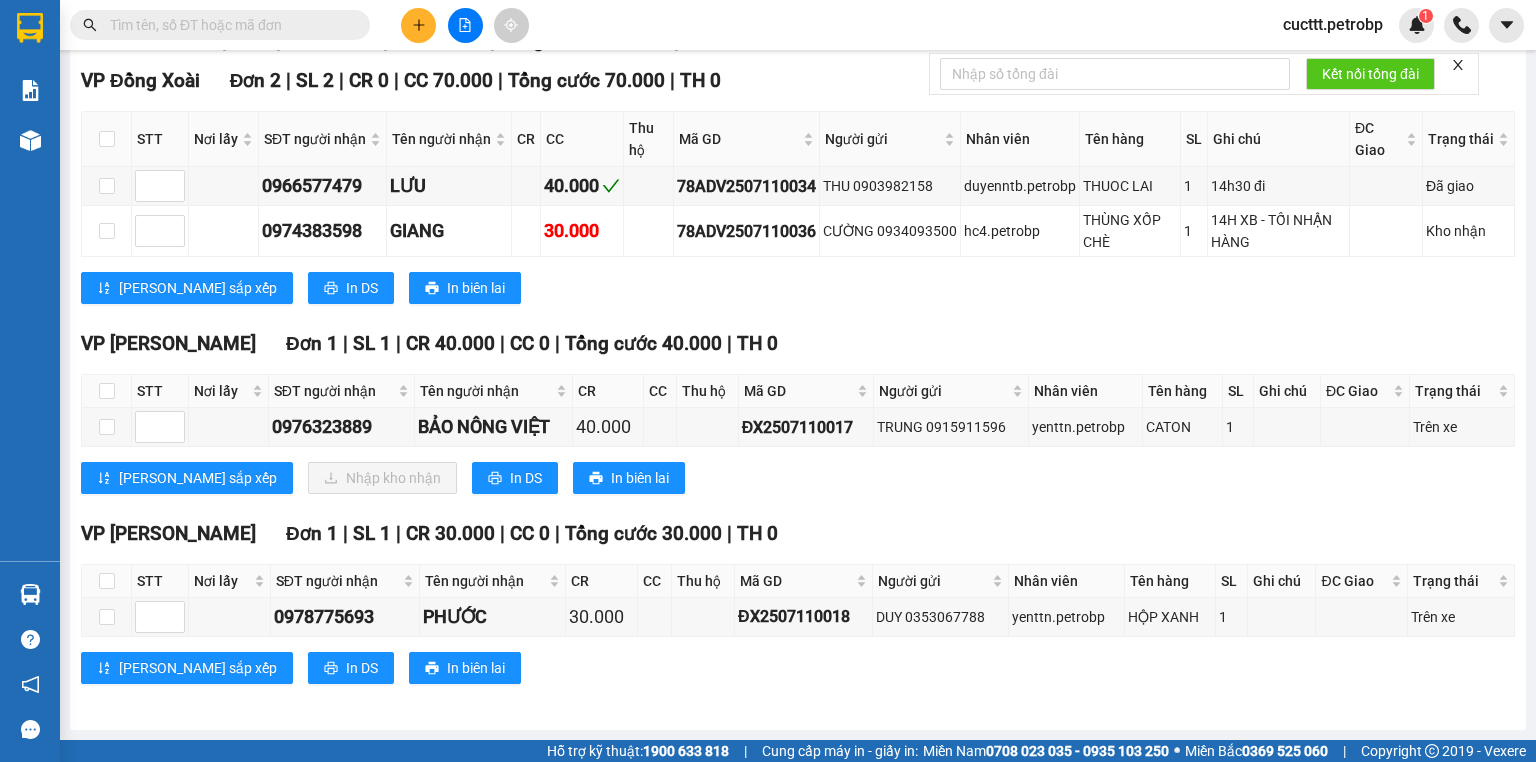click on "Lưu sắp xếp In DS In biên lai" at bounding box center [798, 288] 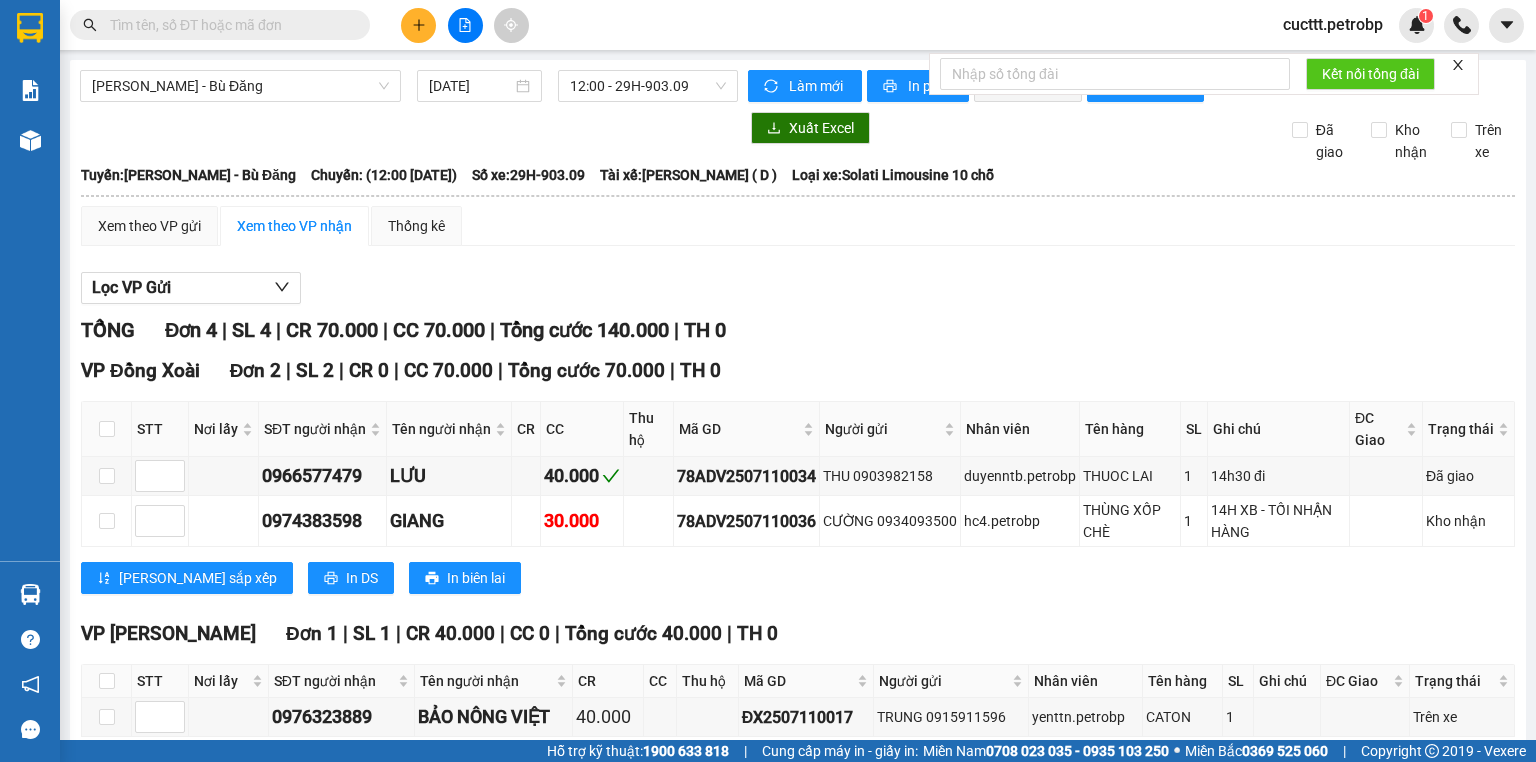 click on "TỔNG Đơn   4 | SL   4 | CR   70.000 | CC   70.000 | Tổng cước   140.000 | TH   0" at bounding box center [798, 330] 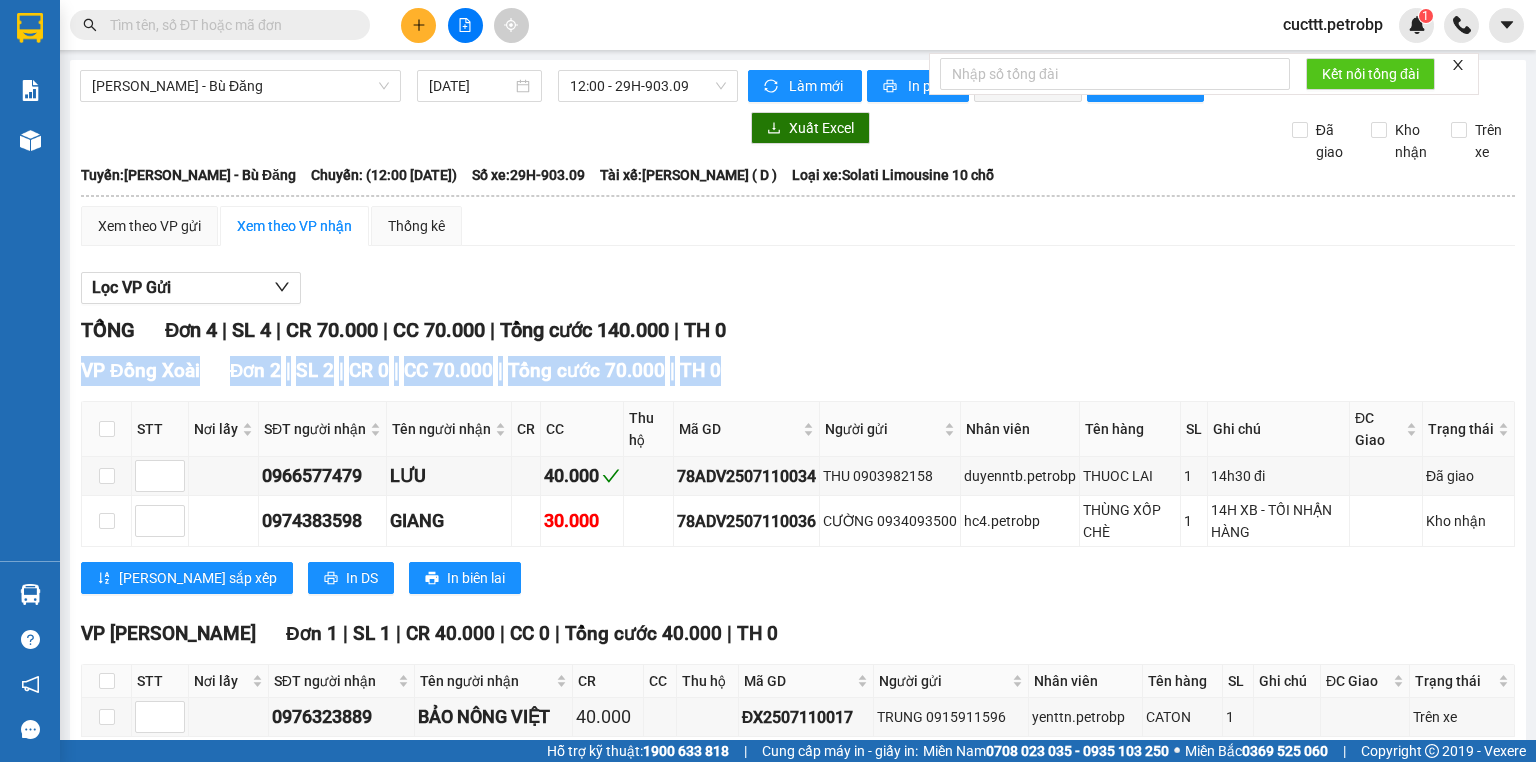 click on "VP Đồng Xoài Đơn   2 | SL   2 | CR   0 | CC   70.000 | Tổng cước   70.000 | TH   0" at bounding box center [798, 371] 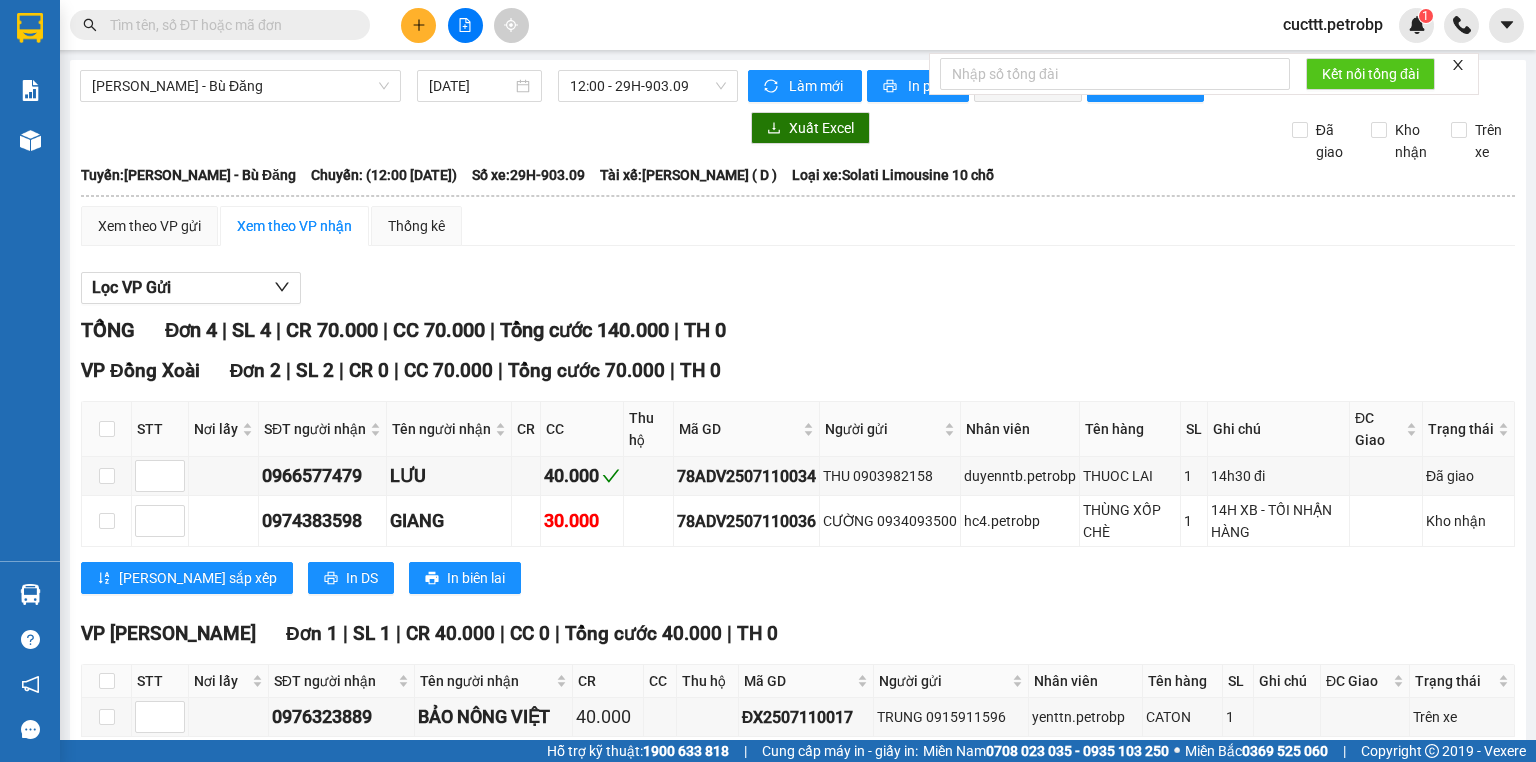 click on "TỔNG Đơn   4 | SL   4 | CR   70.000 | CC   70.000 | Tổng cước   140.000 | TH   0" at bounding box center [798, 330] 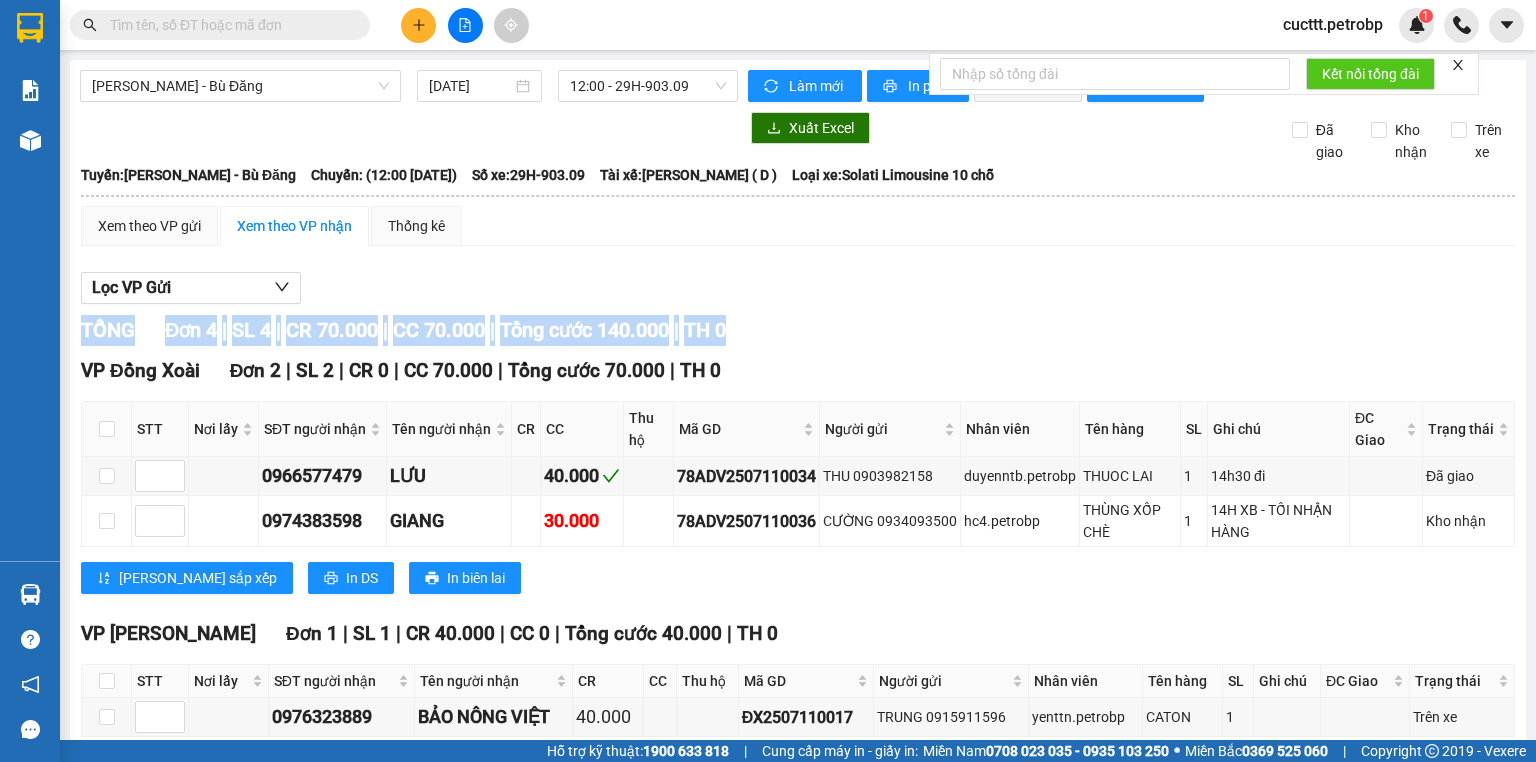 click on "TỔNG Đơn   4 | SL   4 | CR   70.000 | CC   70.000 | Tổng cước   140.000 | TH   0" at bounding box center [798, 330] 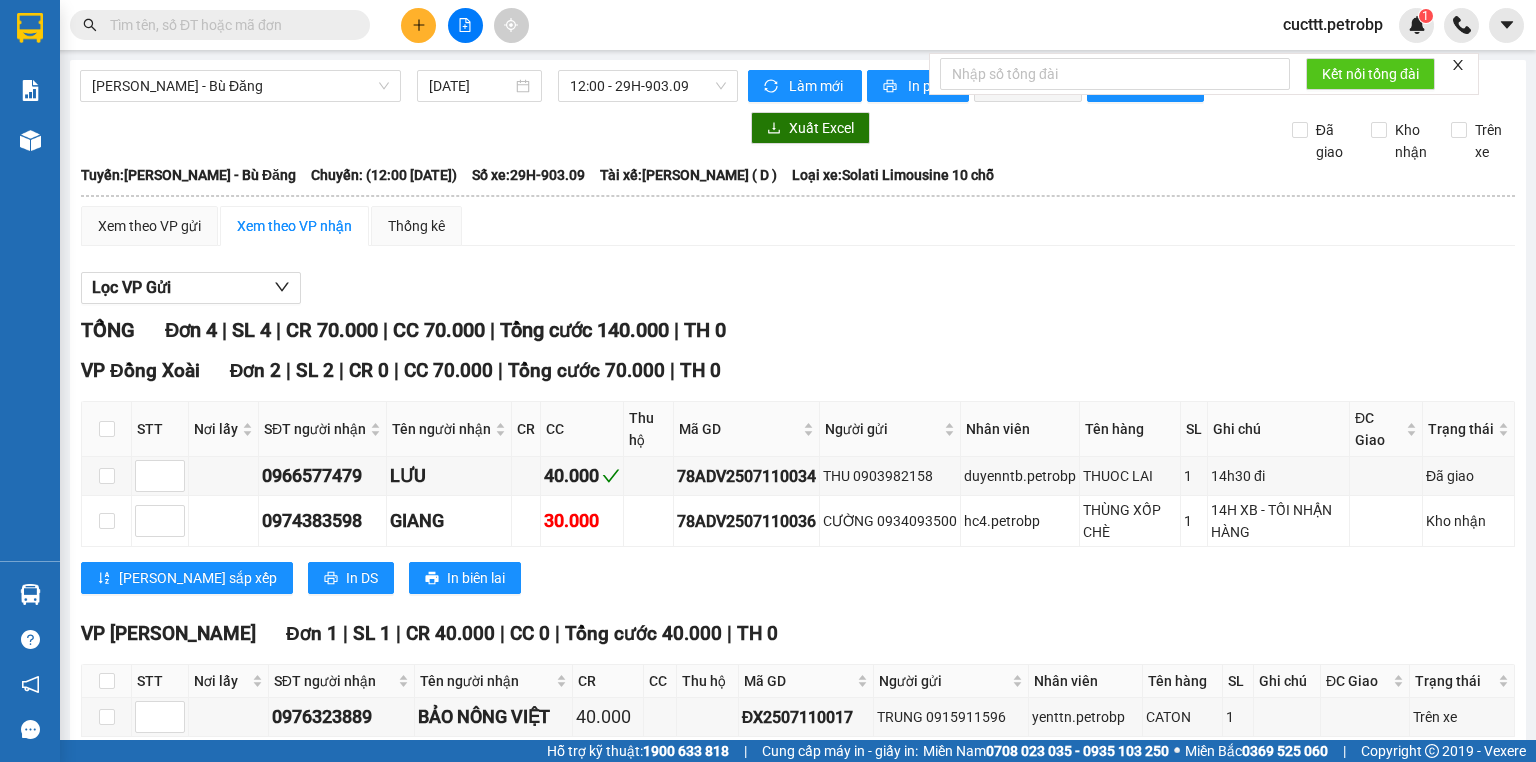 click on "VP Đồng Xoài Đơn   2 | SL   2 | CR   0 | CC   70.000 | Tổng cước   70.000 | TH   0" at bounding box center [798, 371] 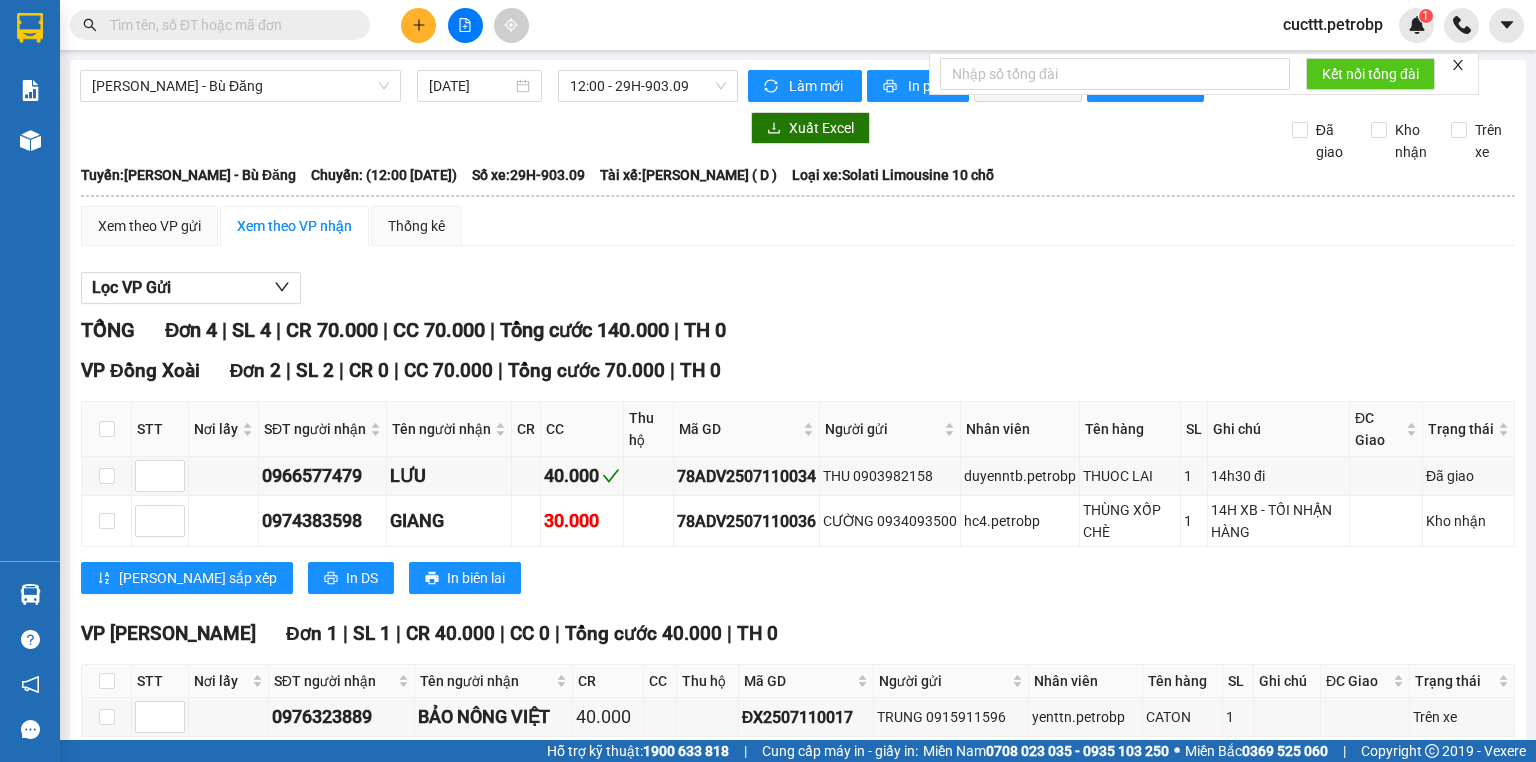 click on "VP Đồng Xoài Đơn   2 | SL   2 | CR   0 | CC   70.000 | Tổng cước   70.000 | TH   0" at bounding box center [798, 371] 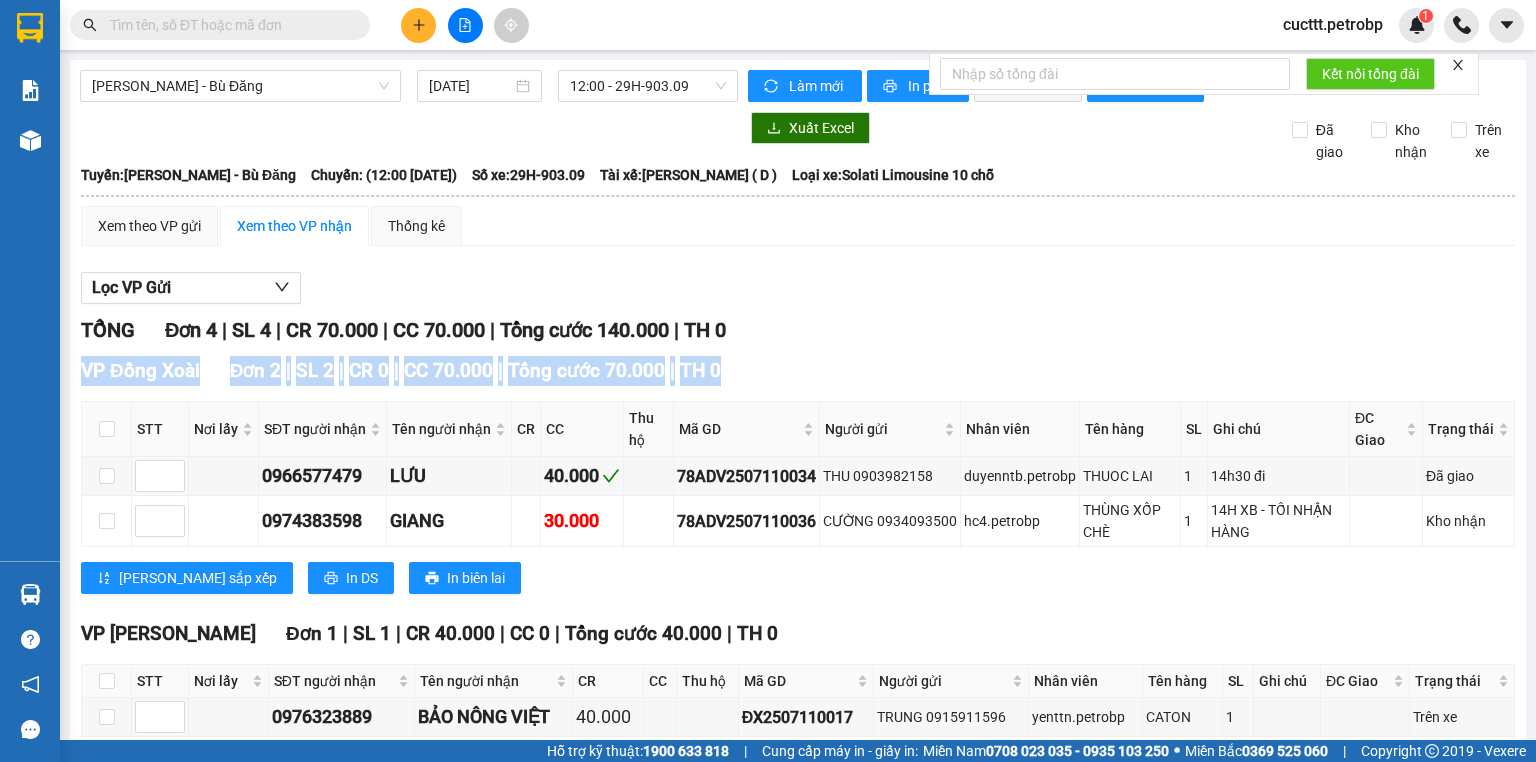 click on "VP Đồng Xoài Đơn   2 | SL   2 | CR   0 | CC   70.000 | Tổng cước   70.000 | TH   0" at bounding box center (798, 371) 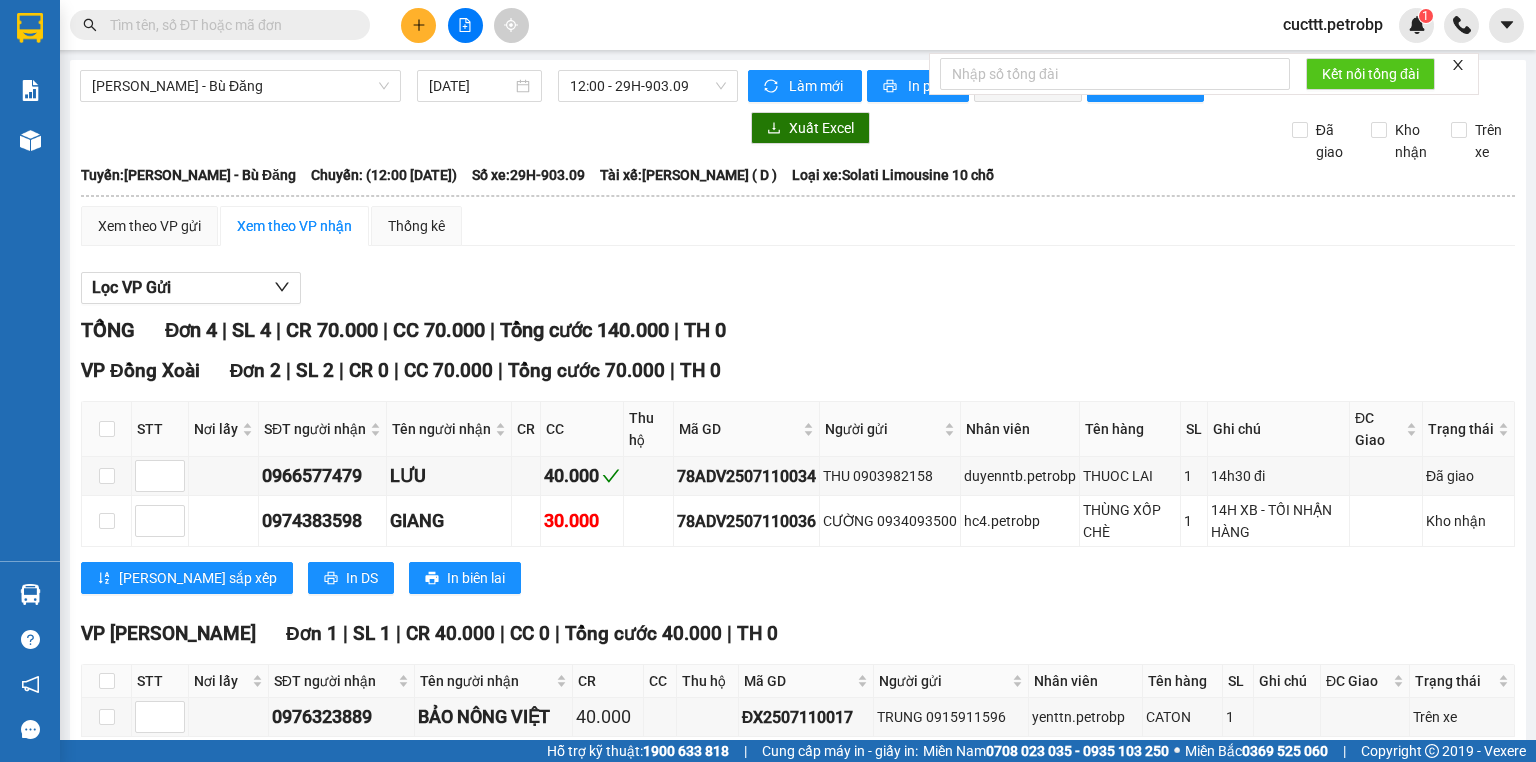 click on "TỔNG Đơn   4 | SL   4 | CR   70.000 | CC   70.000 | Tổng cước   140.000 | TH   0" at bounding box center (798, 330) 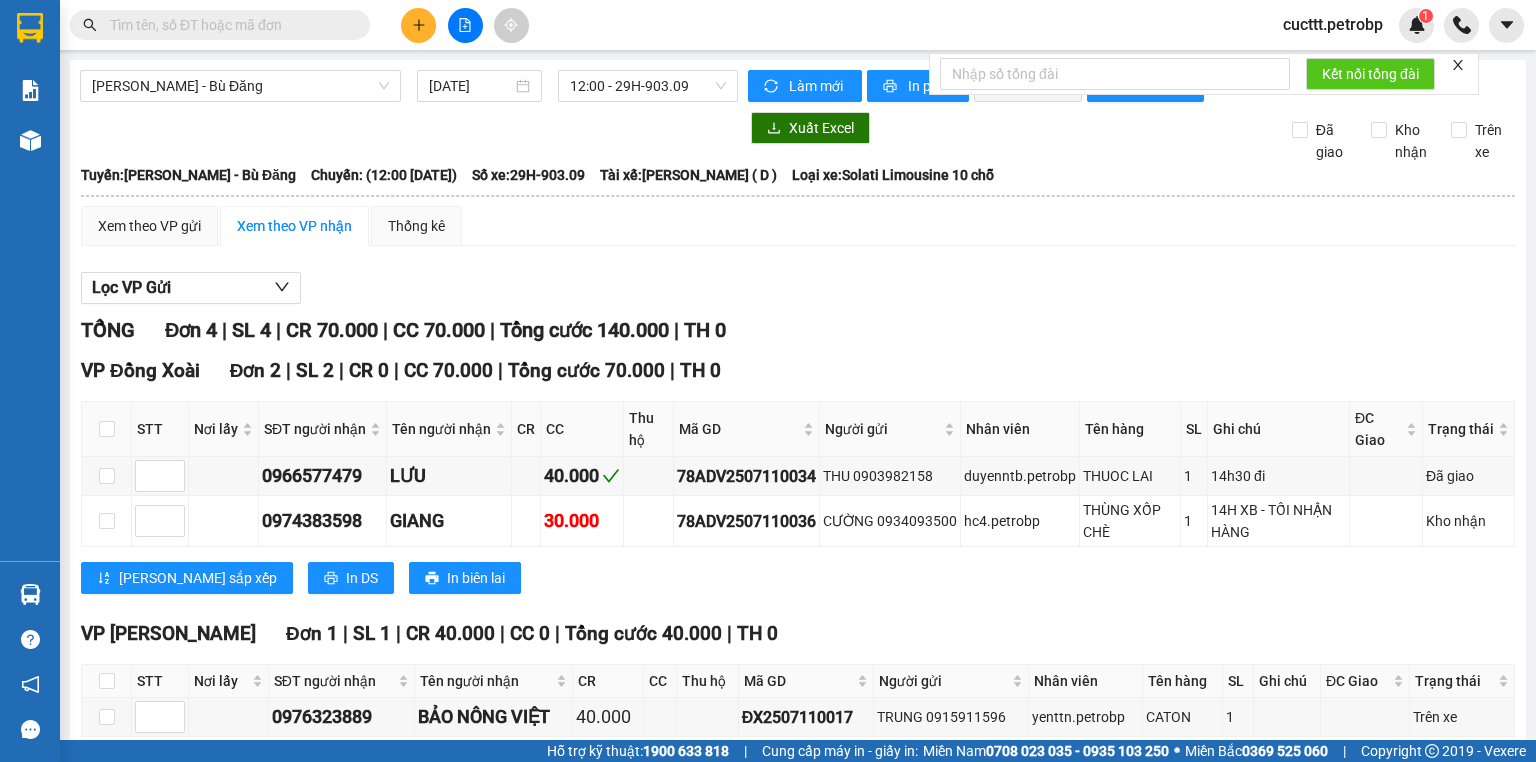 click on "TỔNG Đơn   4 | SL   4 | CR   70.000 | CC   70.000 | Tổng cước   140.000 | TH   0" at bounding box center (798, 330) 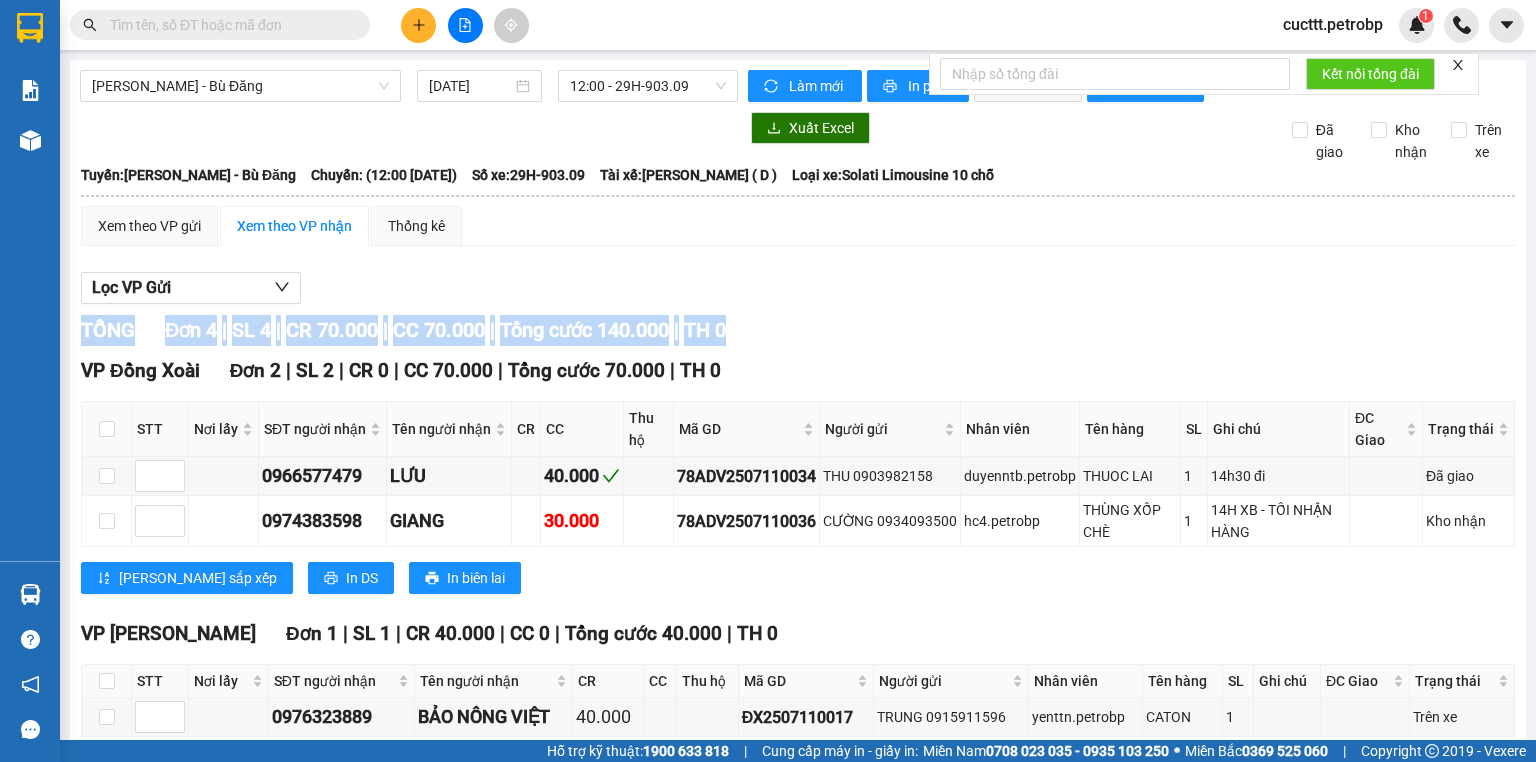 click on "TỔNG Đơn   4 | SL   4 | CR   70.000 | CC   70.000 | Tổng cước   140.000 | TH   0" at bounding box center (798, 330) 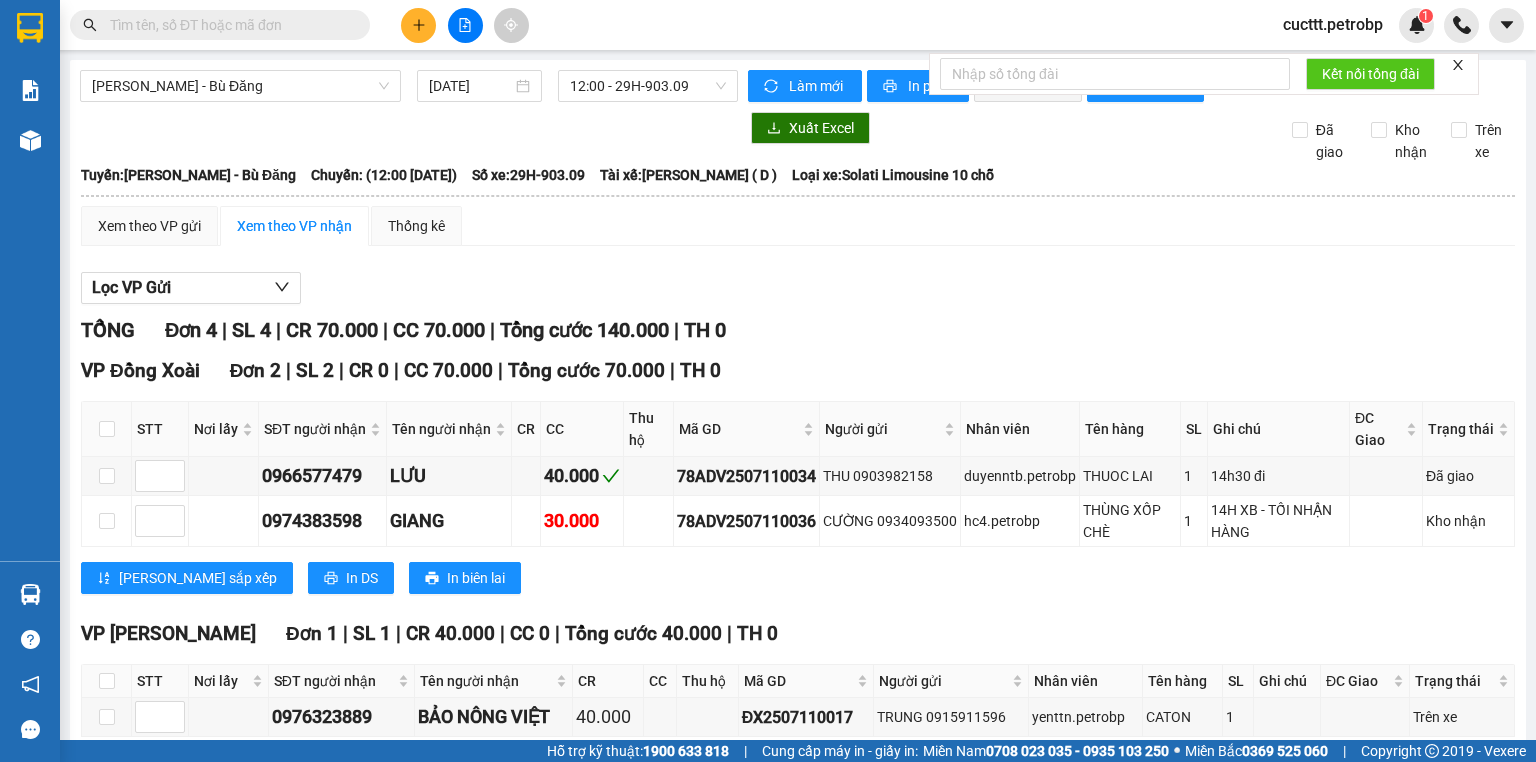 click on "TH   0" at bounding box center [700, 370] 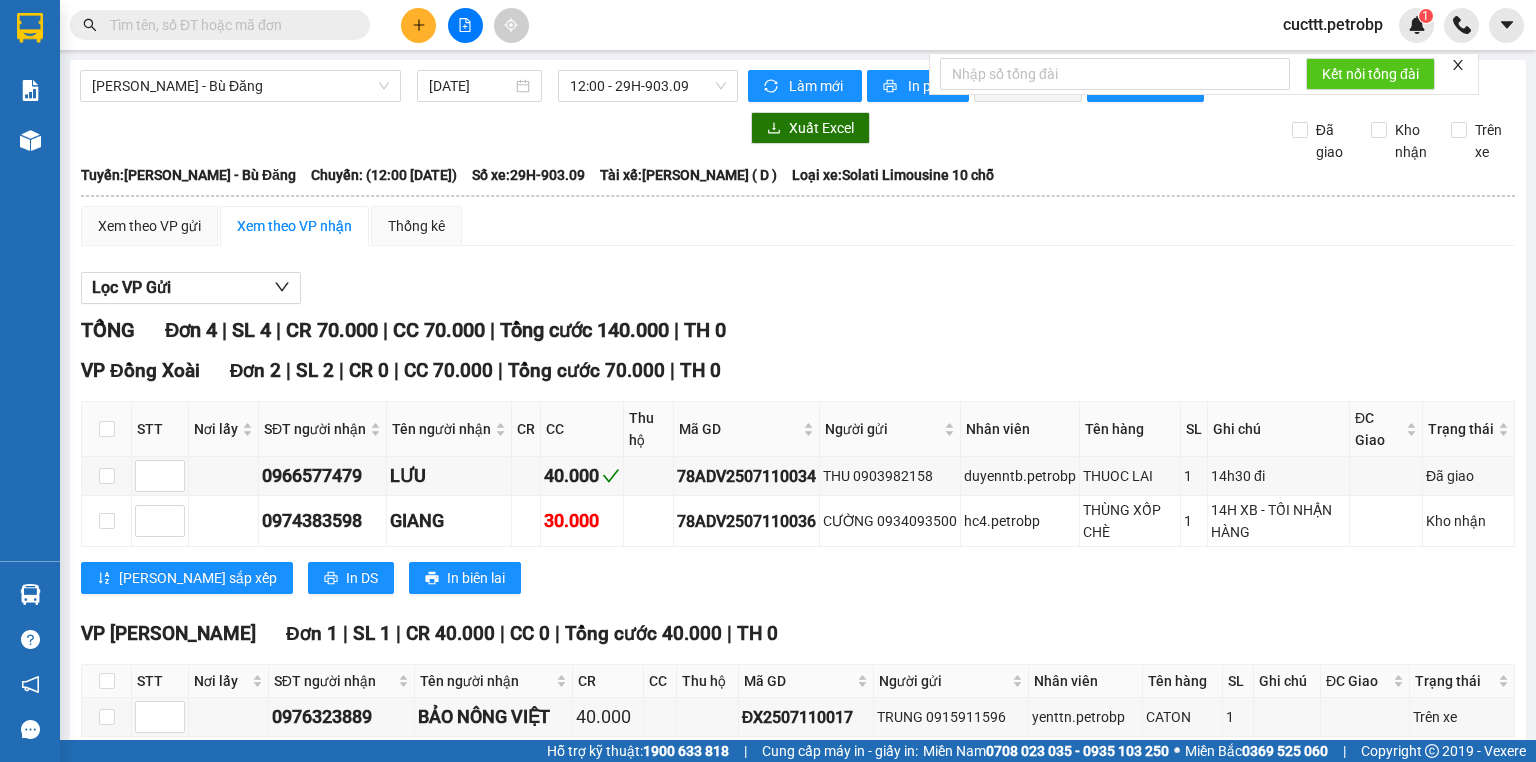 click on "VP Đồng Xoài Đơn   2 | SL   2 | CR   0 | CC   70.000 | Tổng cước   70.000 | TH   0" at bounding box center (798, 371) 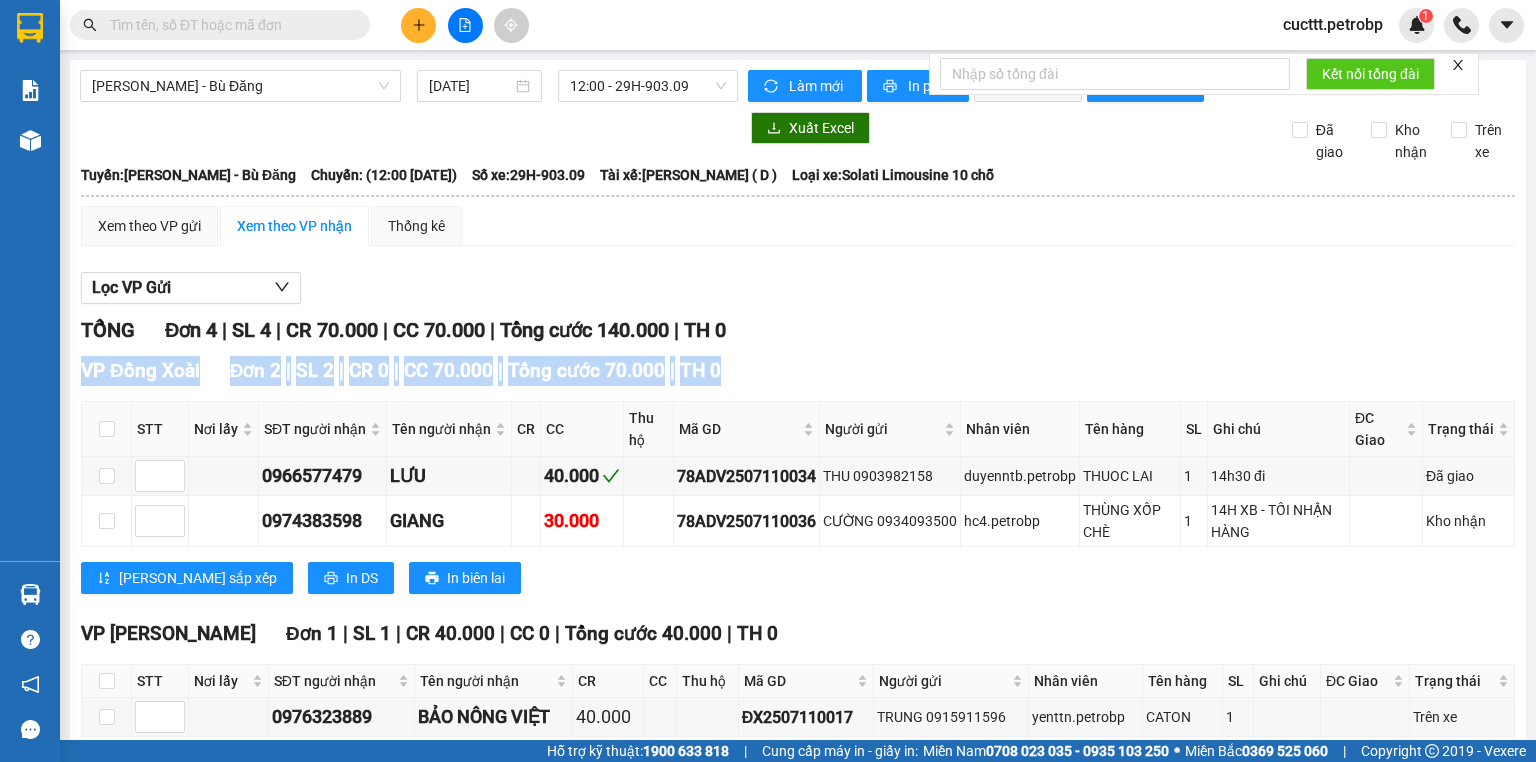 click on "VP Đồng Xoài Đơn   2 | SL   2 | CR   0 | CC   70.000 | Tổng cước   70.000 | TH   0" at bounding box center [798, 371] 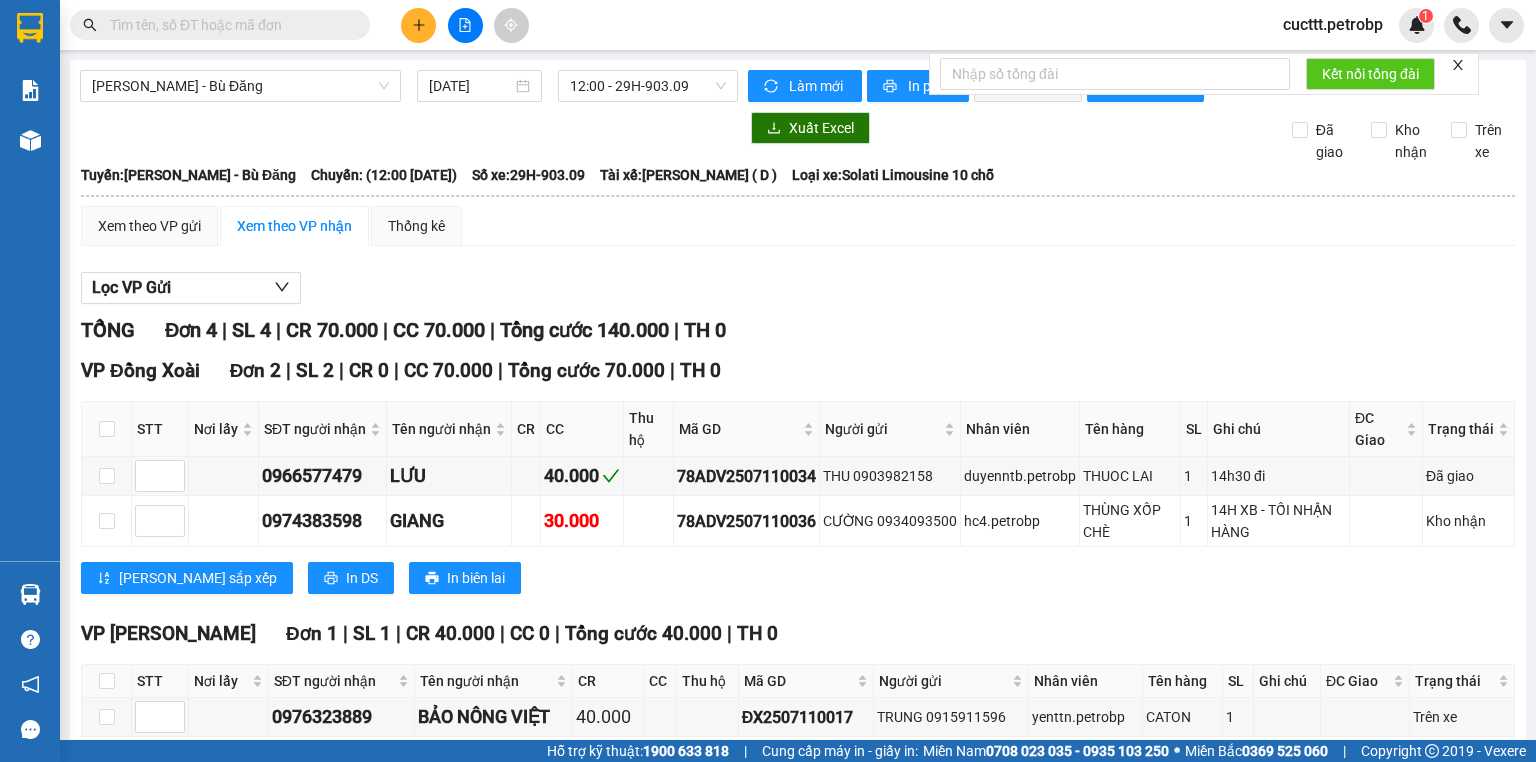 click on "TỔNG Đơn   4 | SL   4 | CR   70.000 | CC   70.000 | Tổng cước   140.000 | TH   0" at bounding box center [798, 330] 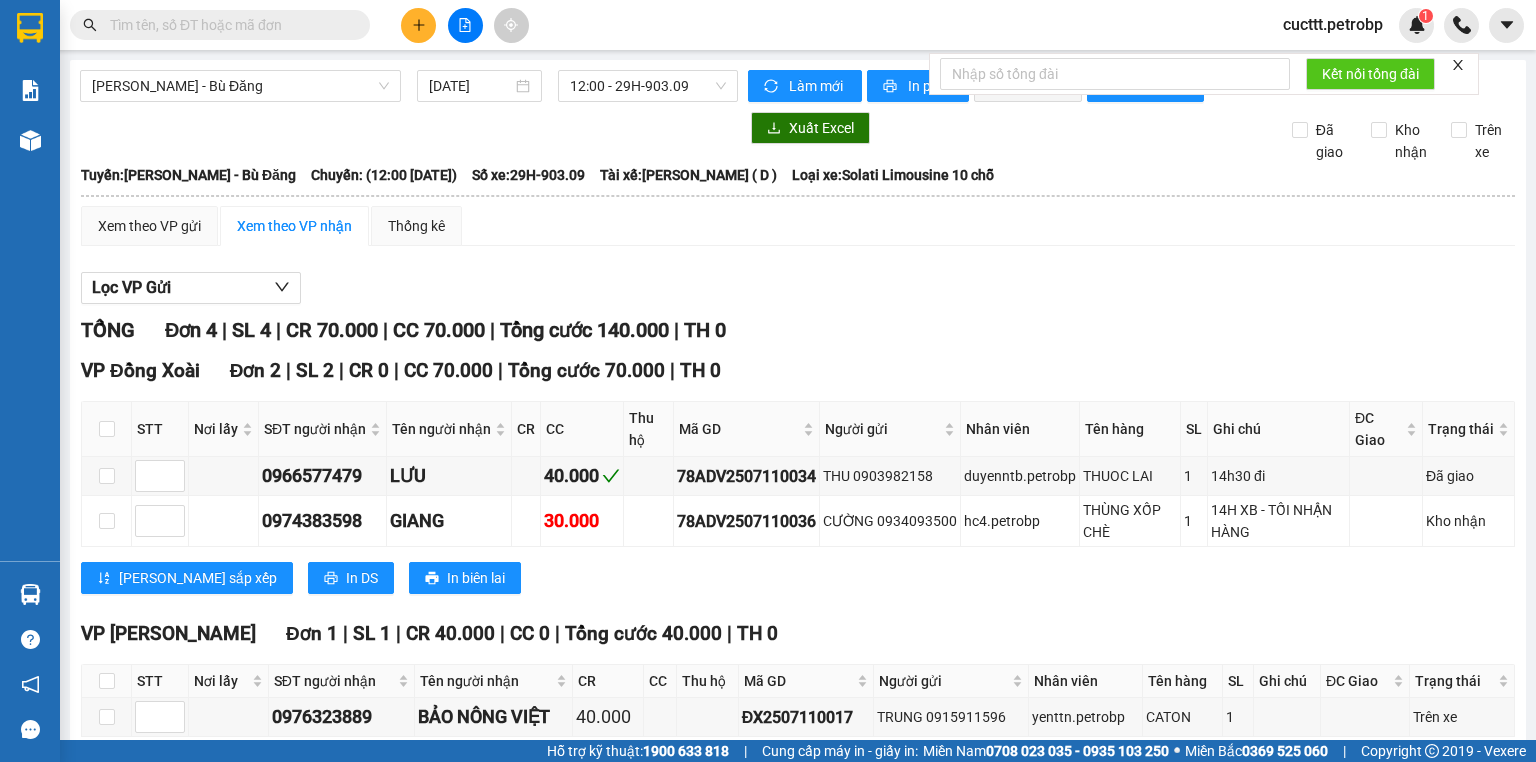 click on "TỔNG Đơn   4 | SL   4 | CR   70.000 | CC   70.000 | Tổng cước   140.000 | TH   0" at bounding box center (798, 330) 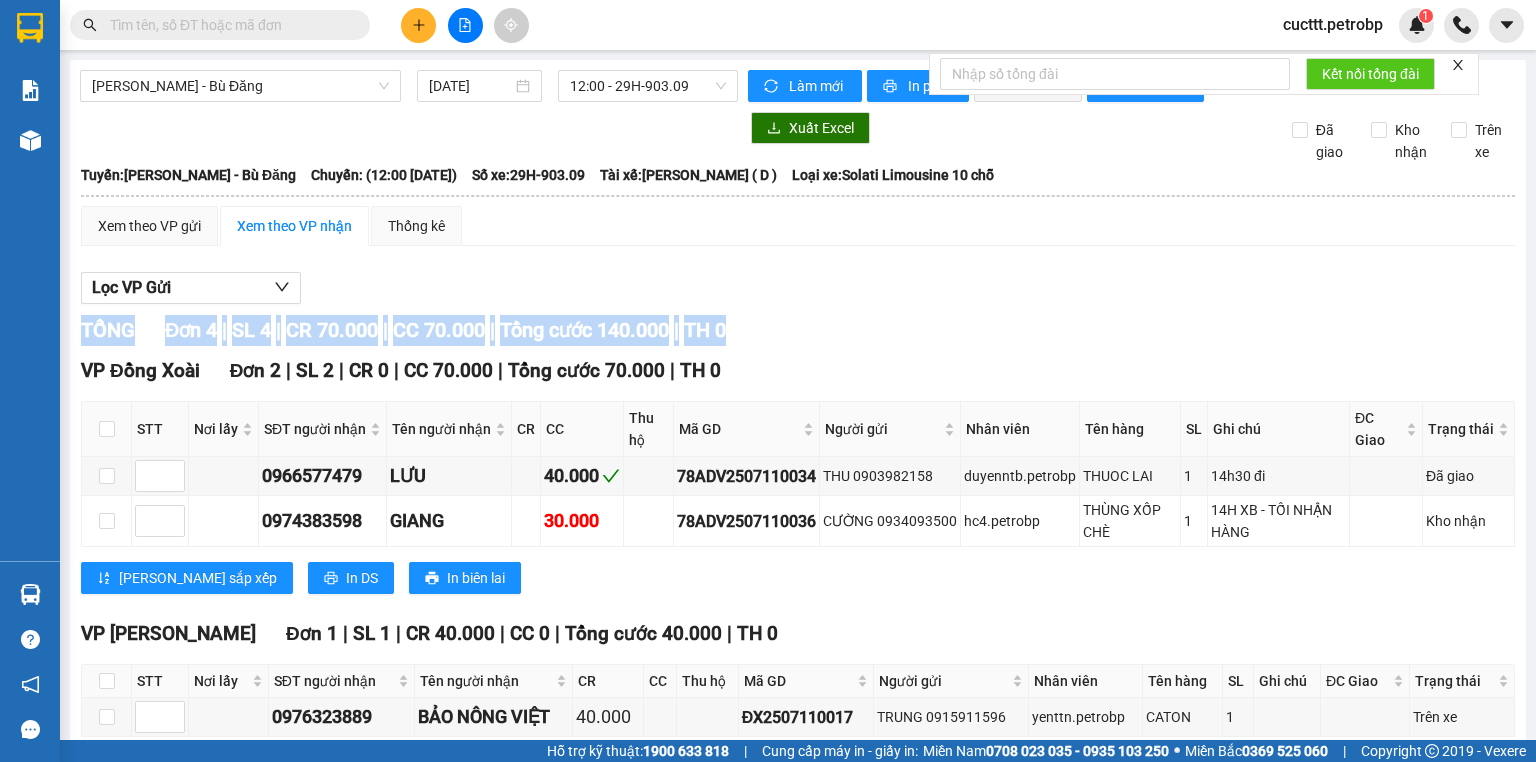 click on "TỔNG Đơn   4 | SL   4 | CR   70.000 | CC   70.000 | Tổng cước   140.000 | TH   0" at bounding box center (798, 330) 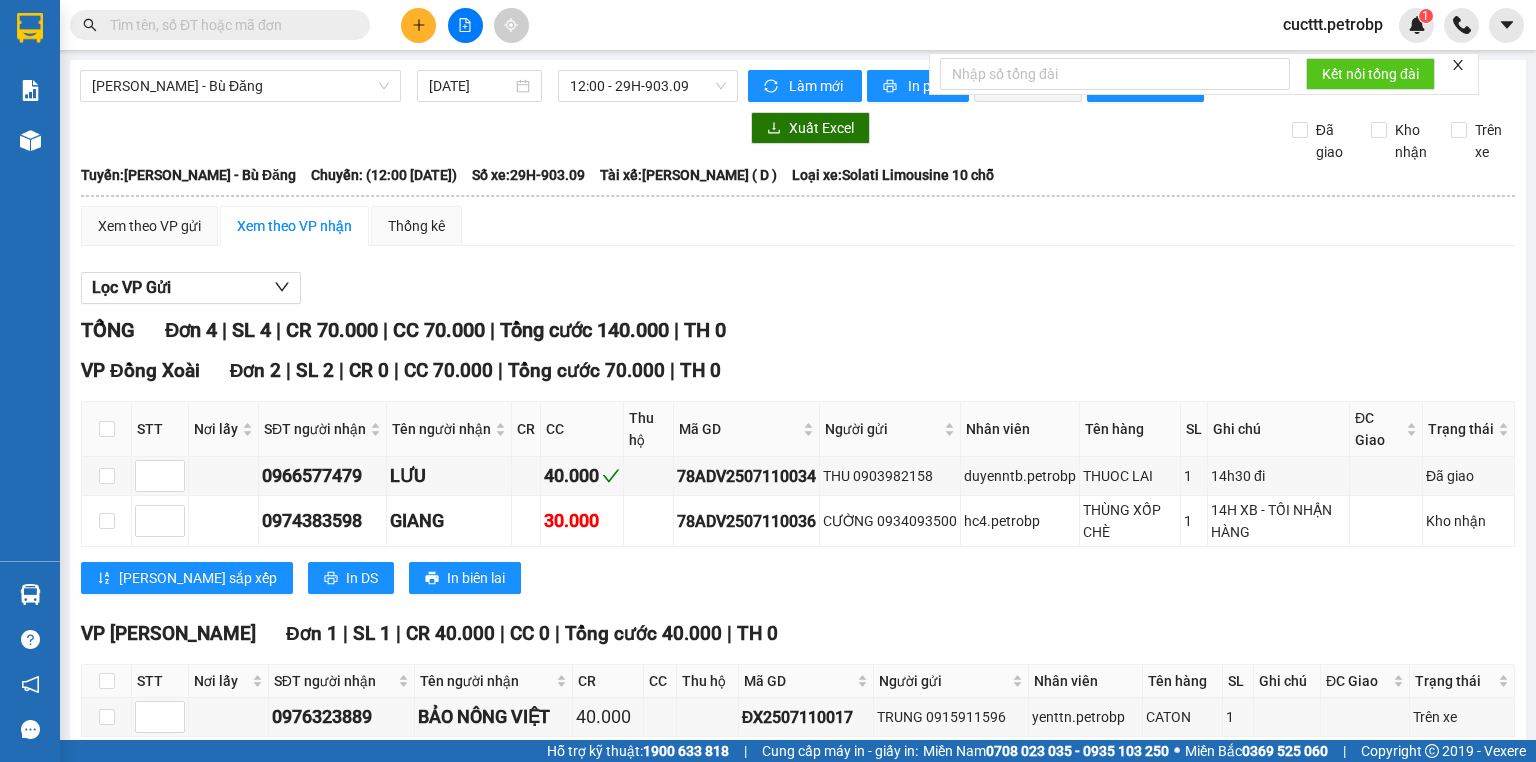 click on "VP Đồng Xoài Đơn   2 | SL   2 | CR   0 | CC   70.000 | Tổng cước   70.000 | TH   0" at bounding box center (798, 371) 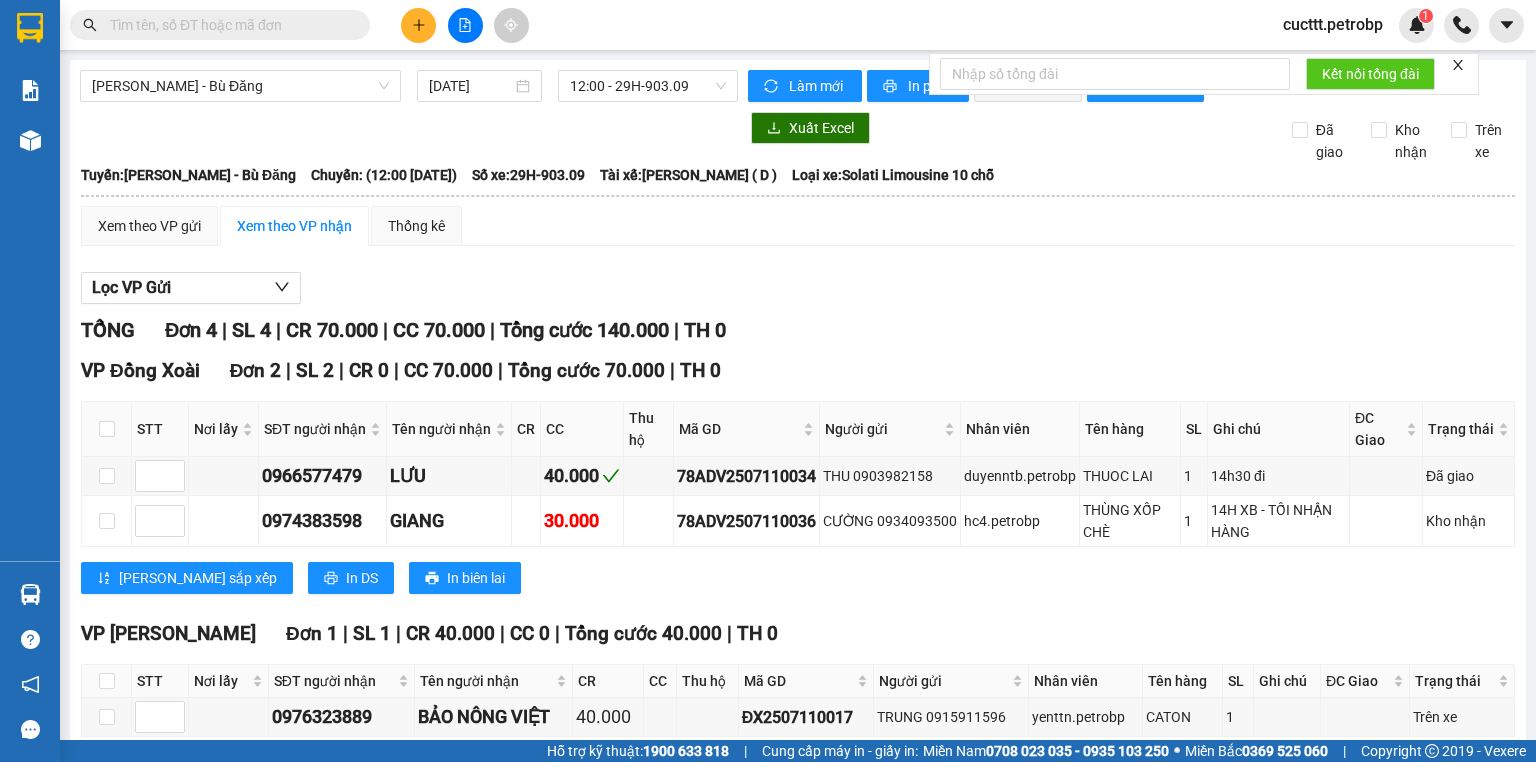 click on "VP Đồng Xoài Đơn   2 | SL   2 | CR   0 | CC   70.000 | Tổng cước   70.000 | TH   0" at bounding box center [798, 371] 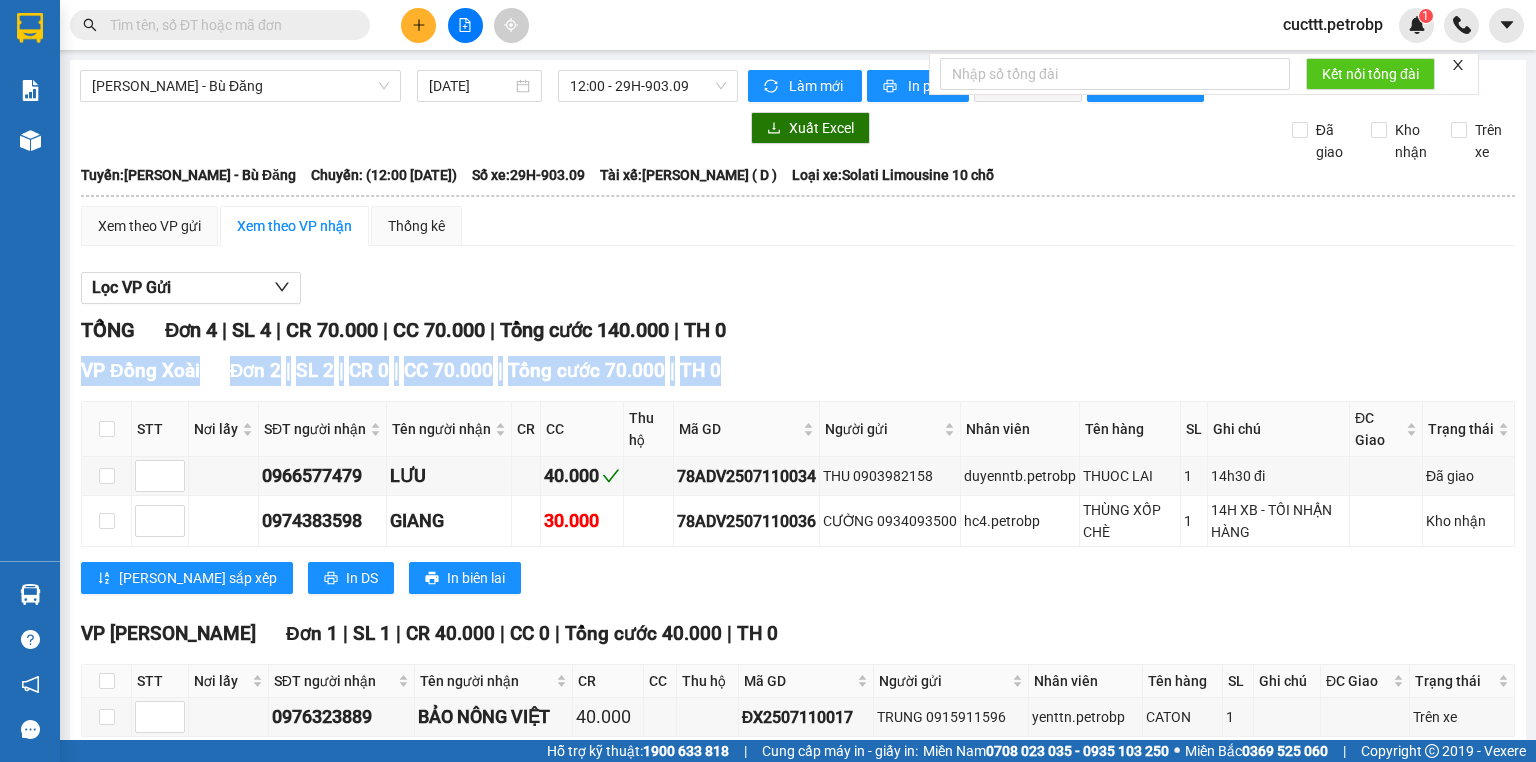 click on "VP Đồng Xoài Đơn   2 | SL   2 | CR   0 | CC   70.000 | Tổng cước   70.000 | TH   0" at bounding box center [798, 371] 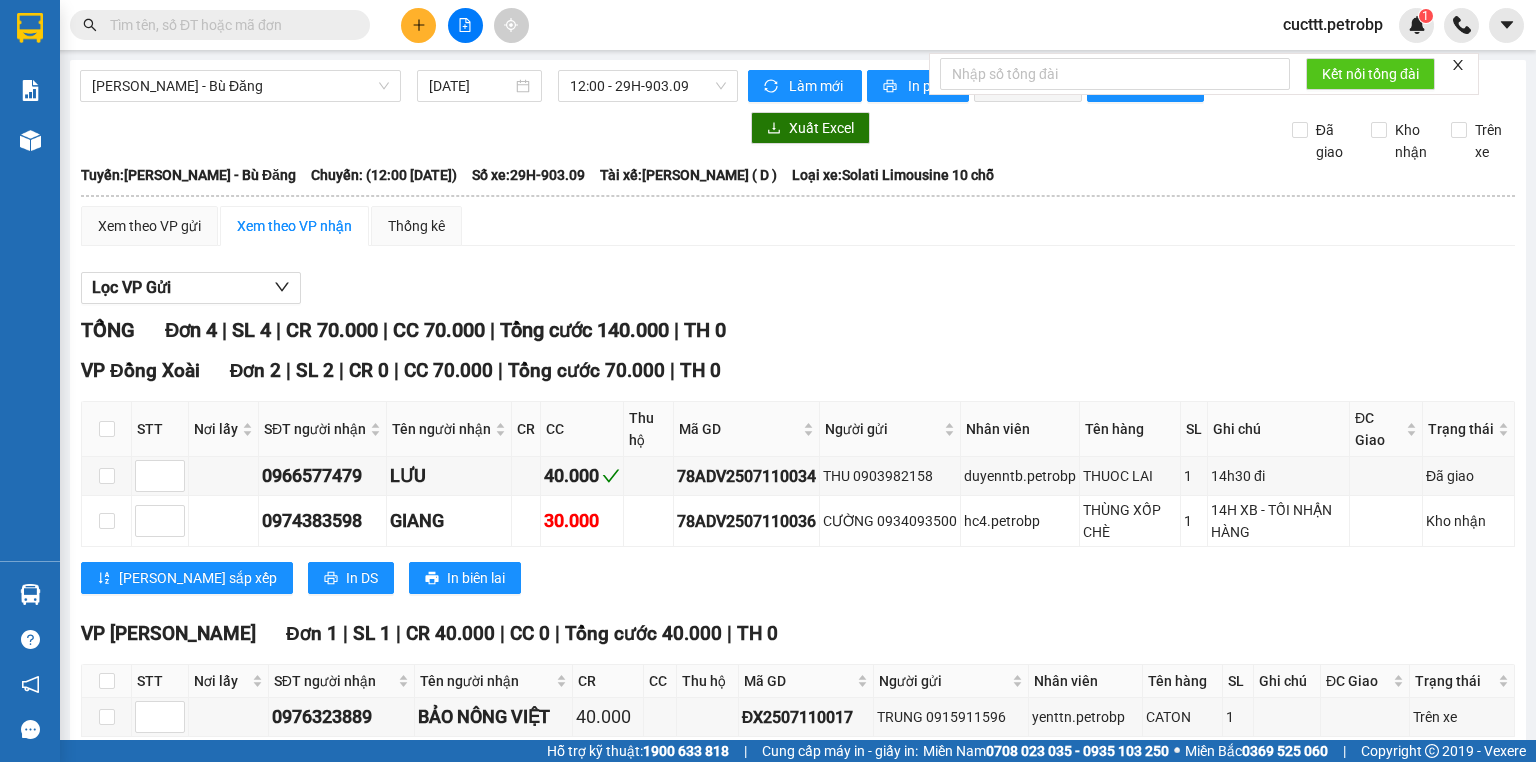 click on "Lưu sắp xếp In DS In biên lai" at bounding box center (798, 578) 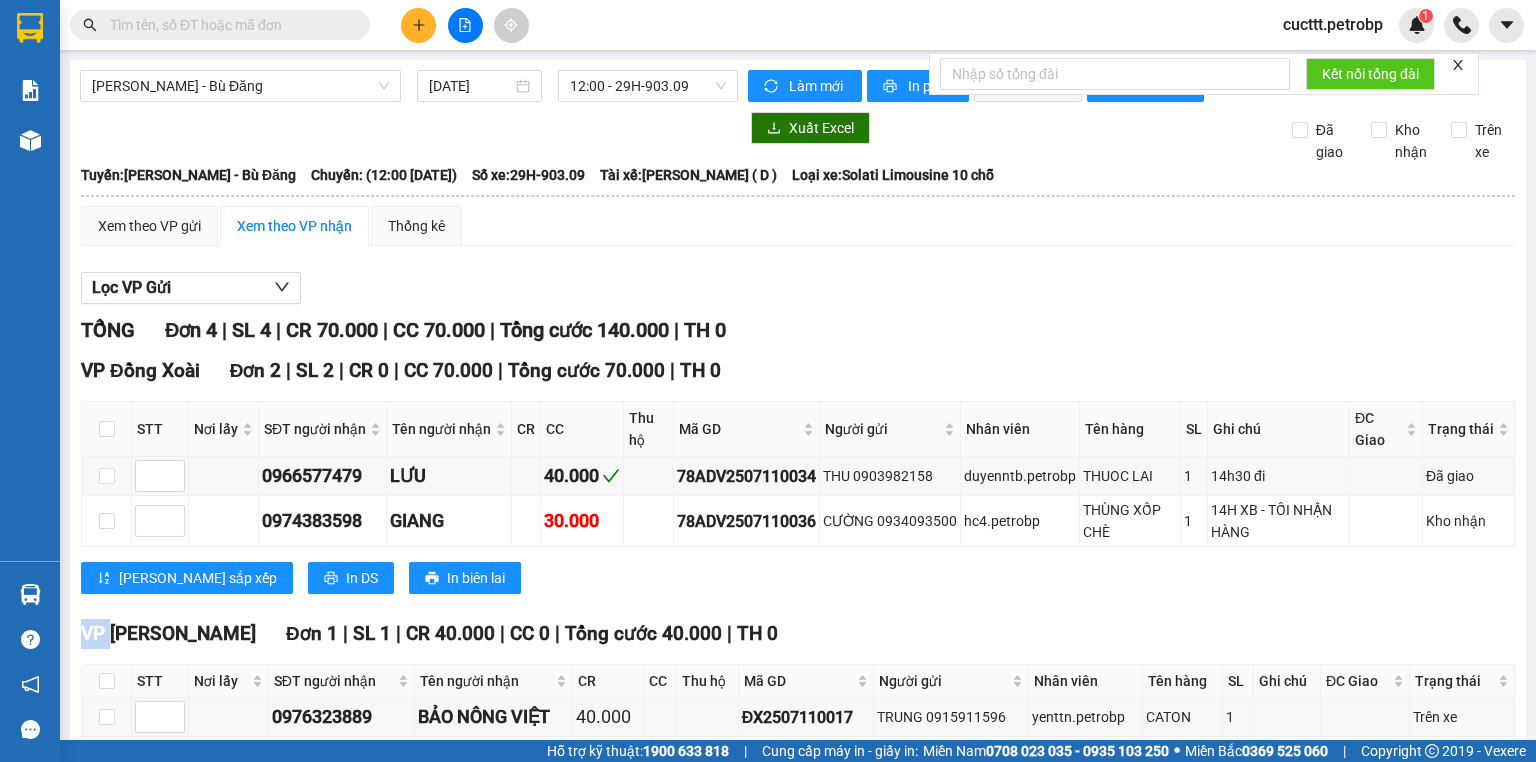 click on "Lưu sắp xếp In DS In biên lai" at bounding box center (798, 578) 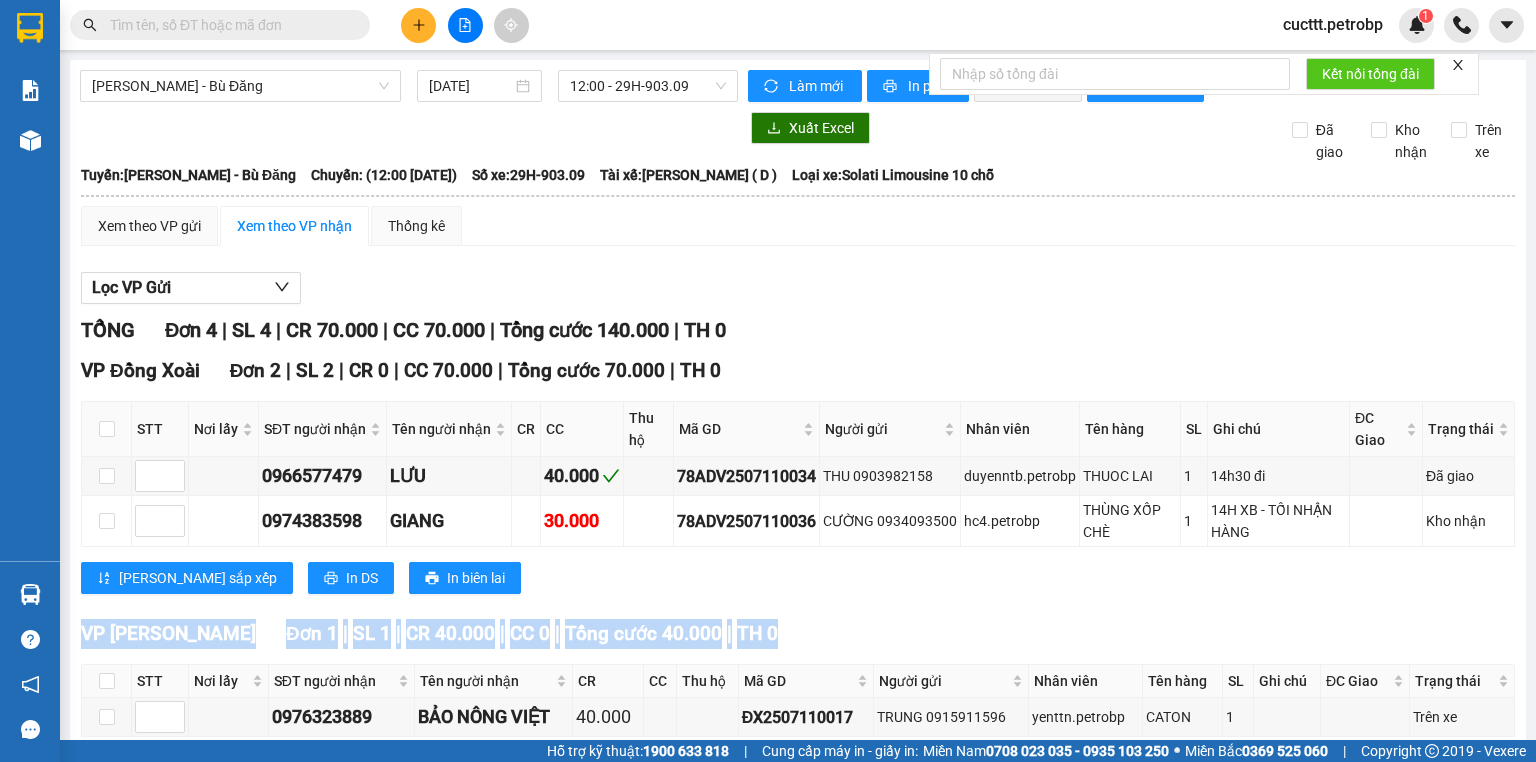 click on "Lưu sắp xếp In DS In biên lai" at bounding box center (798, 578) 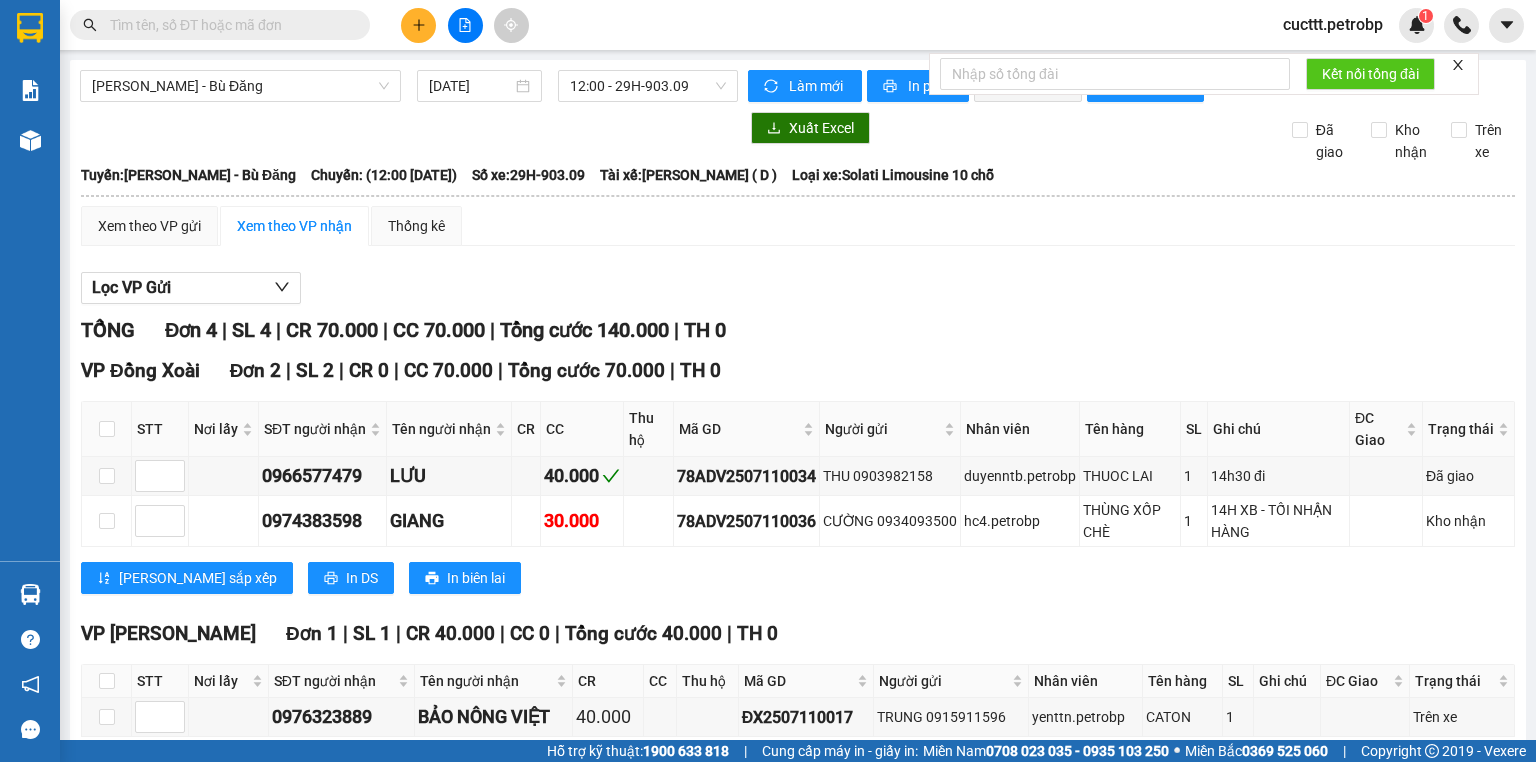 click on "TỔNG Đơn   4 | SL   4 | CR   70.000 | CC   70.000 | Tổng cước   140.000 | TH   0" at bounding box center (798, 330) 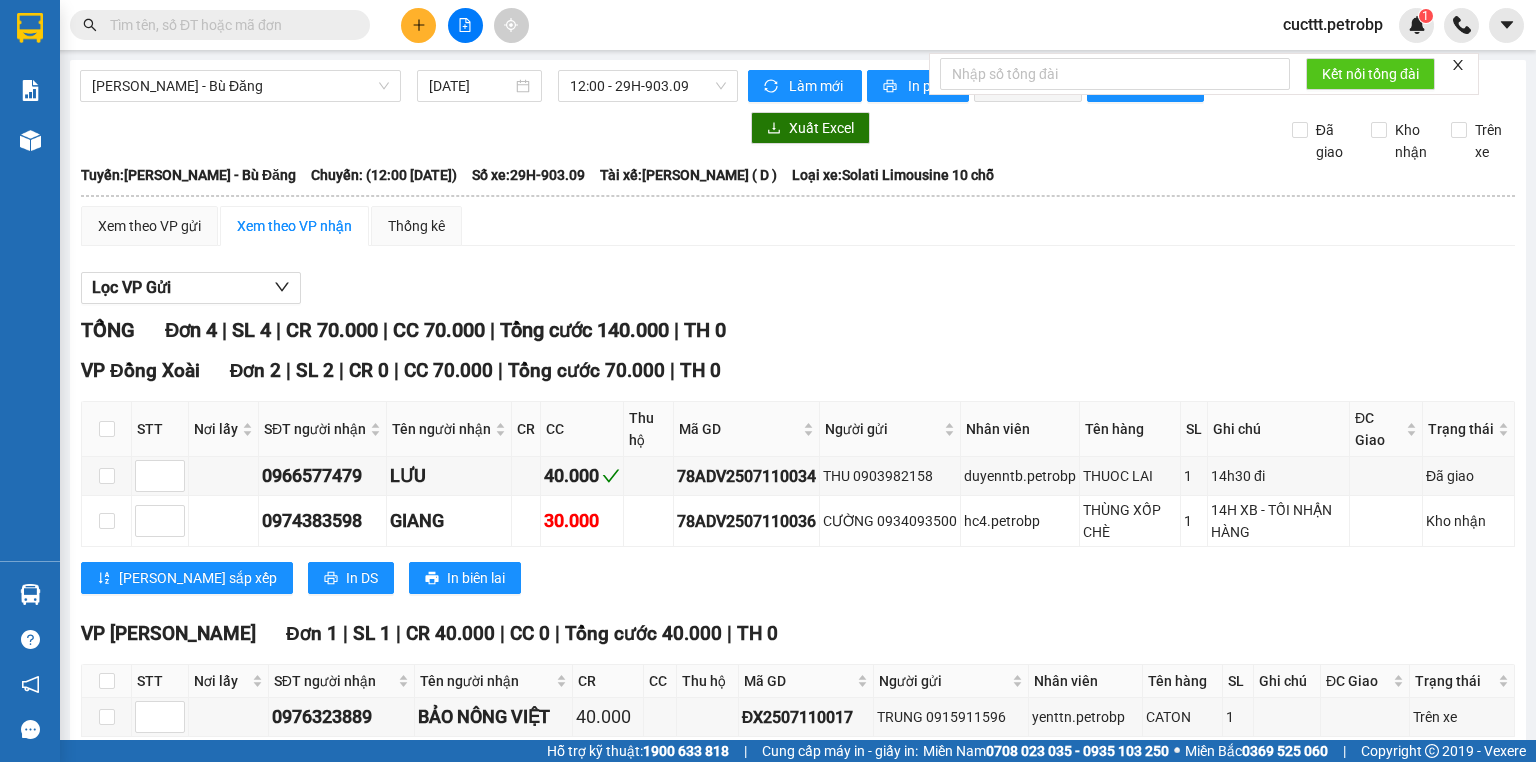 click on "TỔNG Đơn   4 | SL   4 | CR   70.000 | CC   70.000 | Tổng cước   140.000 | TH   0" at bounding box center [798, 330] 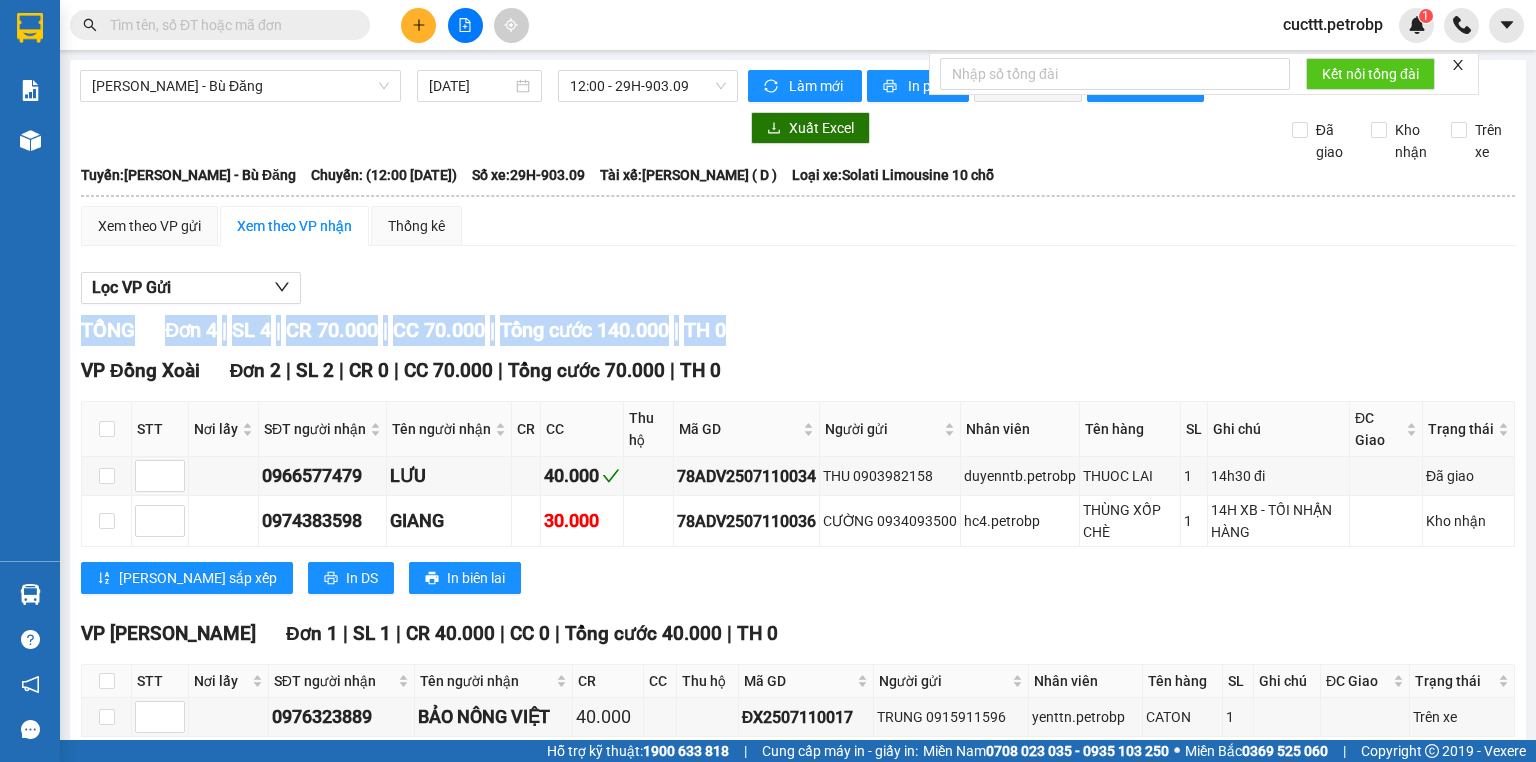 click on "TỔNG Đơn   4 | SL   4 | CR   70.000 | CC   70.000 | Tổng cước   140.000 | TH   0" at bounding box center [798, 330] 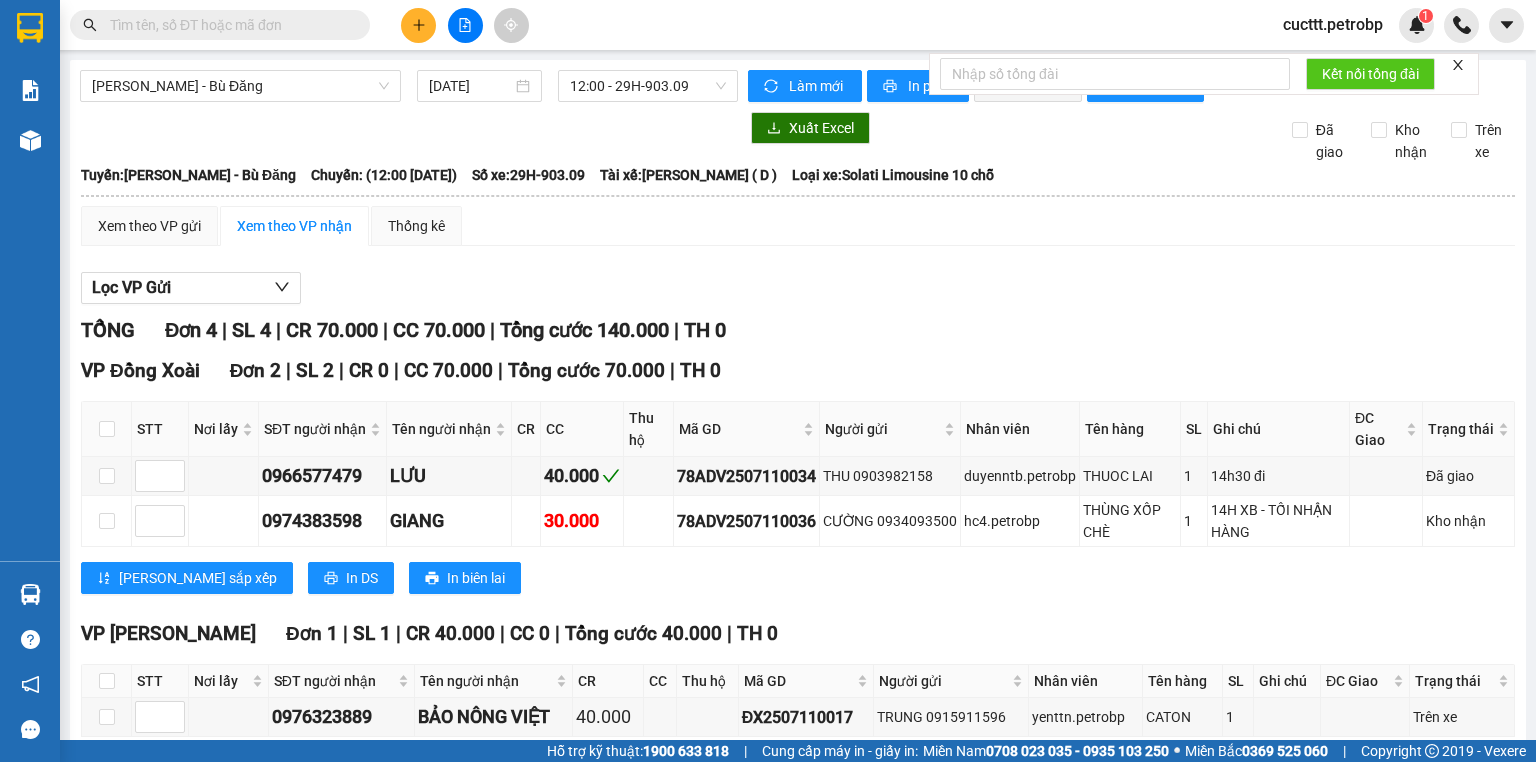 scroll, scrollTop: 80, scrollLeft: 0, axis: vertical 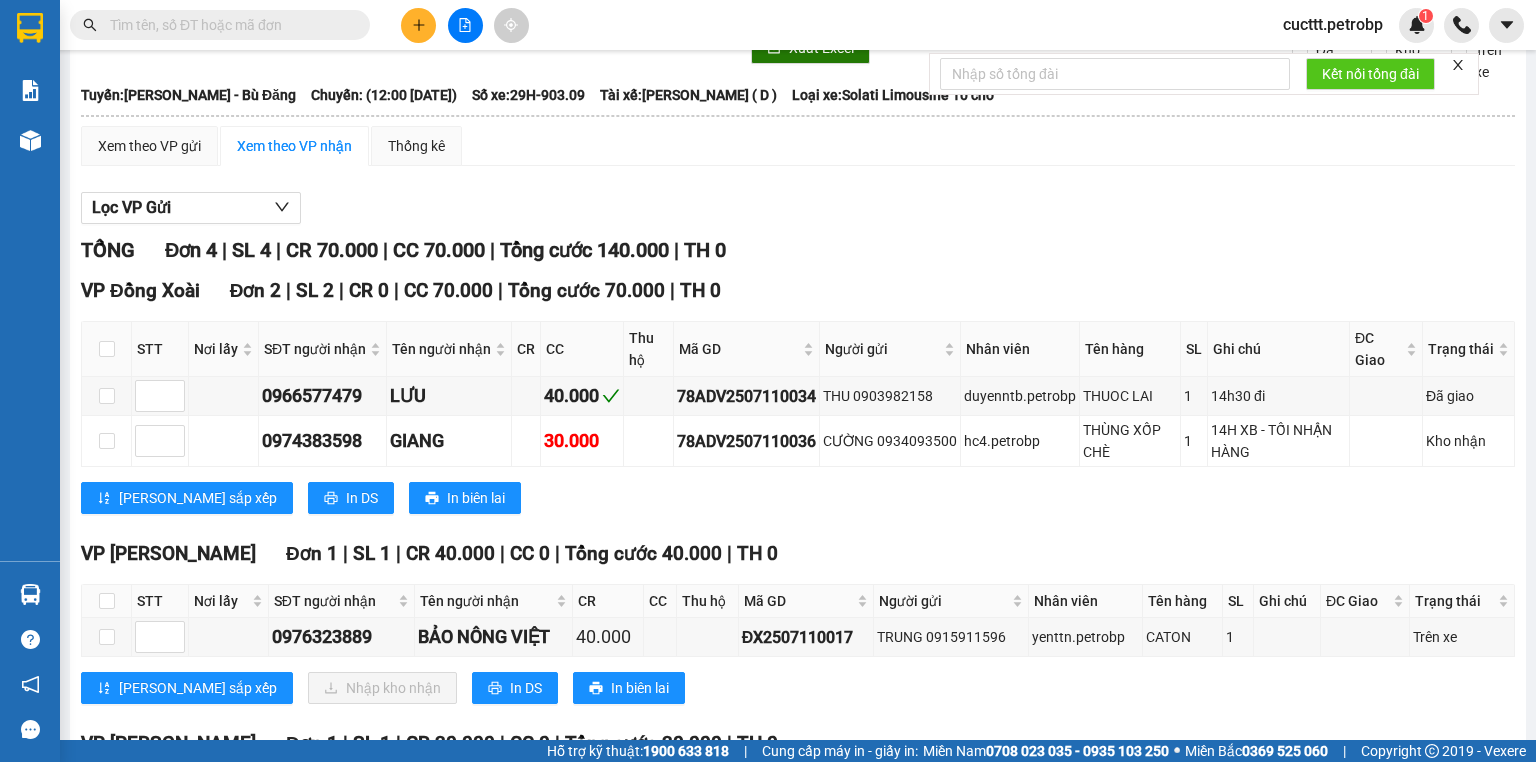 drag, startPoint x: 1127, startPoint y: 520, endPoint x: 1128, endPoint y: 493, distance: 27.018513 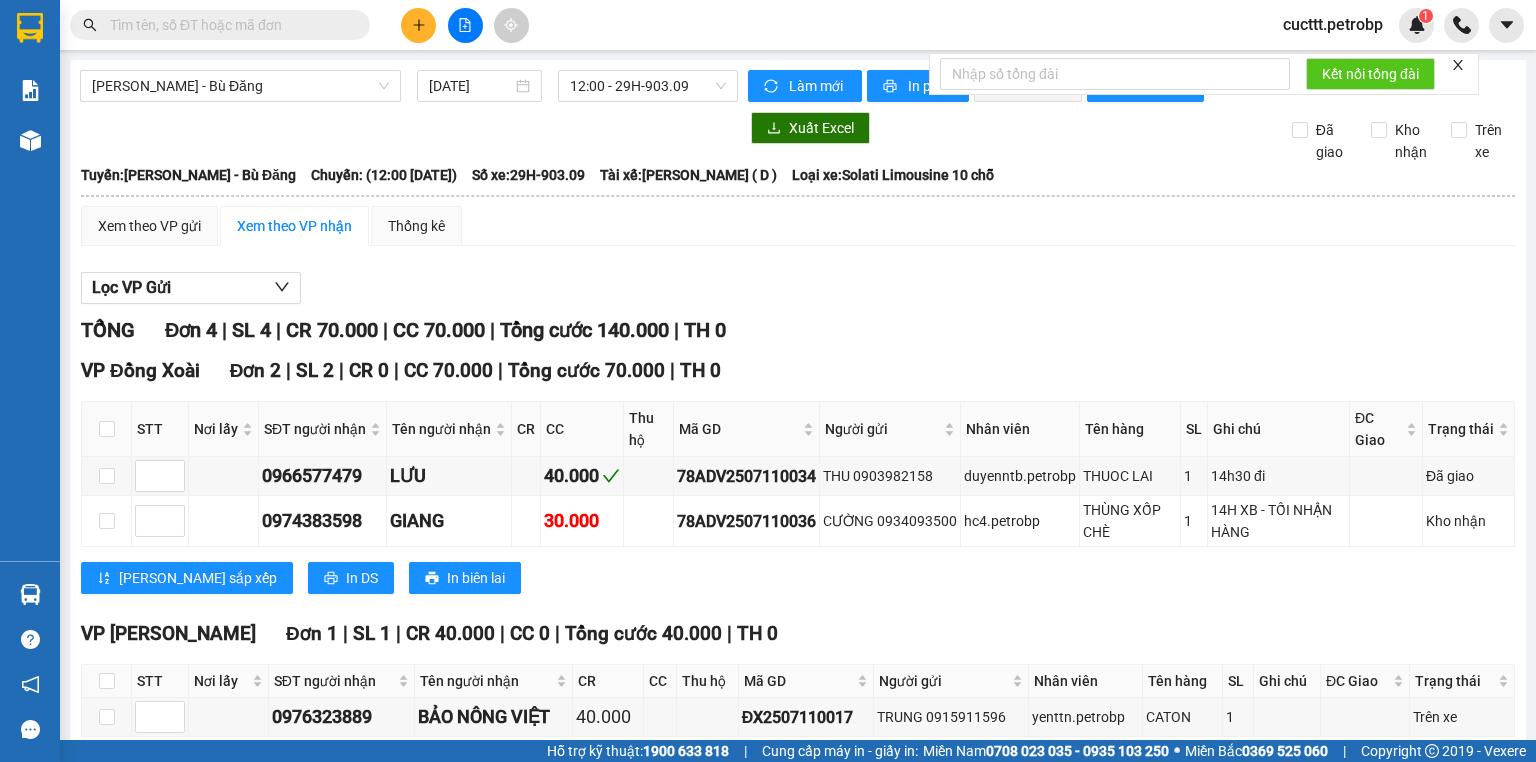 click on "TỔNG Đơn   4 | SL   4 | CR   70.000 | CC   70.000 | Tổng cước   140.000 | TH   0" at bounding box center (798, 330) 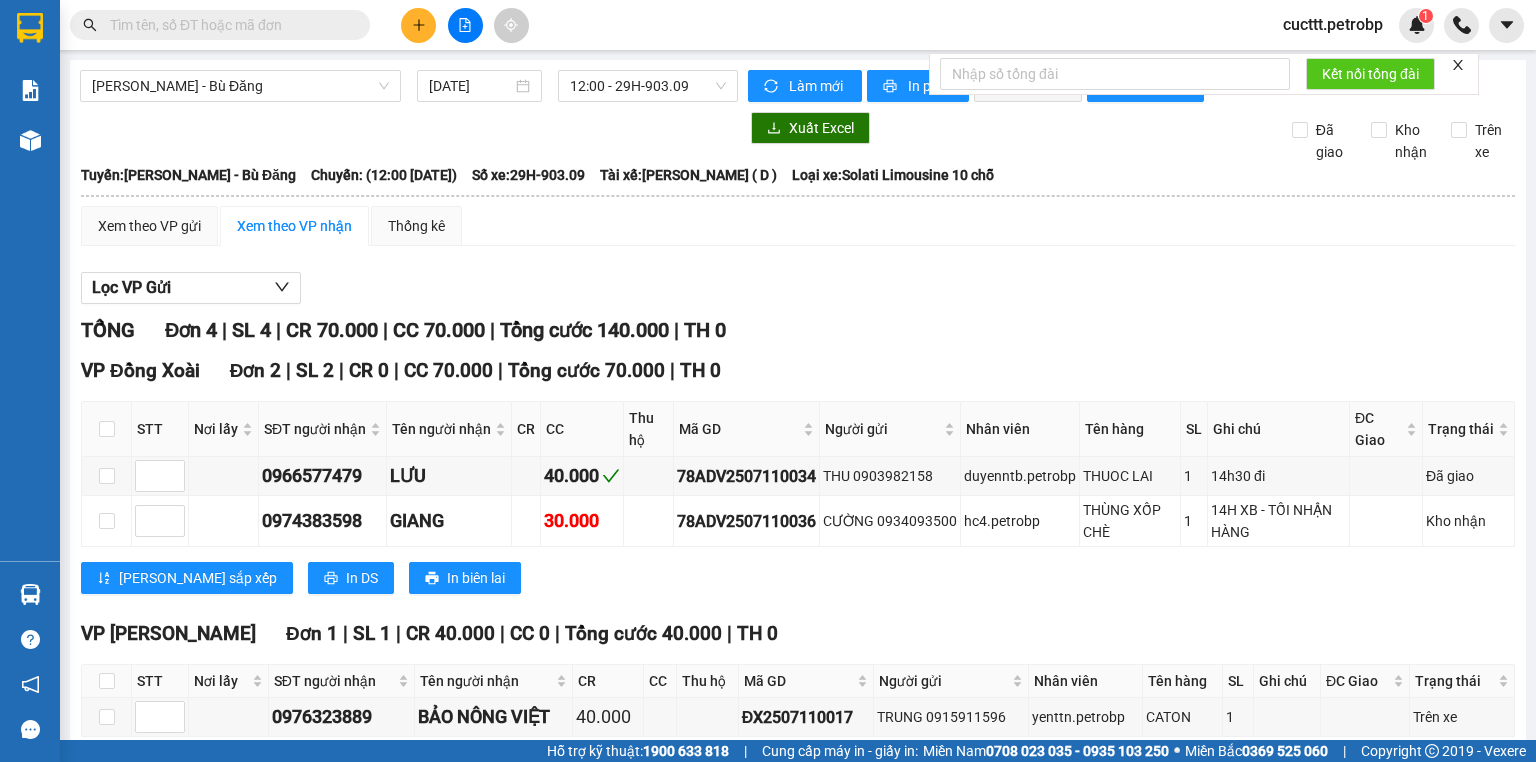 click on "TỔNG Đơn   4 | SL   4 | CR   70.000 | CC   70.000 | Tổng cước   140.000 | TH   0" at bounding box center [798, 330] 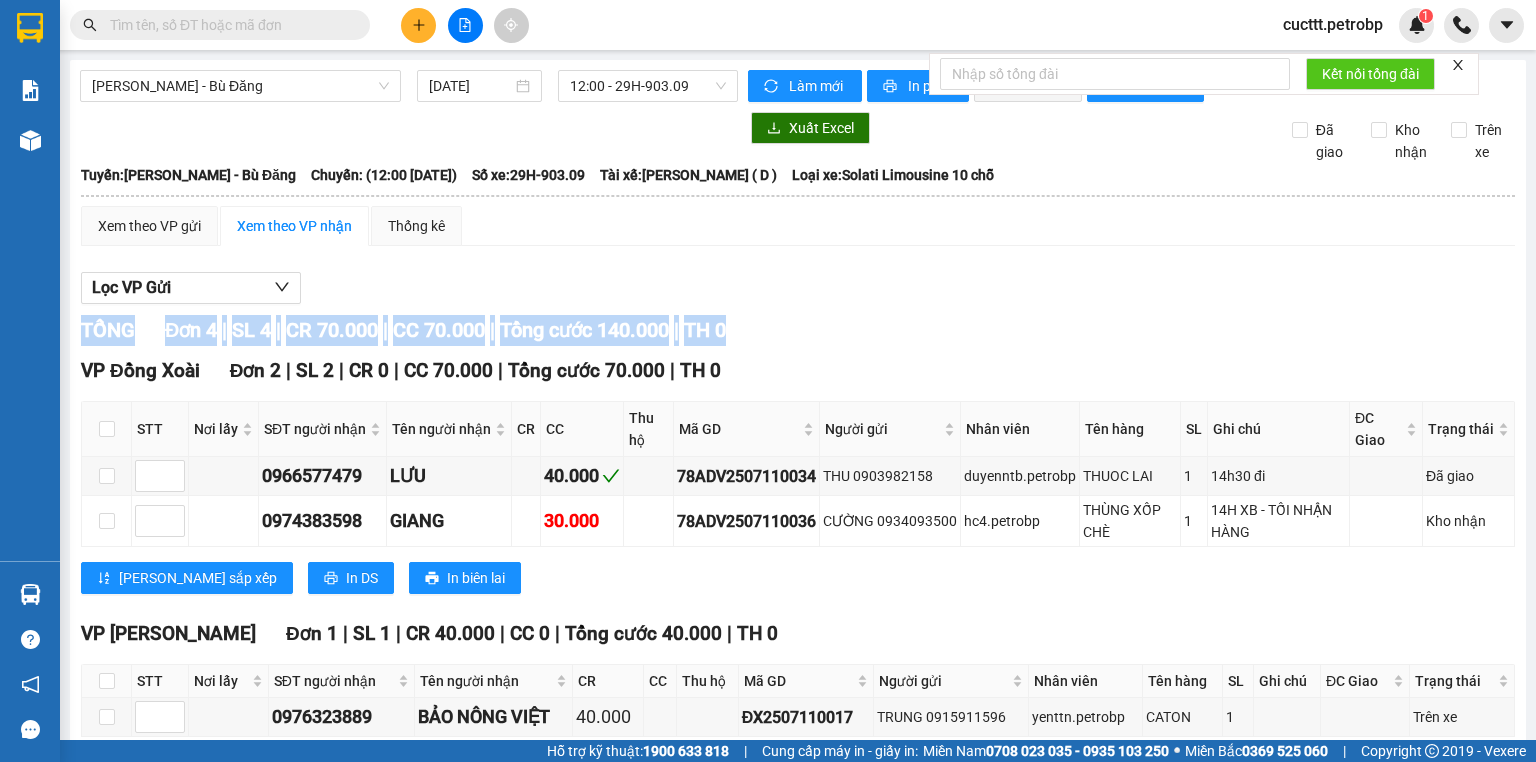 click on "TỔNG Đơn   4 | SL   4 | CR   70.000 | CC   70.000 | Tổng cước   140.000 | TH   0" at bounding box center [798, 330] 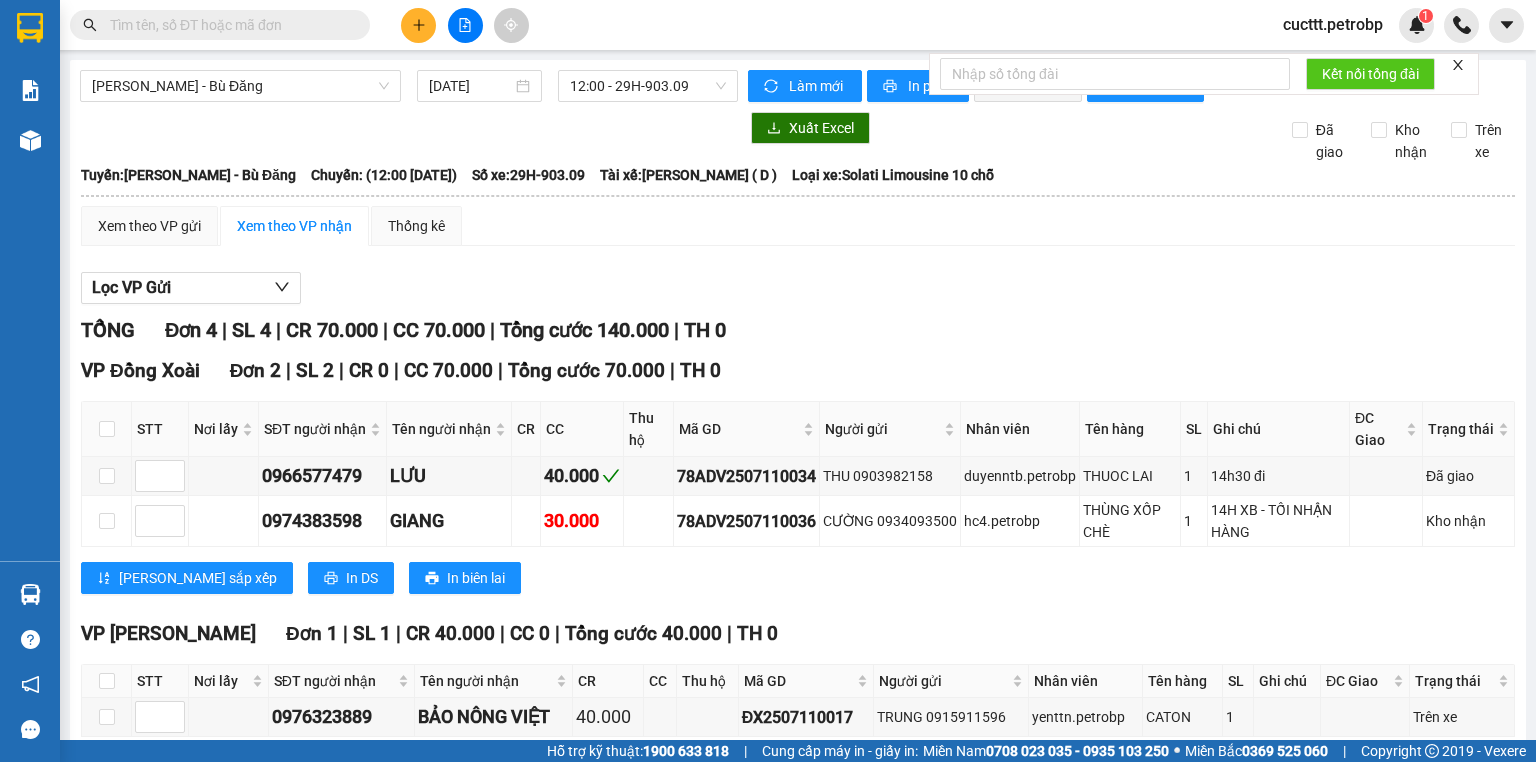 click on "VP Đồng Xoài Đơn   2 | SL   2 | CR   0 | CC   70.000 | Tổng cước   70.000 | TH   0 STT Nơi lấy SĐT người nhận Tên người nhận CR CC Thu hộ Mã GD Người gửi Nhân viên Tên hàng SL Ghi chú ĐC Giao Trạng thái Ký nhận                                   0966577479 LƯU 40.000 78ADV2507110034 THU  0903982158 duyenntb.petrobp THUOC LAI  1 14h30 đi Đã giao 0974383598 GIANG 30.000 78ADV2507110036 CƯỜNG  0934093500 hc4.petrobp THÙNG XỐP CHÈ  1 14H XB - TỐI NHẬN HÀNG  Kho nhận Lưu sắp xếp In DS In biên lai Petro Bình Phước   02716.55.56.57 & CSKH: 0983.776.777   692 Phú Riềng Đỏ, P Tân Xuân, TP Đồng Xoài, Tỉnh Bình Phước VP Đức Liễu  -  15:41 - 11/07/2025 Tuyến:  Hồ Chí Minh - Bù Đăng Chuyến:   (12:00 - 11/07/2025) Tài xế:  Chung Tấn Hòa ( D )   Số xe:  29H-903.09   Loại xe:  Solati Limousine 10 chỗ STT Nơi lấy SĐT người nhận Tên người nhận CR CC Thu hộ Mã GD Người gửi" at bounding box center (798, 482) 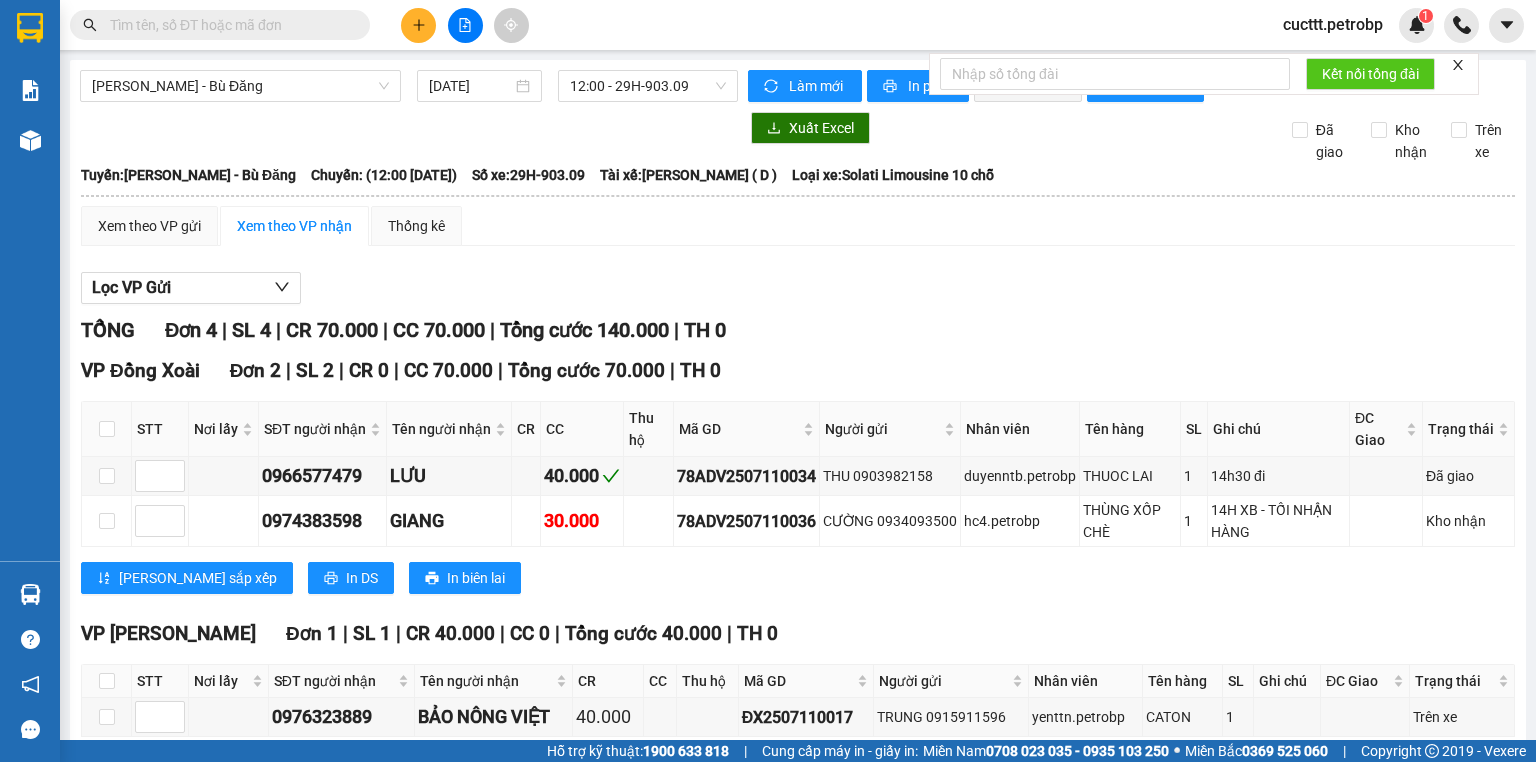 scroll, scrollTop: 302, scrollLeft: 0, axis: vertical 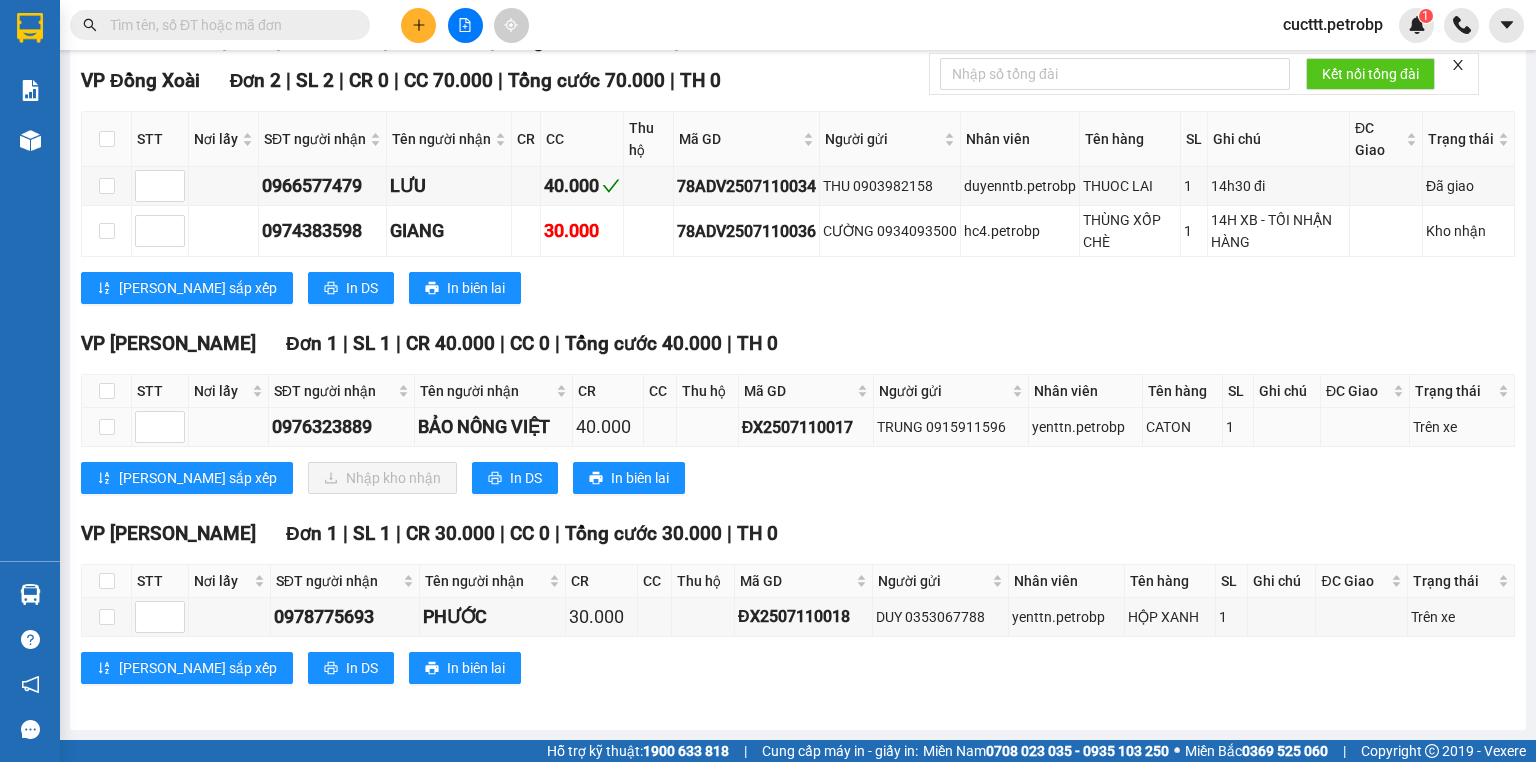 click at bounding box center (107, 427) 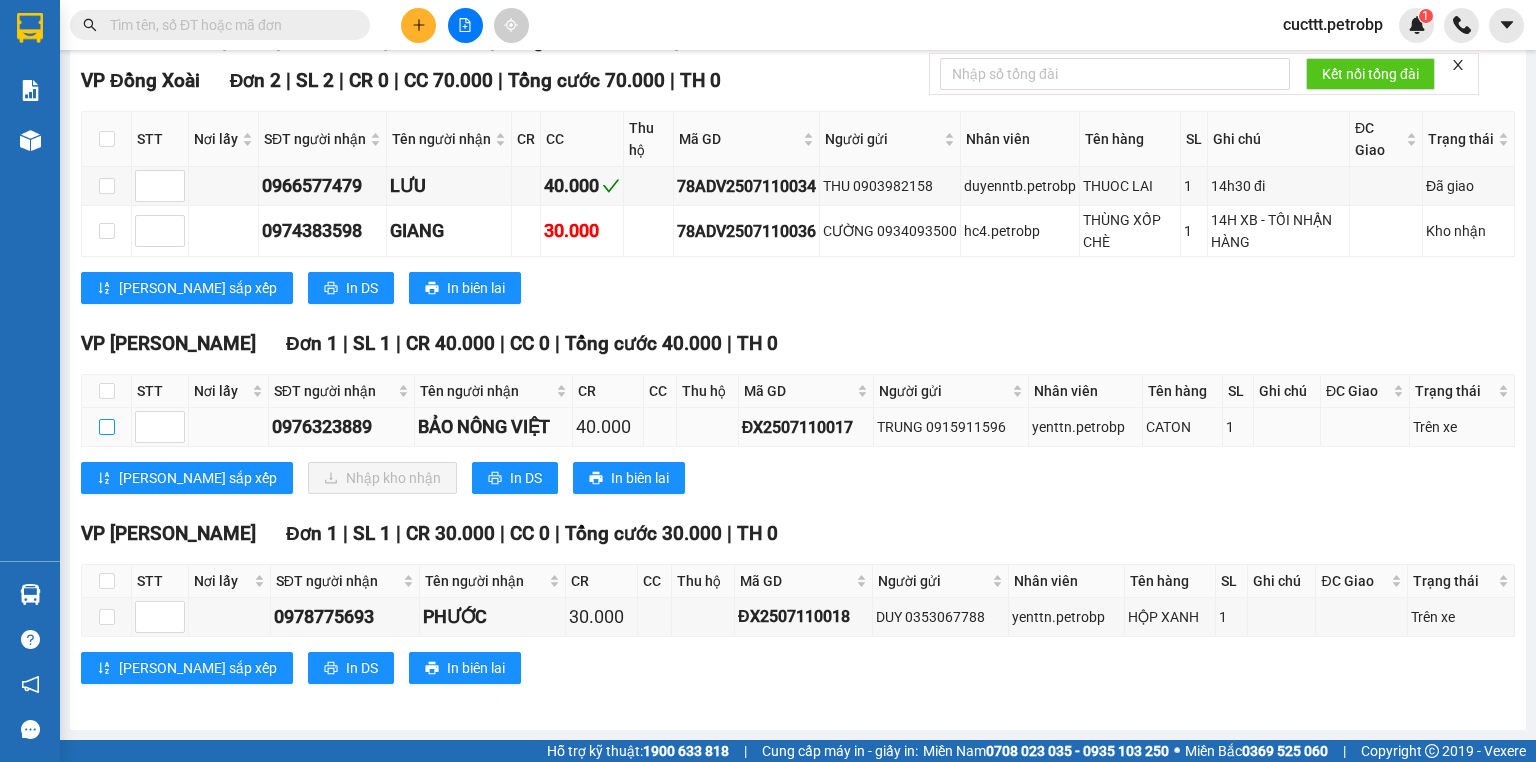 click at bounding box center [107, 427] 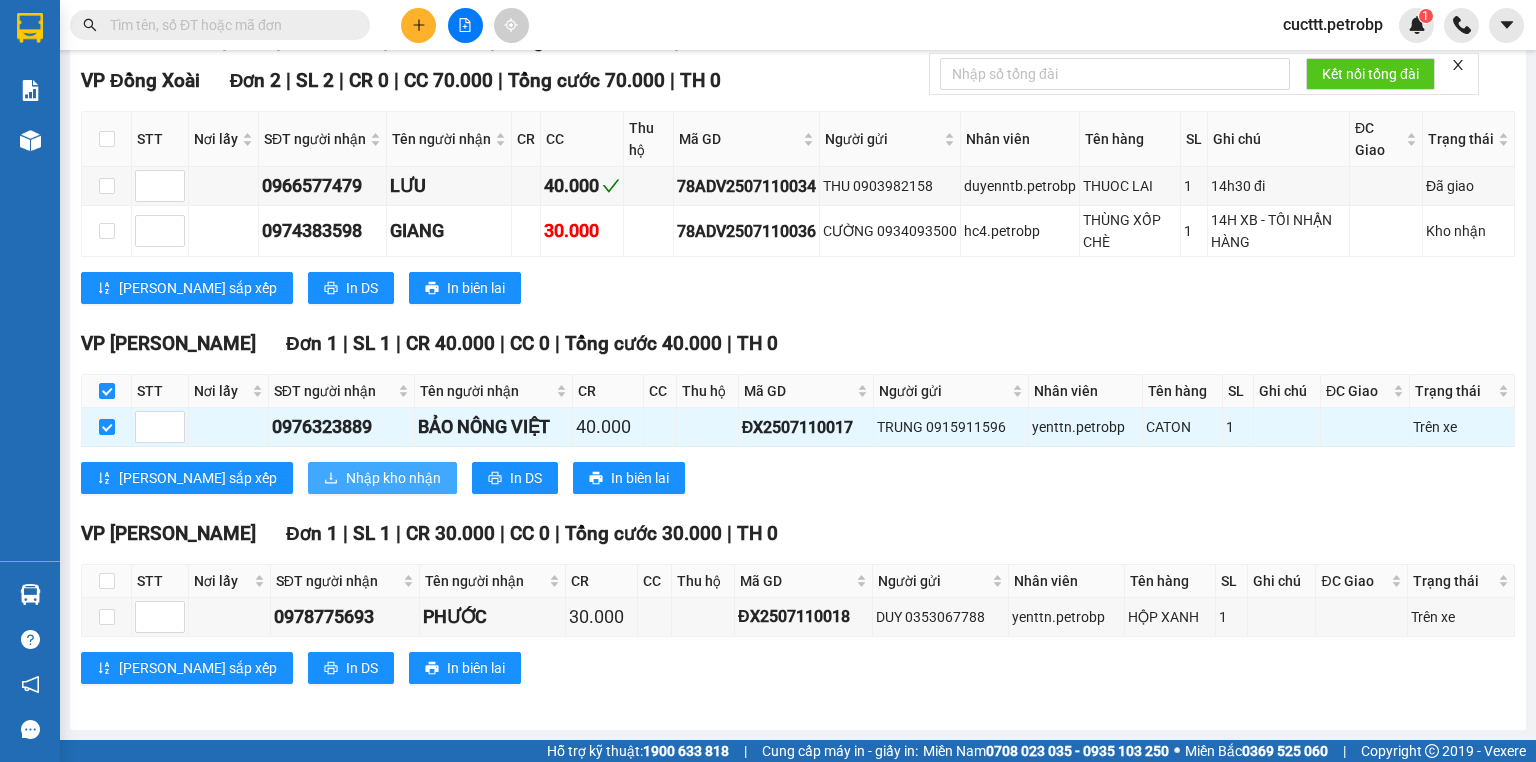 drag, startPoint x: 304, startPoint y: 484, endPoint x: 344, endPoint y: 524, distance: 56.568542 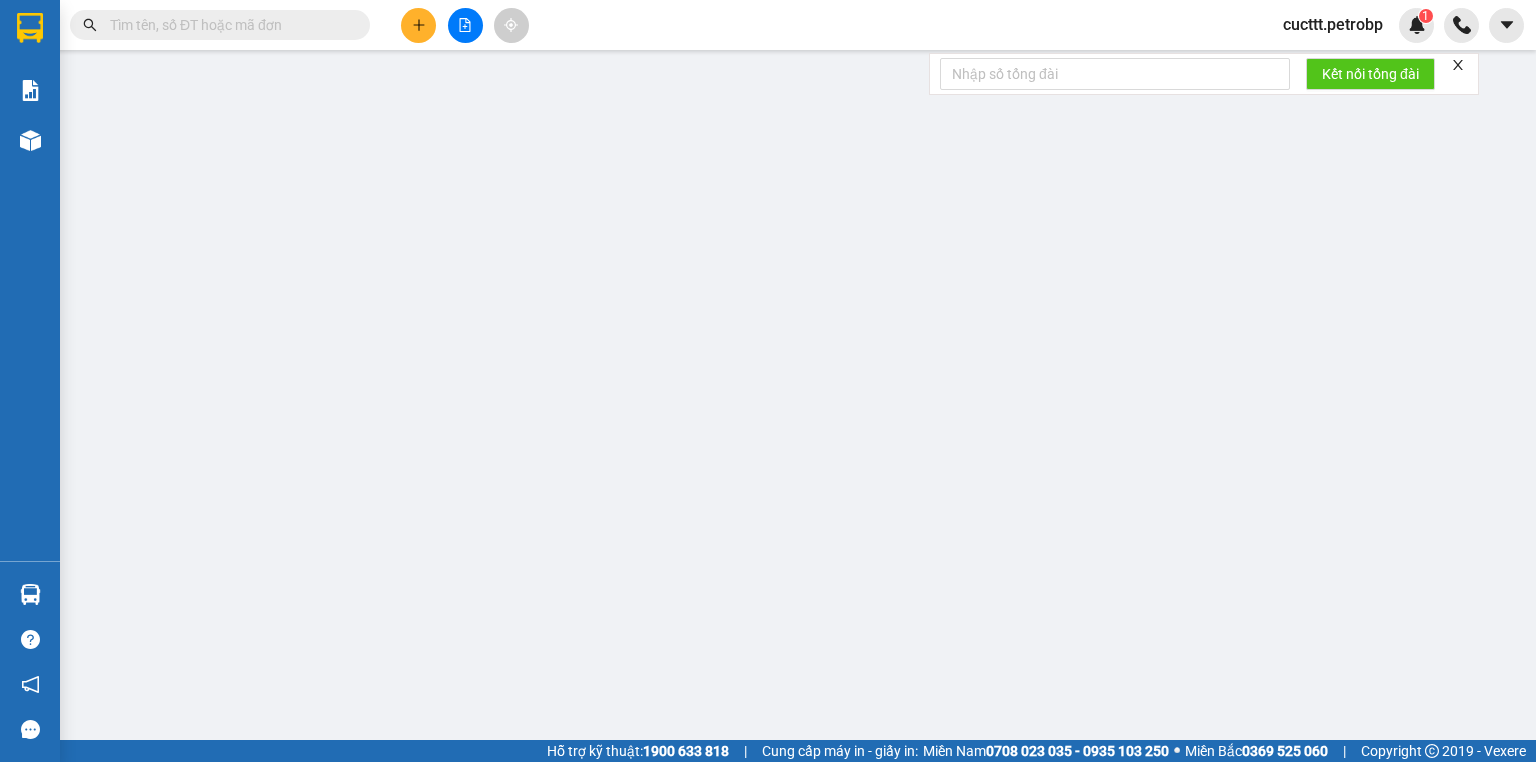 scroll, scrollTop: 0, scrollLeft: 0, axis: both 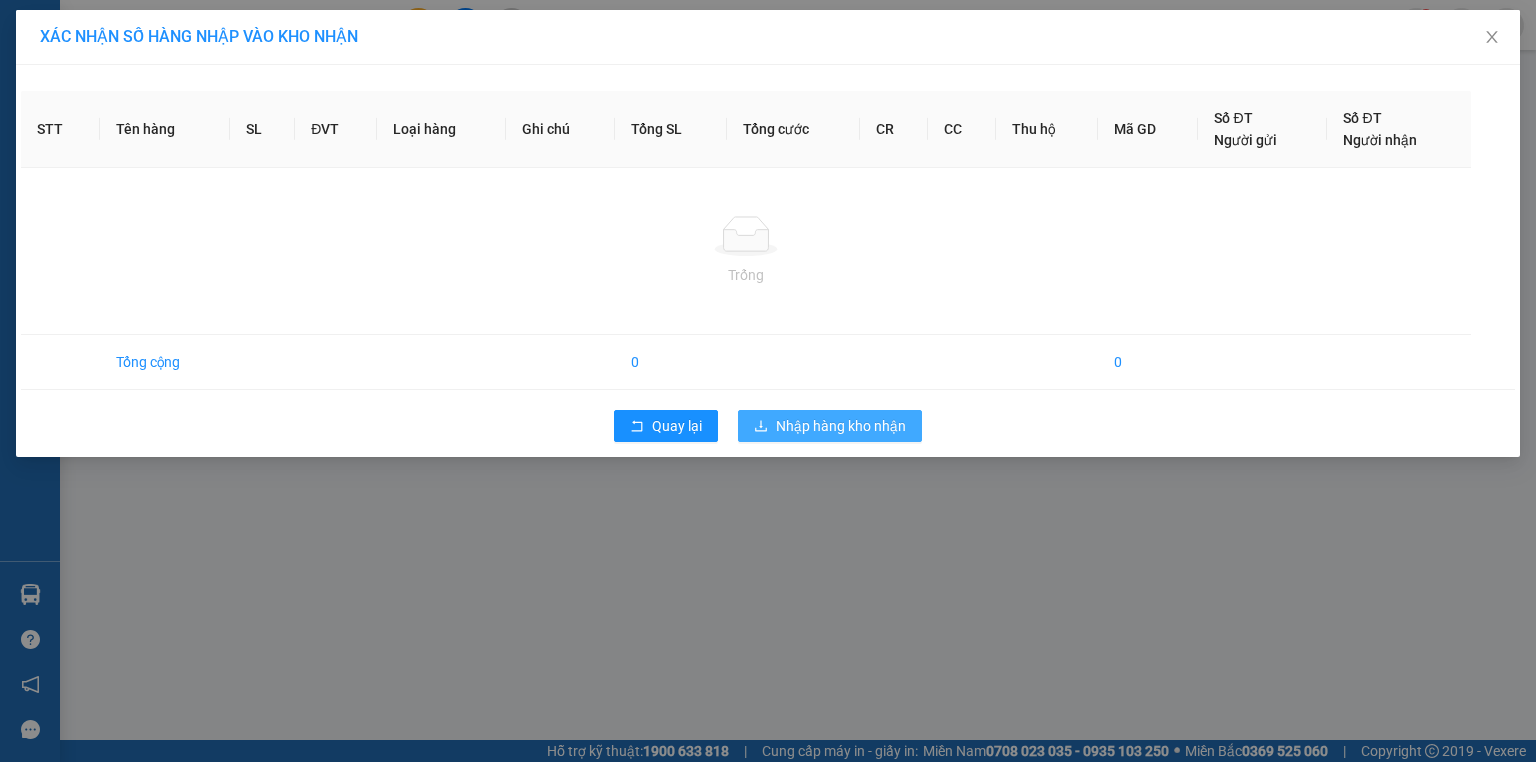 click on "Nhập hàng kho nhận" at bounding box center [841, 426] 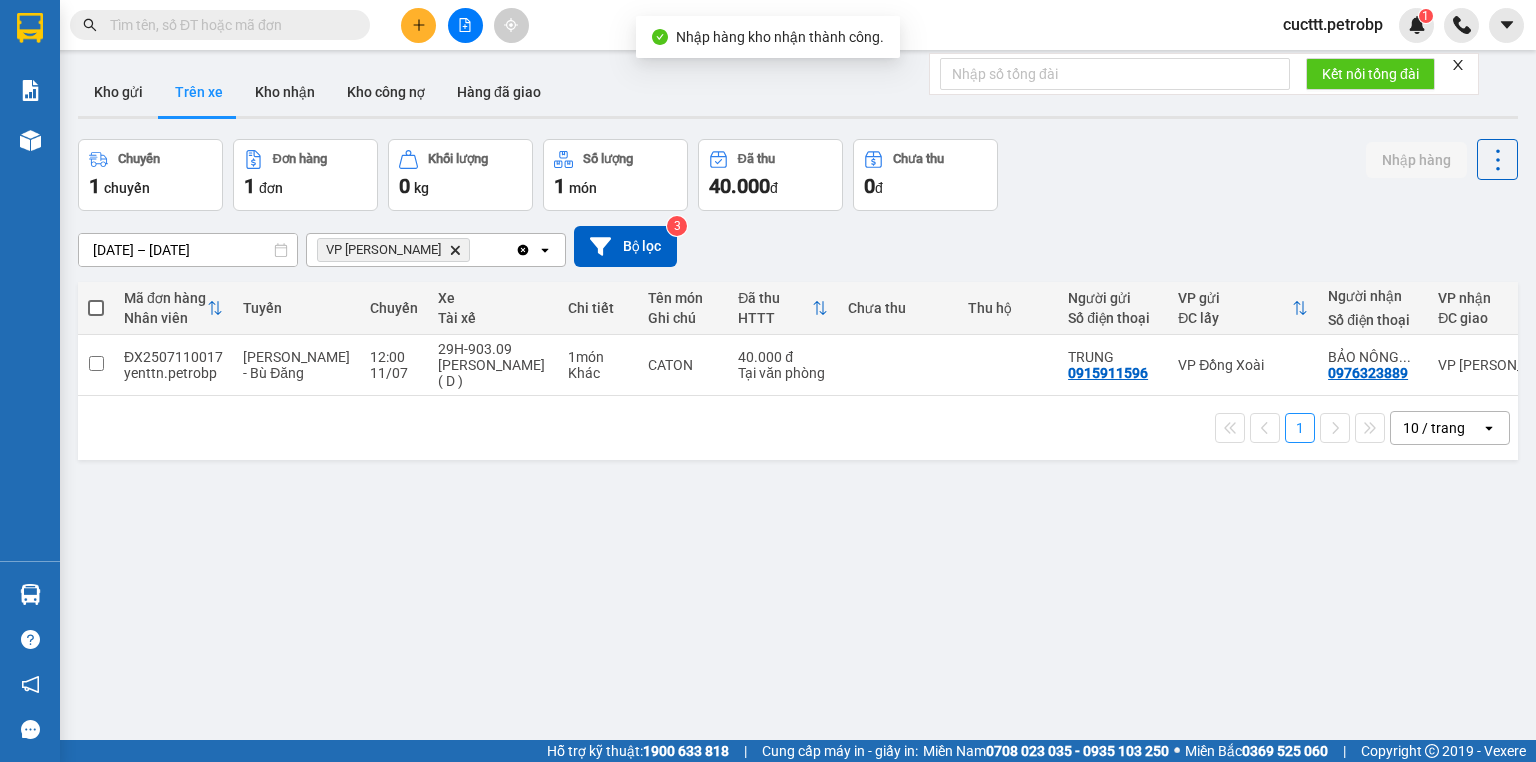click on "10/07/2025 – 18/07/2025 Press the down arrow key to interact with the calendar and select a date. Press the escape button to close the calendar. Selected date range is from 10/07/2025 to 18/07/2025. VP Đức Liễu Delete Clear all open Bộ lọc 3" at bounding box center [798, 246] 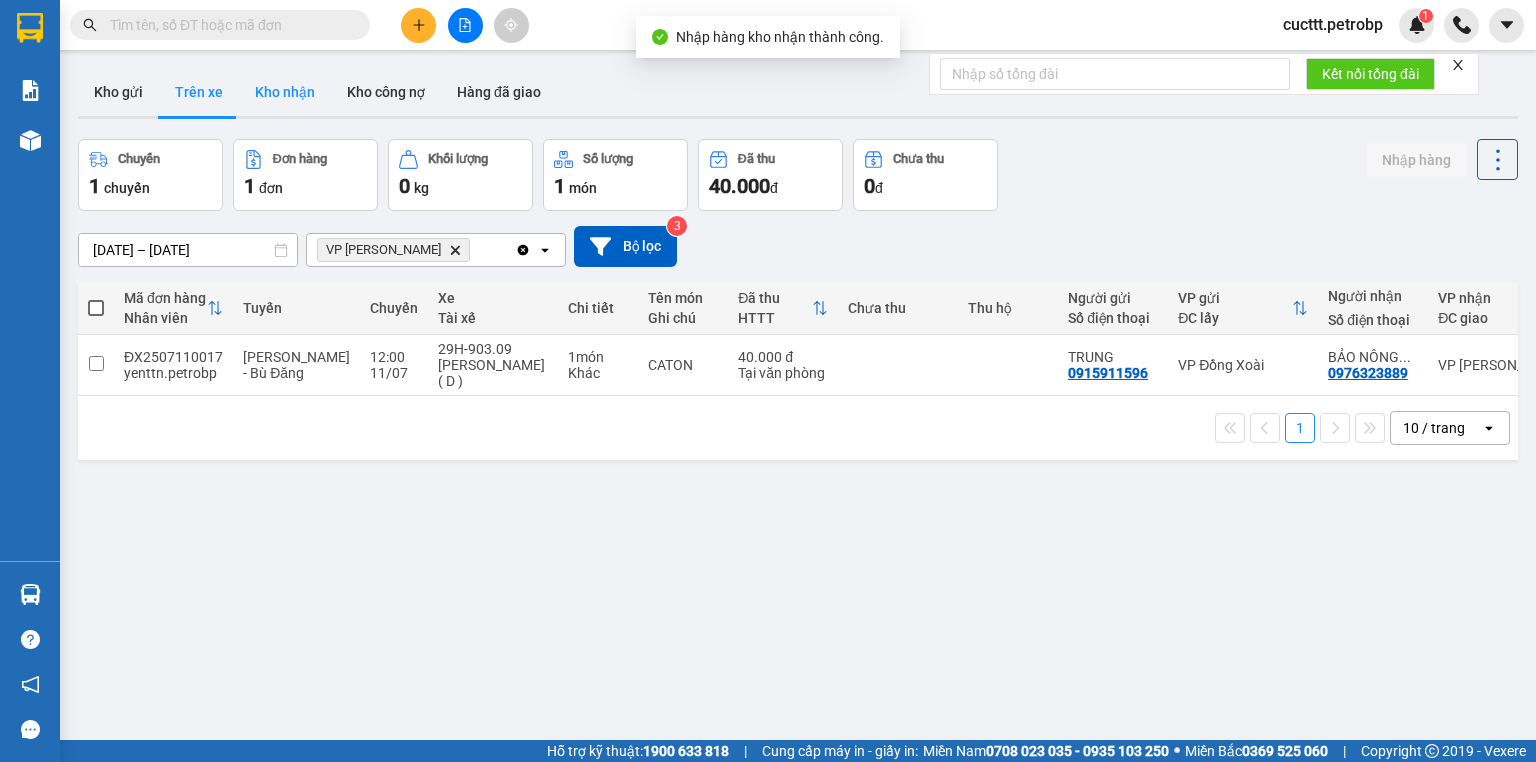 drag, startPoint x: 304, startPoint y: 81, endPoint x: 916, endPoint y: 167, distance: 618.01294 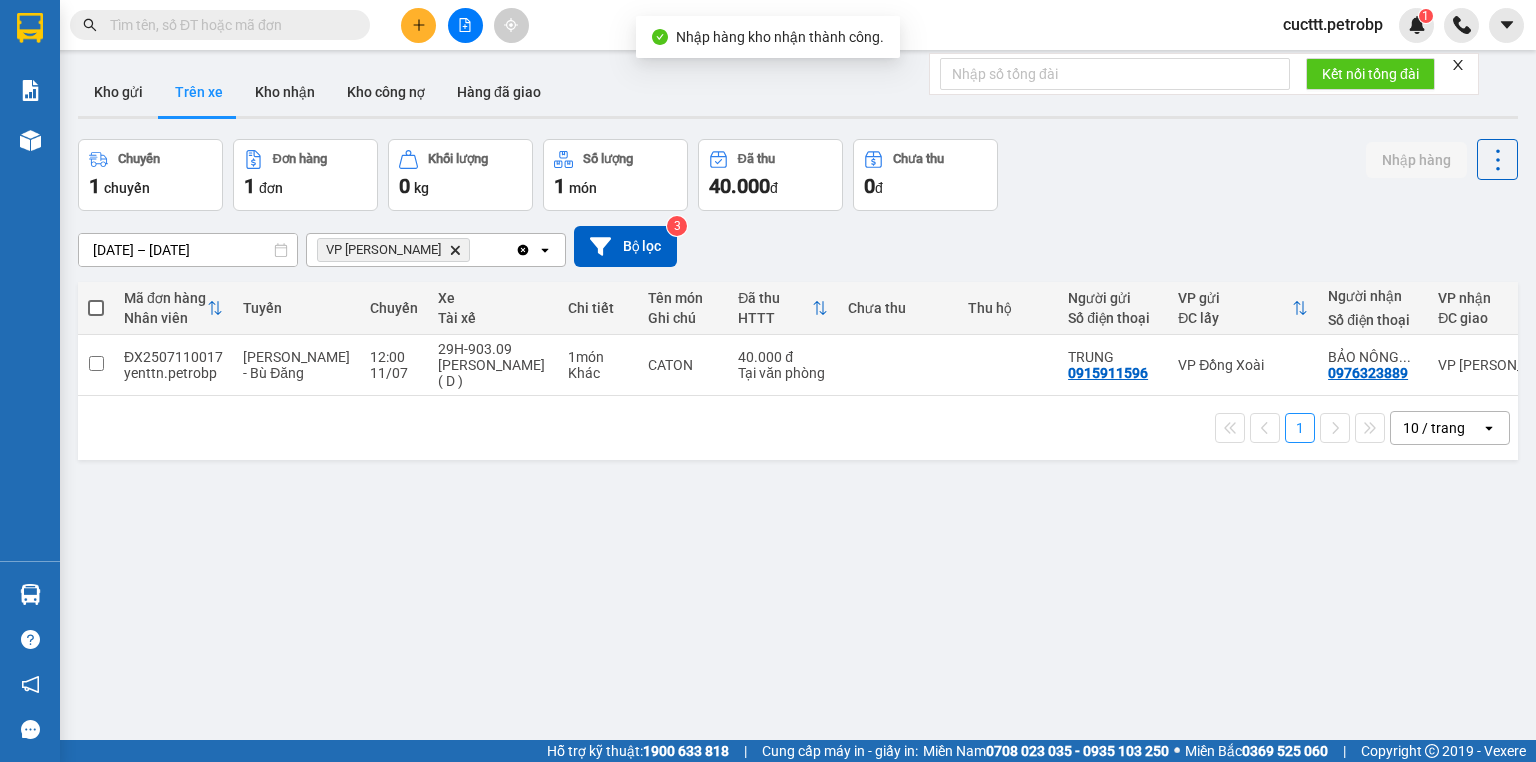 click on "Kho nhận" at bounding box center (285, 92) 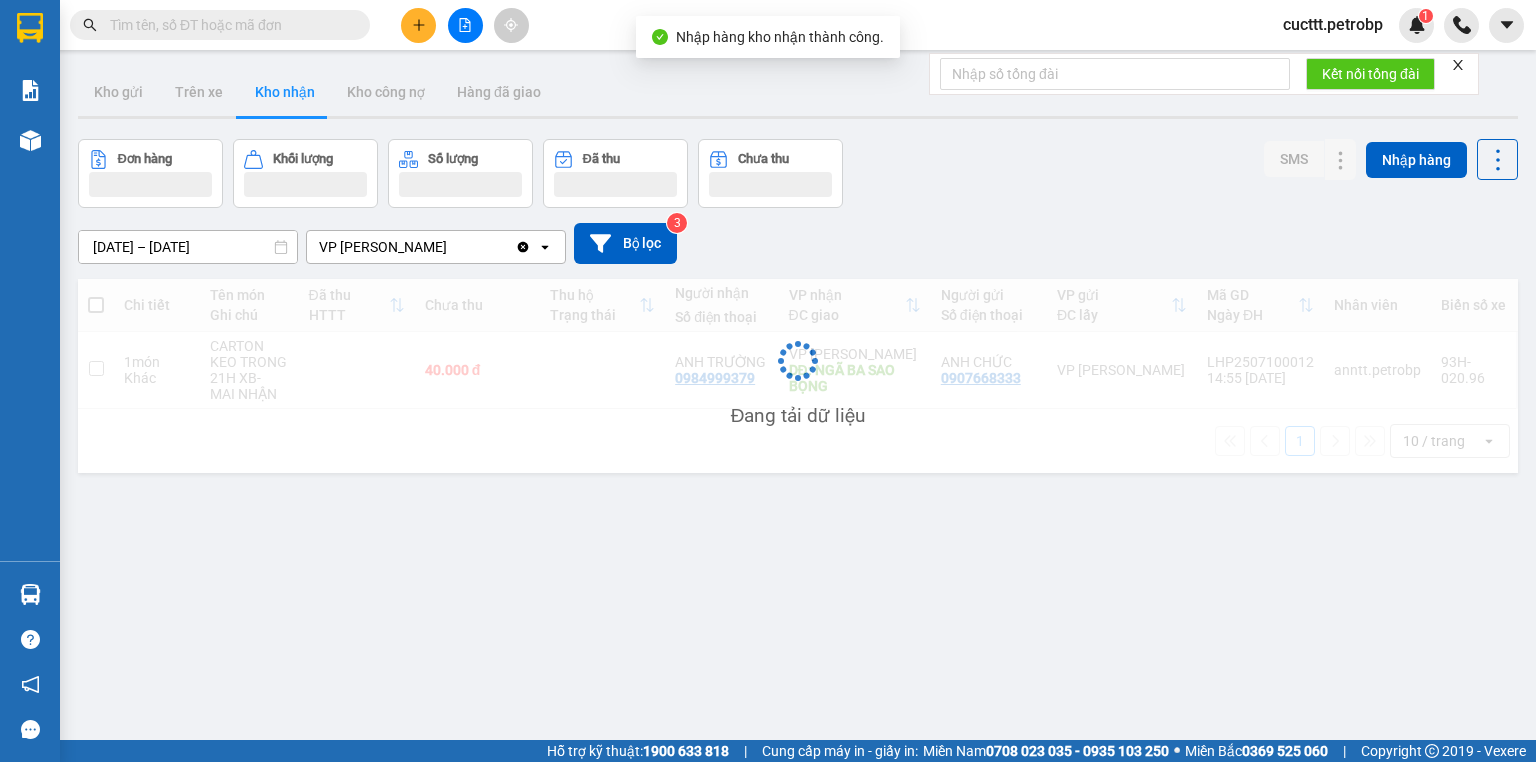 click on "Đơn hàng Khối lượng Số lượng Đã thu Chưa thu SMS Nhập hàng" at bounding box center (798, 173) 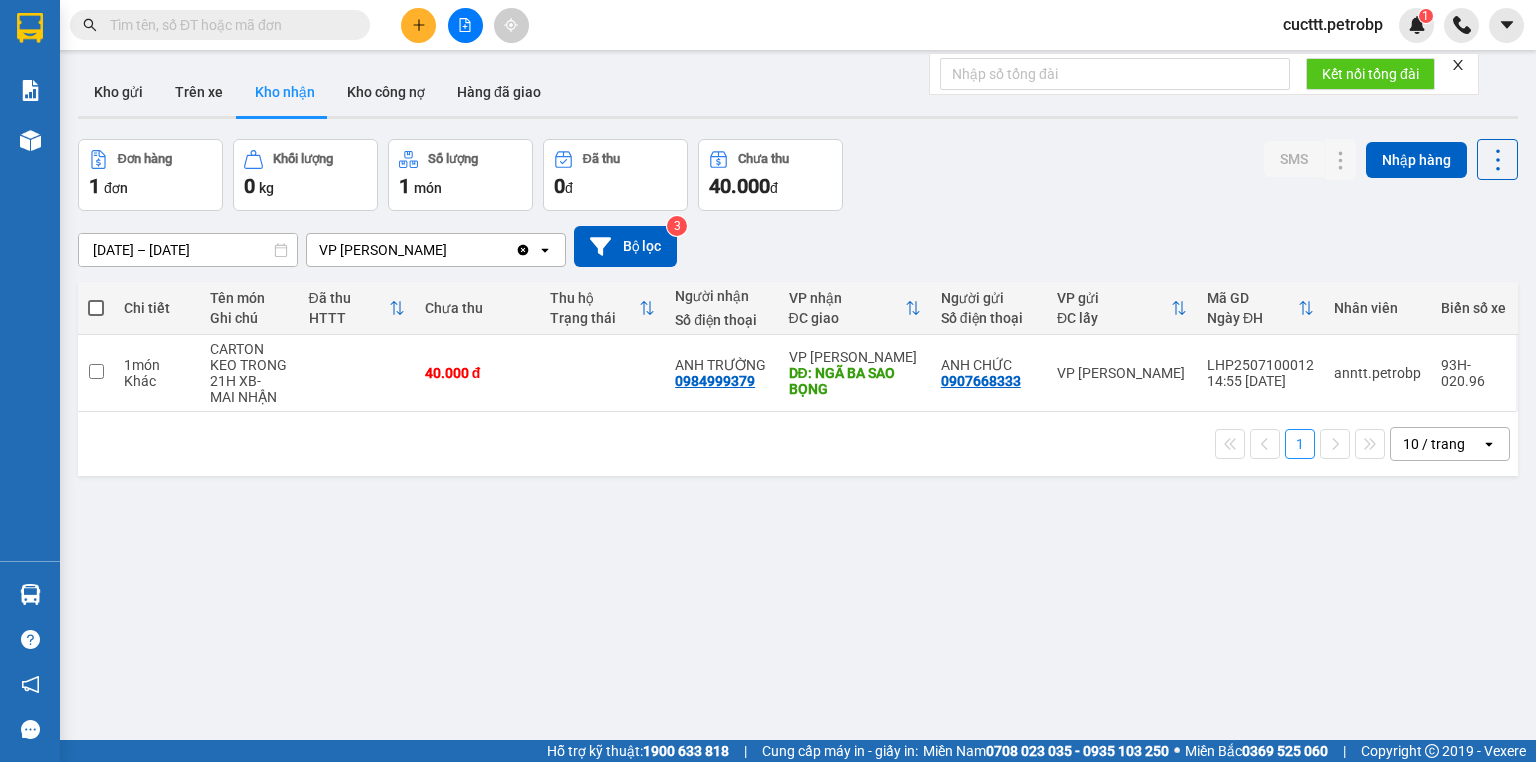 click on "09/07/2025 – 11/07/2025 Press the down arrow key to interact with the calendar and select a date. Press the escape button to close the calendar. Selected date range is from 09/07/2025 to 11/07/2025. VP Đức Liễu Clear value open Bộ lọc 3" at bounding box center (798, 246) 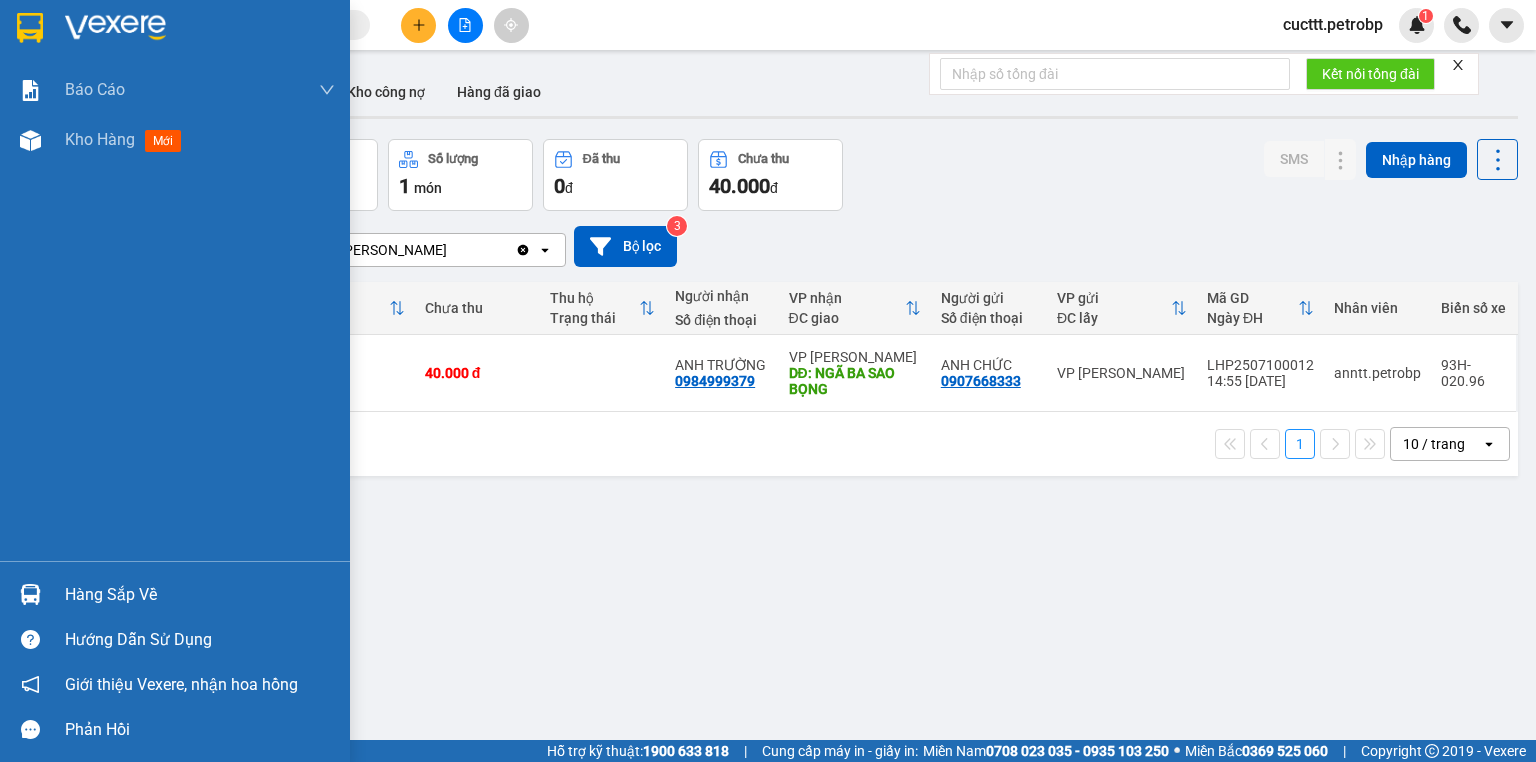 click on "Hàng sắp về" at bounding box center (175, 594) 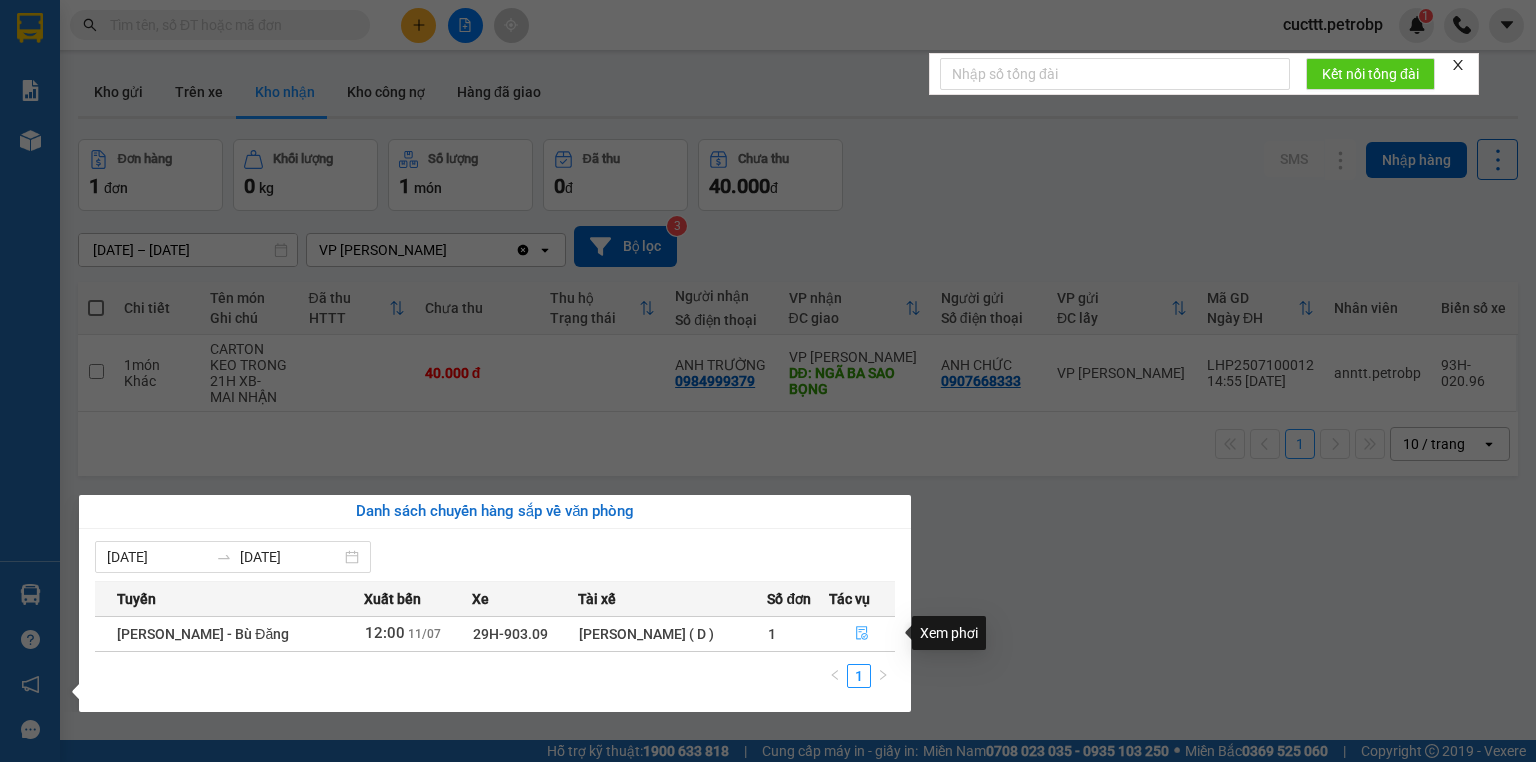 click 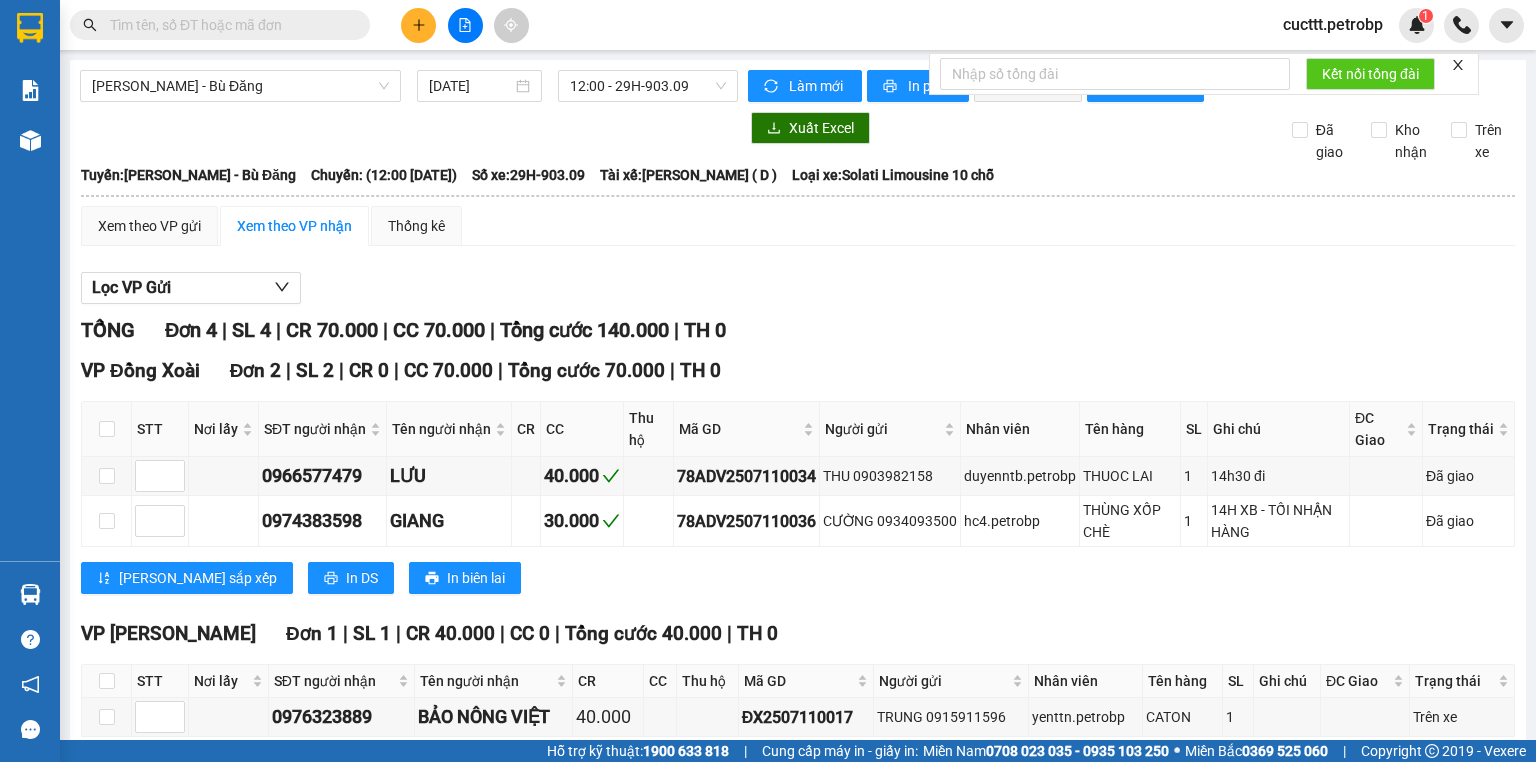 scroll, scrollTop: 302, scrollLeft: 0, axis: vertical 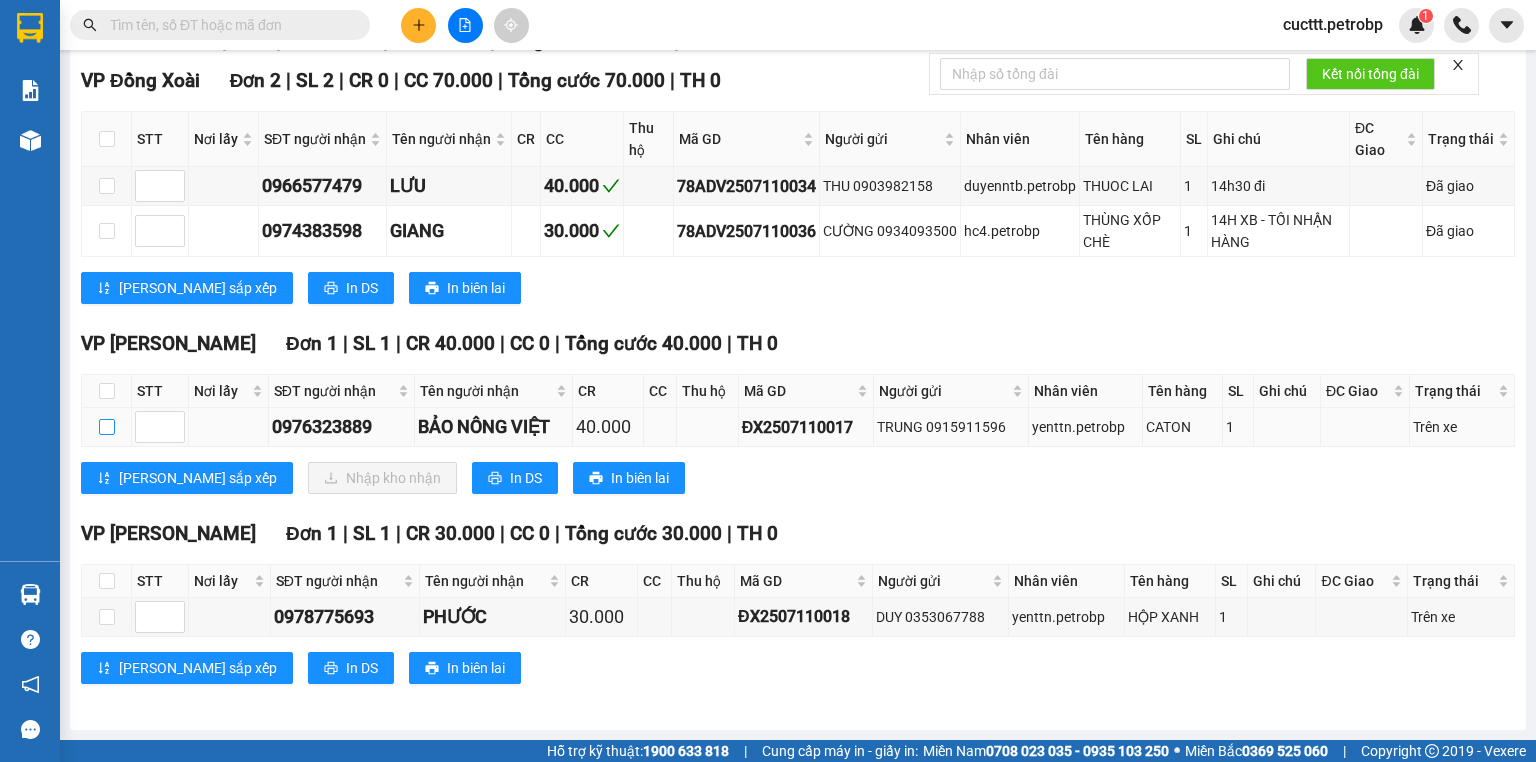 click at bounding box center (107, 427) 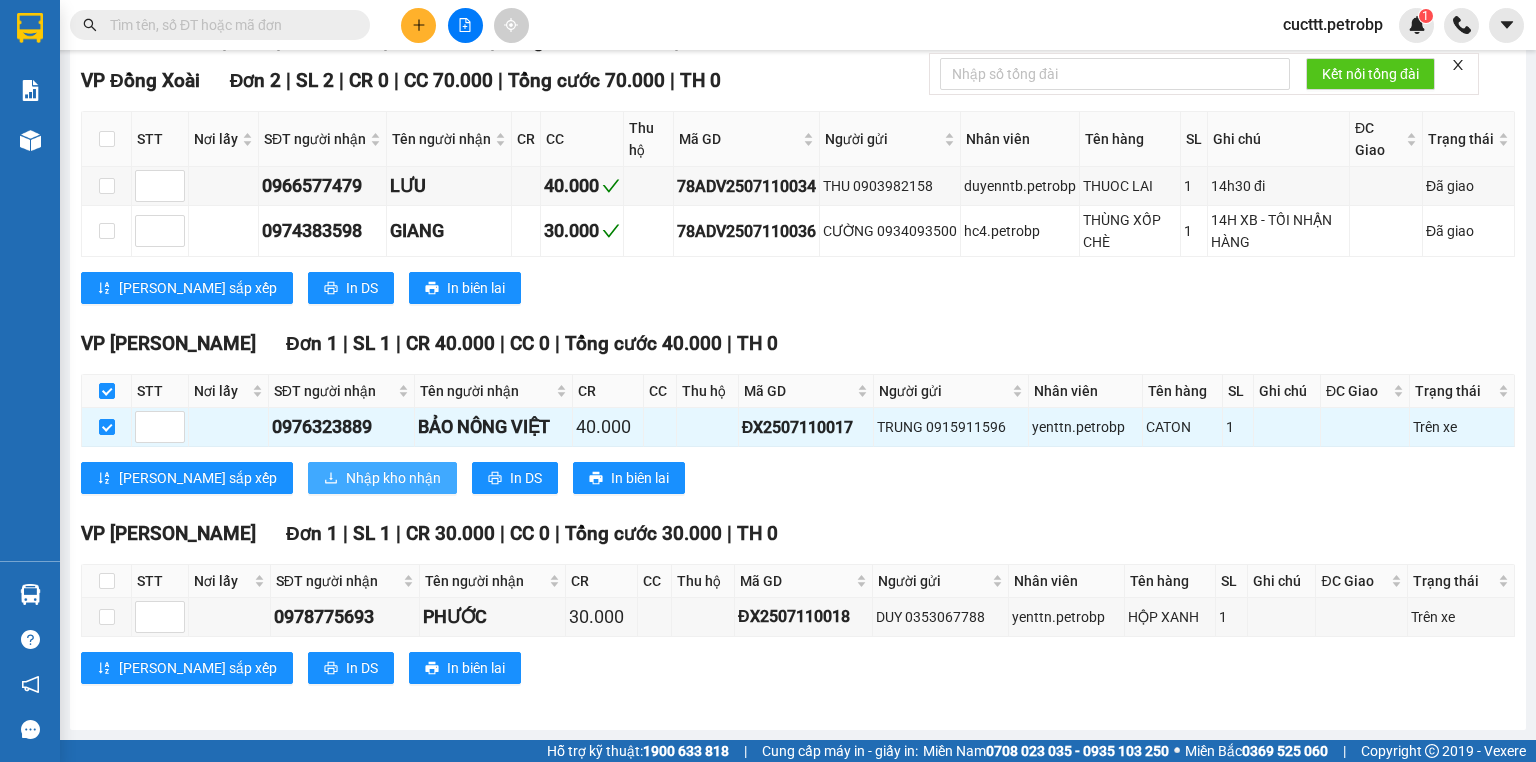 click on "Nhập kho nhận" at bounding box center [393, 478] 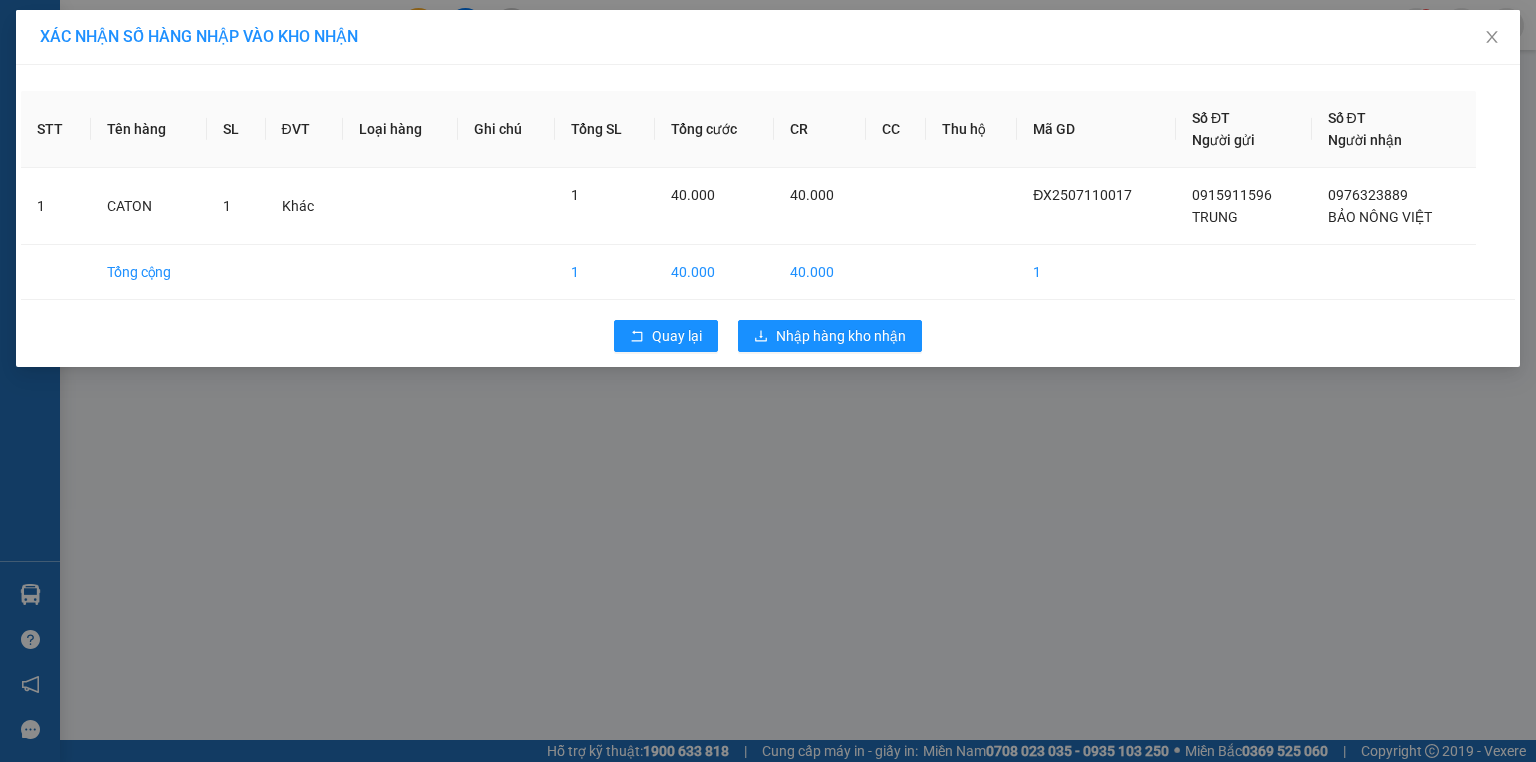 click on "XÁC NHẬN SỐ HÀNG NHẬP VÀO KHO NHẬN STT Tên hàng SL ĐVT Loại hàng Ghi chú Tổng SL Tổng cước CR CC Thu hộ Mã GD Số ĐT Người gửi Số ĐT Người nhận 1 CATON  1 Khác 1 40.000 40.000 ĐX2507110017 0915911596 TRUNG 0976323889 BẢO NÔNG VIỆT Tổng cộng 1 40.000 40.000 1 Quay lại Nhập hàng kho nhận" at bounding box center [768, 381] 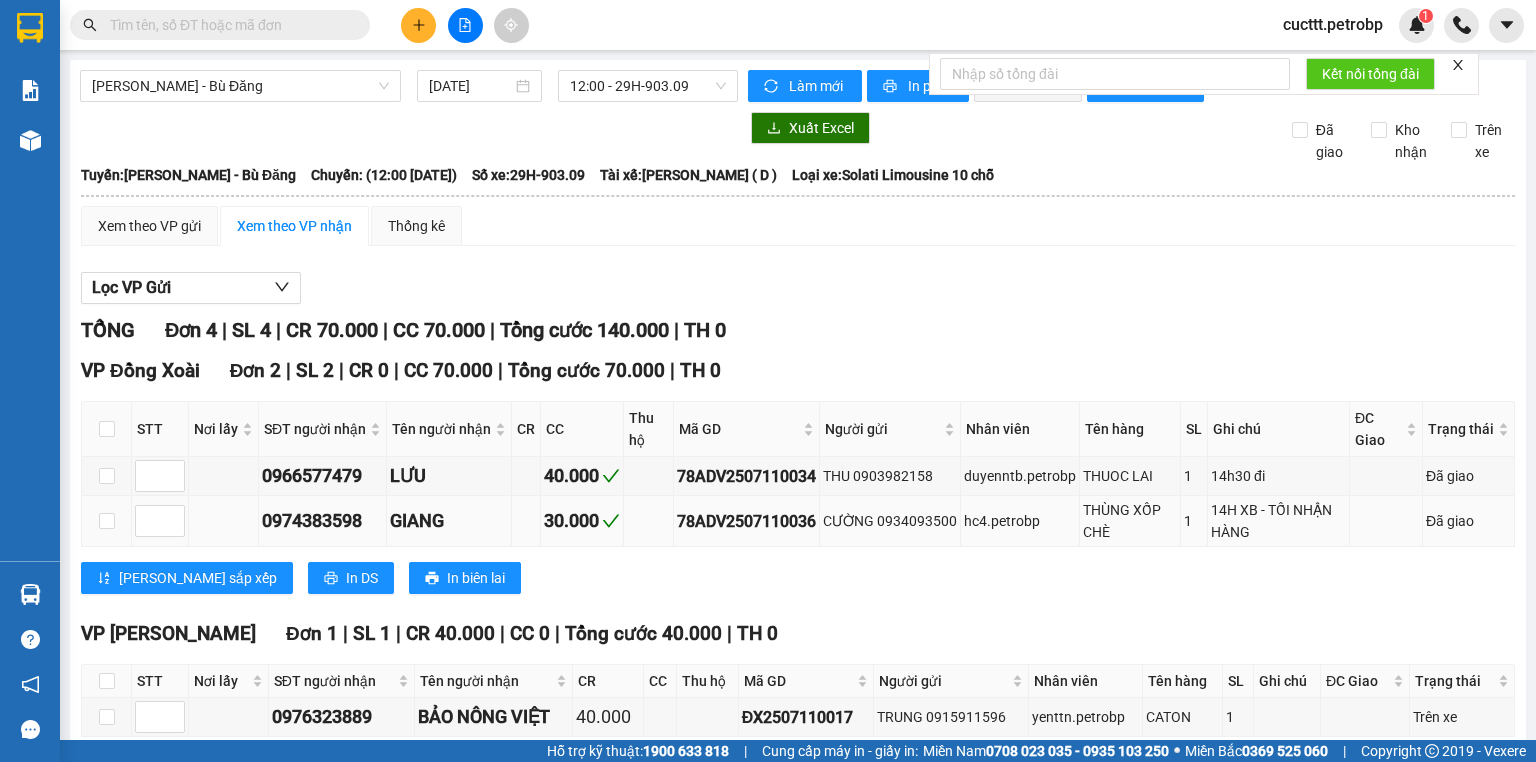 scroll, scrollTop: 240, scrollLeft: 0, axis: vertical 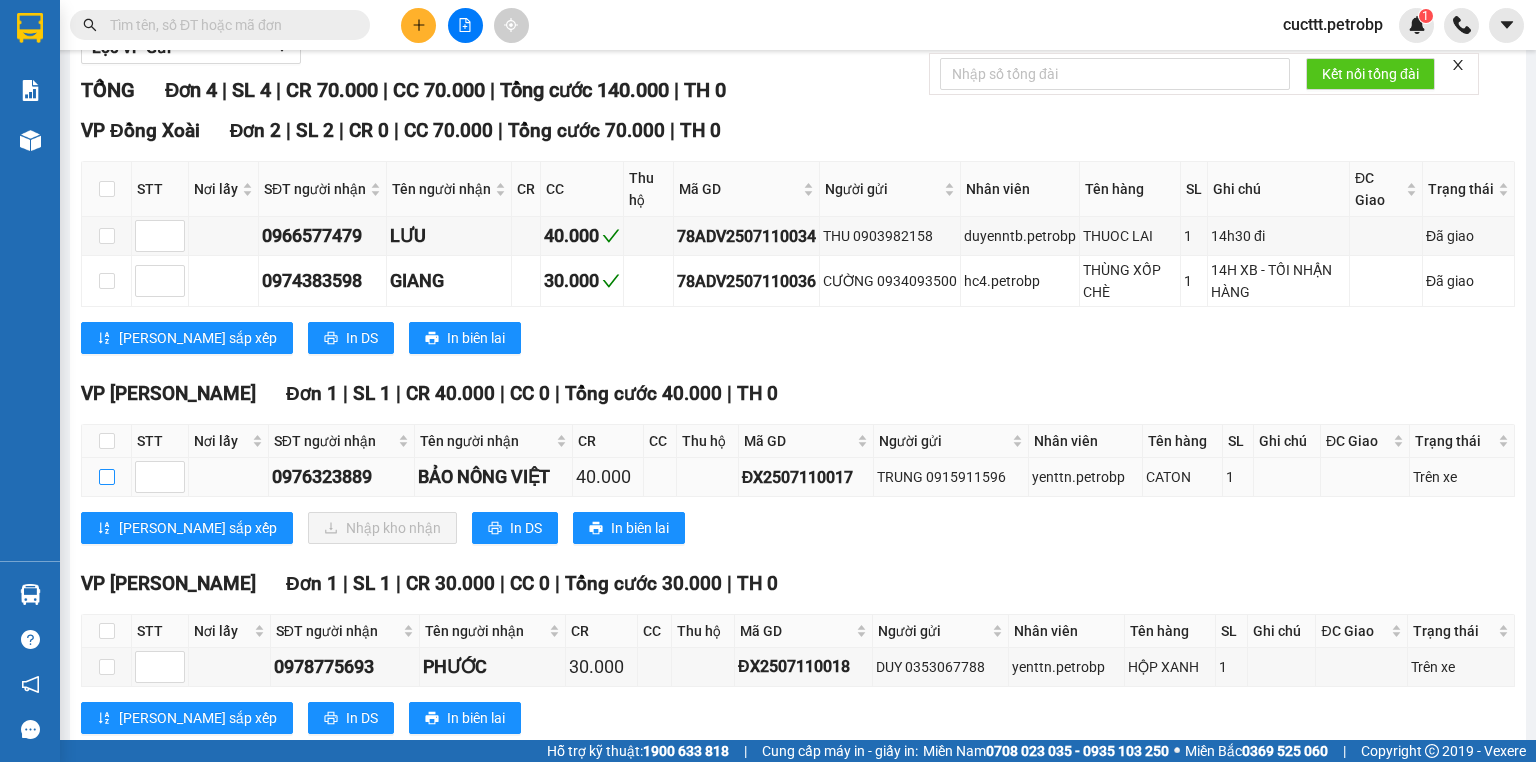 click at bounding box center (107, 477) 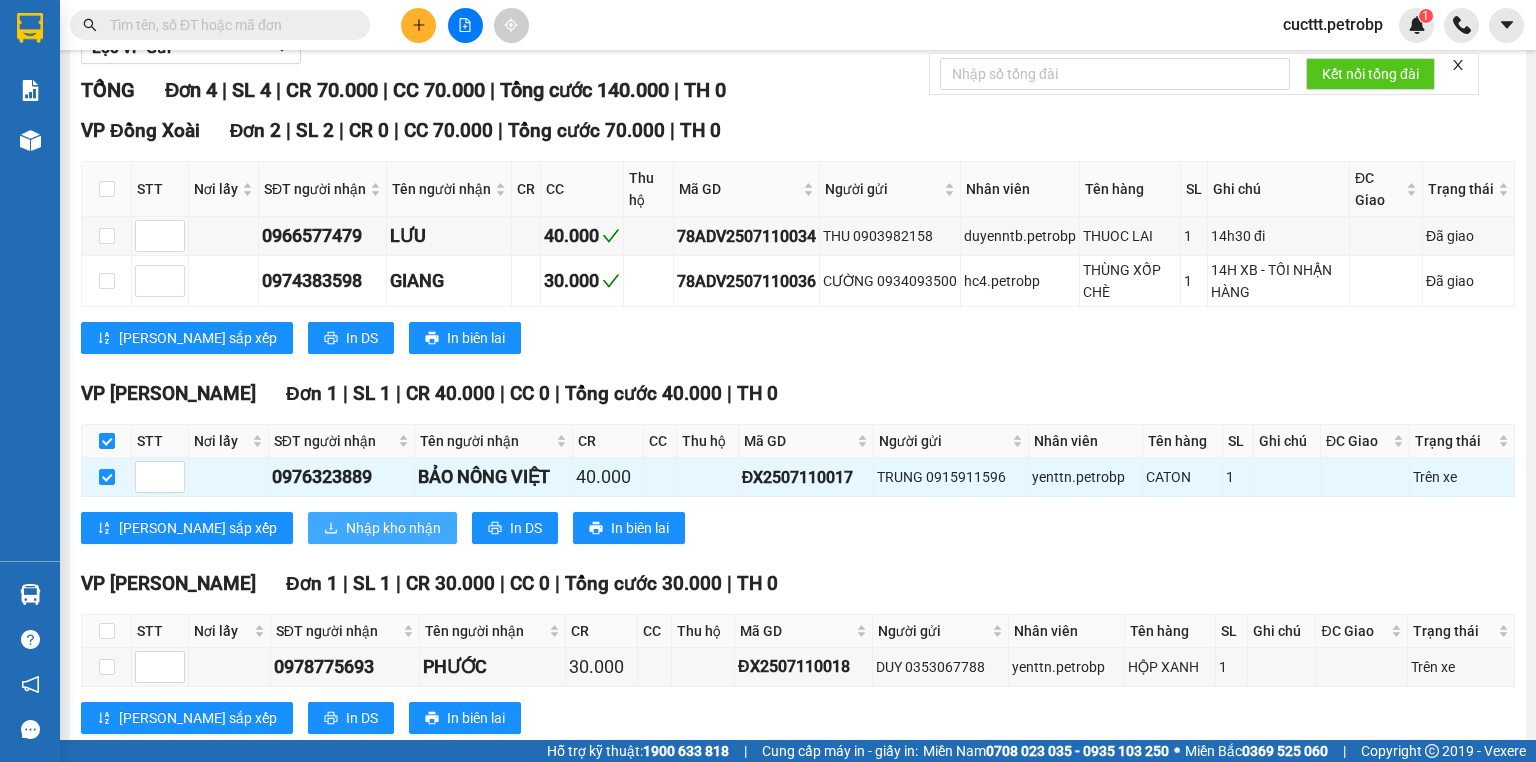click on "Nhập kho nhận" at bounding box center (393, 528) 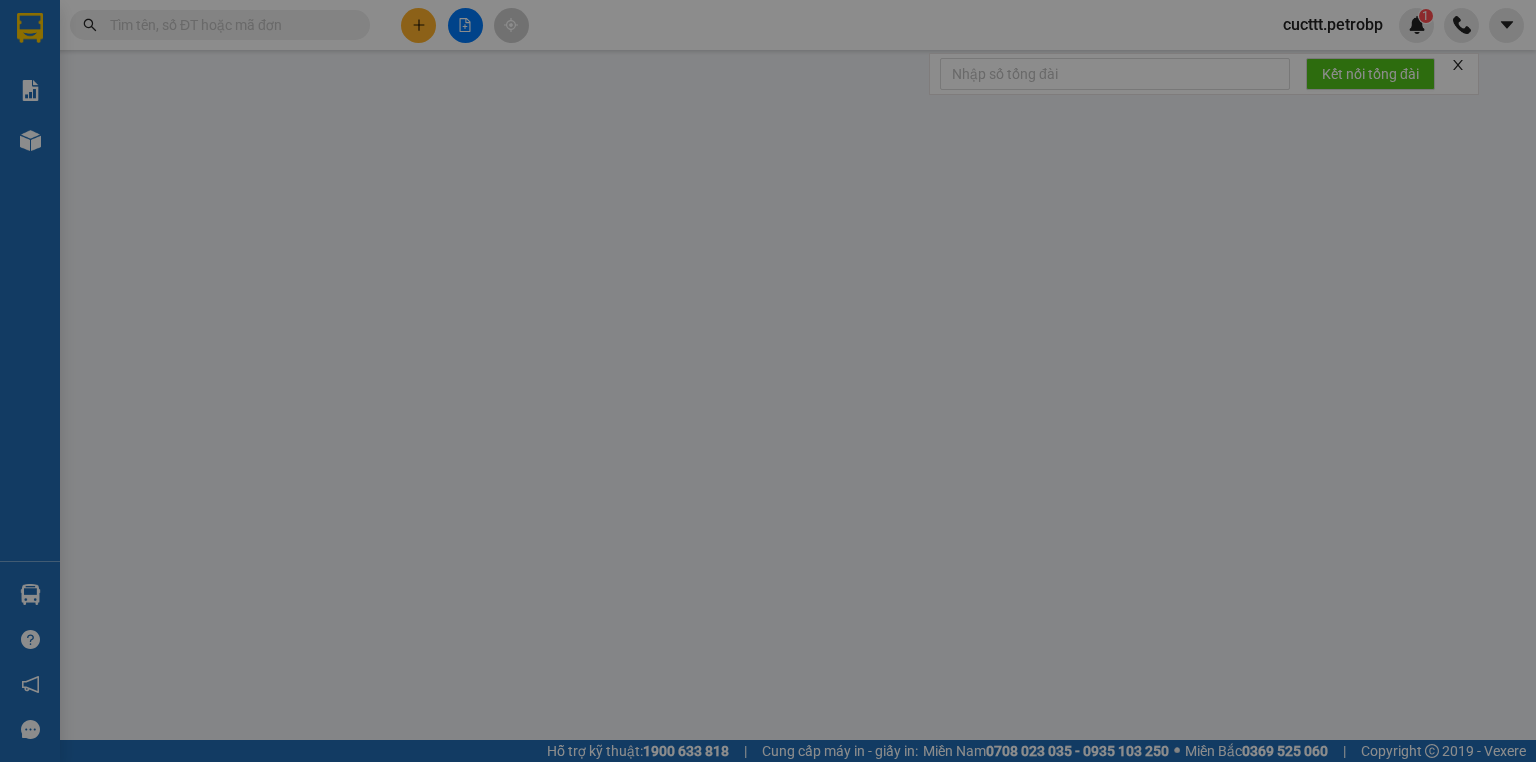 scroll, scrollTop: 0, scrollLeft: 0, axis: both 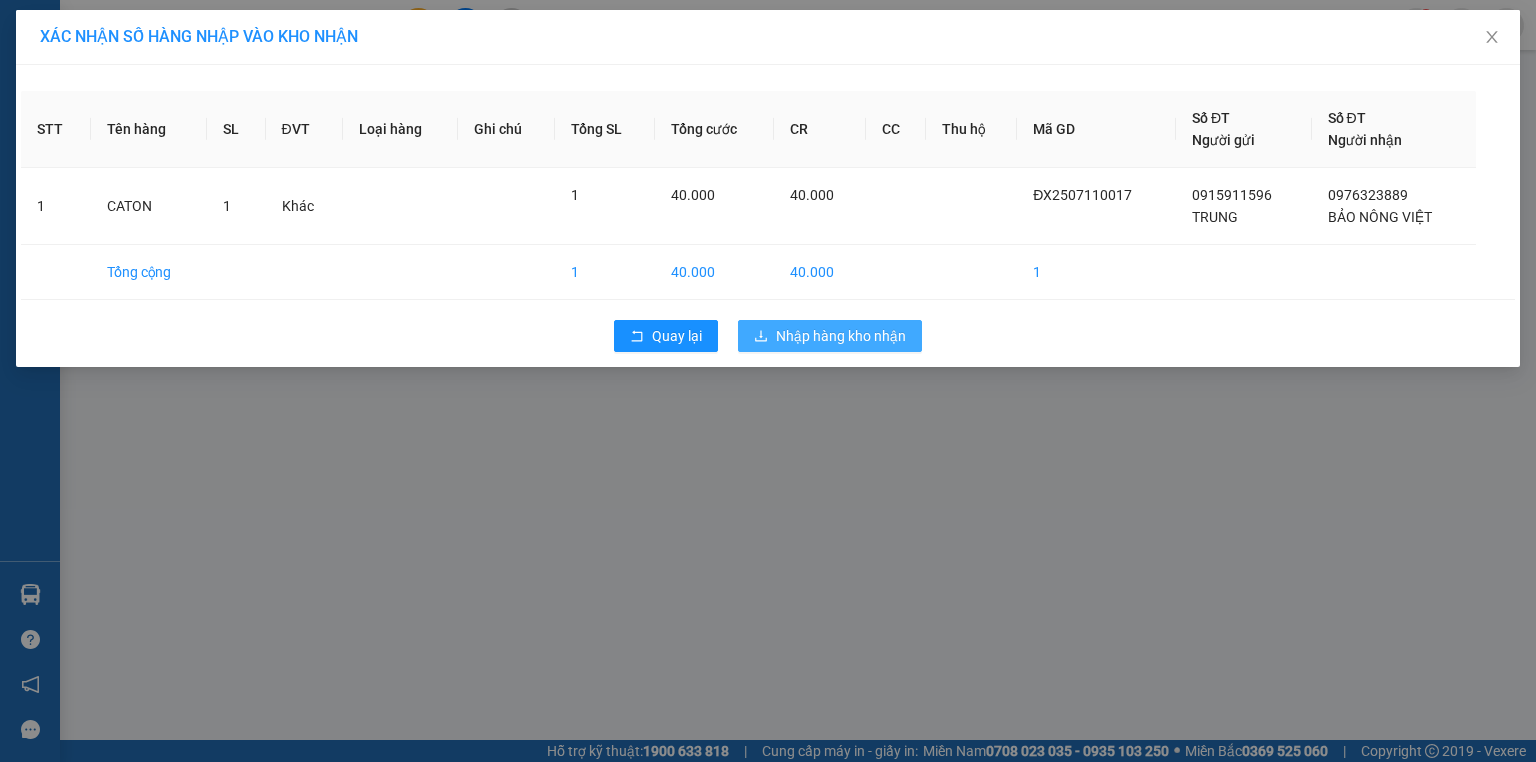 click on "Nhập hàng kho nhận" at bounding box center [841, 336] 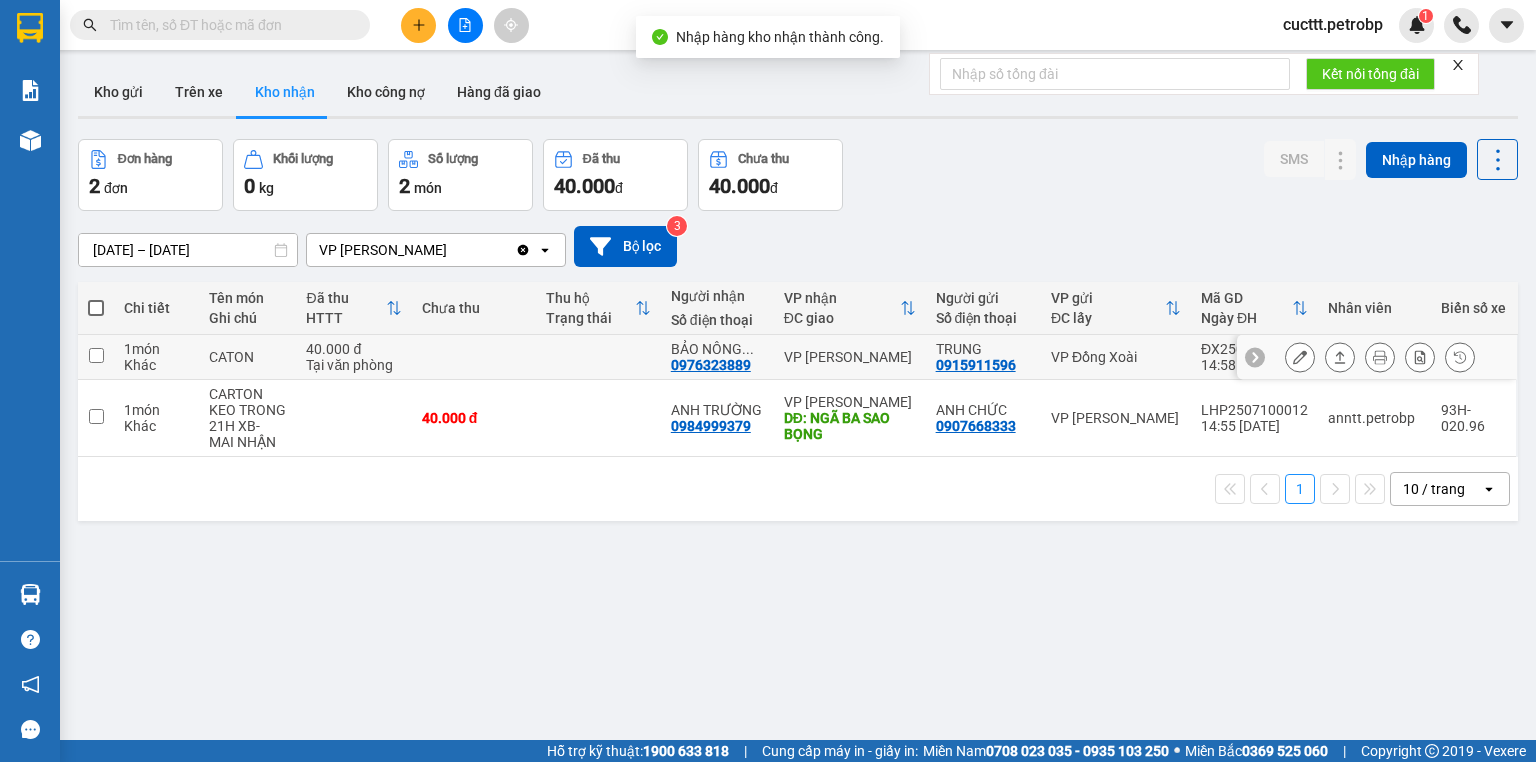 click on "0976323889" at bounding box center (711, 365) 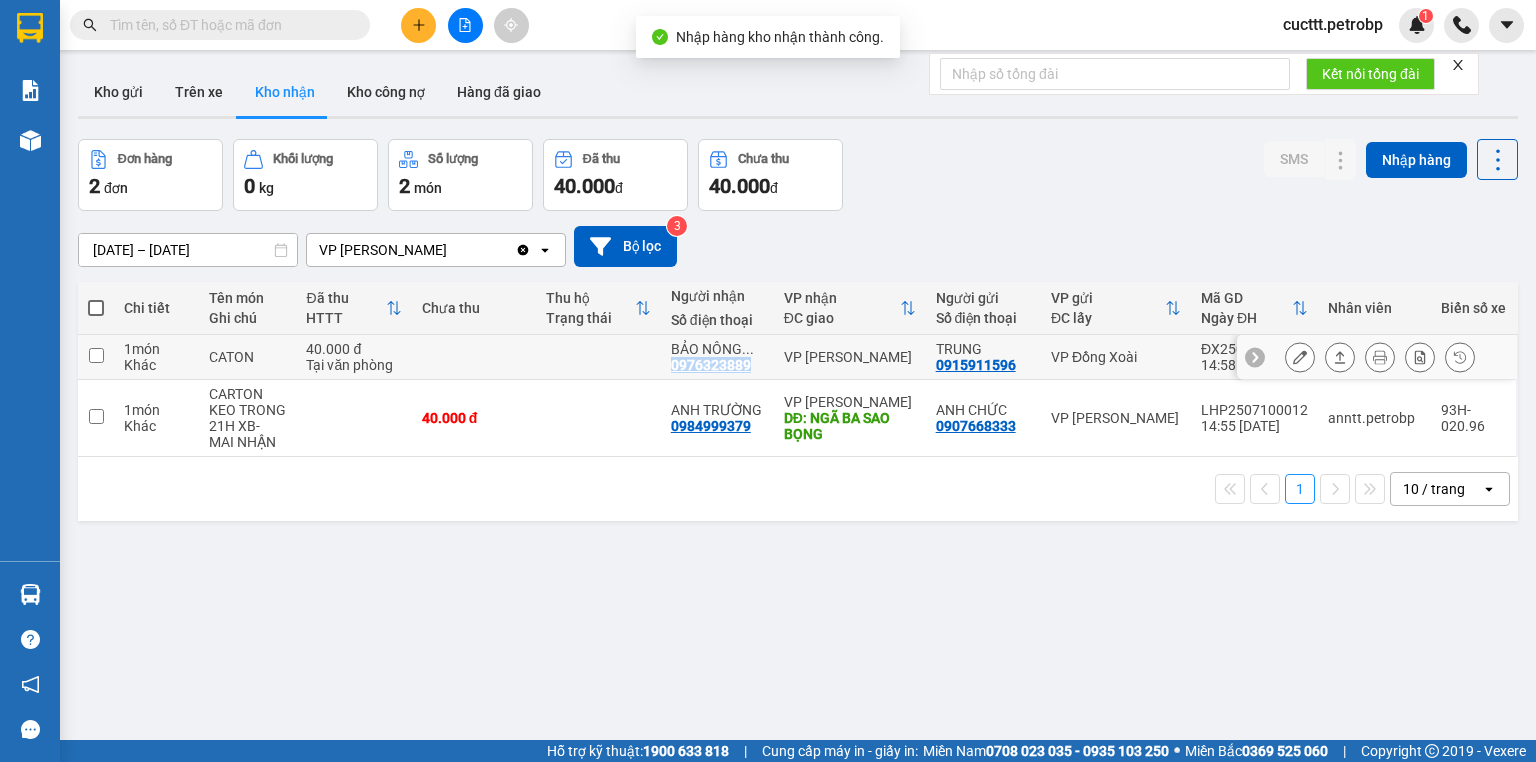 click on "0976323889" at bounding box center (711, 365) 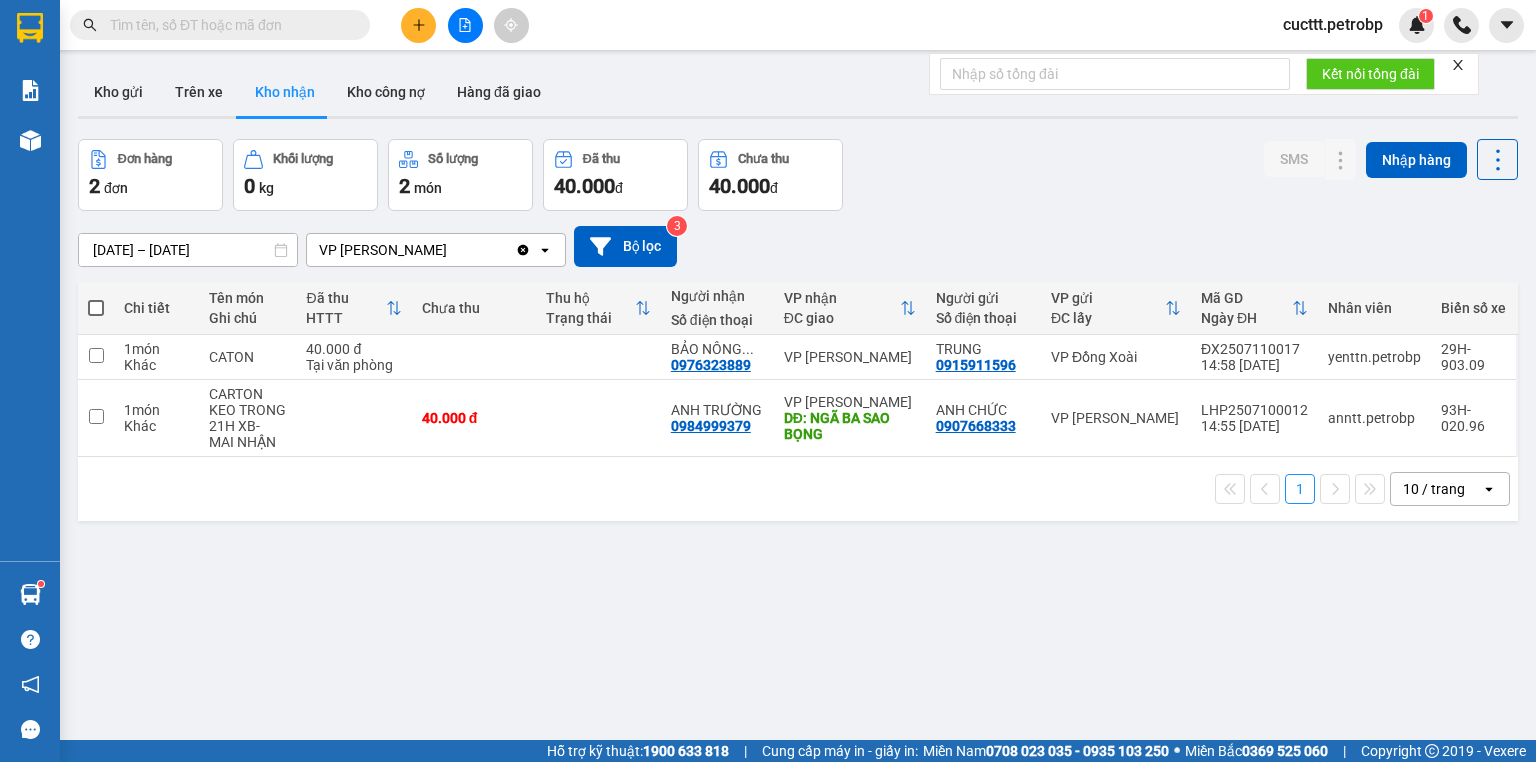 click on "ver  1.8.137 Kho gửi Trên xe Kho nhận Kho công nợ Hàng đã giao Đơn hàng 2 đơn Khối lượng 0 kg Số lượng 2 món Đã thu 40.000  đ Chưa thu 40.000  đ SMS Nhập hàng 09/07/2025 – 11/07/2025 Press the down arrow key to interact with the calendar and select a date. Press the escape button to close the calendar. Selected date range is from 09/07/2025 to 11/07/2025. VP Đức Liễu Clear value open Bộ lọc 3 Chi tiết Tên món Ghi chú Đã thu HTTT Chưa thu Thu hộ Trạng thái Người nhận Số điện thoại VP nhận ĐC giao Người gửi Số điện thoại VP gửi ĐC lấy Mã GD Ngày ĐH Nhân viên Biển số xe 1  món Khác CATON  40.000 đ Tại văn phòng BẢO NÔNG ... 0976323889 VP Đức Liễu TRUNG 0915911596 VP Đồng Xoài ĐX2507110017 14:58 11/07 yenttn.petrobp 29H-903.09 1  món Khác CARTON KEO TRONG 21H XB- MAI NHẬN 40.000 đ ANH TRƯỜNG 0984999379 VP Đức Liễu DĐ: NGÃ BA SAO BỌNG ANH CHỨC  0907668333 VP Lê Hồng Phong 1" at bounding box center (798, 441) 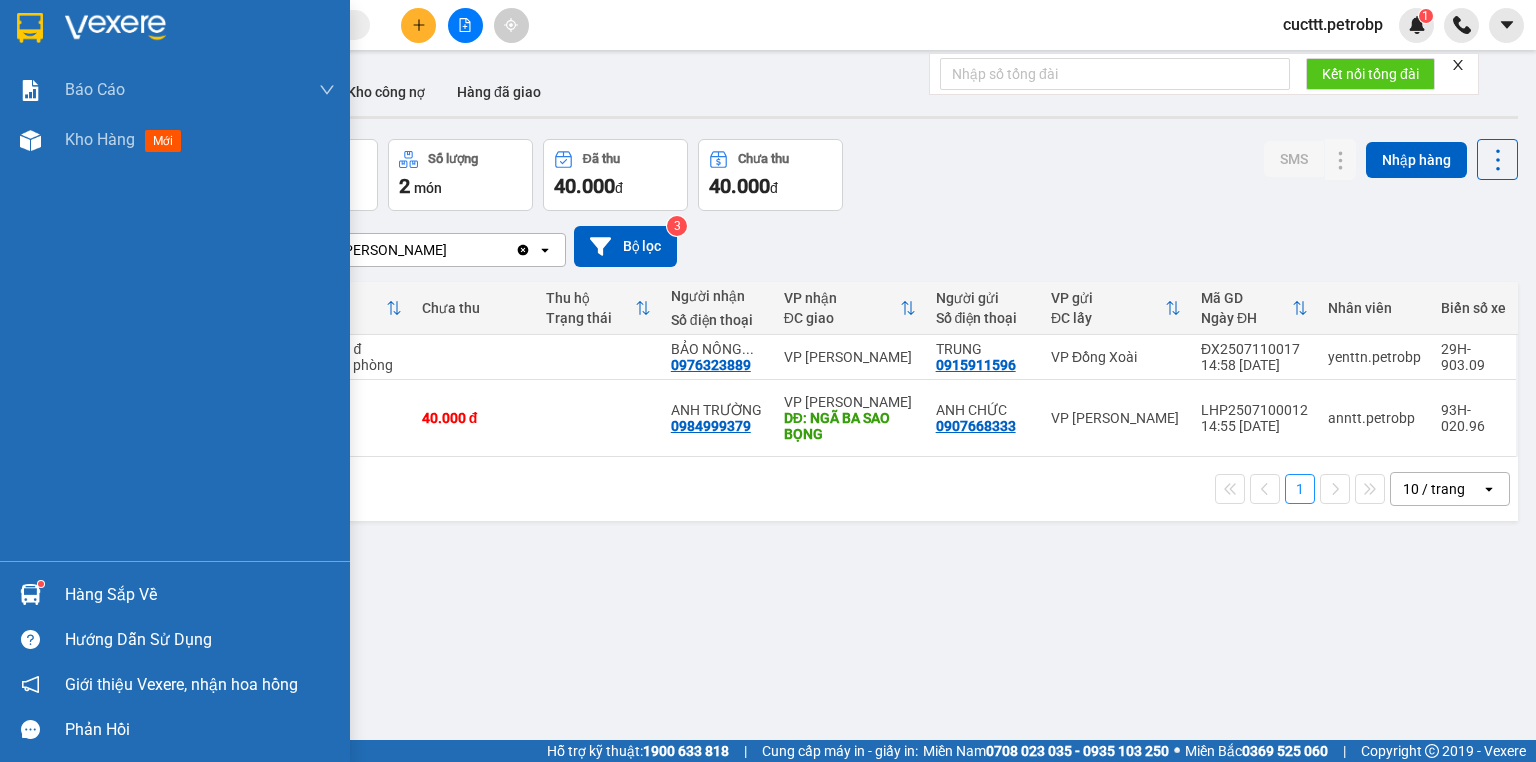 click on "Hàng sắp về" at bounding box center [175, 594] 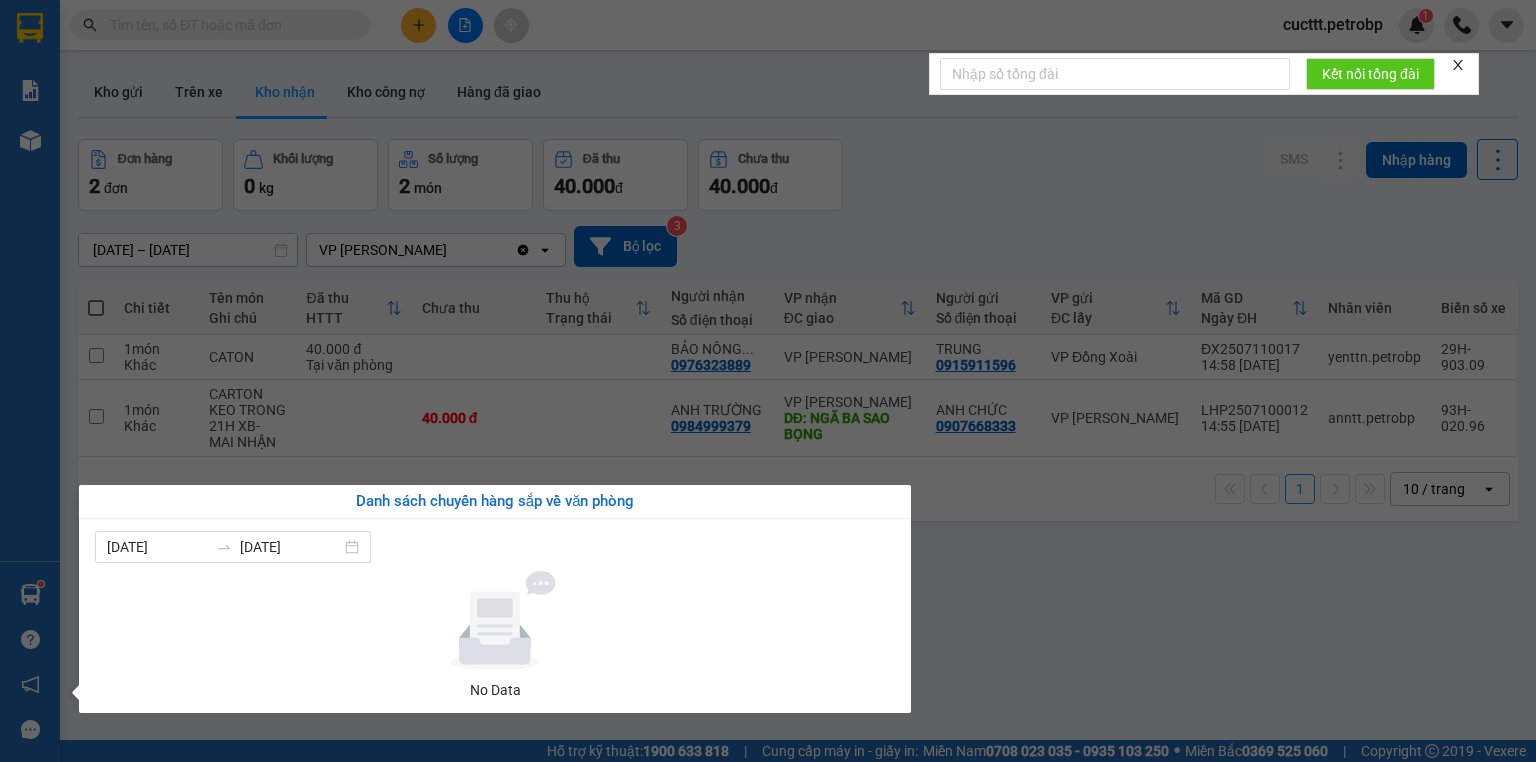 click on "Báo cáo BC tiền tận nơi (nhân viên) Báo cáo 1 (nv): Số tiền đã thu của văn phòng  Báo cáo 1: Số tiền đã thu của văn phòng  Báo cáo dòng tiền (nhân viên) Doanh số tạo đơn theo VP gửi (nhân viên) Mẫu 1: Báo cáo dòng tiền theo nhân viên (nhà xe) Mẫu 1: Báo cáo dòng tiền theo nhân viên (trưởng trạm) Mẫu 2: Thống kê đơn hàng theo nhân viên Mẫu 3.1: Thống kê đơn hàng văn phòng gửi Mẫu 3.1: Thống kê đơn hàng văn phòng gửi ( các trạm xem ) Mẫu 3: Báo cáo dòng tiền theo văn phòng     Kho hàng mới Hàng sắp về Hướng dẫn sử dụng Giới thiệu Vexere, nhận hoa hồng Phản hồi Phần mềm hỗ trợ bạn tốt chứ?" at bounding box center [30, 381] 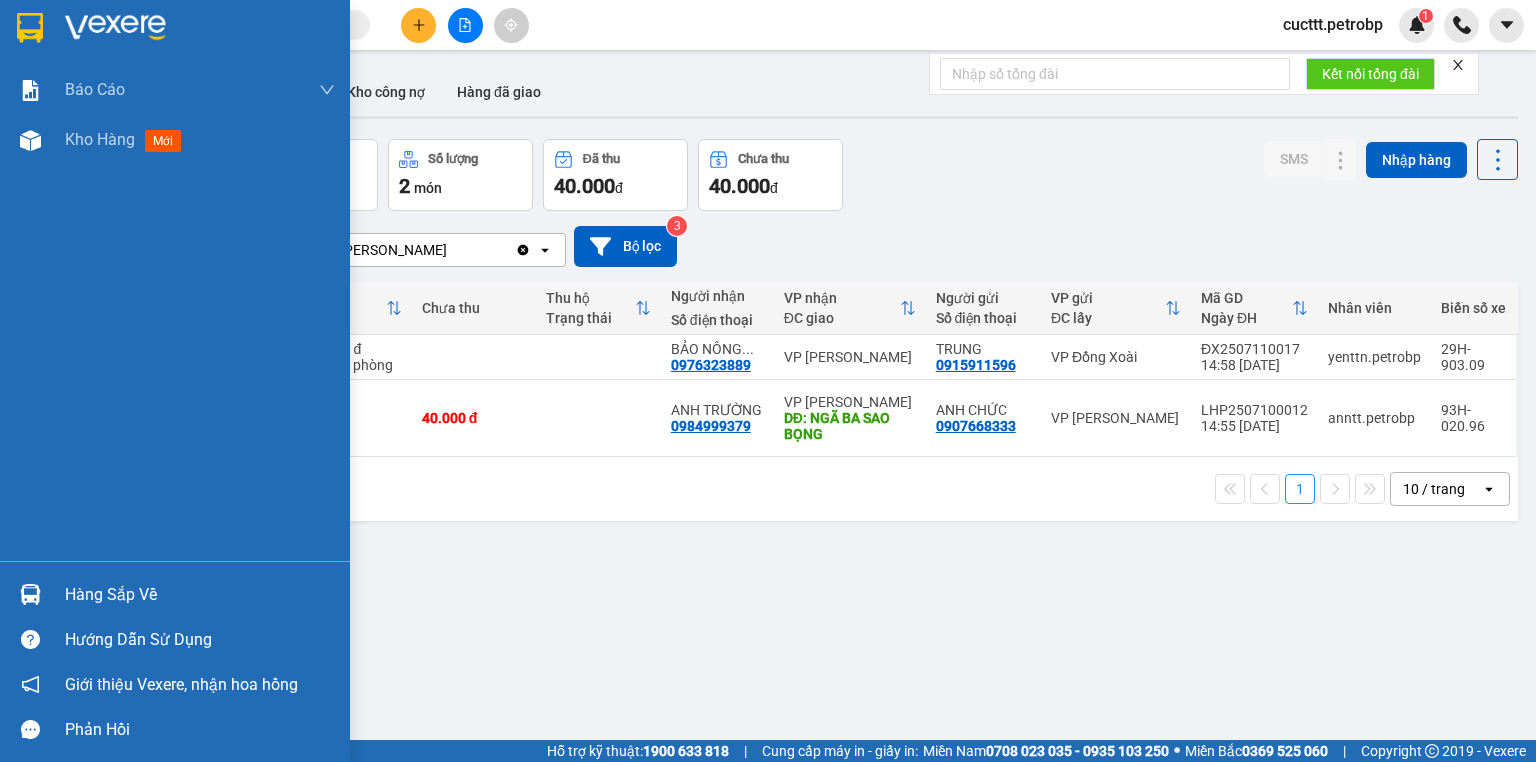click at bounding box center (30, 594) 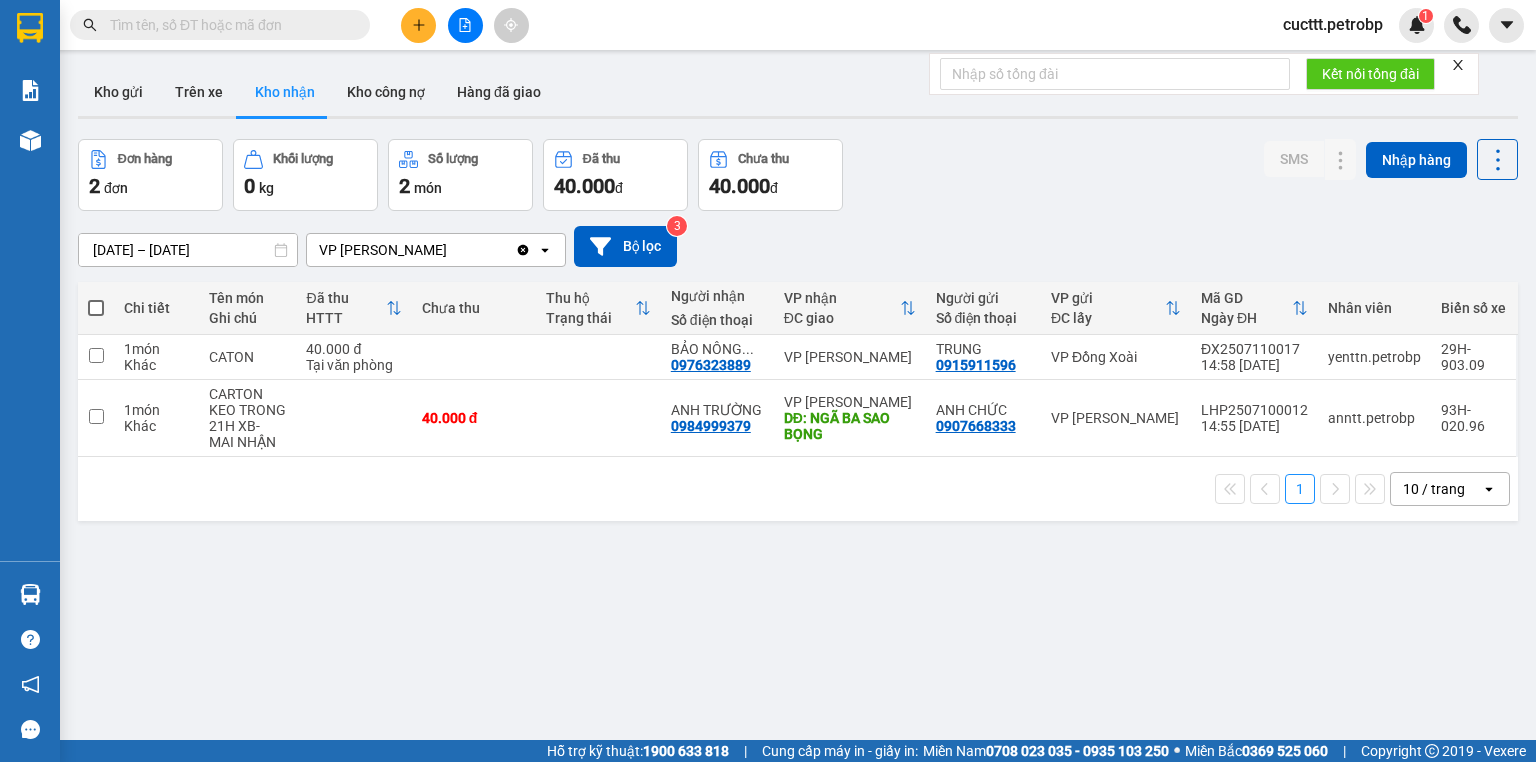 drag, startPoint x: 825, startPoint y: 578, endPoint x: 884, endPoint y: 211, distance: 371.71225 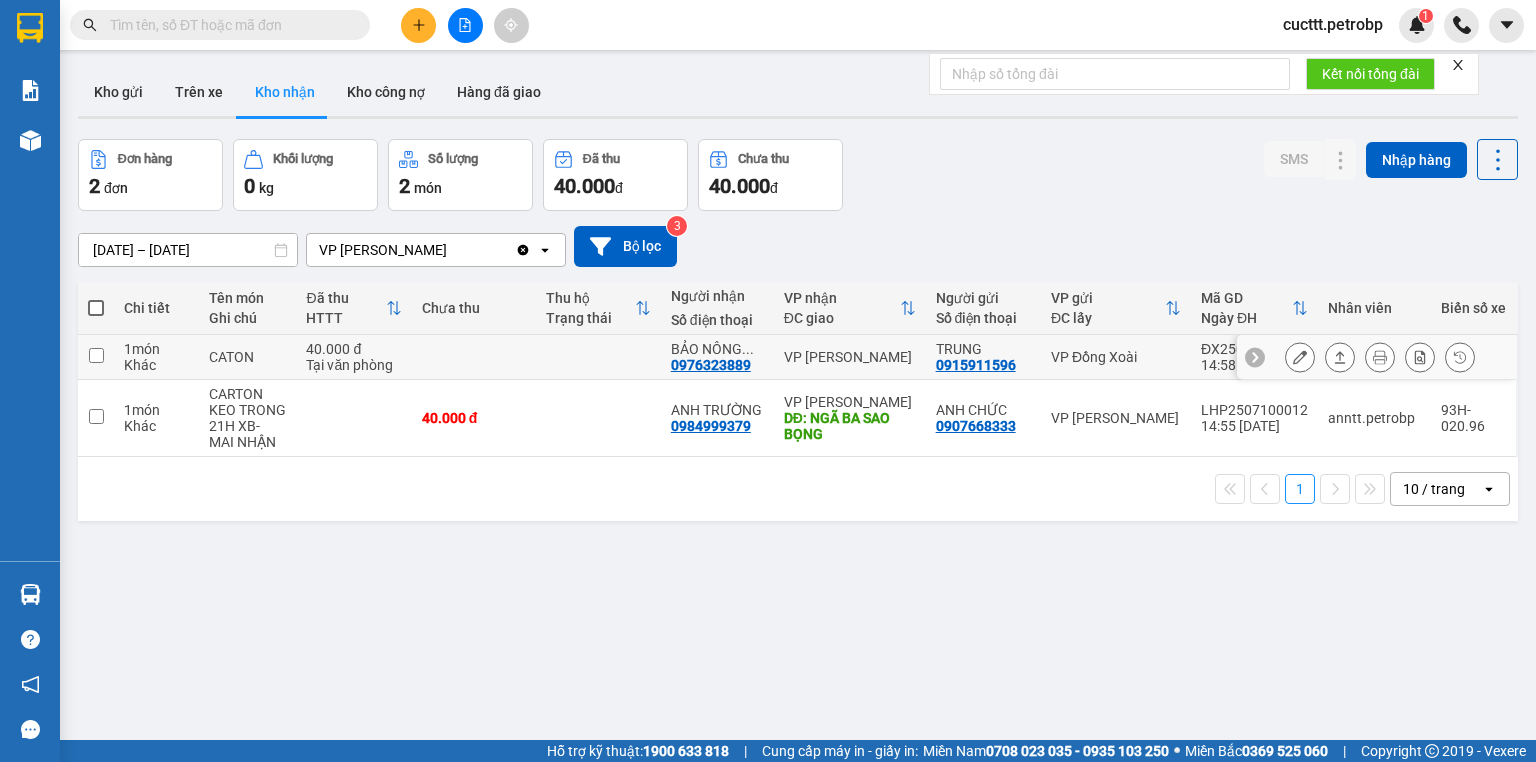 click on "0976323889" at bounding box center [711, 365] 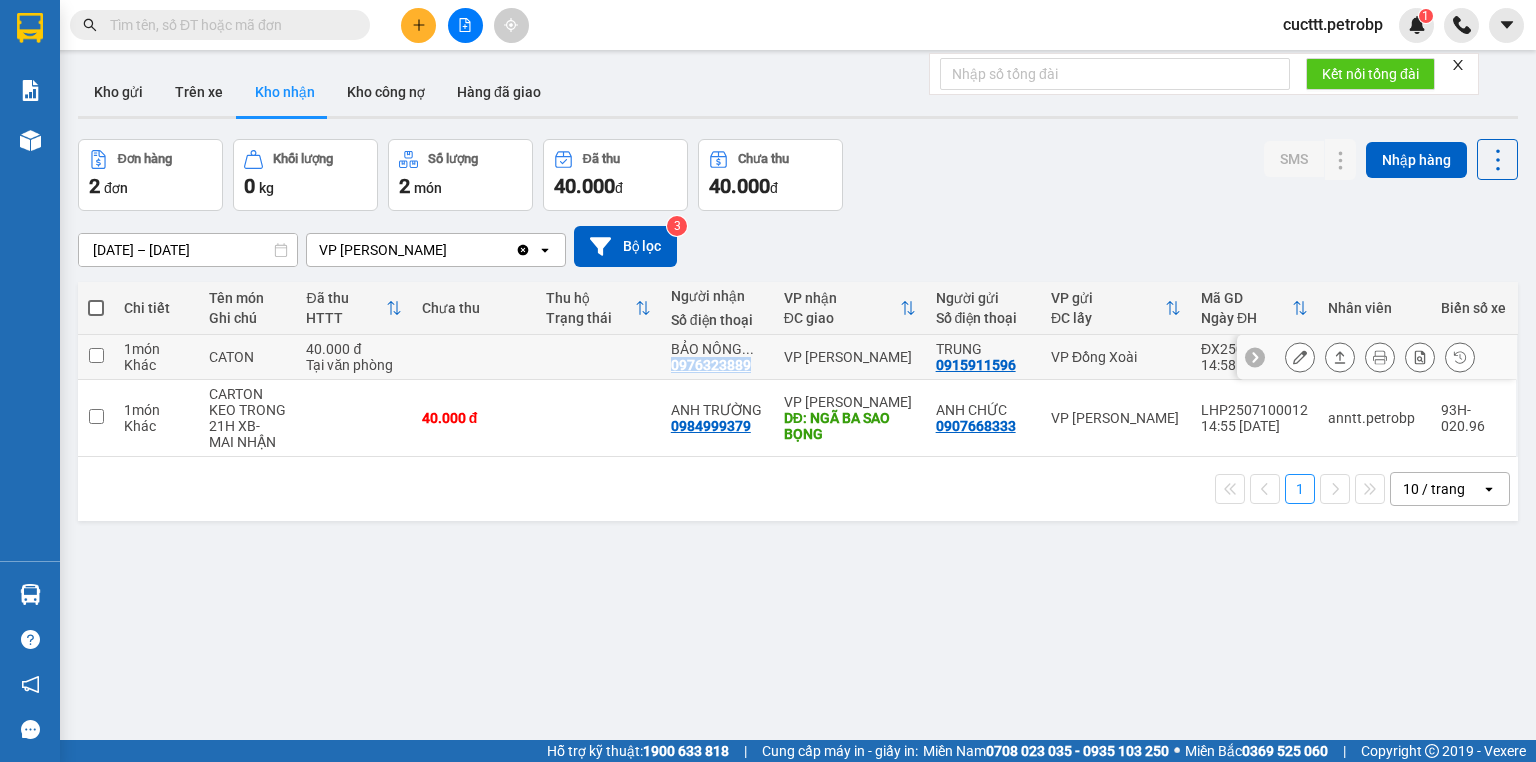 click on "0976323889" at bounding box center (711, 365) 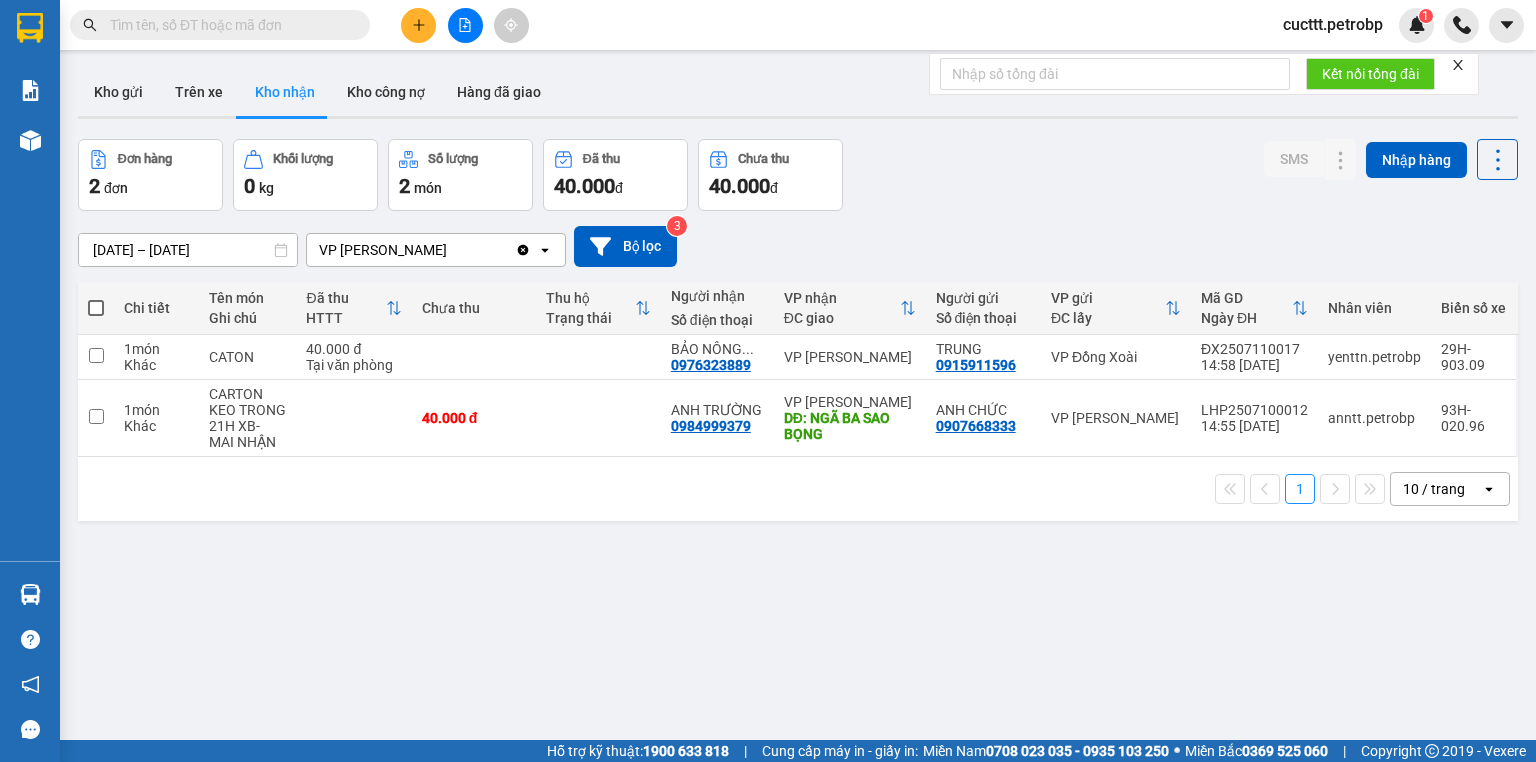 click on "09/07/2025 – 11/07/2025 Press the down arrow key to interact with the calendar and select a date. Press the escape button to close the calendar. Selected date range is from 09/07/2025 to 11/07/2025. VP Đức Liễu Clear value open Bộ lọc 3" at bounding box center (798, 246) 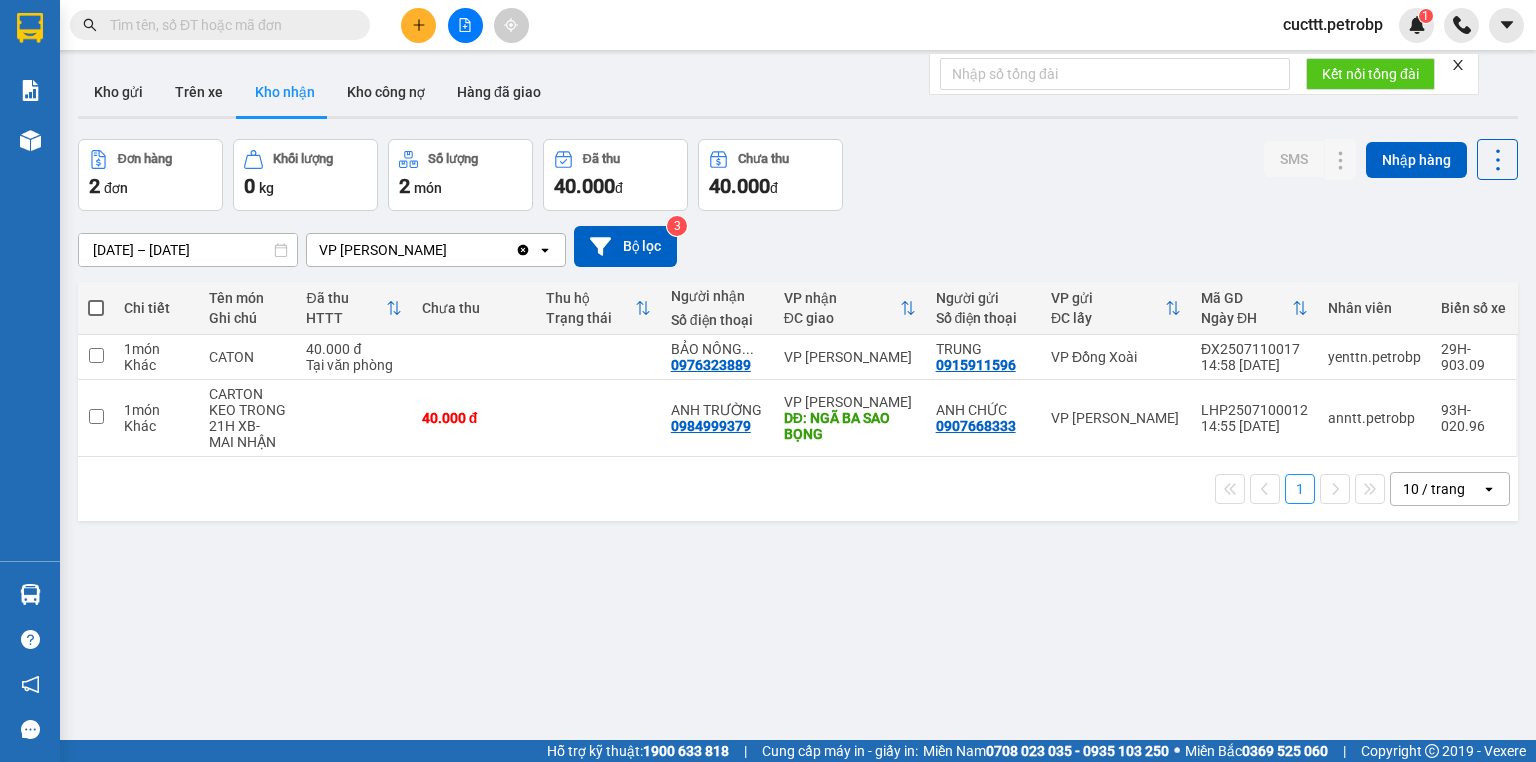 drag, startPoint x: 1200, startPoint y: 179, endPoint x: 1165, endPoint y: 179, distance: 35 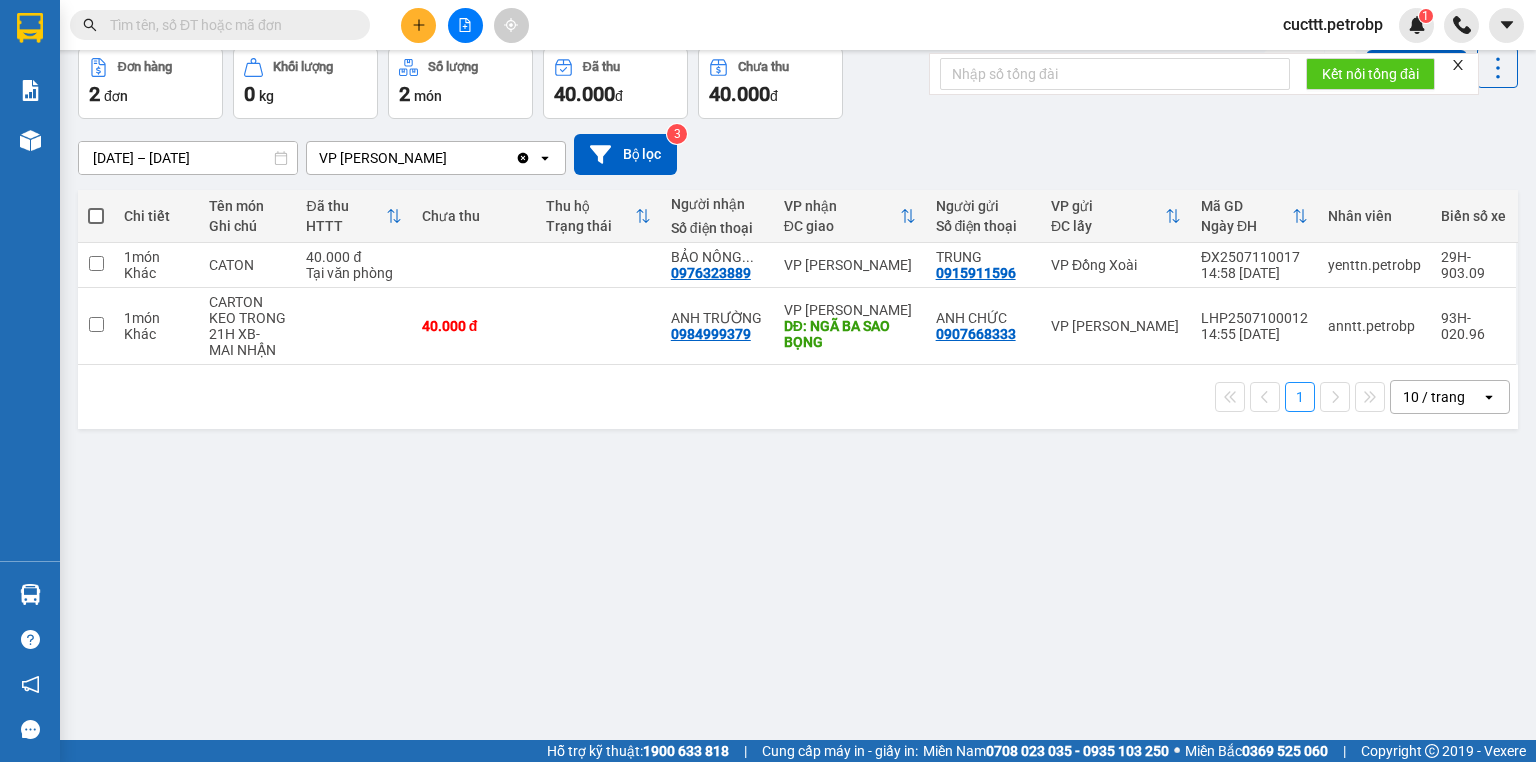 click on "Kết nối tổng đài" at bounding box center [1204, 74] 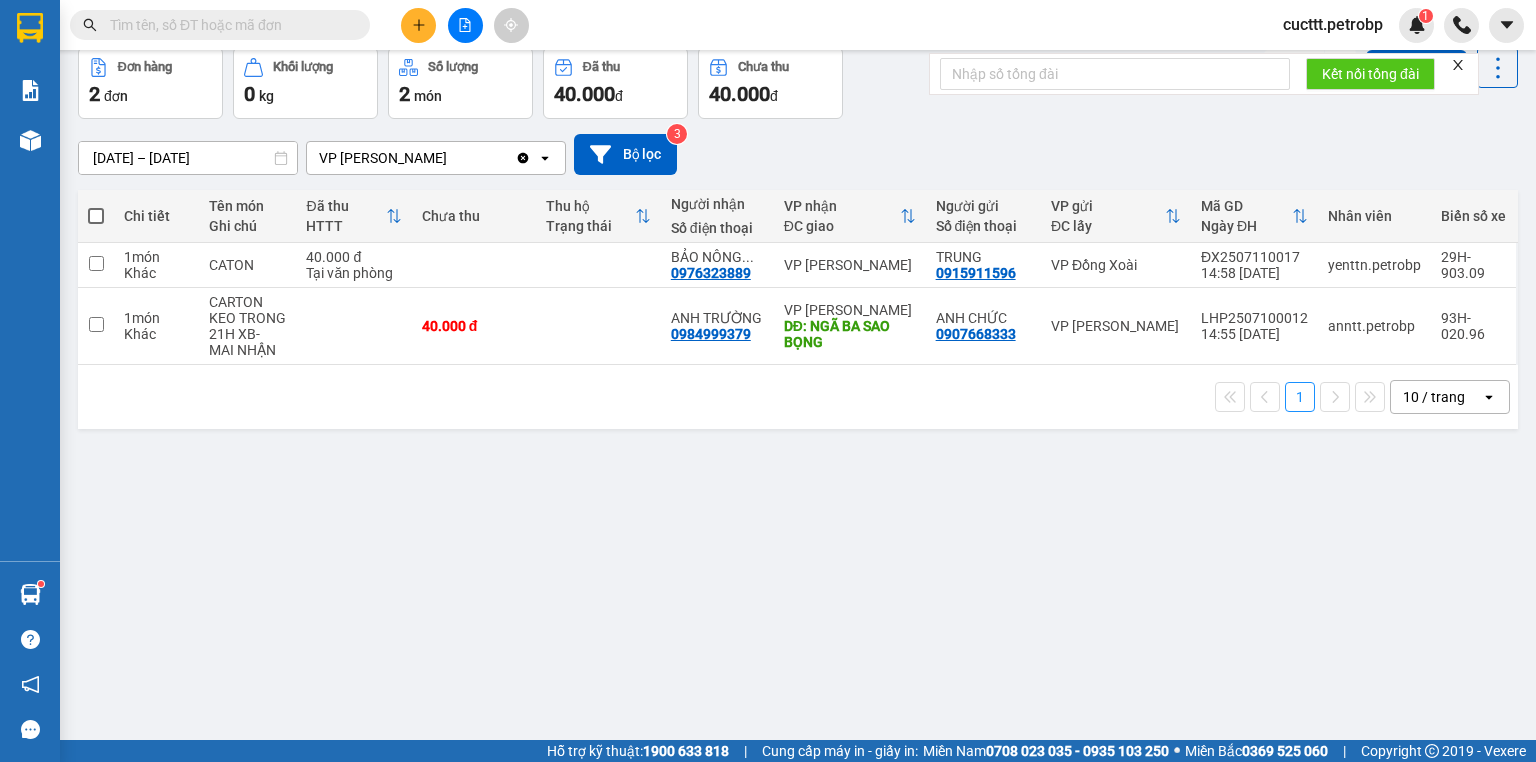 drag, startPoint x: 497, startPoint y: 694, endPoint x: 104, endPoint y: 631, distance: 398.01758 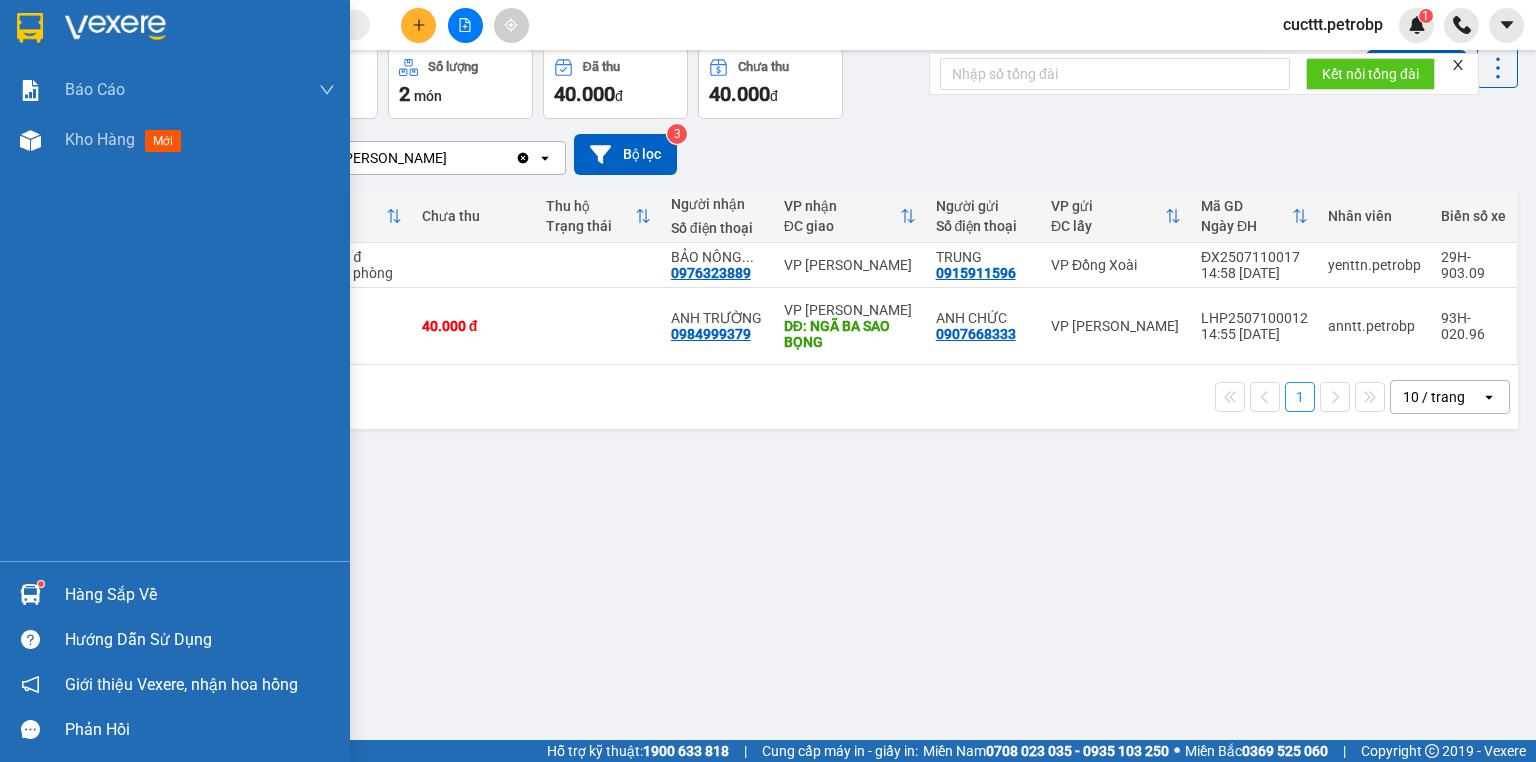 click on "Hàng sắp về" at bounding box center (175, 594) 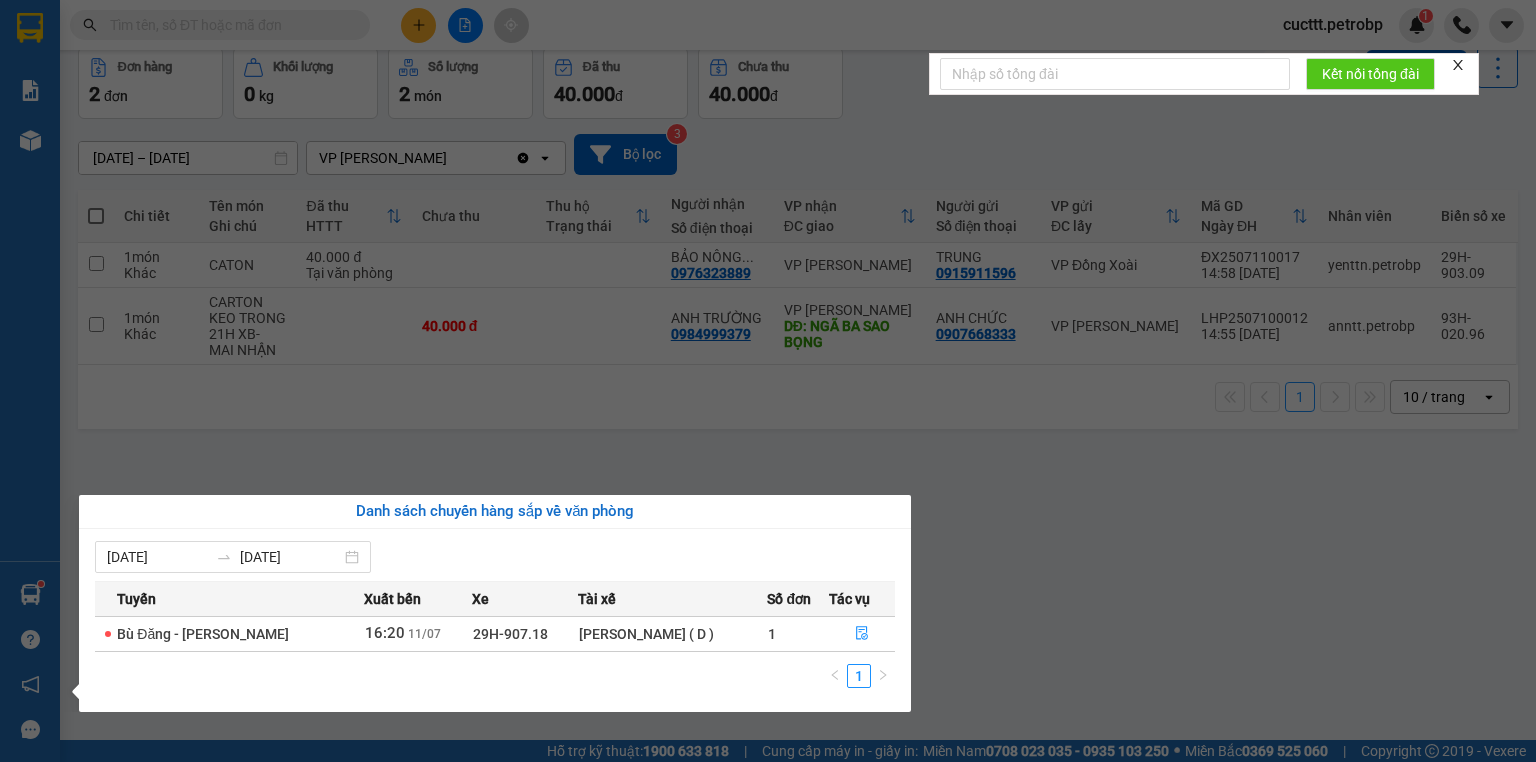 drag, startPoint x: 998, startPoint y: 593, endPoint x: 585, endPoint y: 52, distance: 680.6247 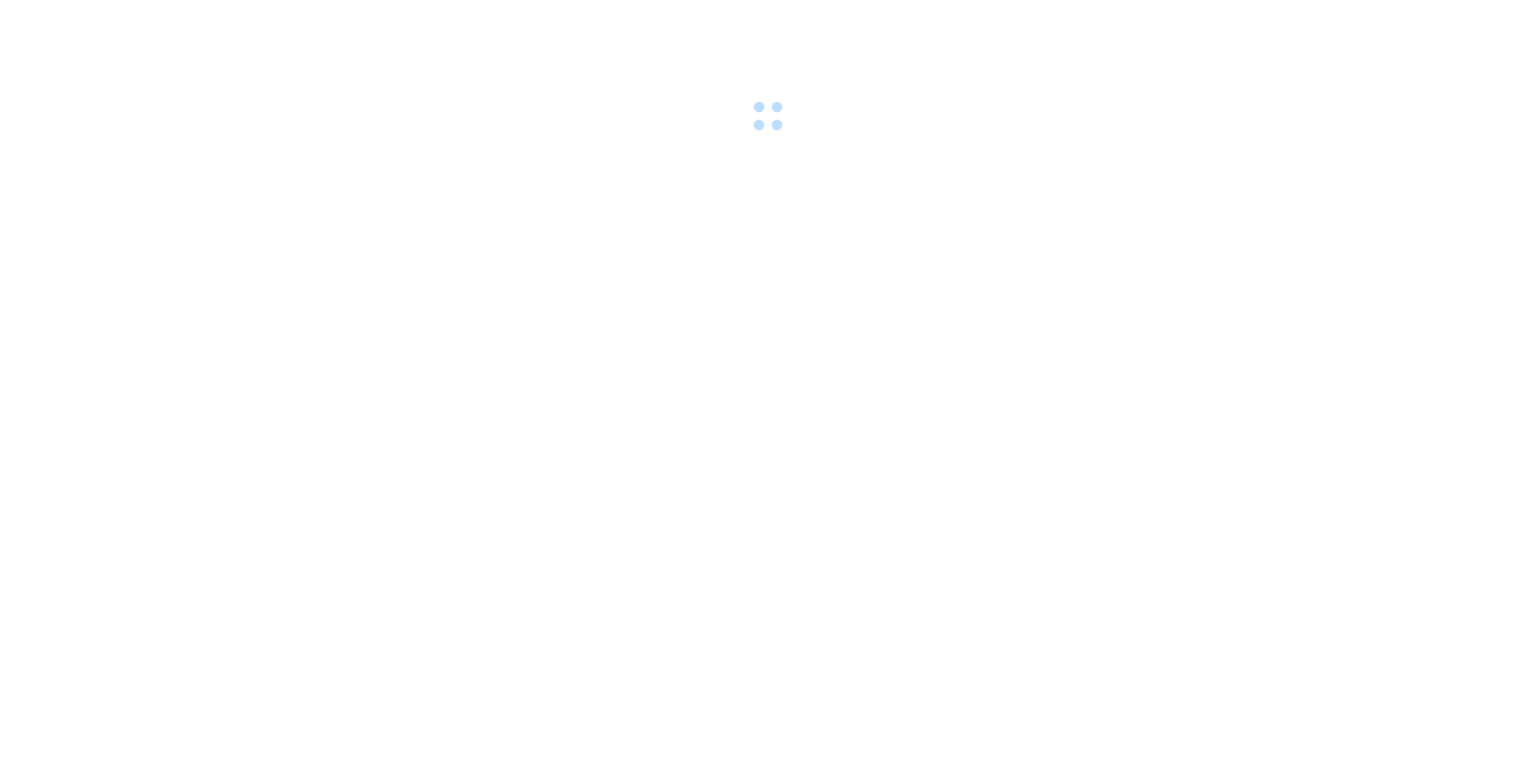 scroll, scrollTop: 0, scrollLeft: 0, axis: both 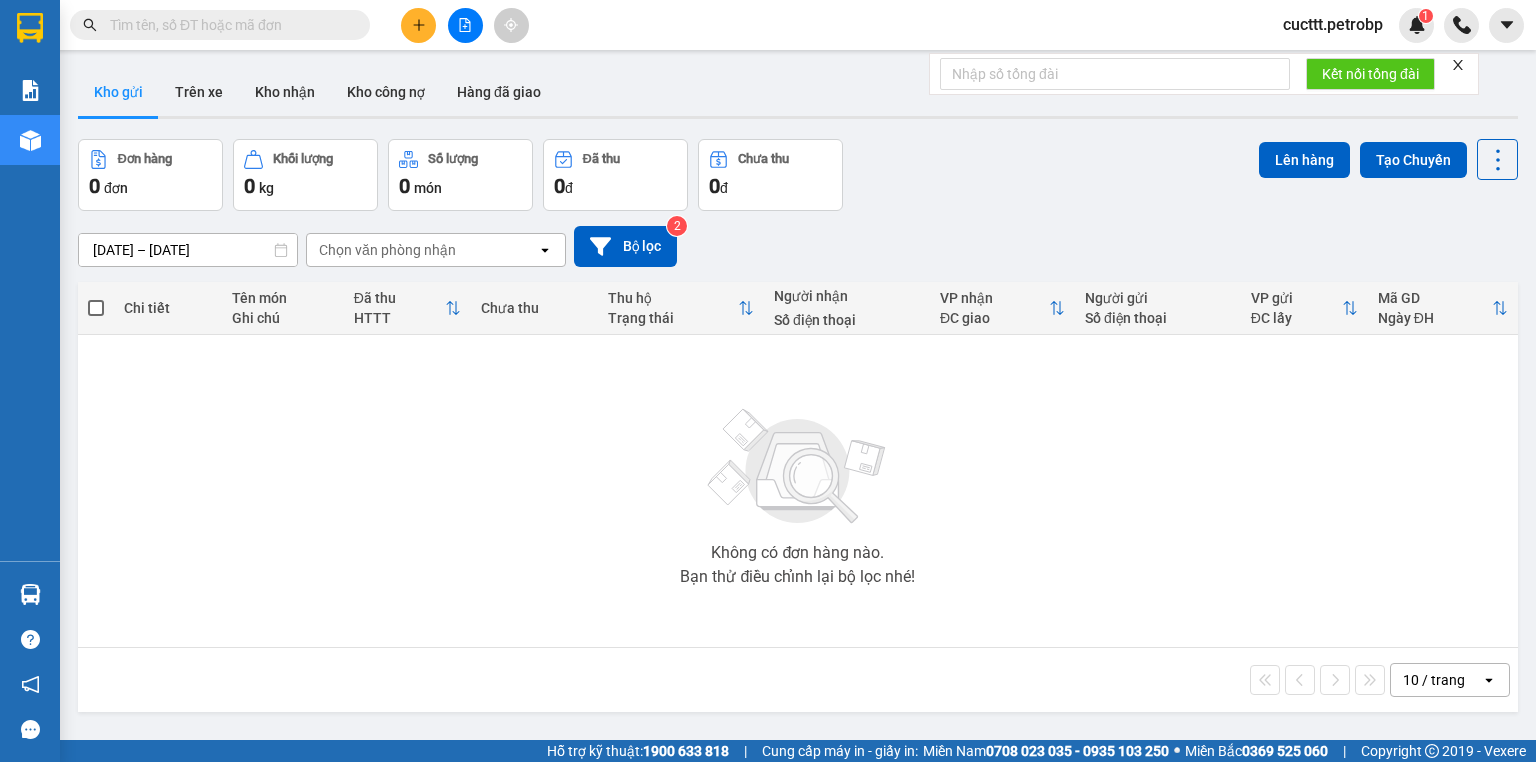 click on "Không có đơn hàng nào. Bạn thử điều chỉnh lại bộ lọc nhé!" at bounding box center [798, 491] 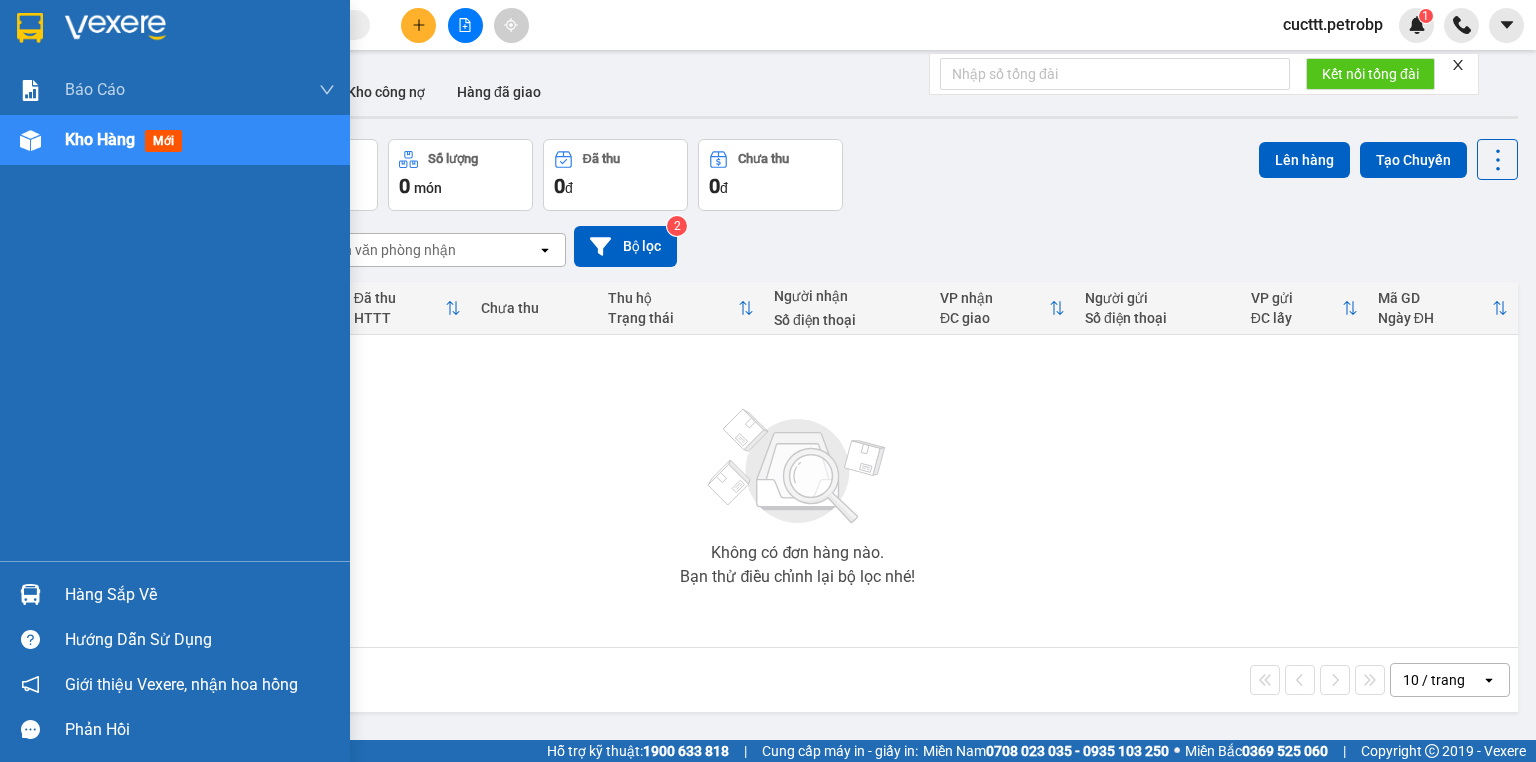 click on "Hàng sắp về" at bounding box center [175, 594] 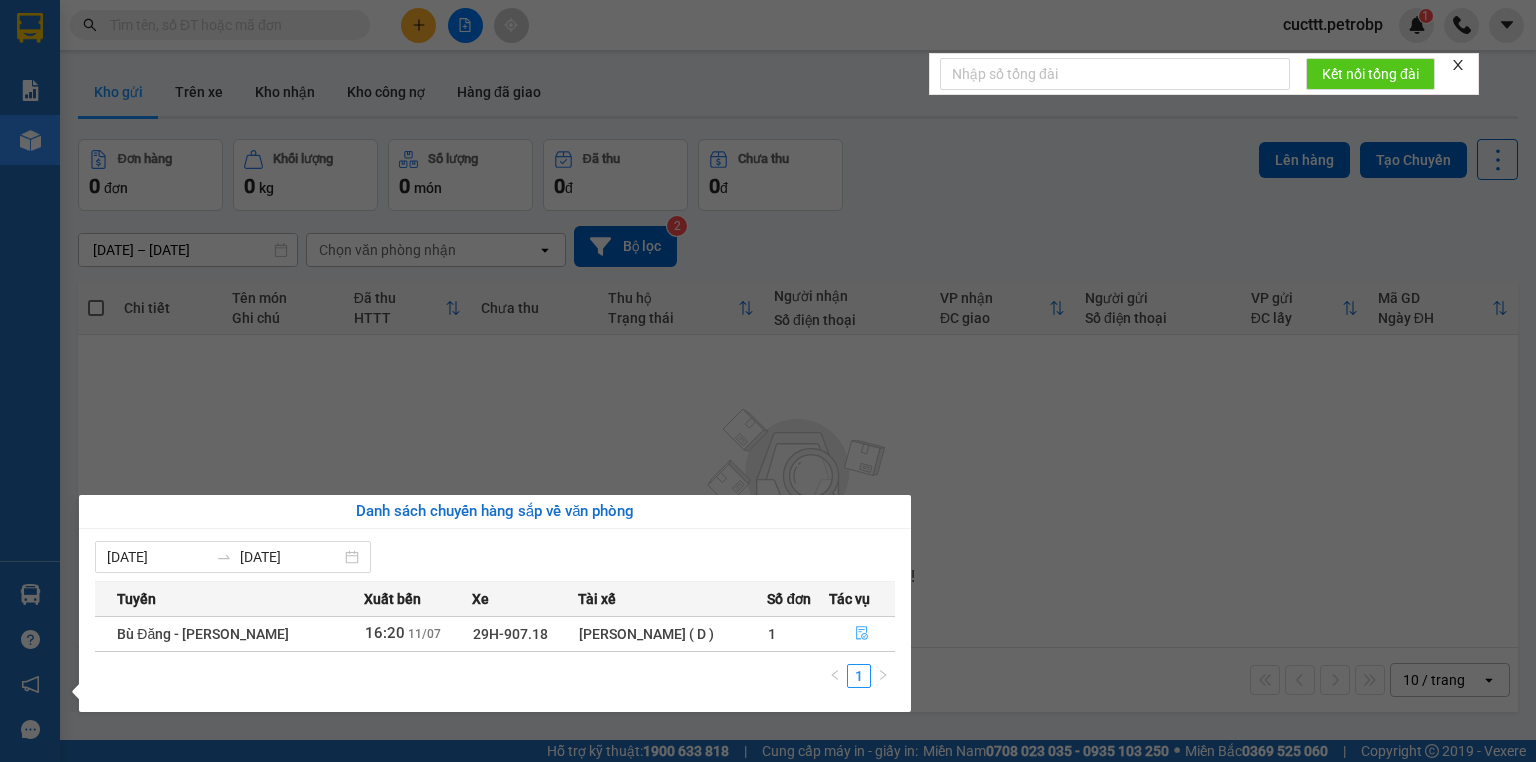 click 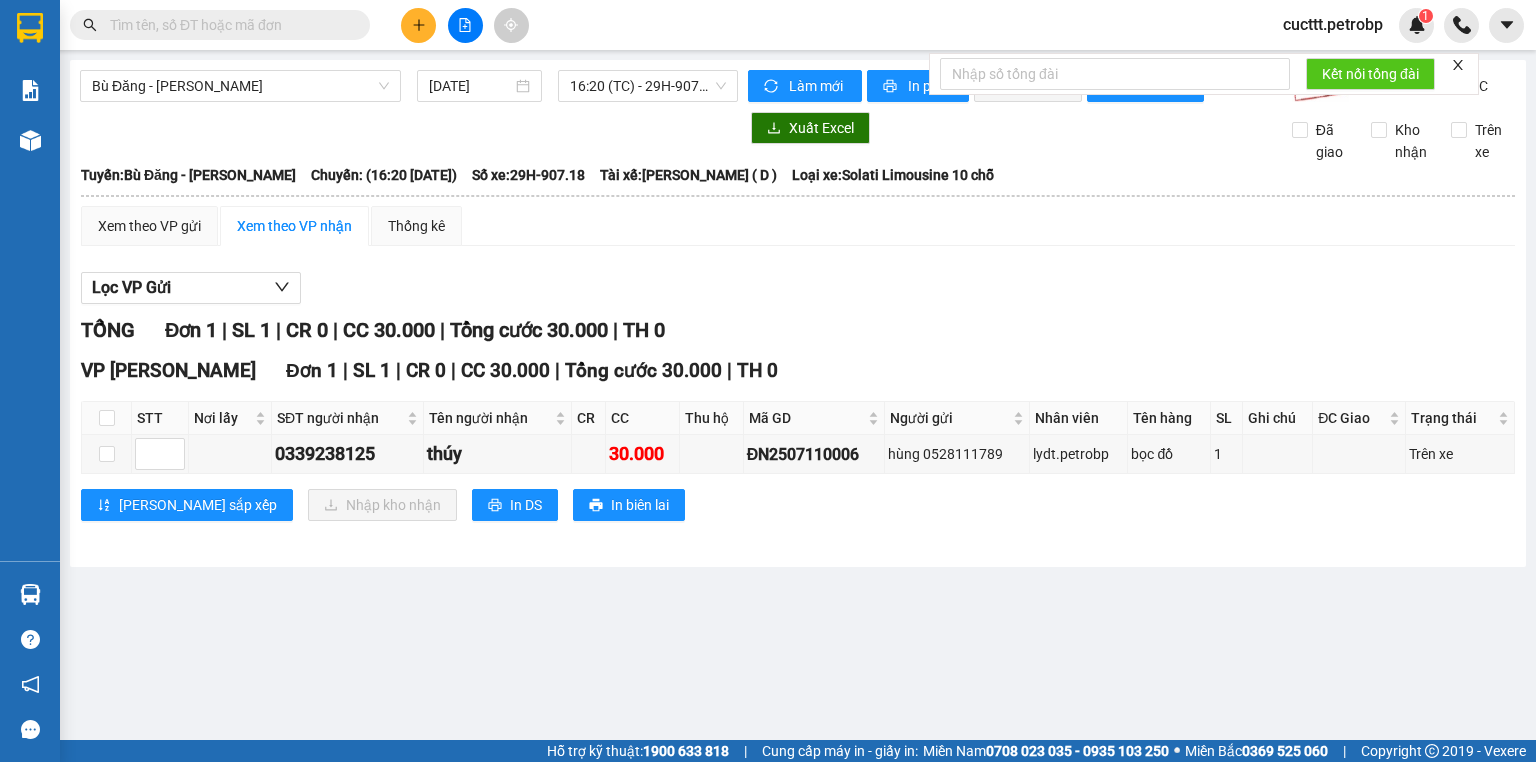 click on "Lưu sắp xếp Nhập kho nhận In DS In biên lai" at bounding box center [798, 505] 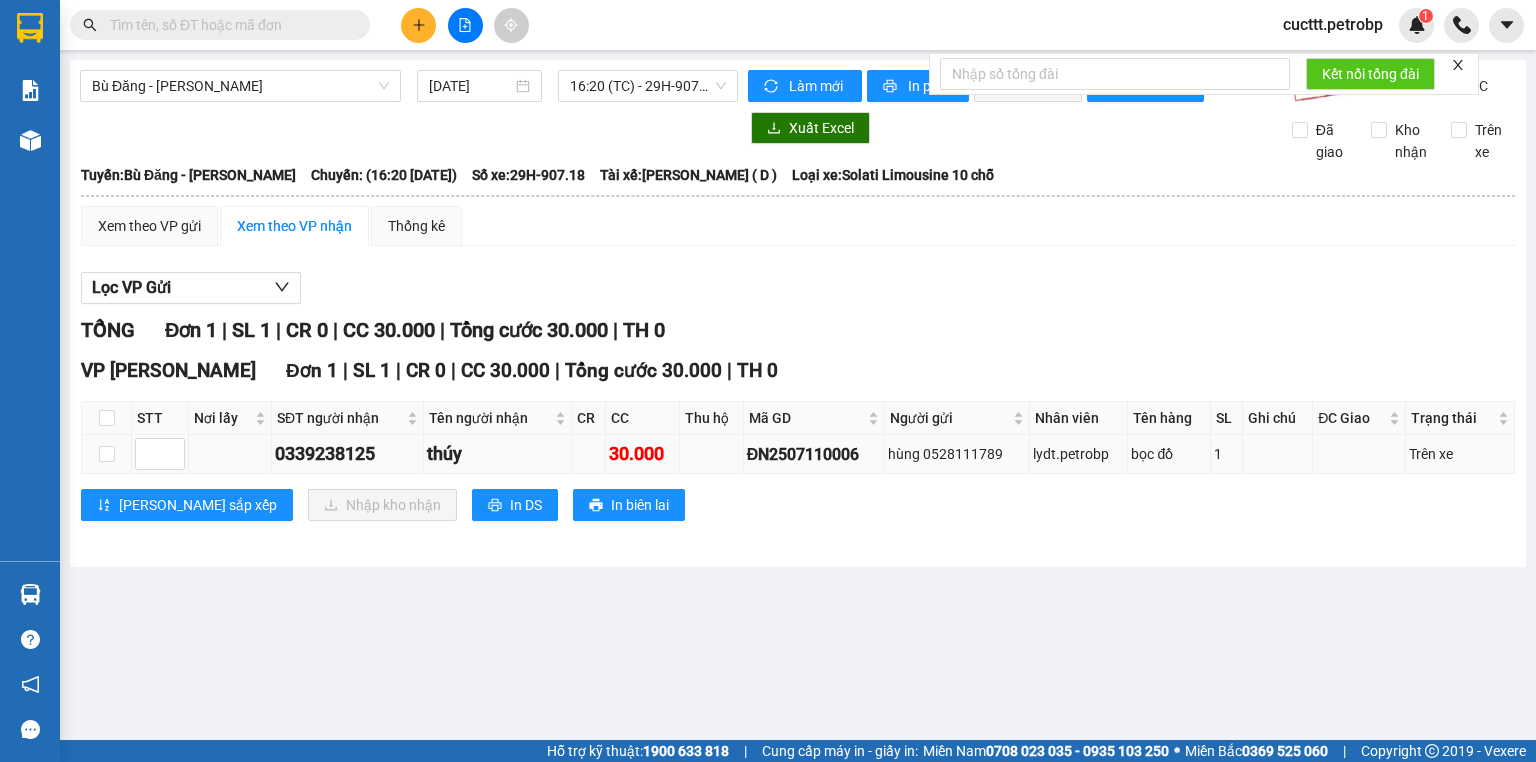 click on "0339238125" at bounding box center (347, 454) 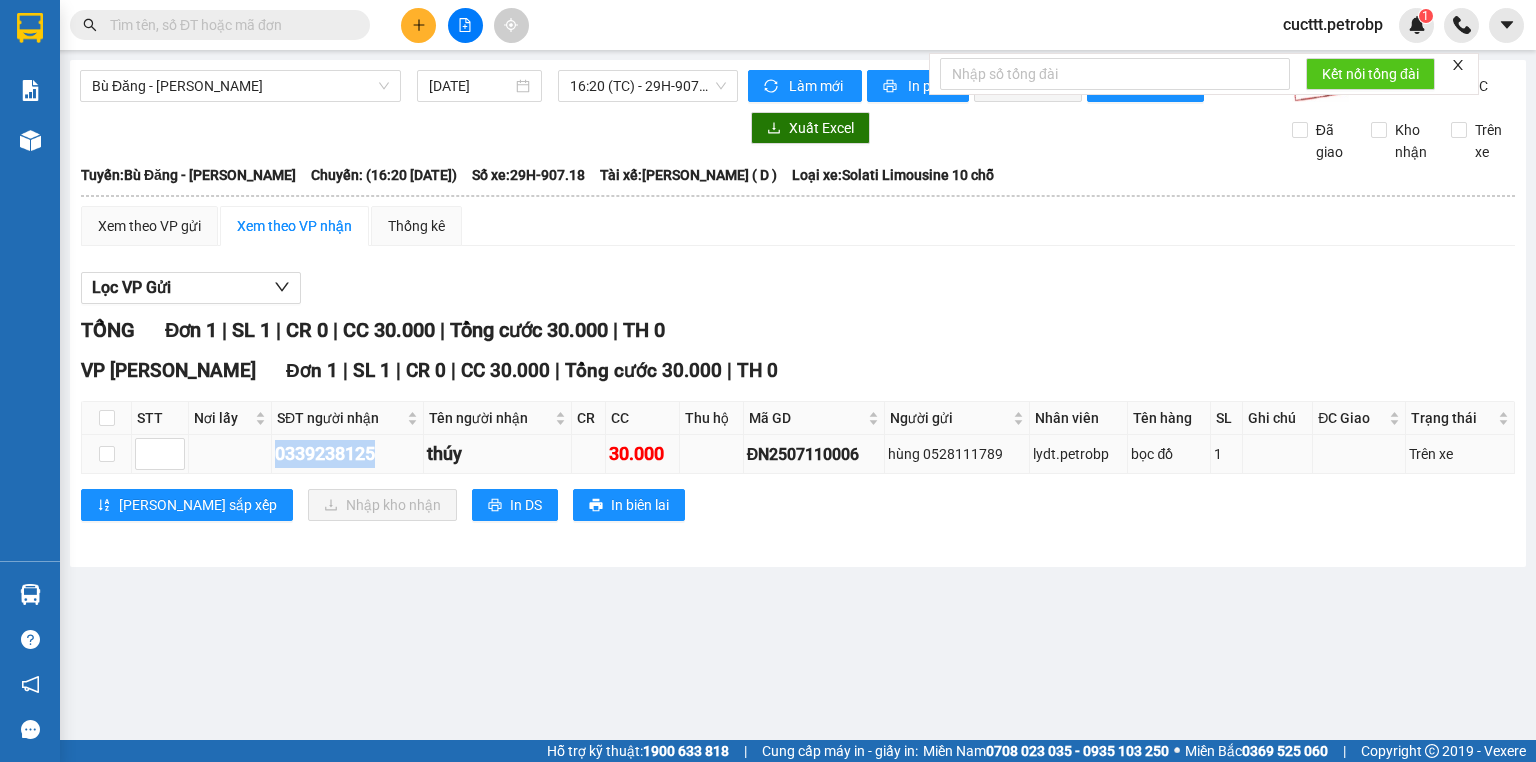 click on "0339238125" at bounding box center [347, 454] 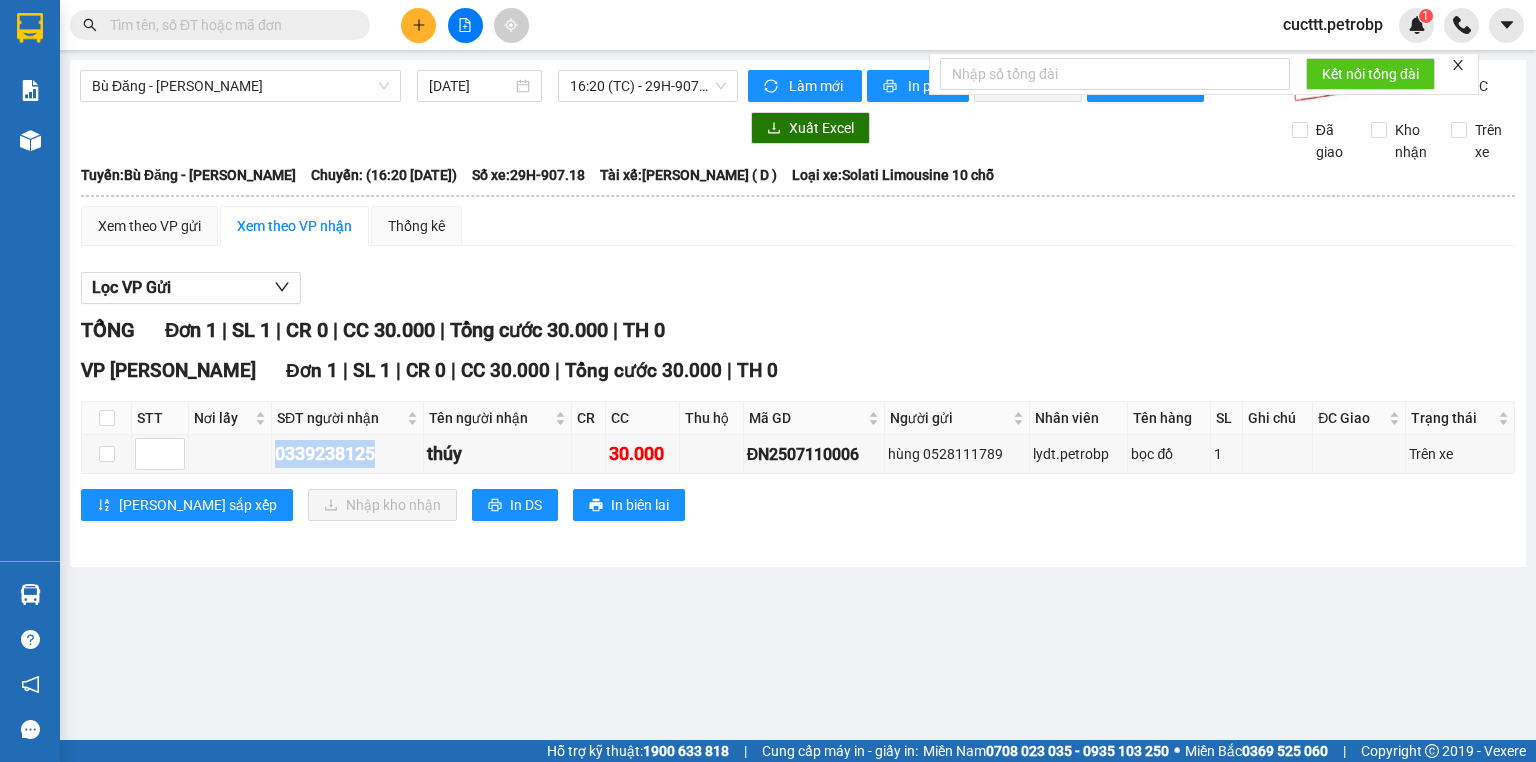 copy on "0339238125" 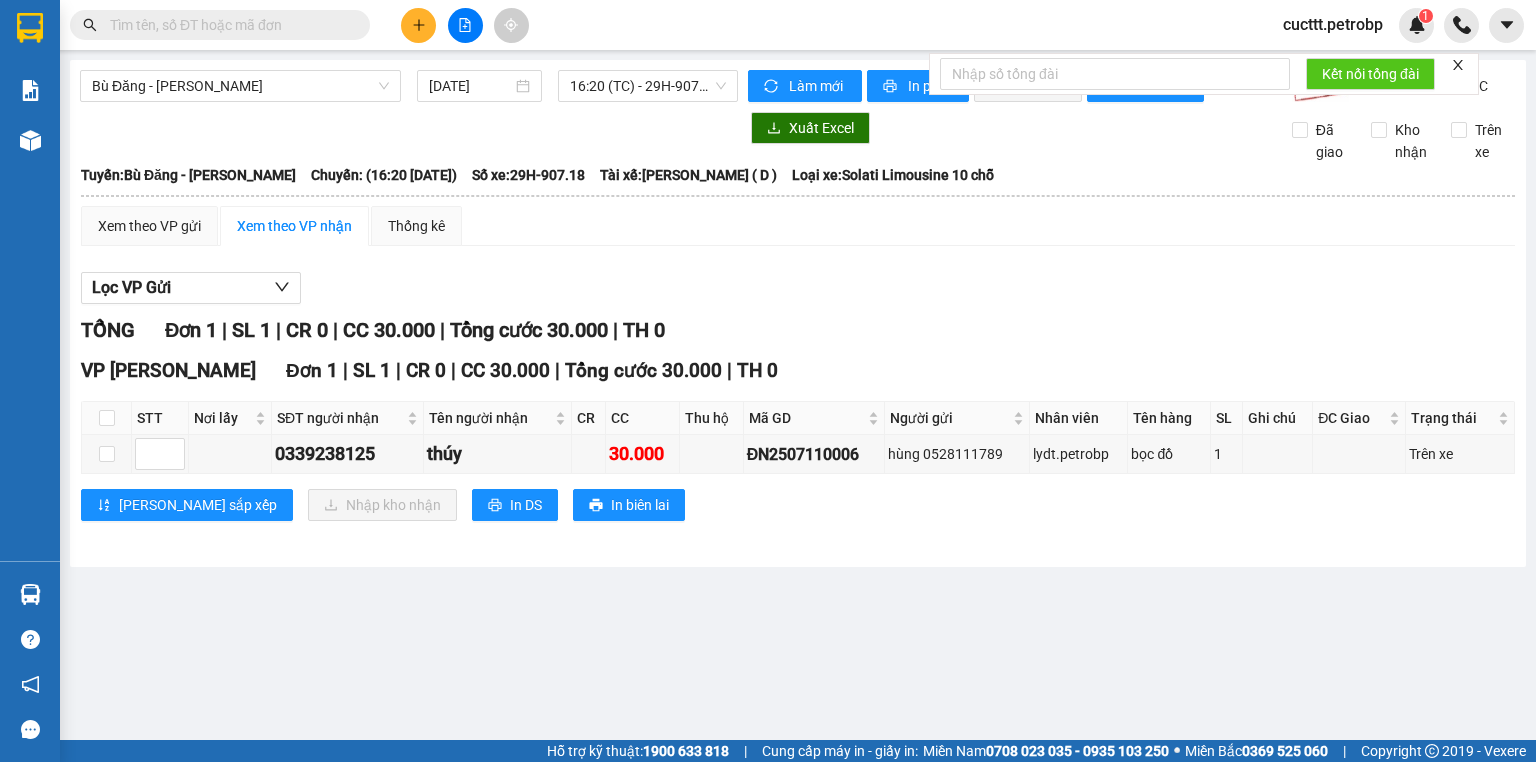 click on "TỔNG Đơn   1 | SL   1 | CR   0 | CC   30.000 | Tổng cước   30.000 | TH   0" at bounding box center (798, 330) 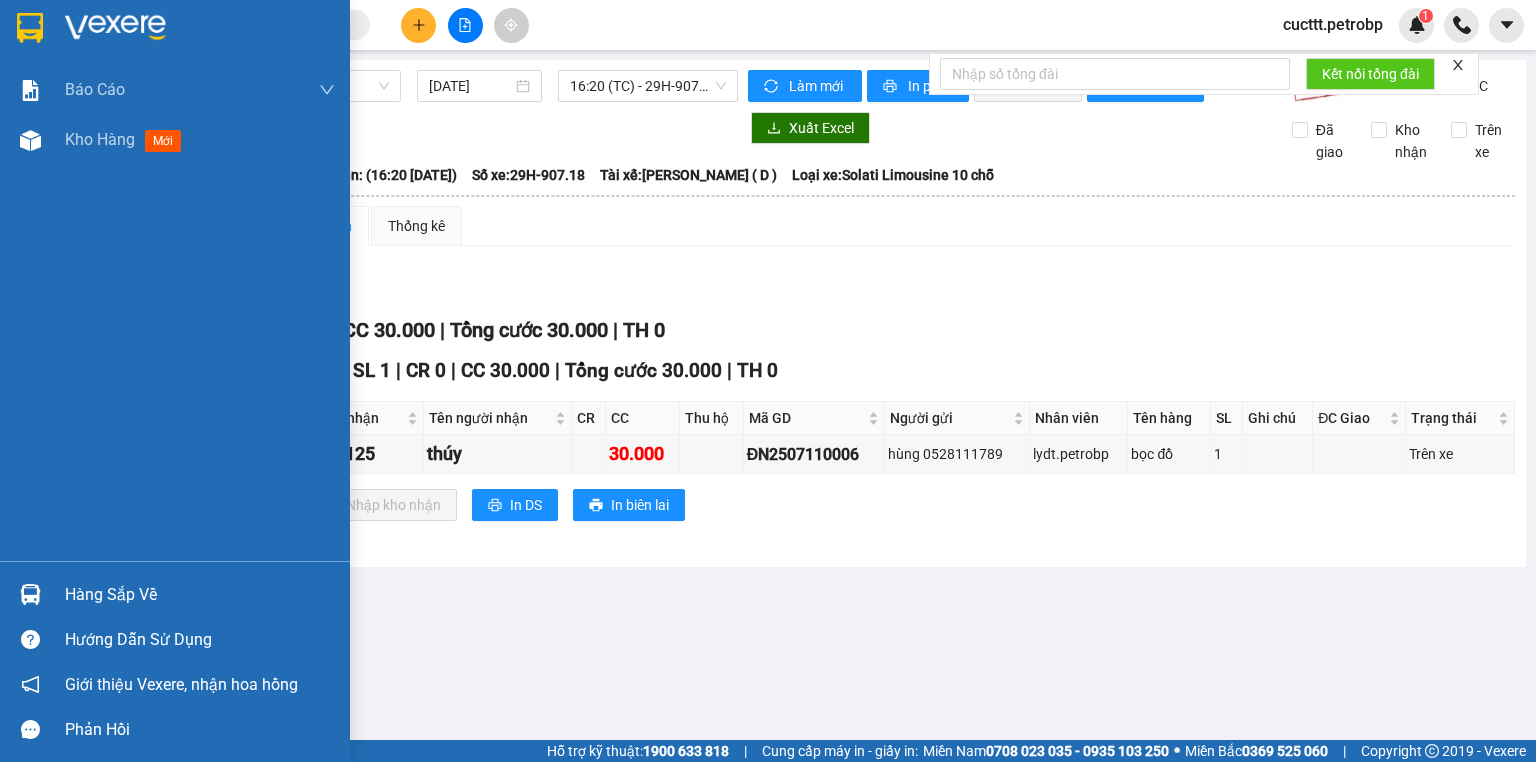 click at bounding box center (30, 594) 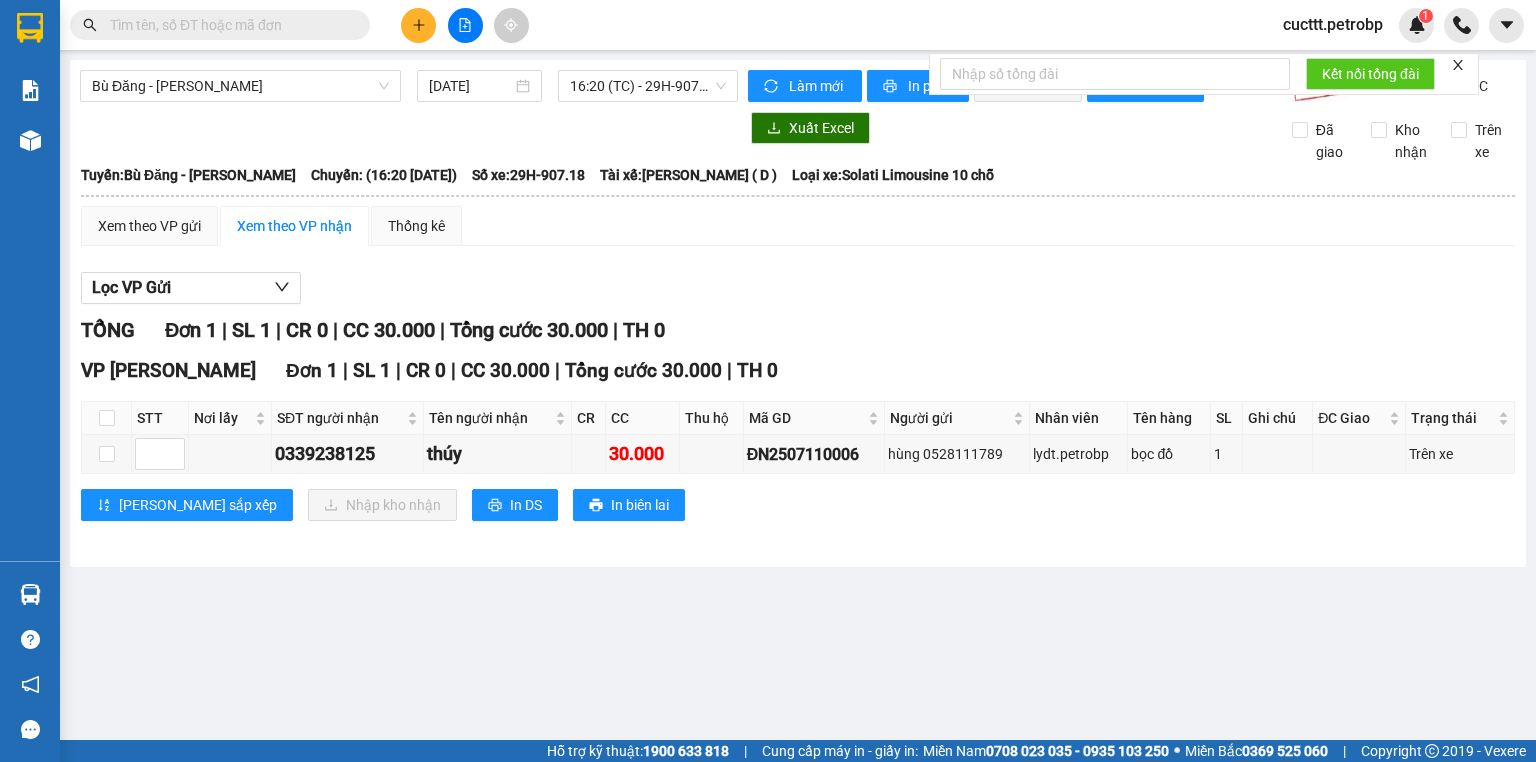 click on "Kết quả tìm kiếm ( 0 )  Bộ lọc  No Data cucttt.petrobp 1     Báo cáo BC tiền tận nơi (nhân viên) Báo cáo 1 (nv): Số tiền đã thu của văn phòng  Báo cáo 1: Số tiền đã thu của văn phòng  Báo cáo dòng tiền (nhân viên) Doanh số tạo đơn theo VP gửi (nhân viên) Mẫu 1: Báo cáo dòng tiền theo nhân viên (nhà xe) Mẫu 1: Báo cáo dòng tiền theo nhân viên (trưởng trạm) Mẫu 2: Thống kê đơn hàng theo nhân viên Mẫu 3.1: Thống kê đơn hàng văn phòng gửi Mẫu 3.1: Thống kê đơn hàng văn phòng gửi ( các trạm xem ) Mẫu 3: Báo cáo dòng tiền theo văn phòng     Kho hàng mới Hàng sắp về Hướng dẫn sử dụng Giới thiệu Vexere, nhận hoa hồng Phản hồi Phần mềm hỗ trợ bạn tốt chứ? Bù Đăng - Hồ Chí Minh 11/07/2025 16:20   (TC)   - 29H-907.18  Làm mới In phơi In đơn chọn Thống kê Lọc  CR Lọc  CC Xuất Excel Đã giao Kho nhận Trên xe     Tuyến:" at bounding box center [768, 381] 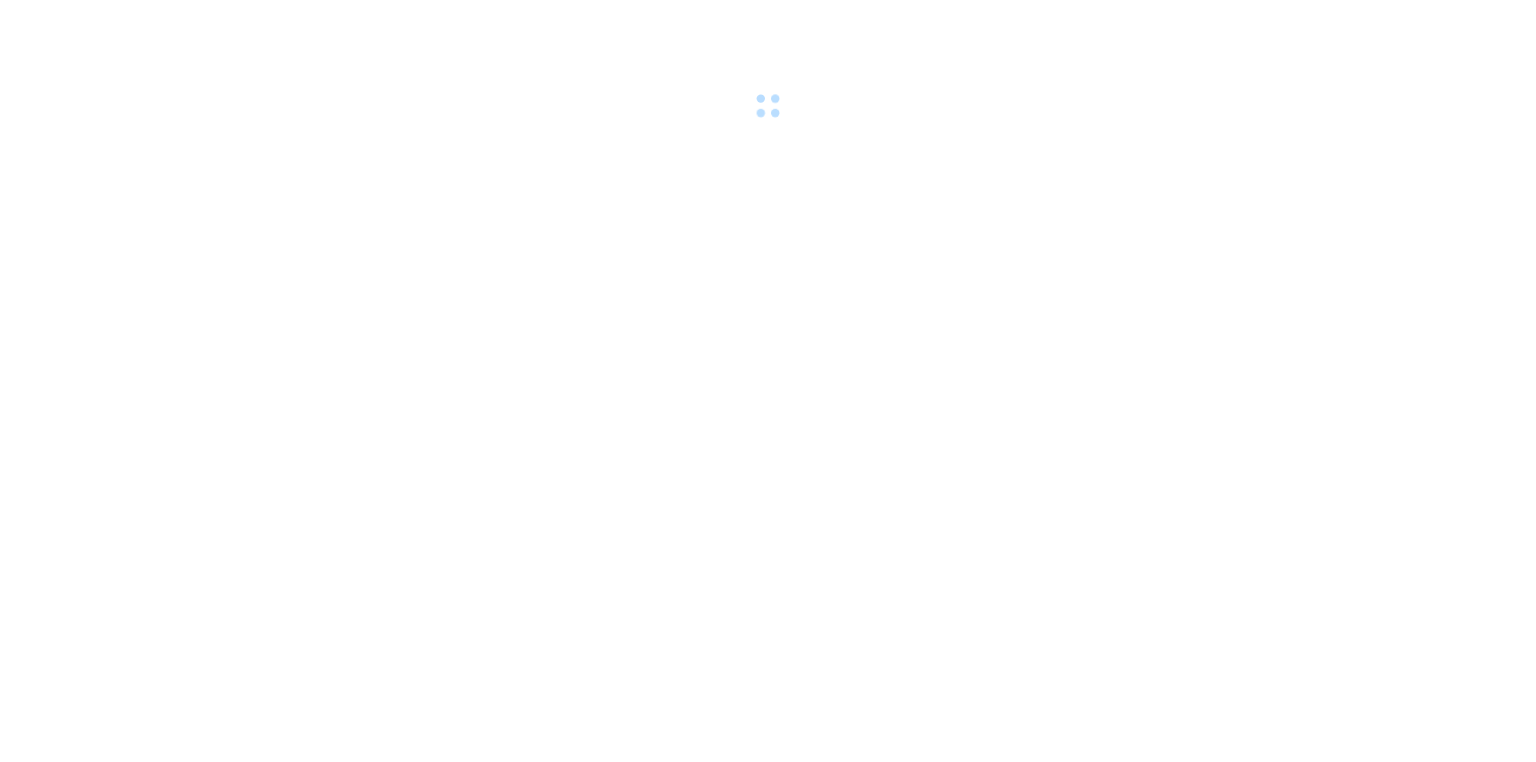 scroll, scrollTop: 0, scrollLeft: 0, axis: both 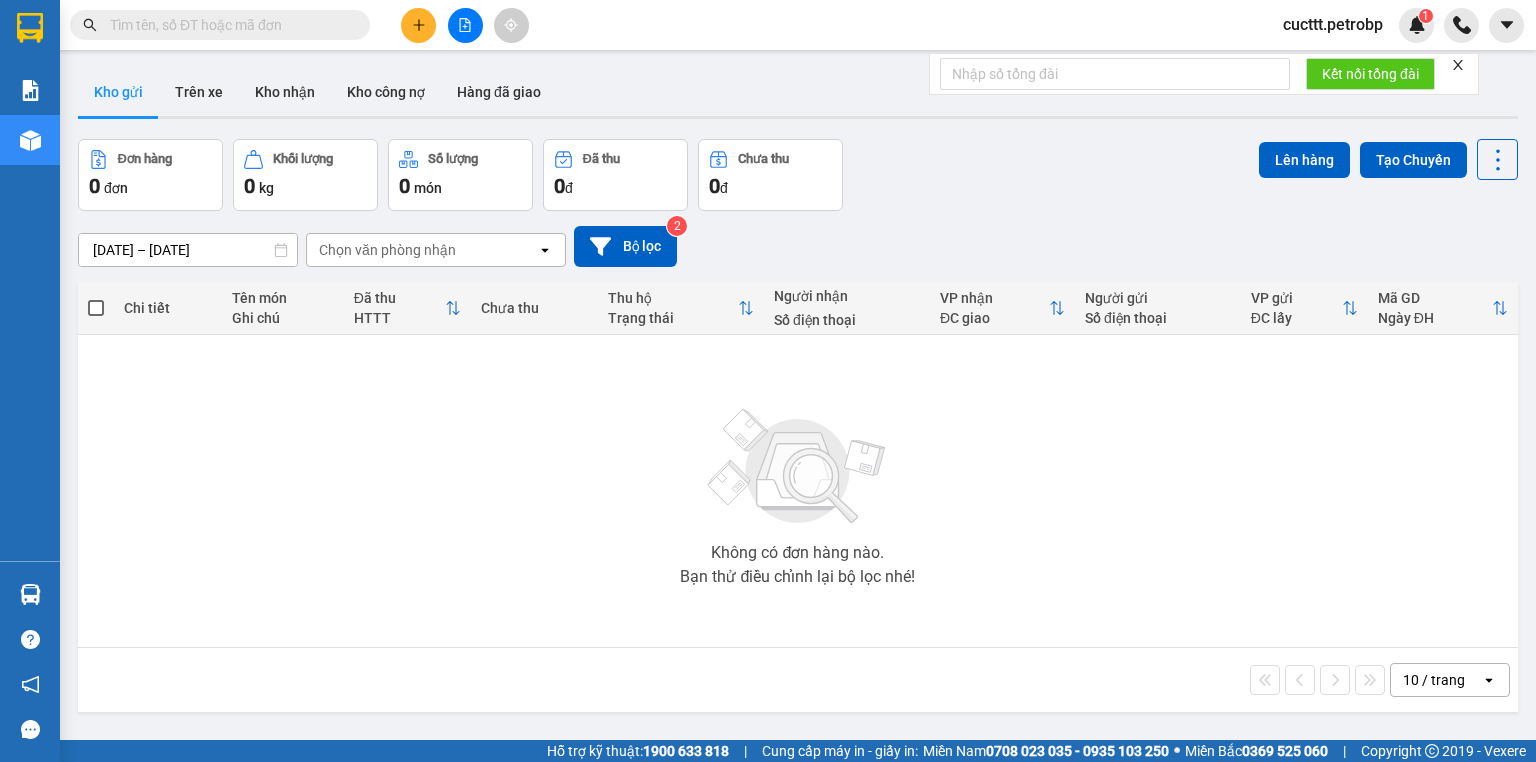 click on "Đơn hàng 0 đơn Khối lượng 0 kg Số lượng 0 món Đã thu 0  đ Chưa thu 0  đ Lên hàng Tạo Chuyến" at bounding box center (798, 175) 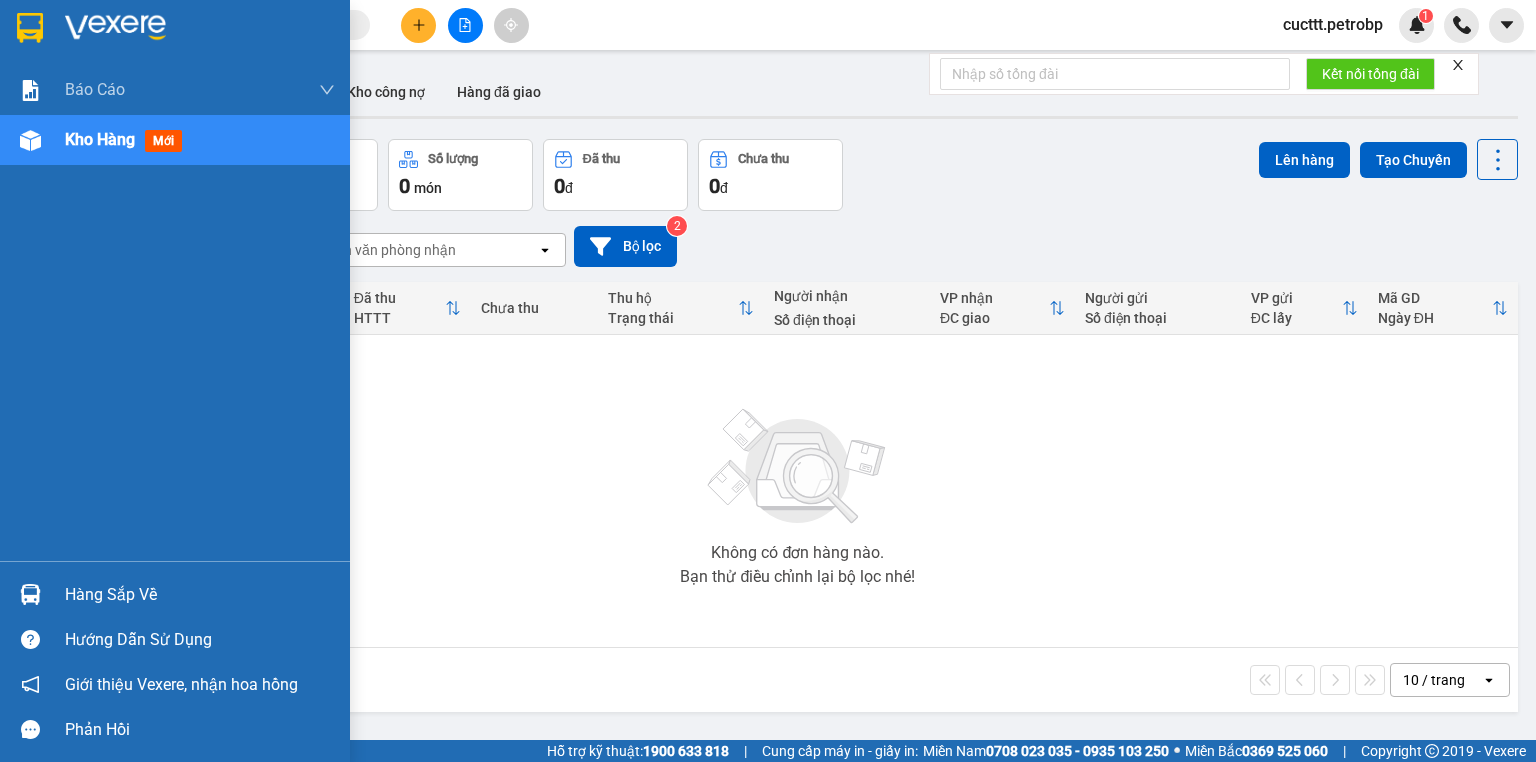 click at bounding box center [30, 594] 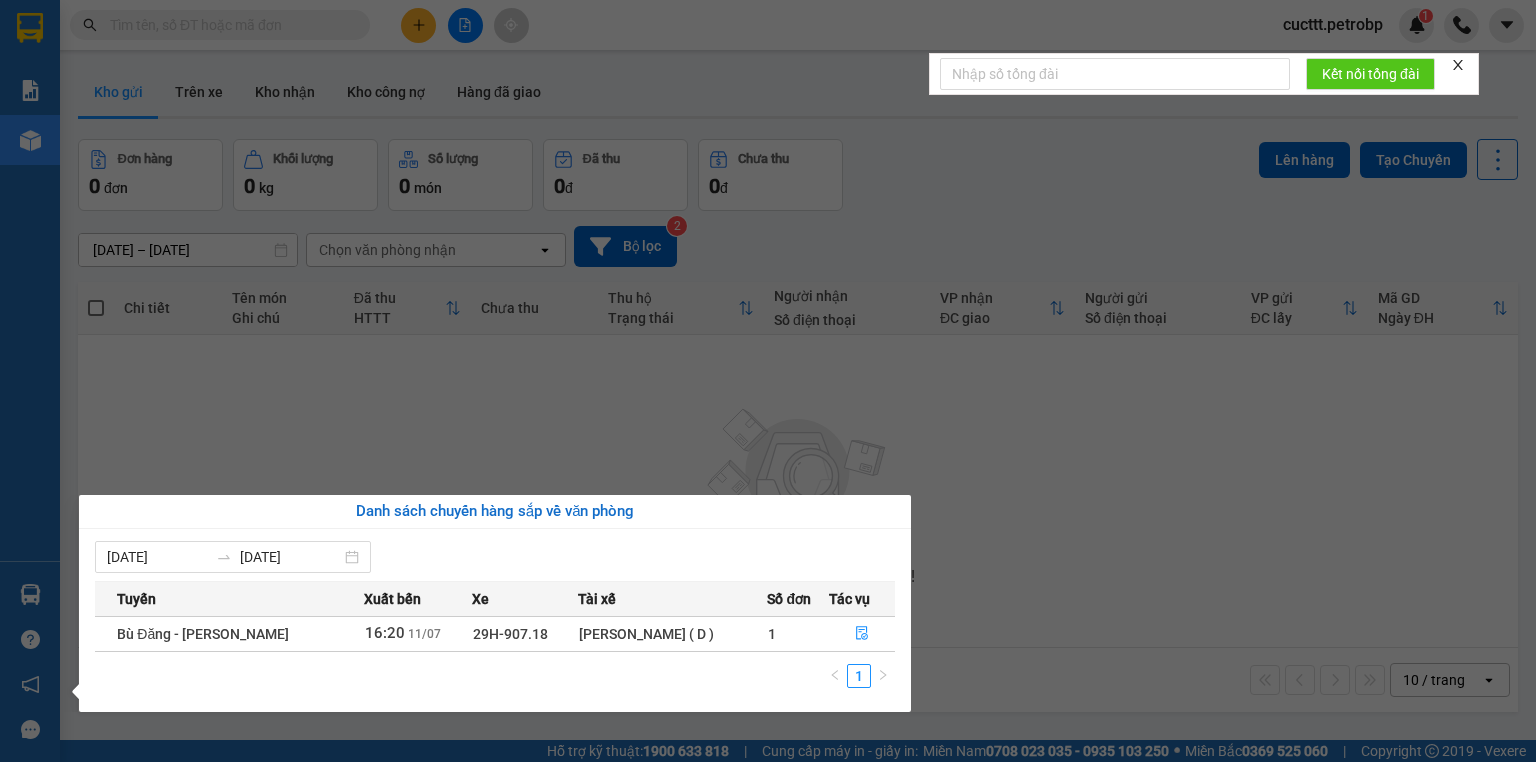 drag, startPoint x: 1022, startPoint y: 590, endPoint x: 957, endPoint y: 380, distance: 219.82948 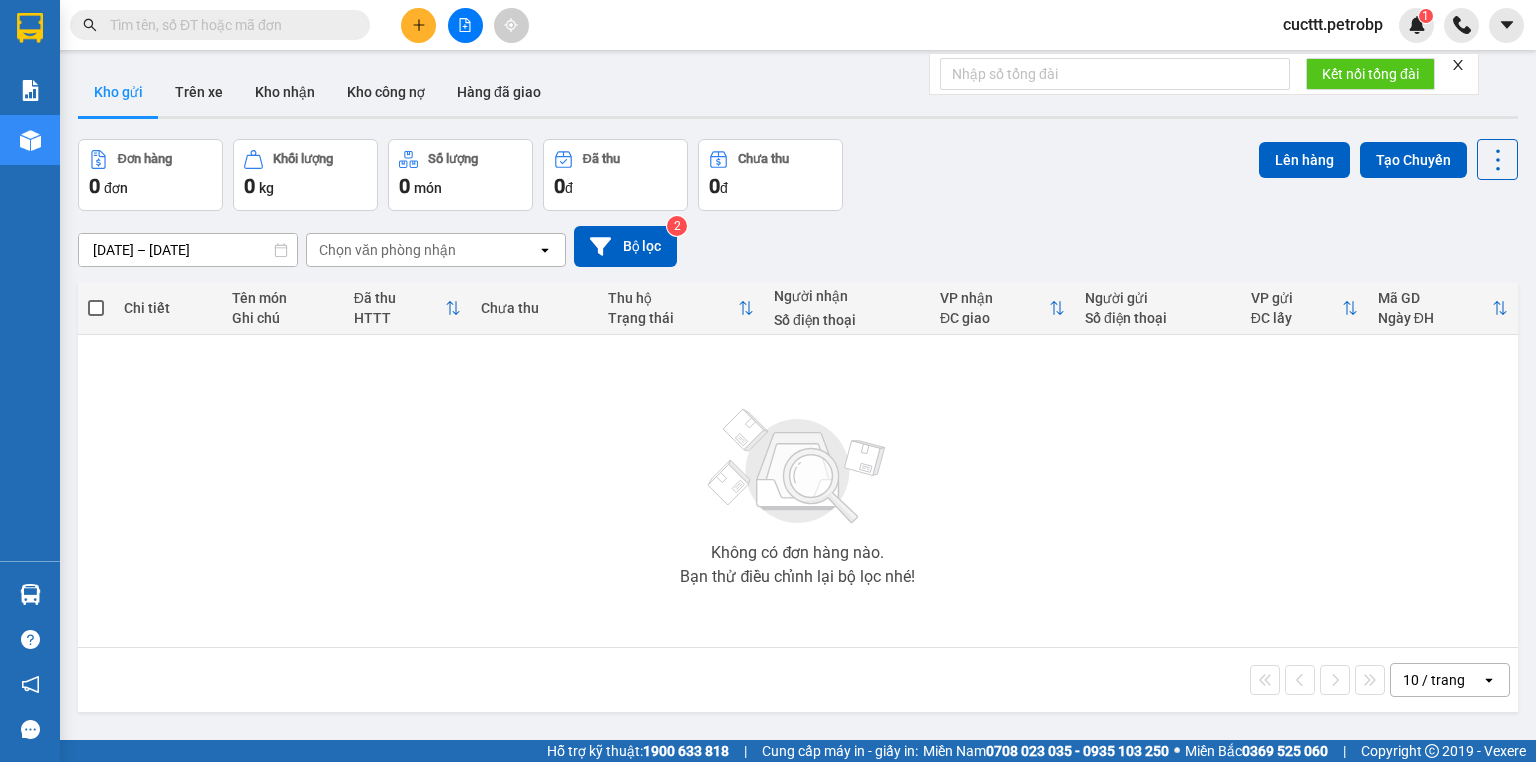 click on "[DATE] – [DATE] Press the down arrow key to interact with the calendar and select a date. Press the escape button to close the calendar. Selected date range is from [DATE] to [DATE]. Chọn văn phòng nhận open Bộ lọc 2" at bounding box center [798, 246] 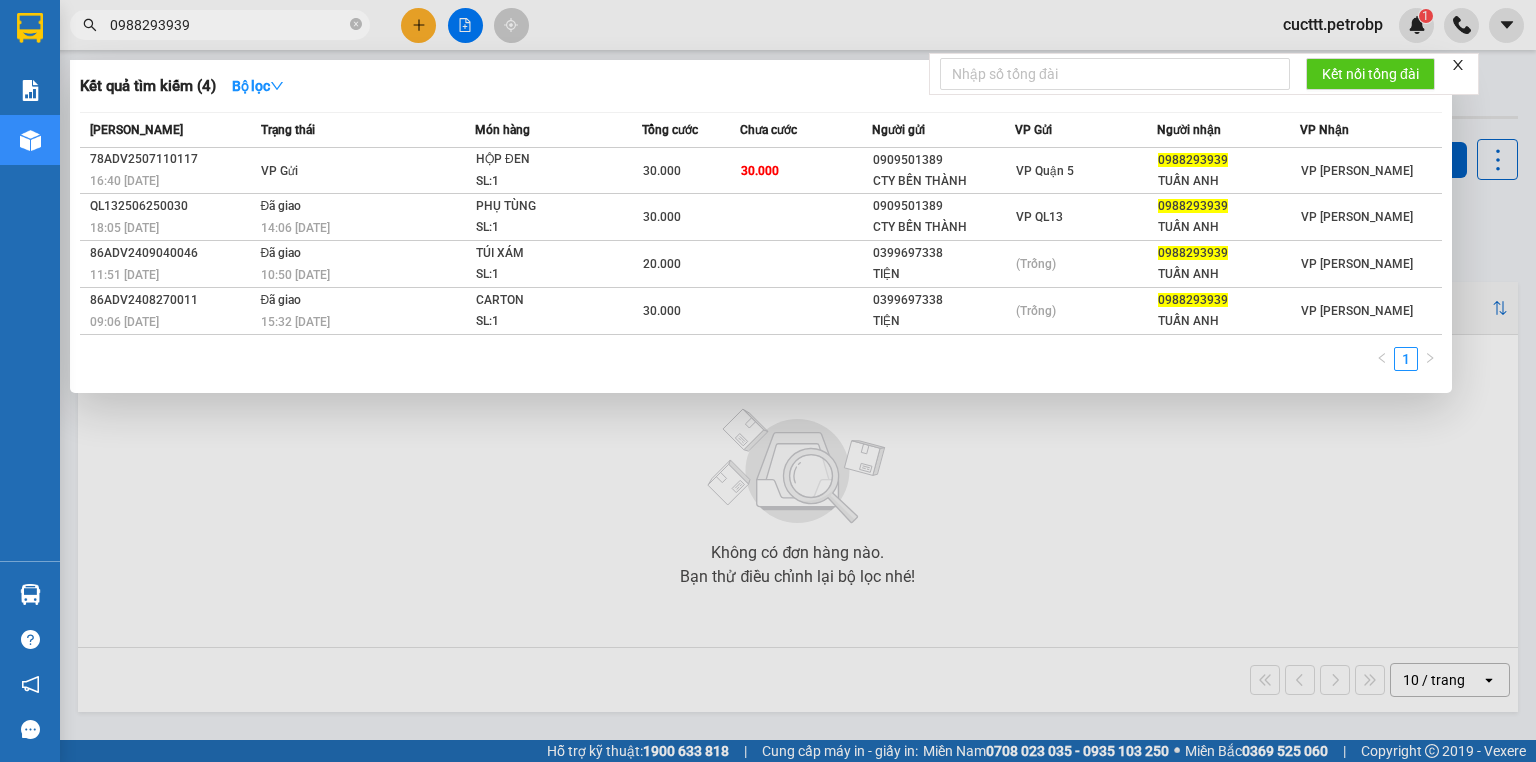 type on "0988293939" 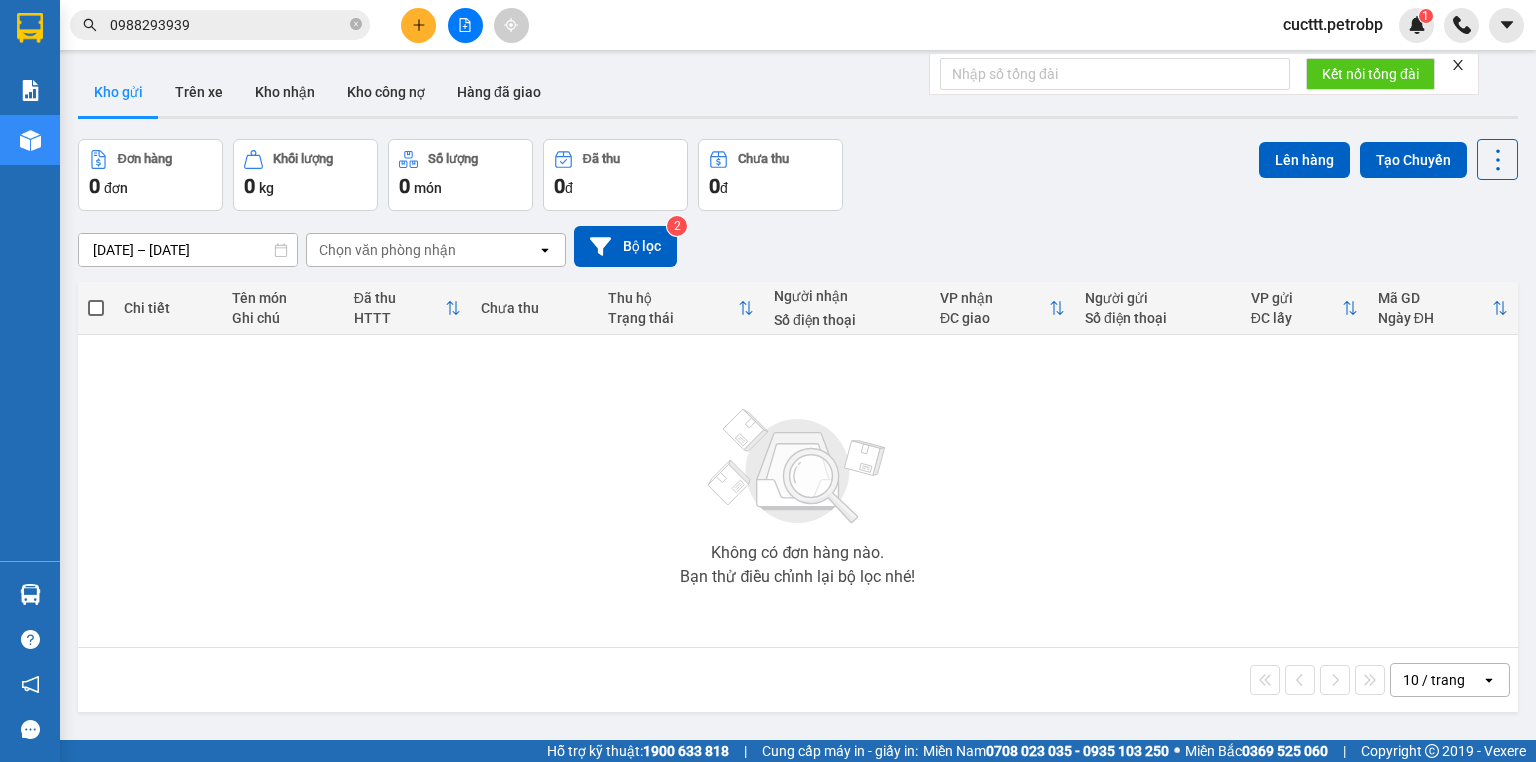 click on "[DATE] – [DATE] Press the down arrow key to interact with the calendar and select a date. Press the escape button to close the calendar. Selected date range is from [DATE] to [DATE]. Chọn văn phòng nhận open Bộ lọc 2" at bounding box center [798, 246] 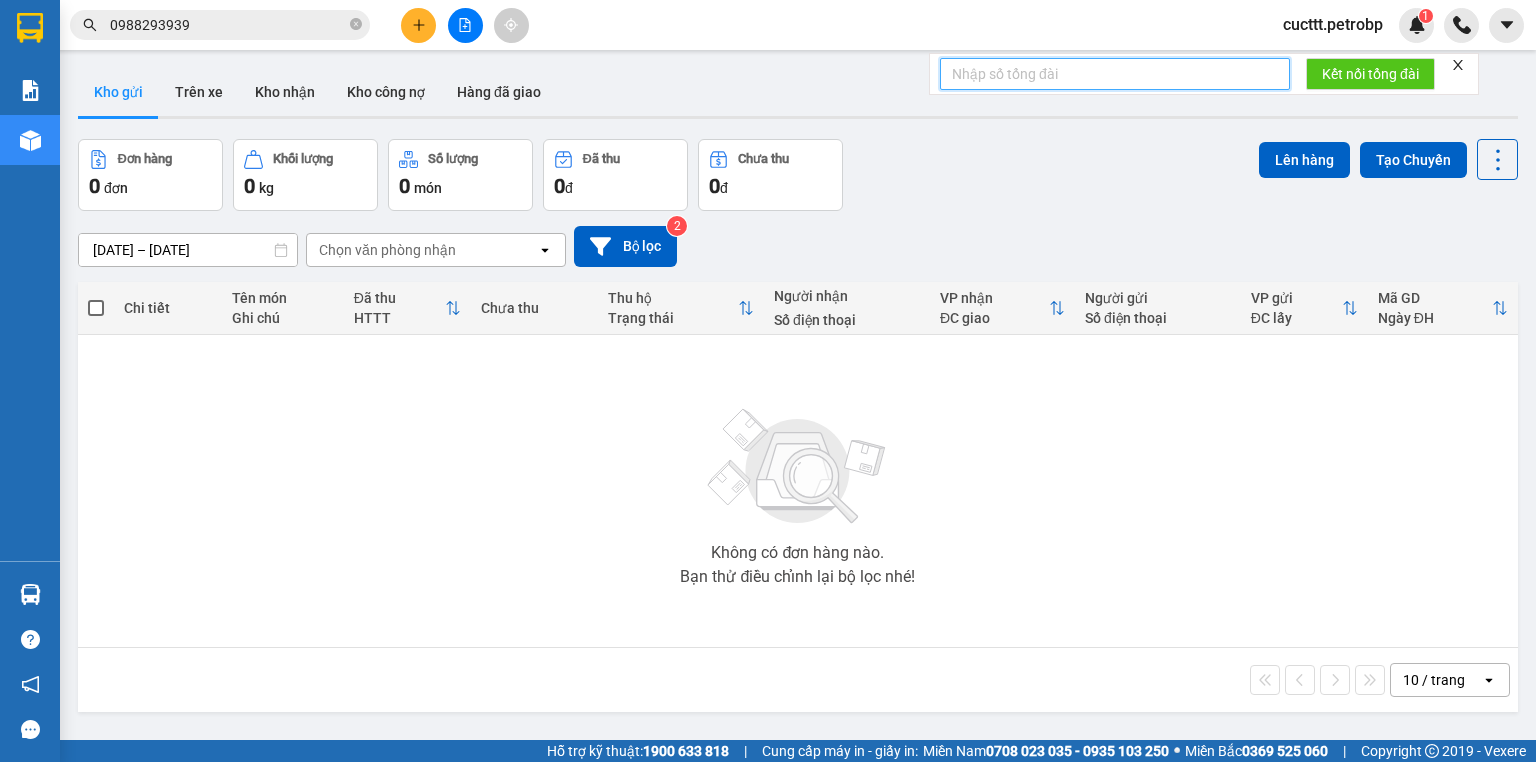 click at bounding box center (1115, 74) 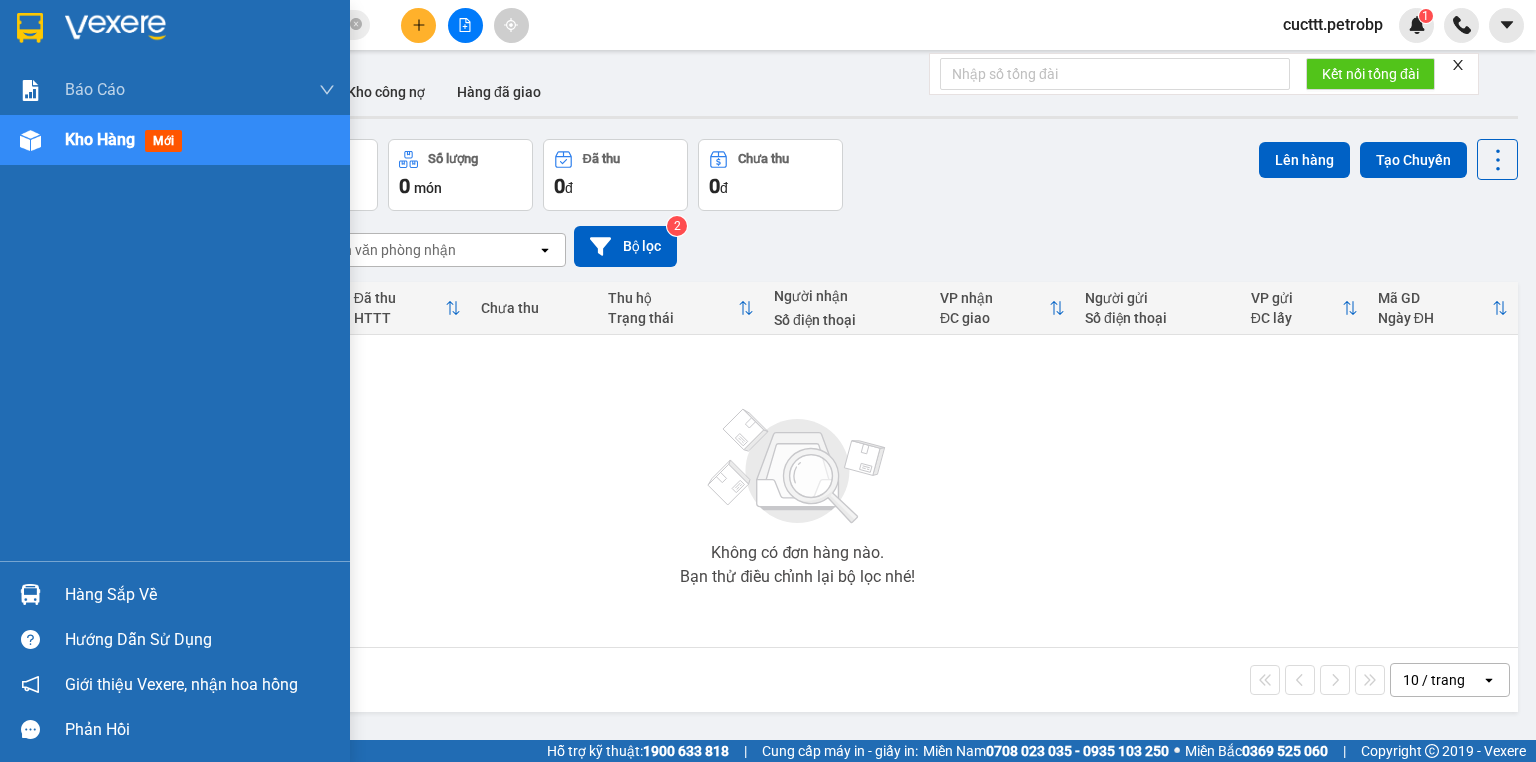 click on "Hàng sắp về" at bounding box center [200, 595] 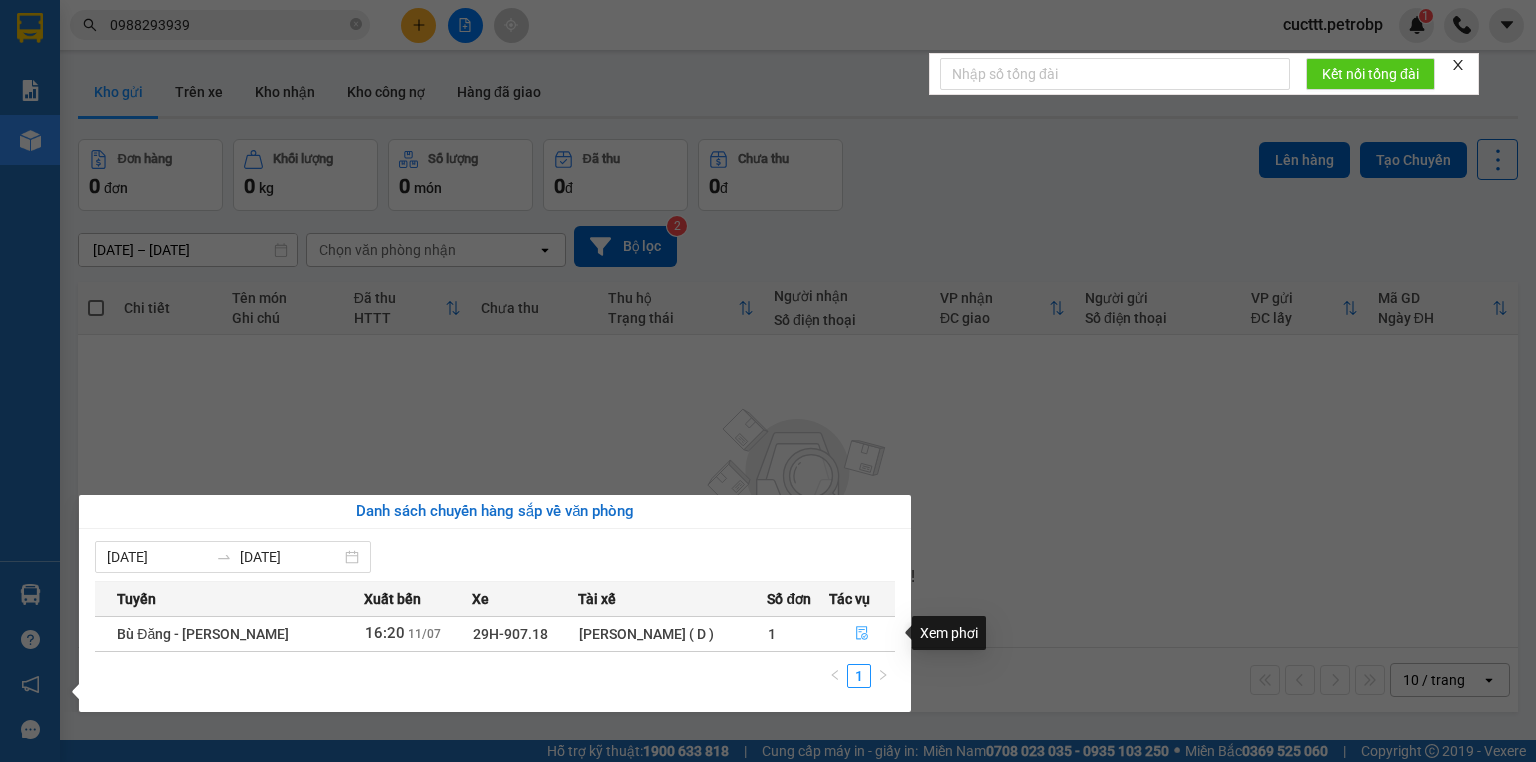 click 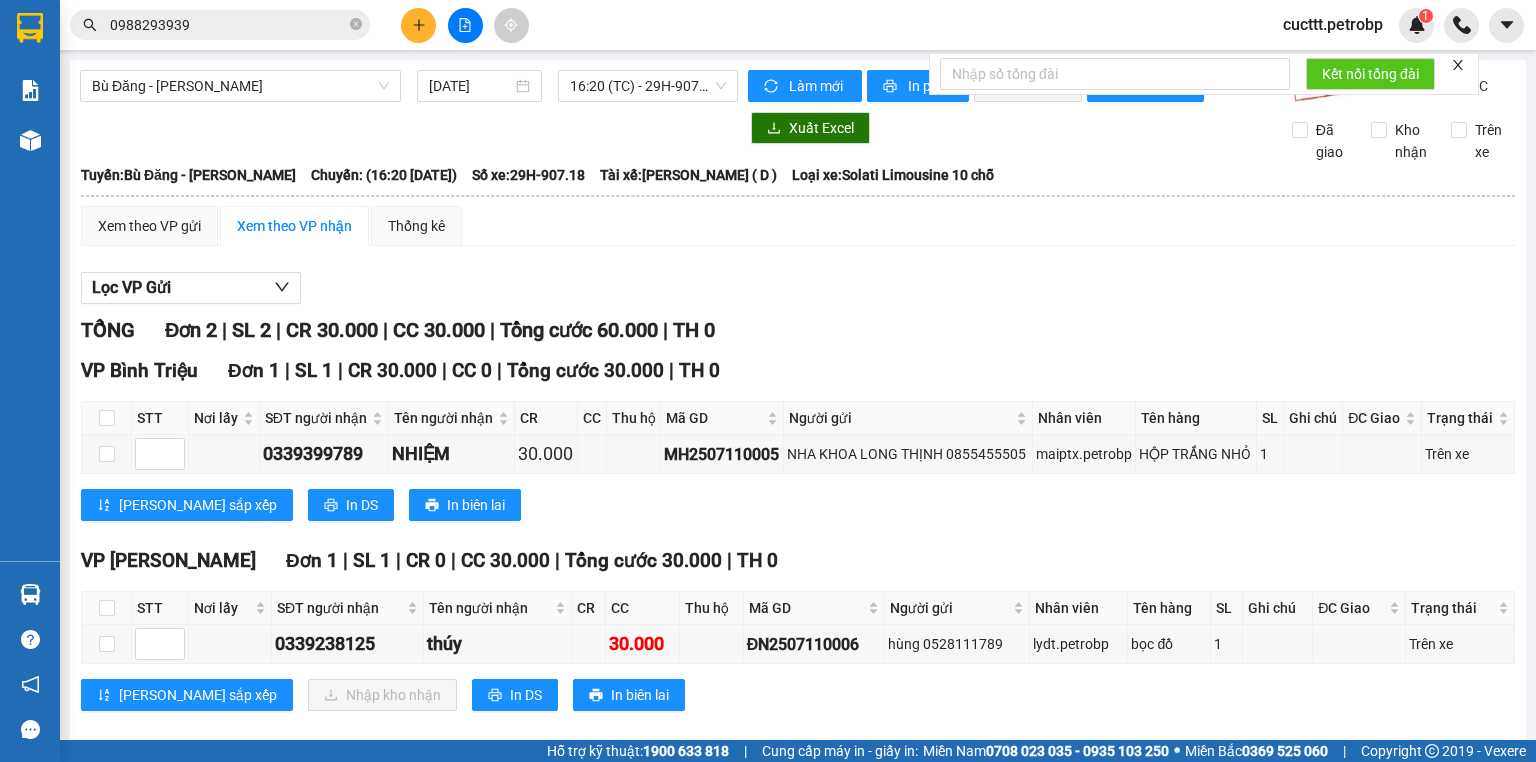 scroll, scrollTop: 40, scrollLeft: 0, axis: vertical 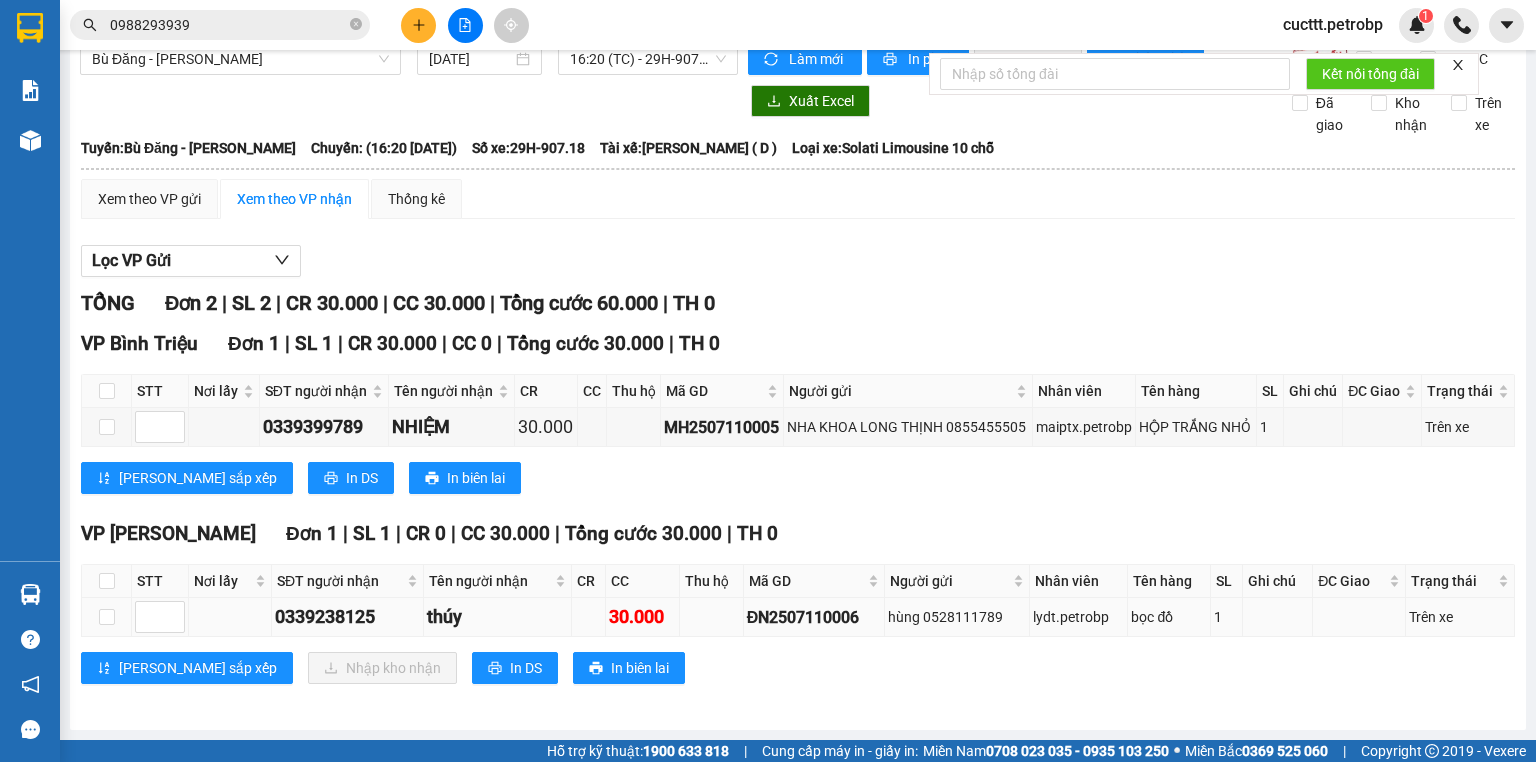 click on "0339238125" at bounding box center [347, 617] 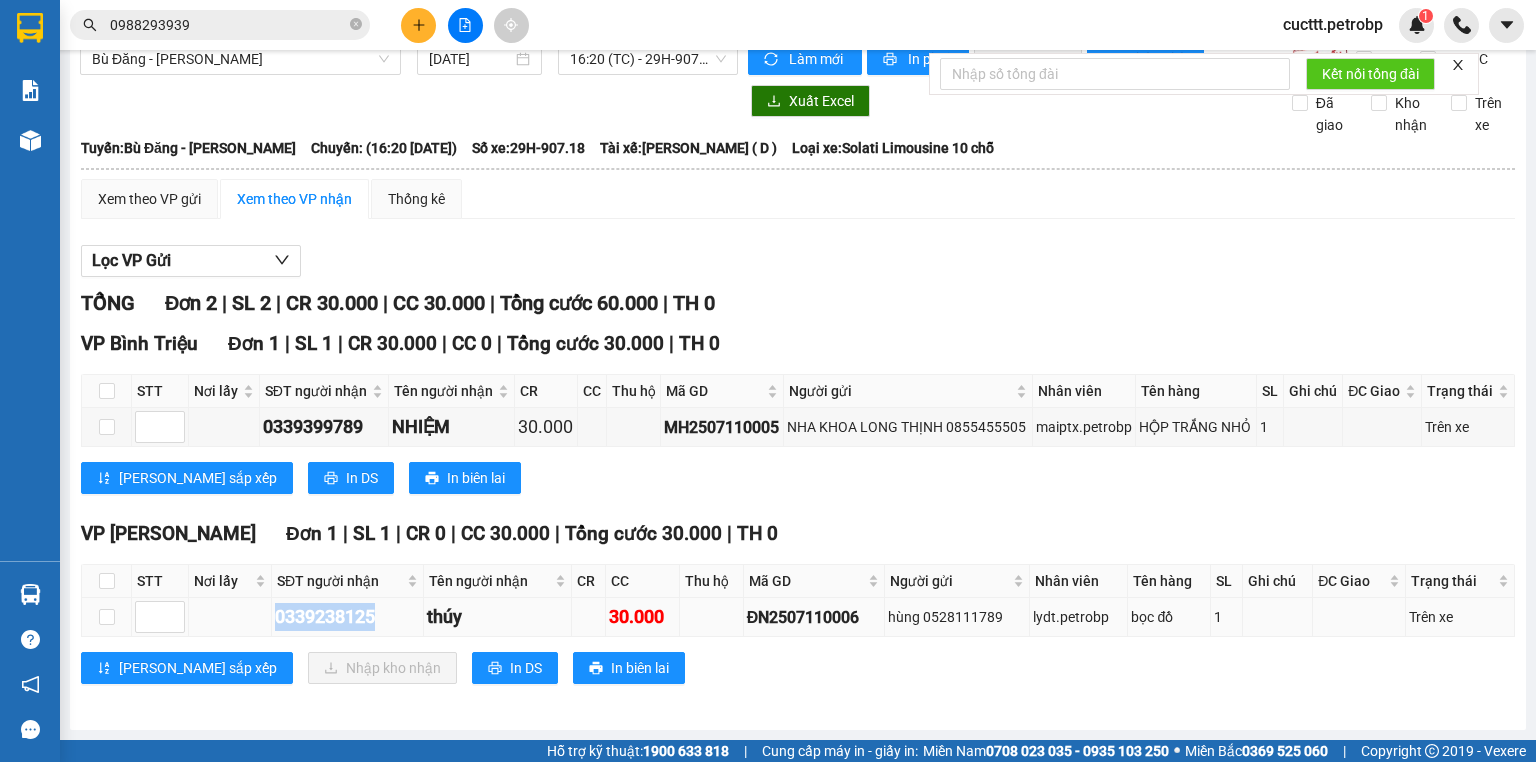 click on "0339238125" at bounding box center (347, 617) 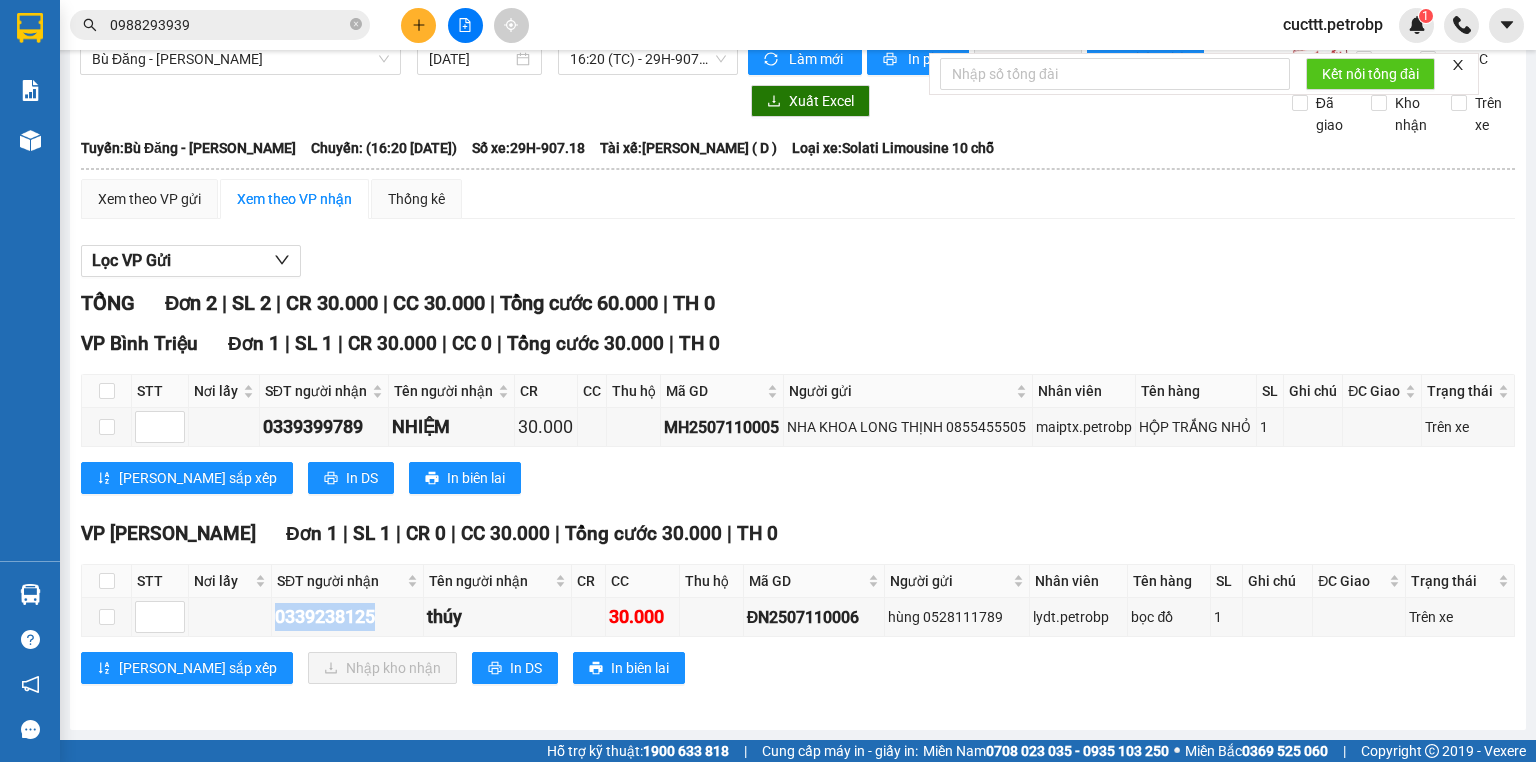 copy on "0339238125" 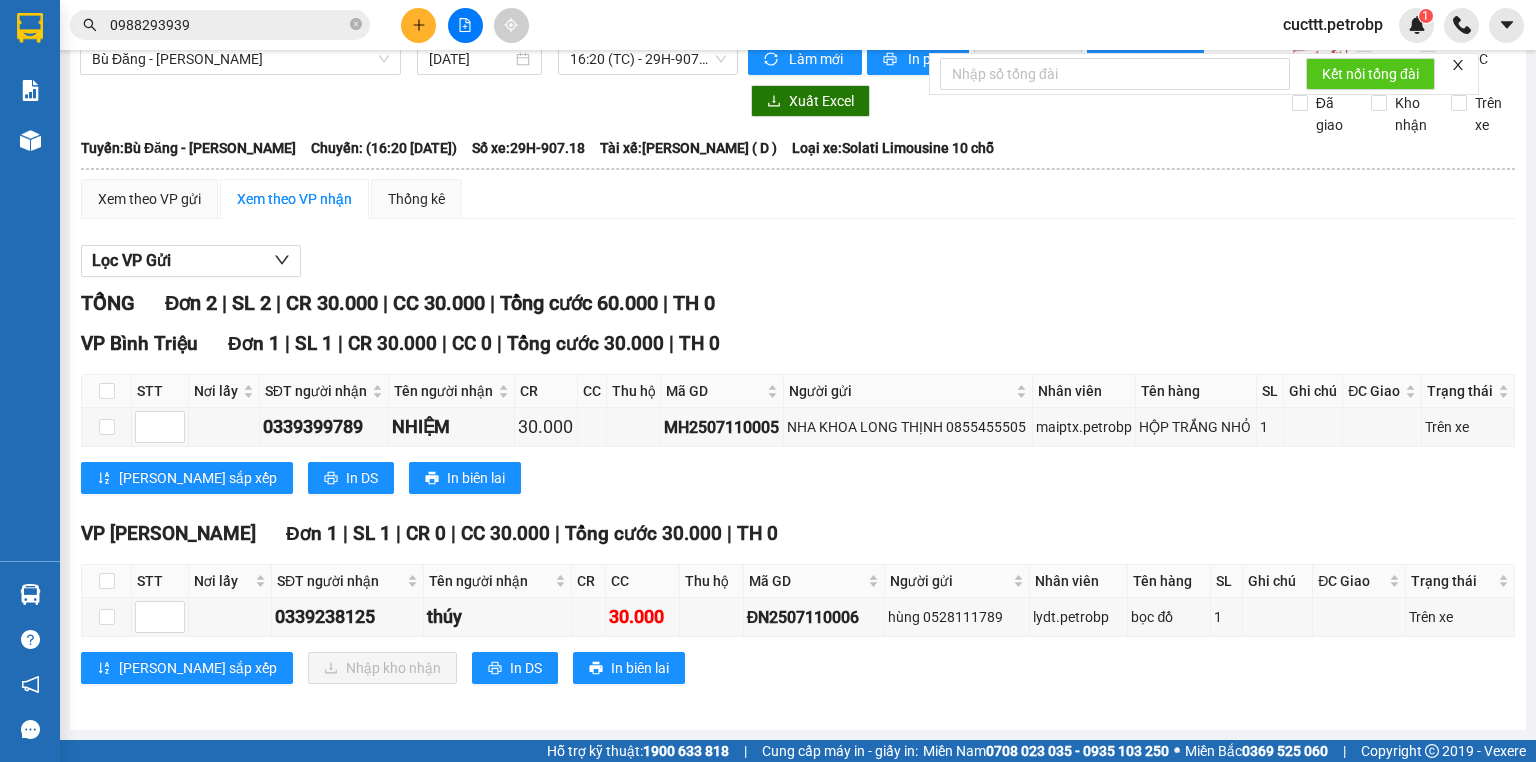 click on "Lọc VP Gửi TỔNG Đơn   2 | SL   2 | CR   30.000 | CC   30.000 | Tổng cước   60.000 | TH   0 VP [GEOGRAPHIC_DATA]   1 | SL   1 | CR   30.000 | CC   0 | Tổng cước   30.000 | TH   0 STT Nơi lấy SĐT người nhận Tên người nhận CR CC Thu hộ Mã GD Người gửi Nhân viên Tên hàng SL Ghi chú ĐC Giao Trạng thái Ký nhận                                   0339399789 NHIỆM 30.000 MH2507110005 NHA KHOA LONG THỊNH  0855455505 maiptx.petrobp HỘP TRẮNG NHỎ  1 Trên xe Lưu sắp xếp In DS In biên lai Petro [GEOGRAPHIC_DATA]   02716.55.56.57 & CSKH: 0983.776.777   692 [GEOGRAPHIC_DATA], [GEOGRAPHIC_DATA], [GEOGRAPHIC_DATA], [GEOGRAPHIC_DATA] [GEOGRAPHIC_DATA]  -  17:15 [DATE] Tuyến:  [GEOGRAPHIC_DATA] - [GEOGRAPHIC_DATA]:   (16:20 [DATE]) Tài xế:  [PERSON_NAME] ( D )   Số xe:  29H-907.18   Loại xe:  Solati Limousine 10 chỗ STT Nơi lấy SĐT người nhận Tên người nhận CR CC Thu hộ Mã GD Người gửi SL Đơn" at bounding box center [798, 472] 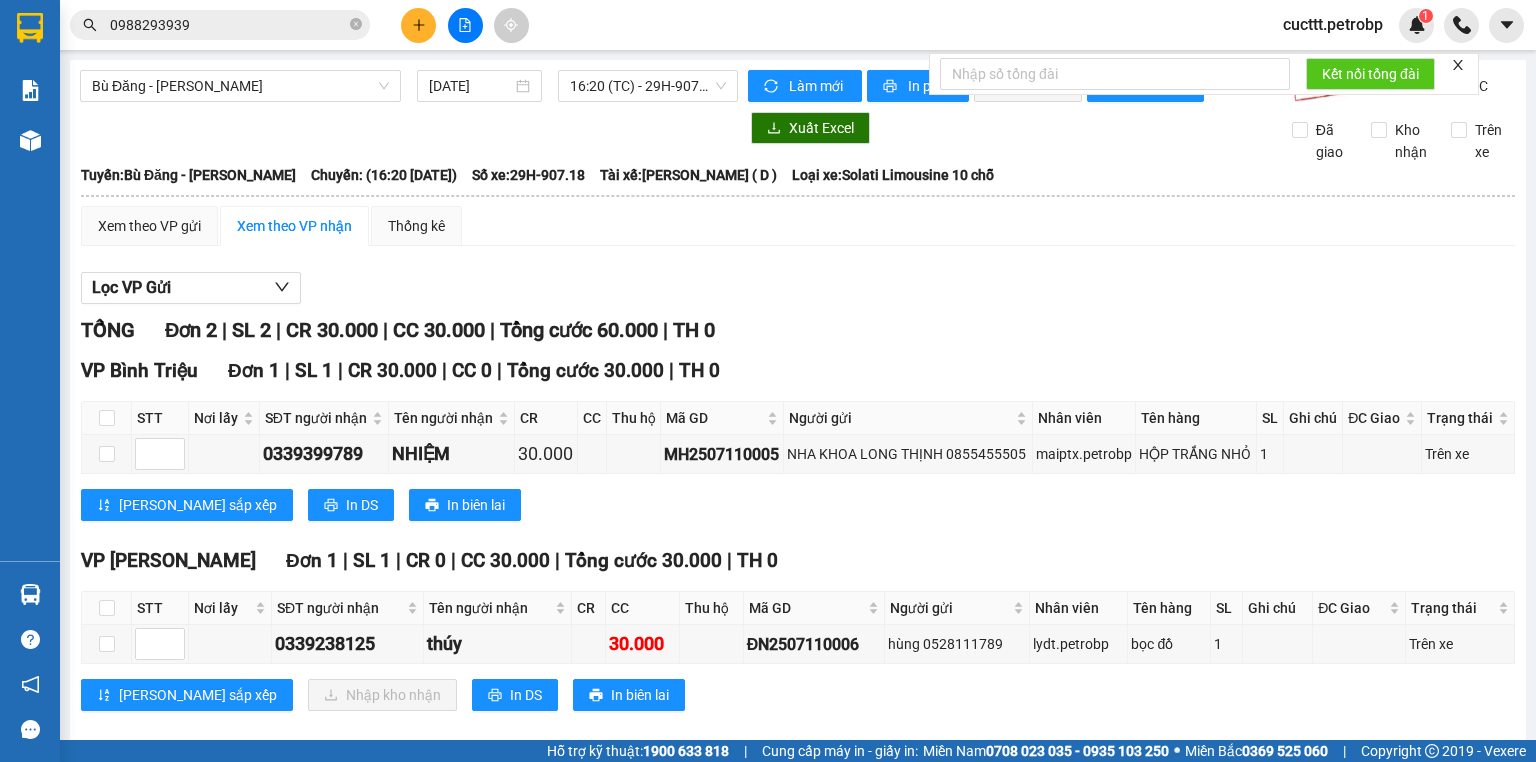 scroll, scrollTop: 40, scrollLeft: 0, axis: vertical 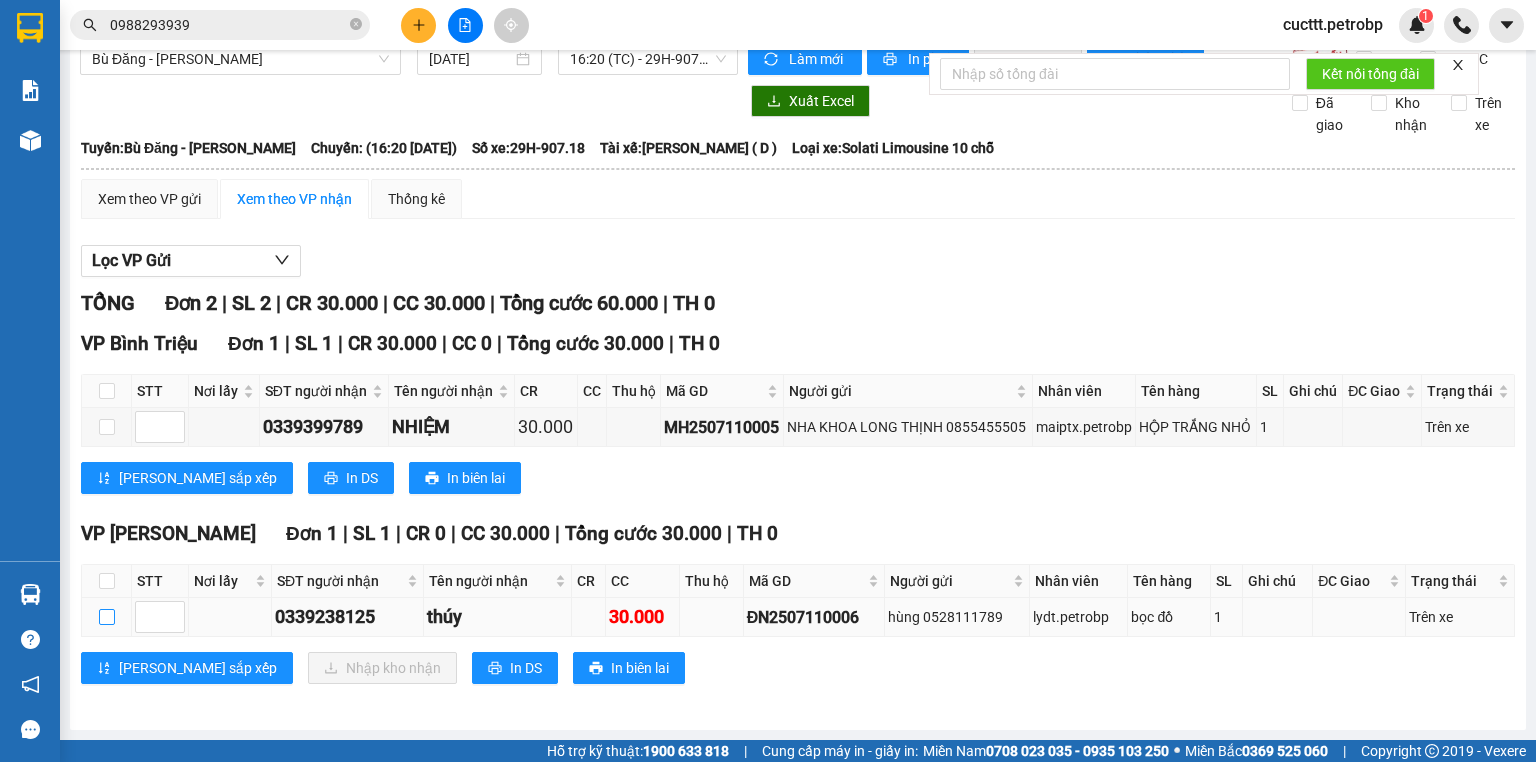 click at bounding box center [107, 617] 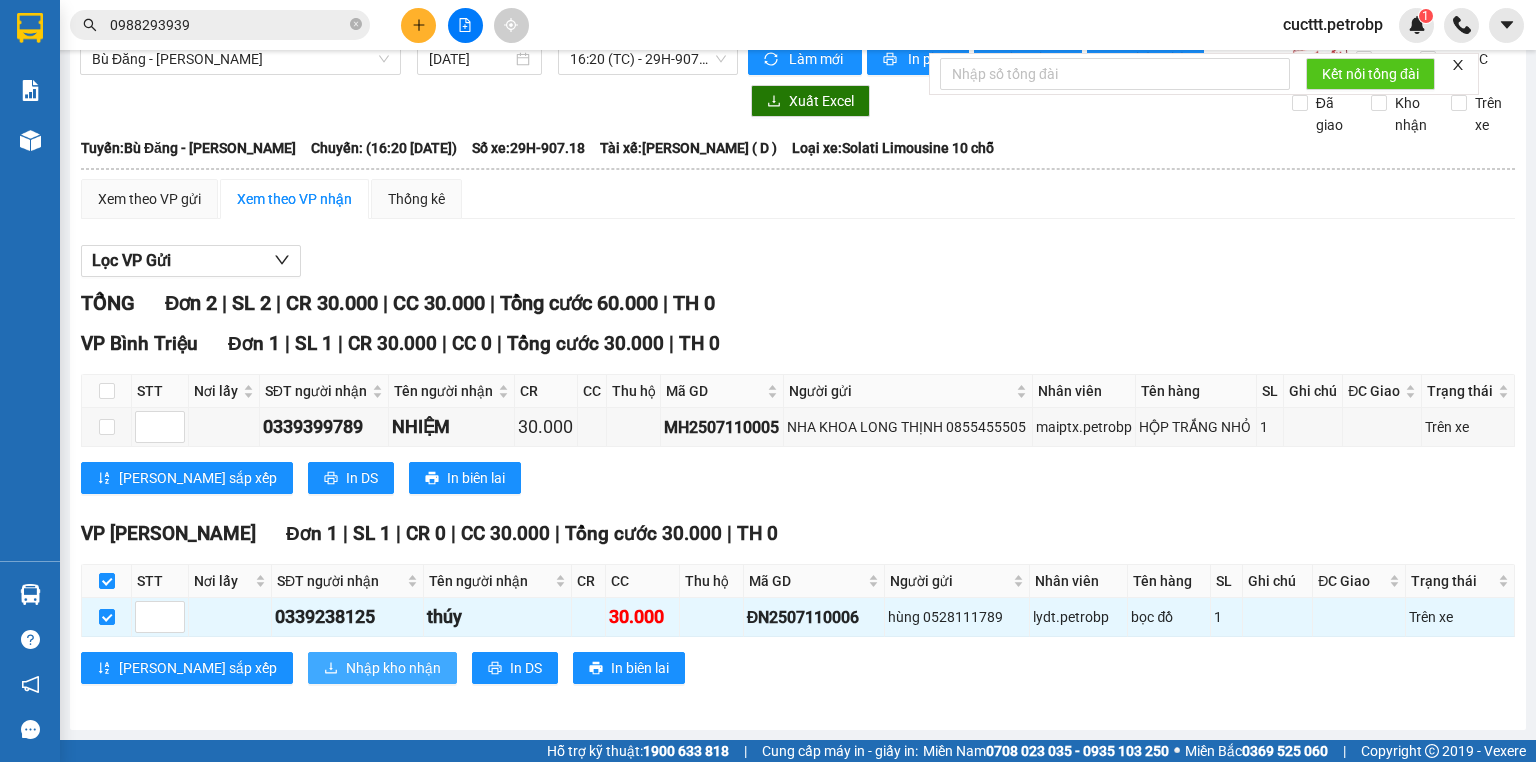 click on "Nhập kho nhận" at bounding box center (393, 668) 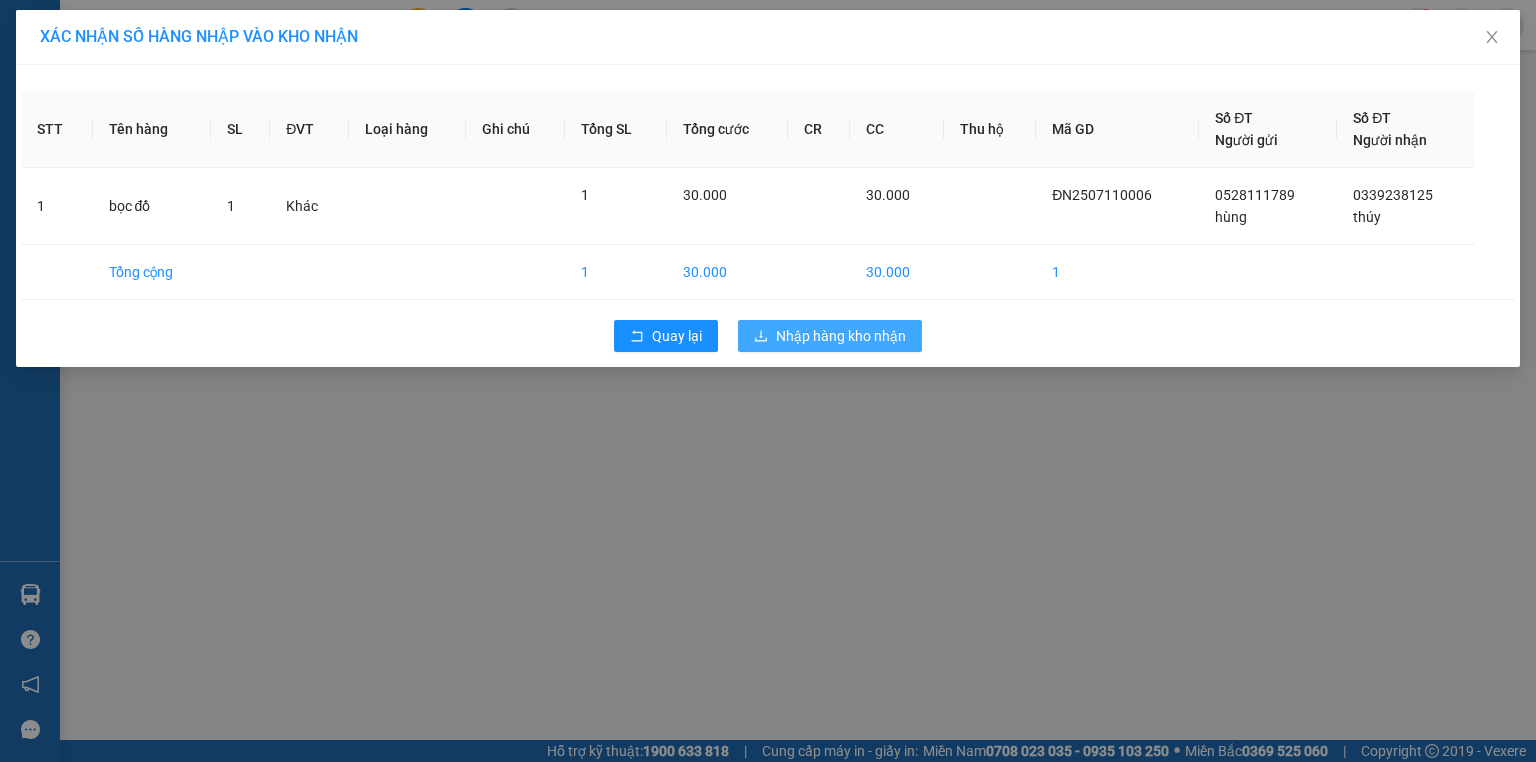 click on "Nhập hàng kho nhận" at bounding box center (841, 336) 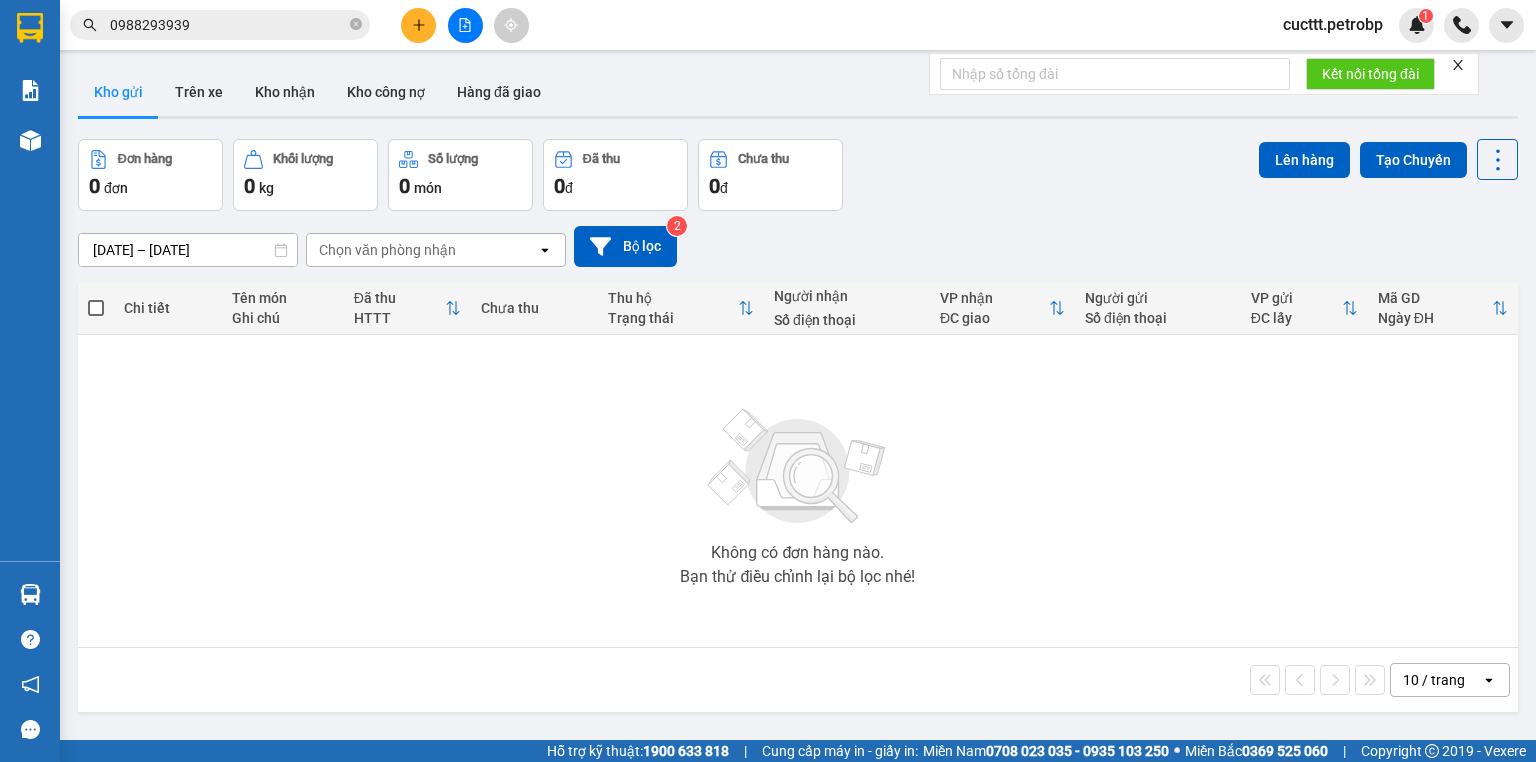 click on "Đơn hàng 0 đơn Khối lượng 0 kg Số lượng 0 món Đã thu 0  đ Chưa thu 0  đ Lên hàng Tạo Chuyến" at bounding box center (798, 175) 